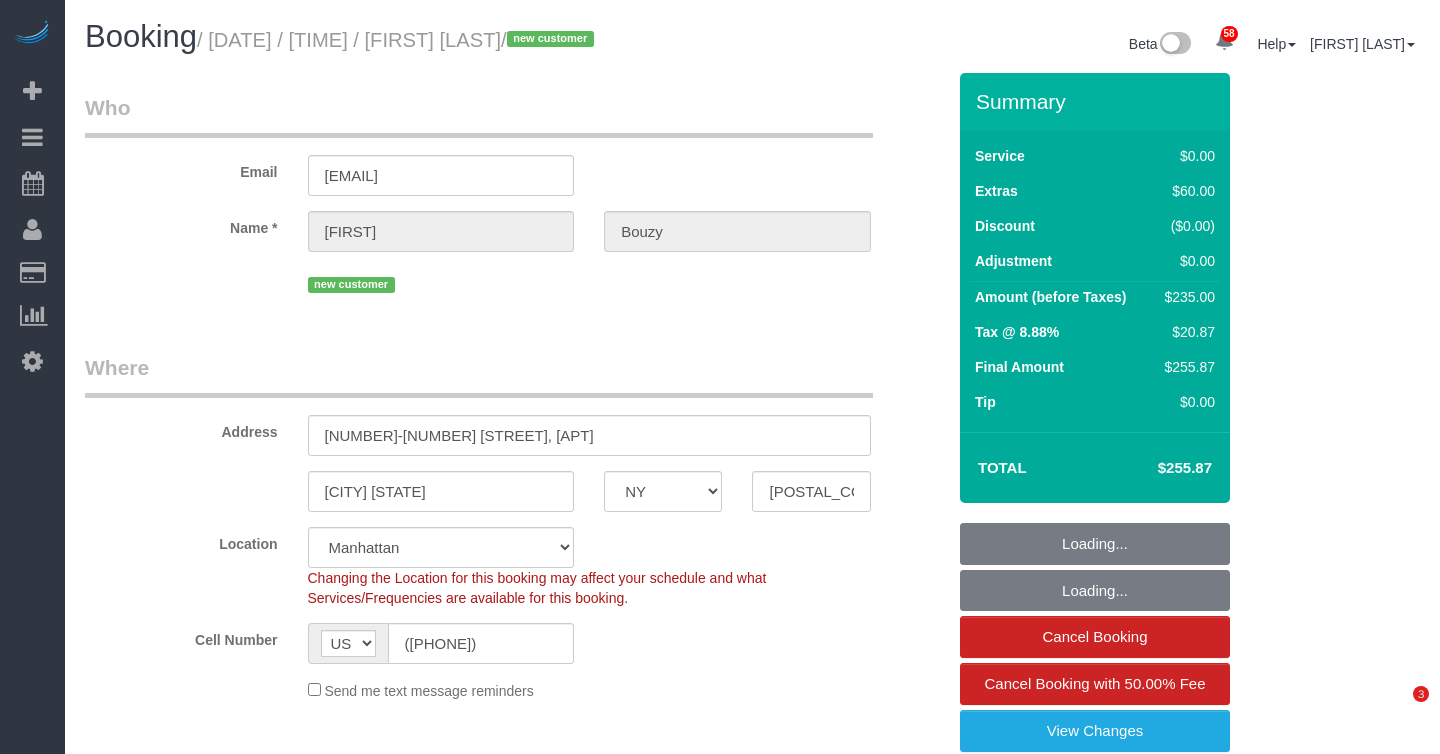 select on "NY" 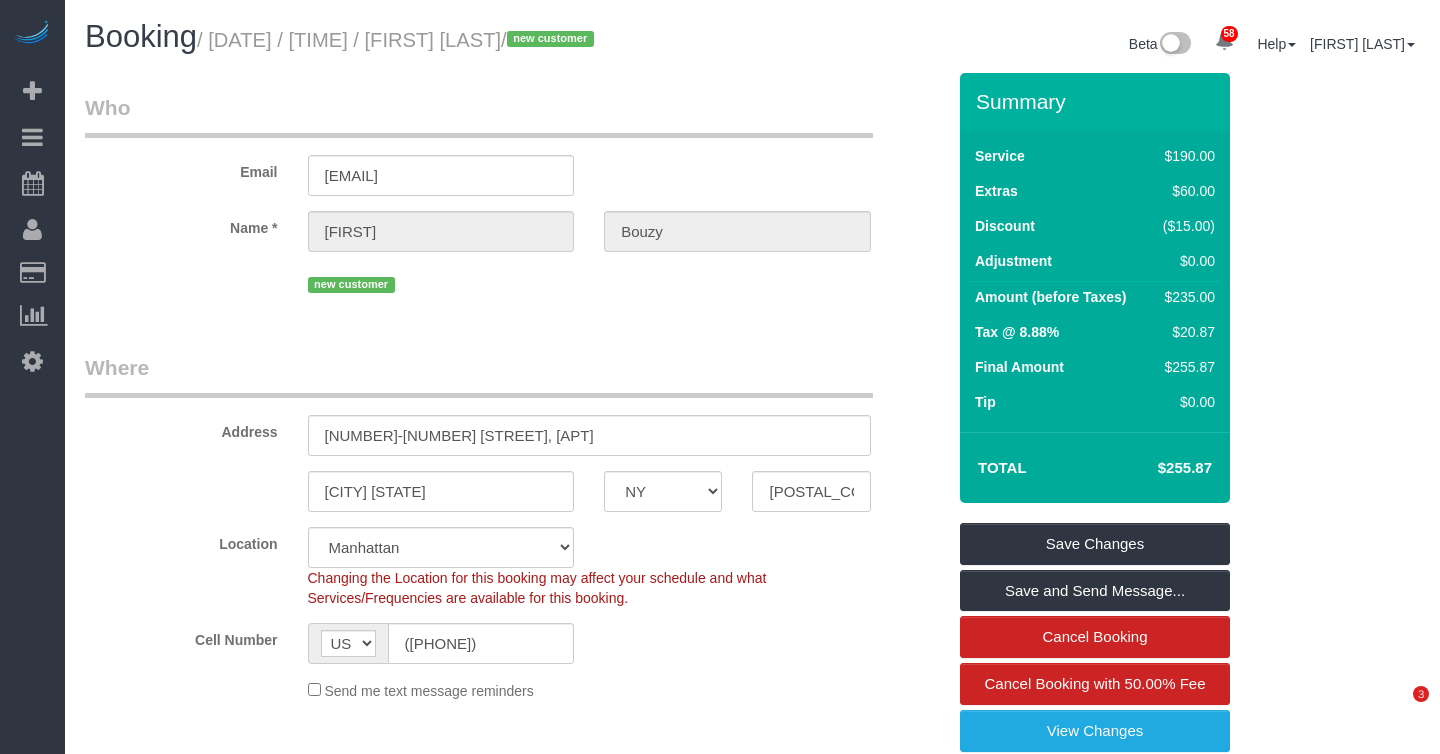scroll, scrollTop: 0, scrollLeft: 0, axis: both 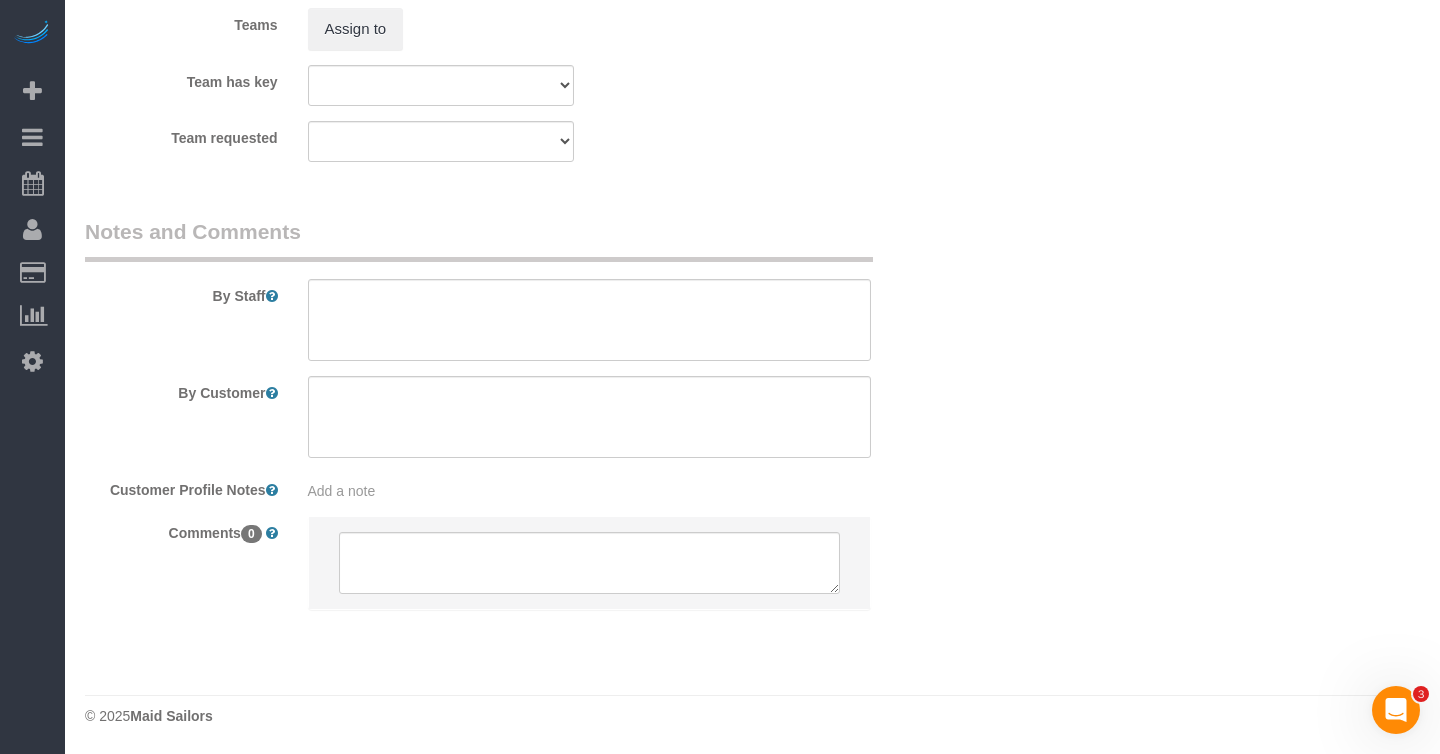 click on "Add a note" at bounding box center [589, 491] 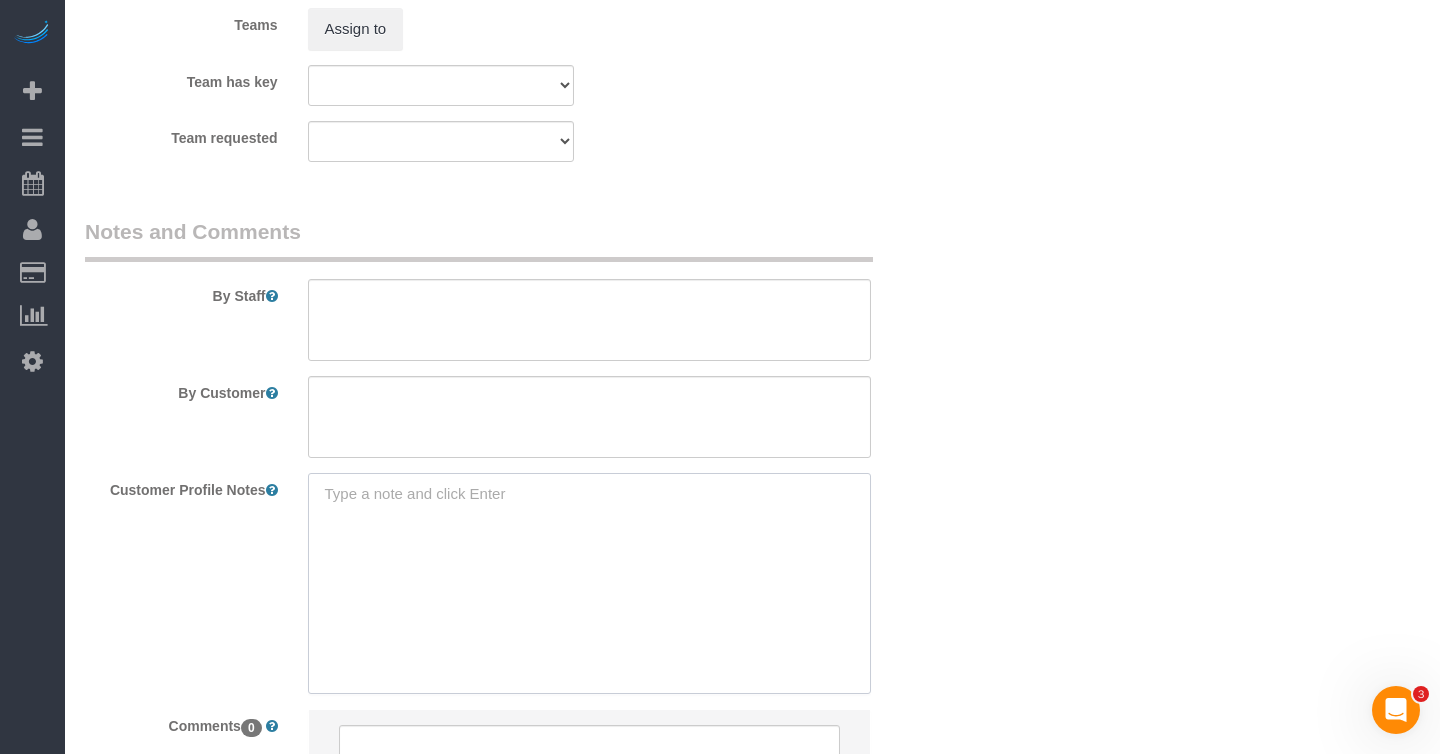 click at bounding box center [589, 583] 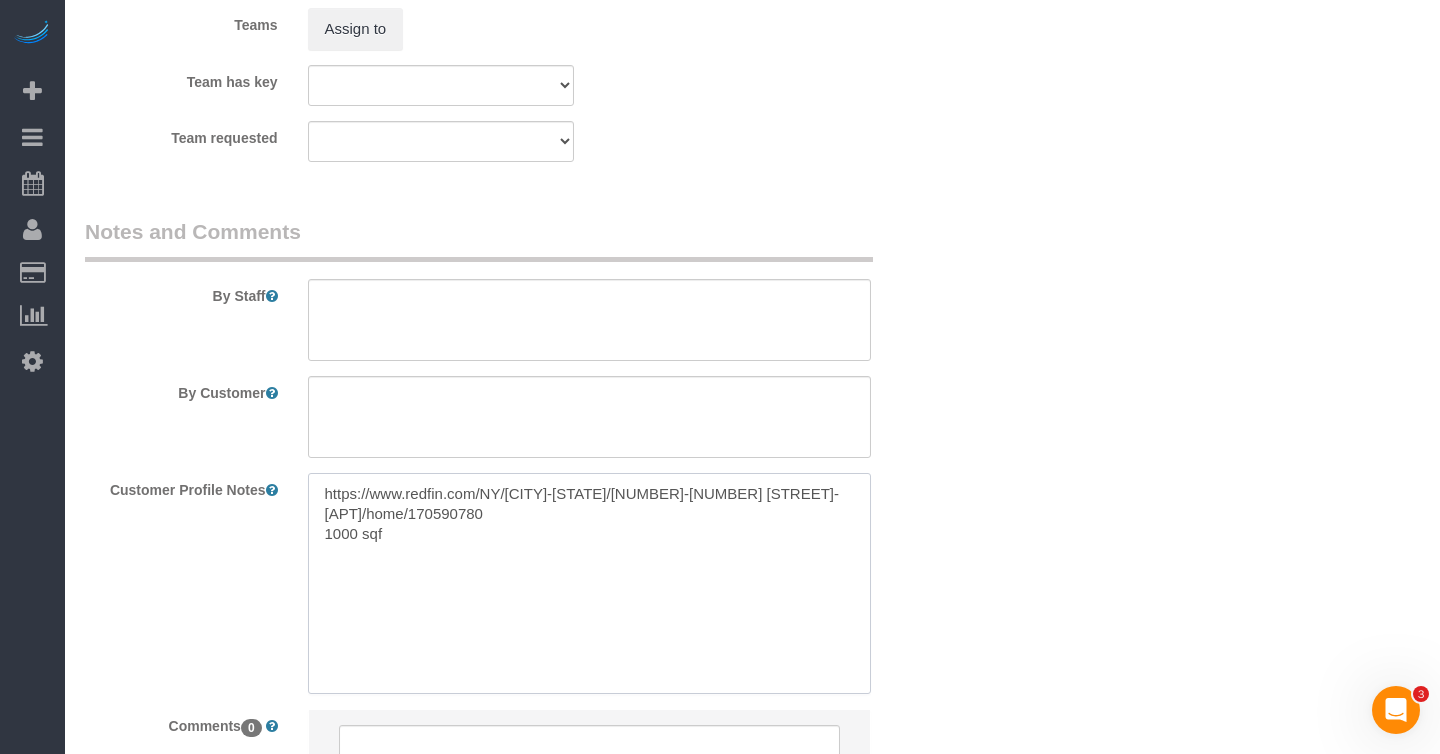type on "https://www.redfin.com/NY/[CITY]-[STATE]/[NUMBER]-[NUMBER] [STREET]-[APT]/home/170590780
1000 sqft" 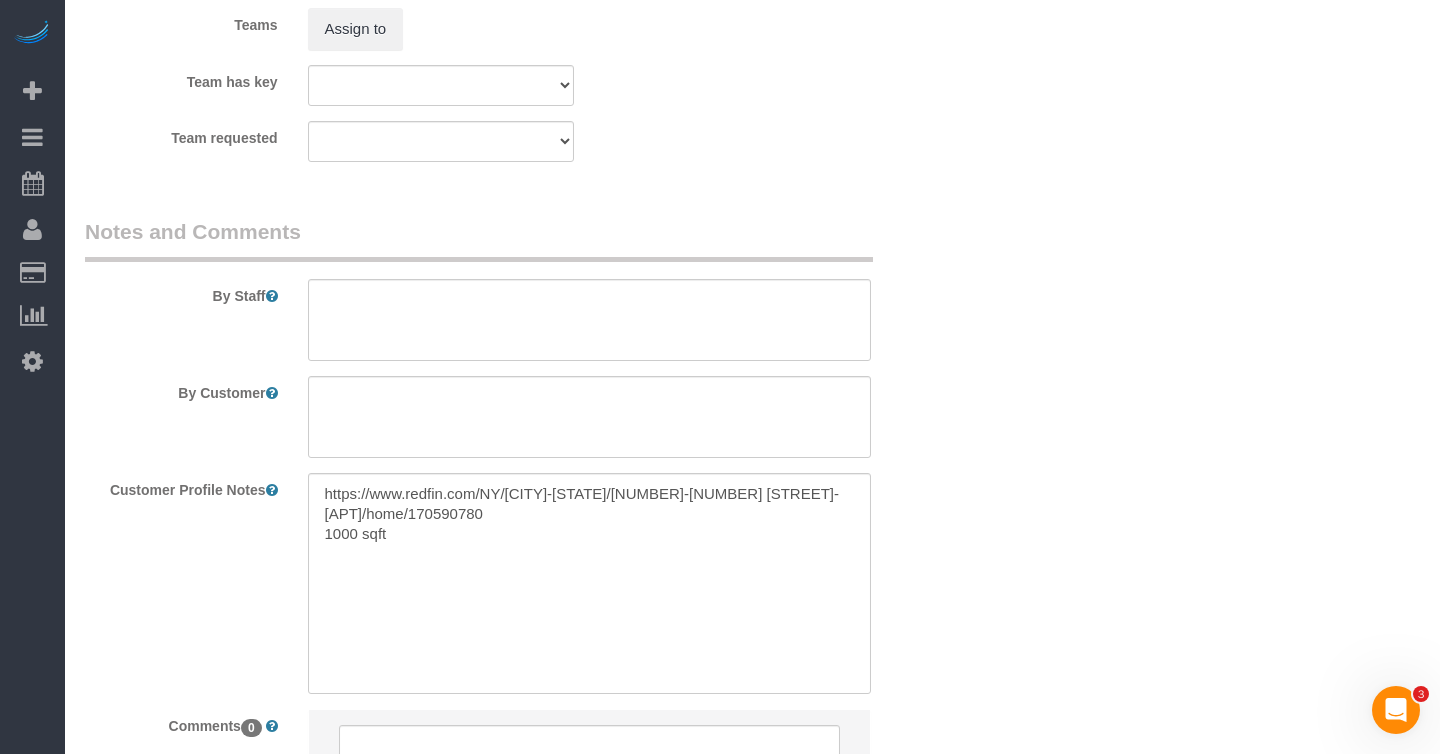 click on "Who
Email
bouzyt01@gmail.com
Name *
Tania
Bouzy
new customer
Where
Address
149-12 union turnpike, 21GA
Flushing Queens
AK
AL
AR
AZ
CA
CO
CT
DC
DE
FL
GA
HI
IA
ID
IL
IN
KS
KY
LA
MA
MD
ME
MI
MN
MO
MS
MT
NC" at bounding box center [752, -887] 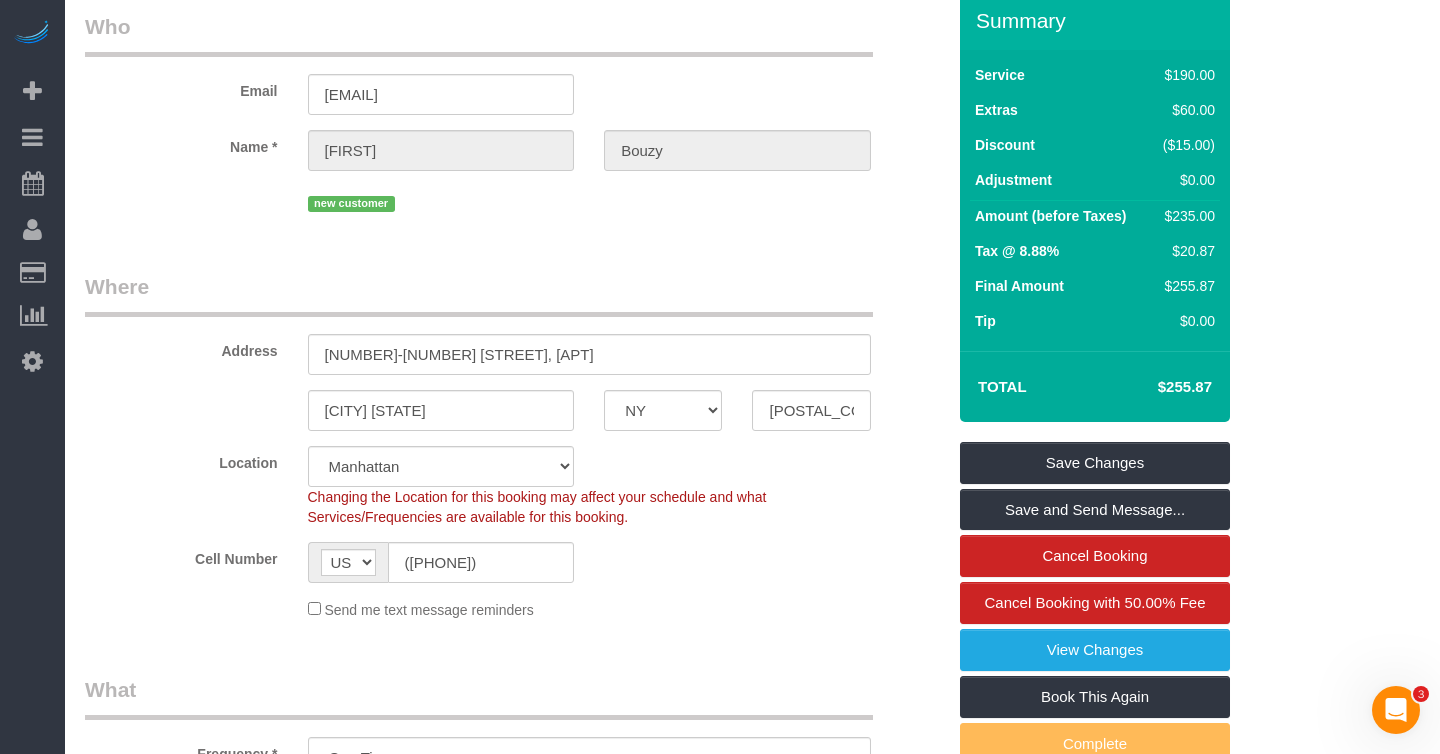 scroll, scrollTop: 77, scrollLeft: 0, axis: vertical 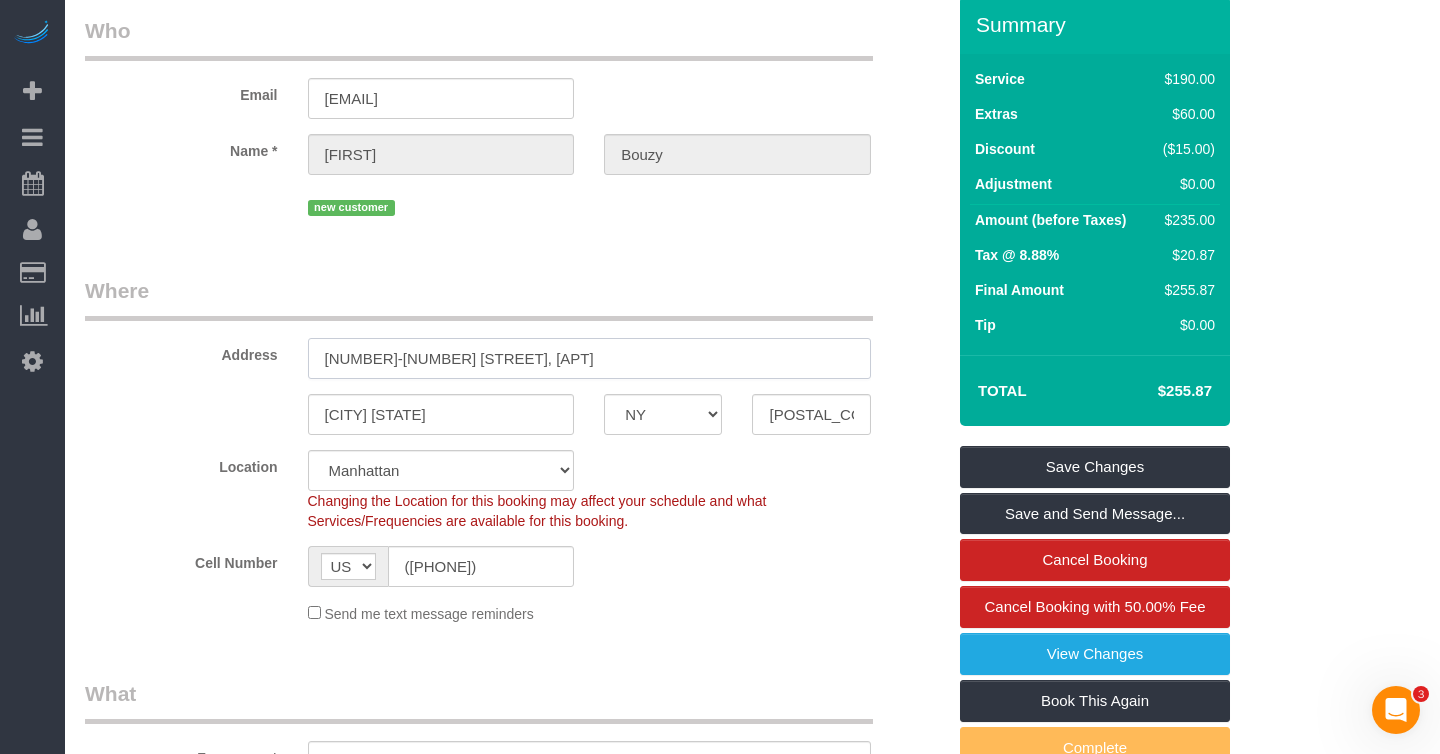 click on "149-12 union turnpike, 21GA" at bounding box center (589, 358) 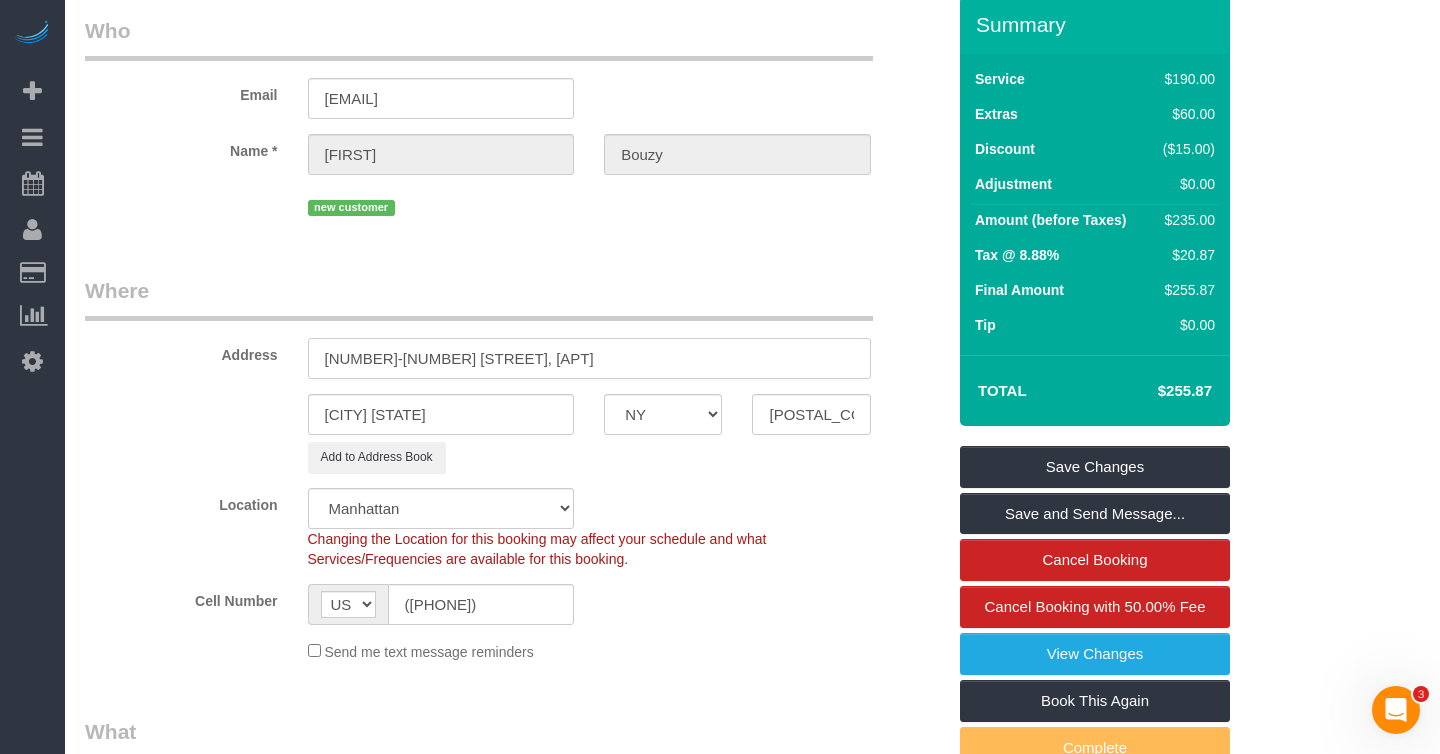 click on "149-12 union turnpike, Apt. 21GA" at bounding box center [589, 358] 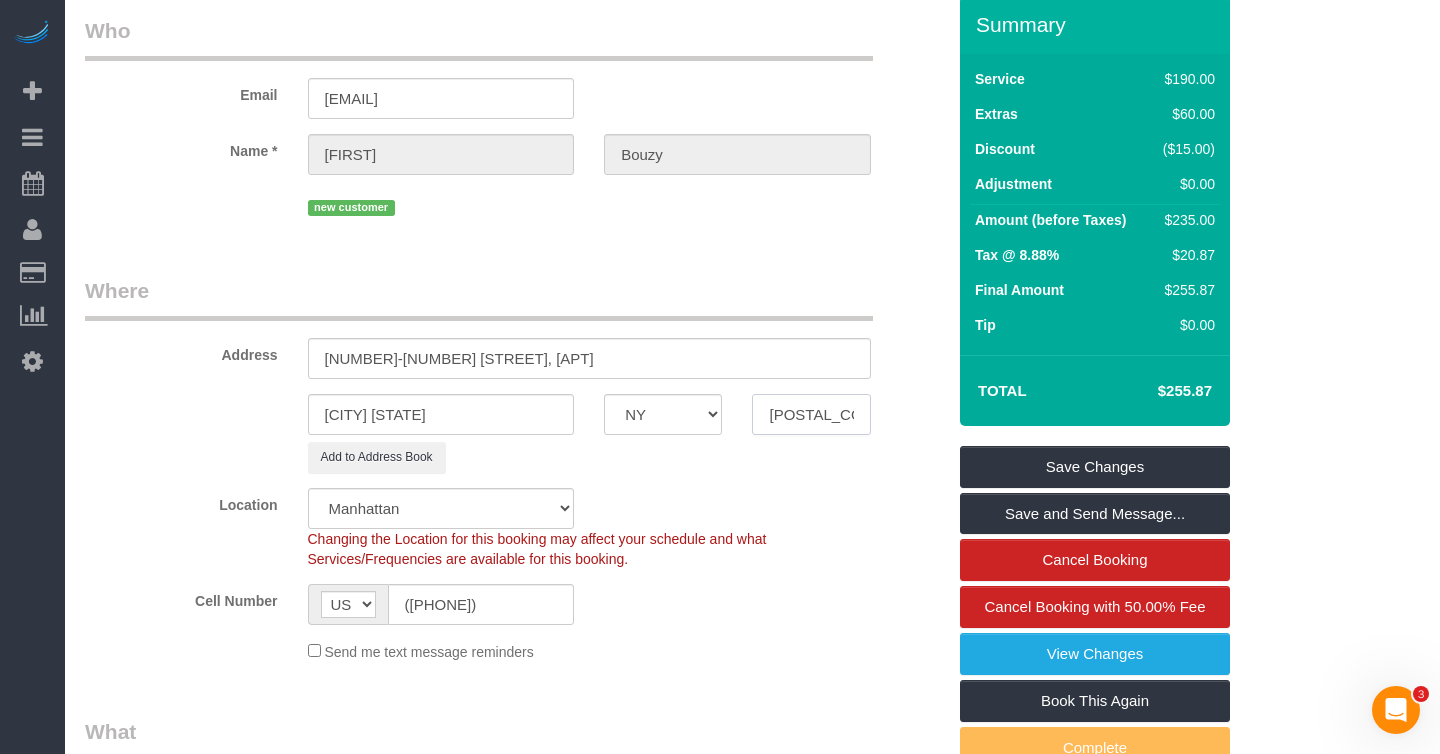 click on "11367" at bounding box center [811, 414] 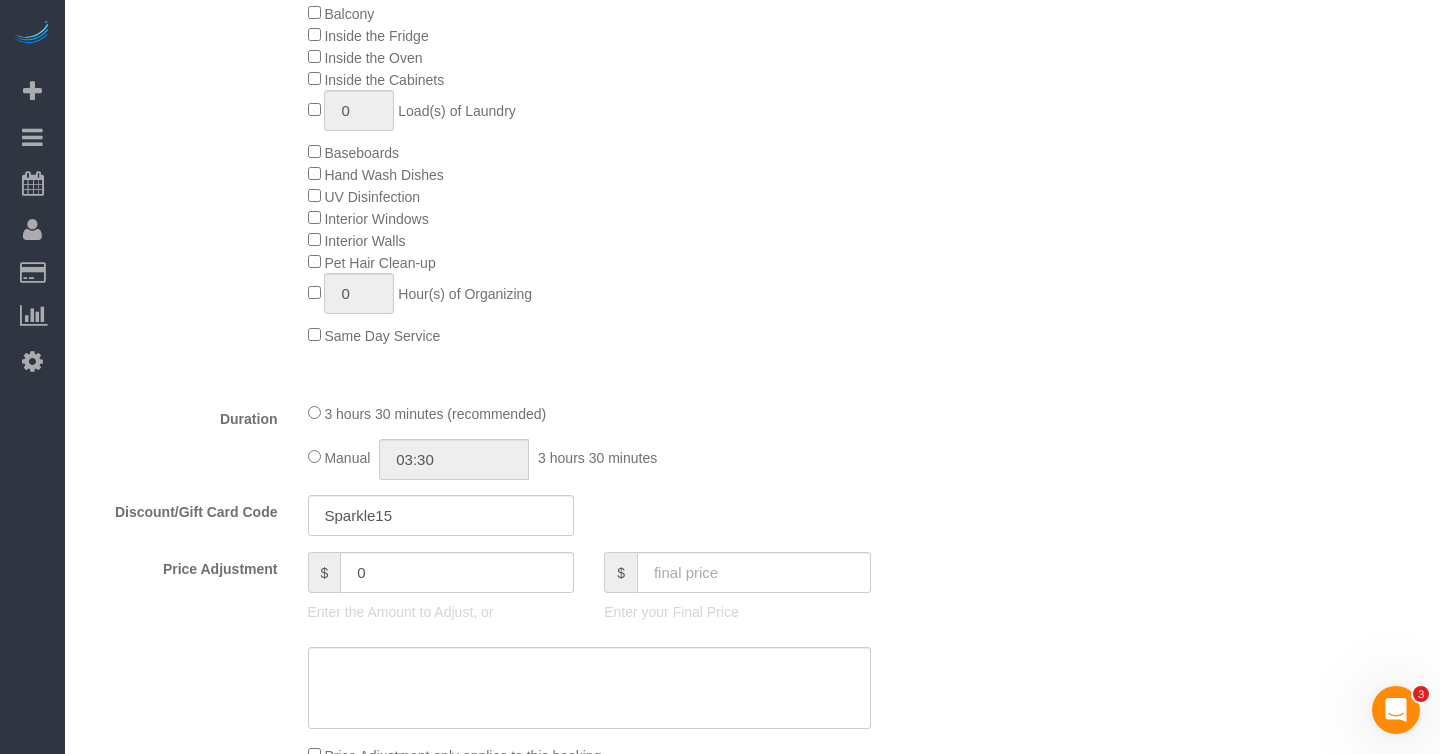 scroll, scrollTop: 0, scrollLeft: 0, axis: both 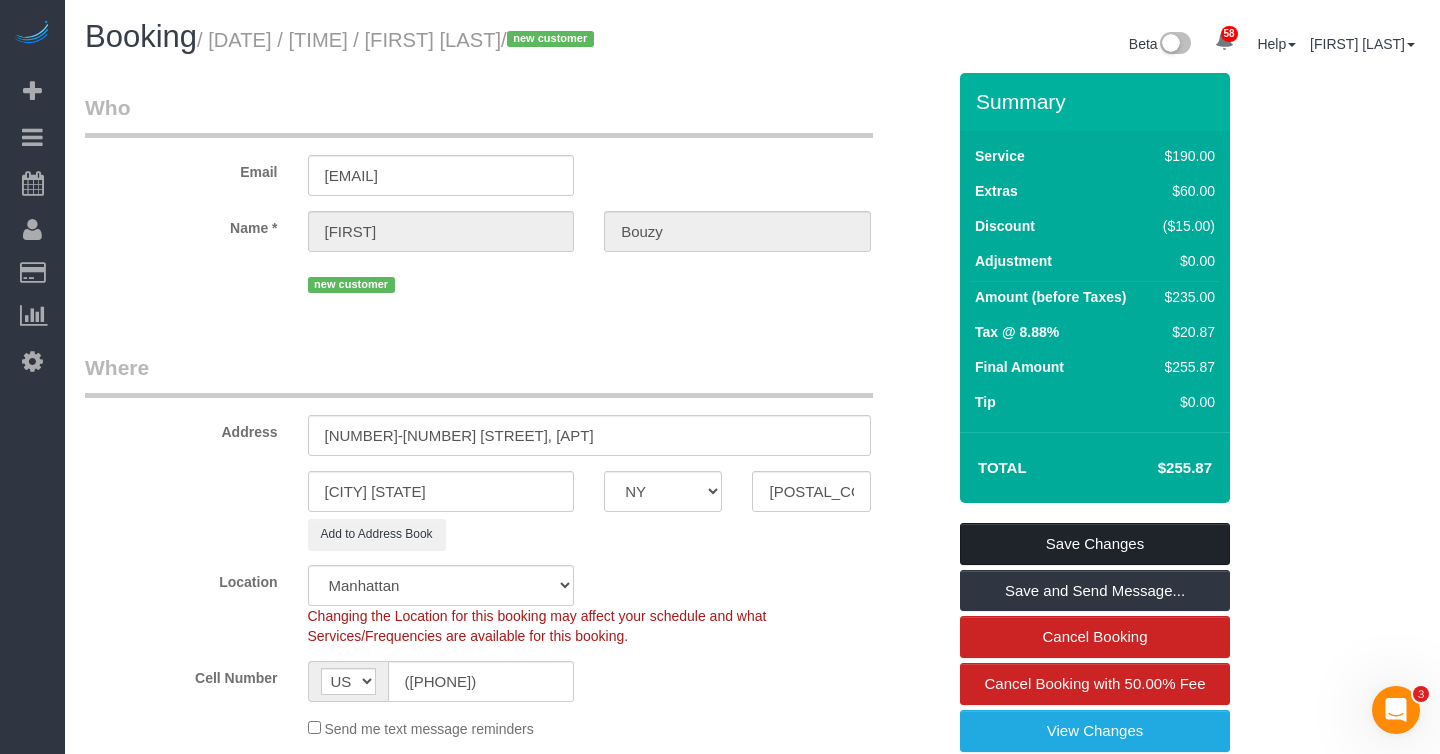 click on "Save Changes" at bounding box center [1095, 544] 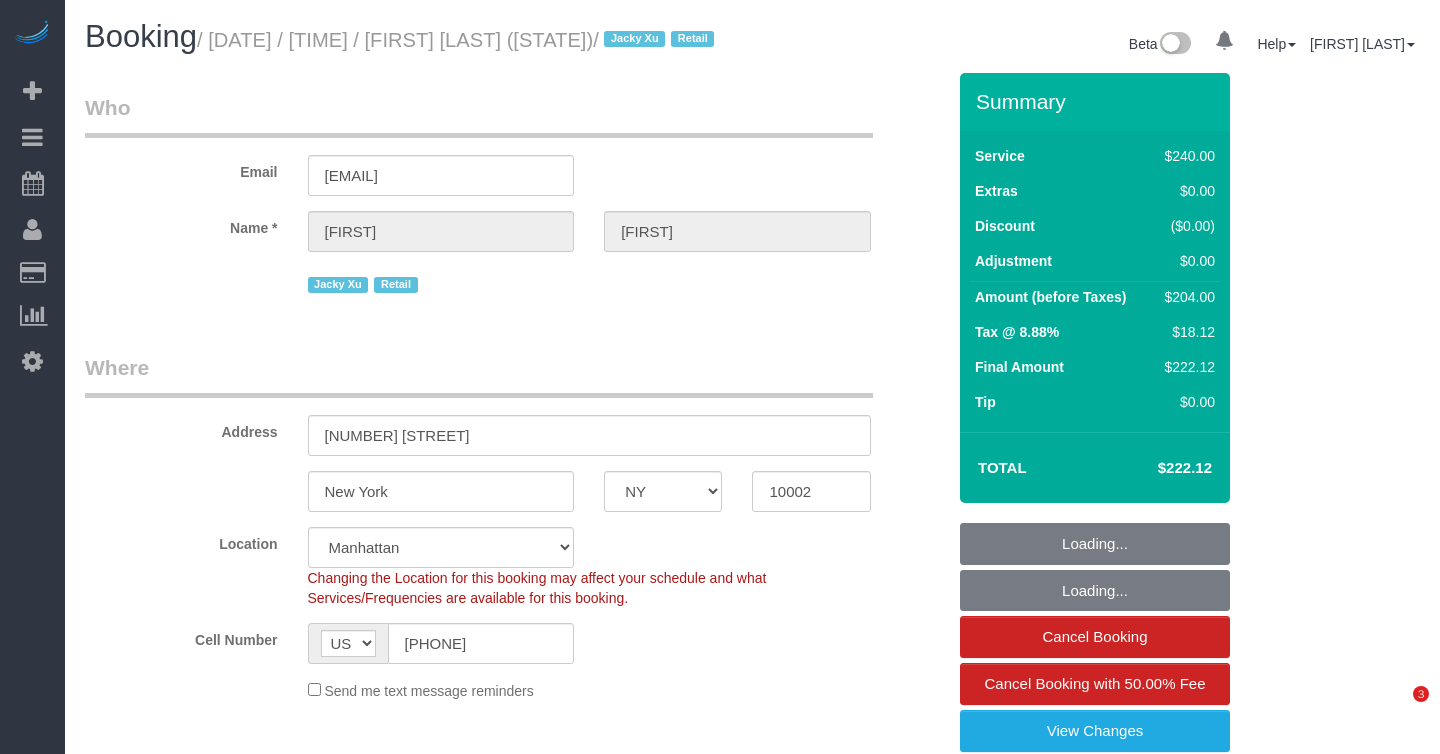 select on "NY" 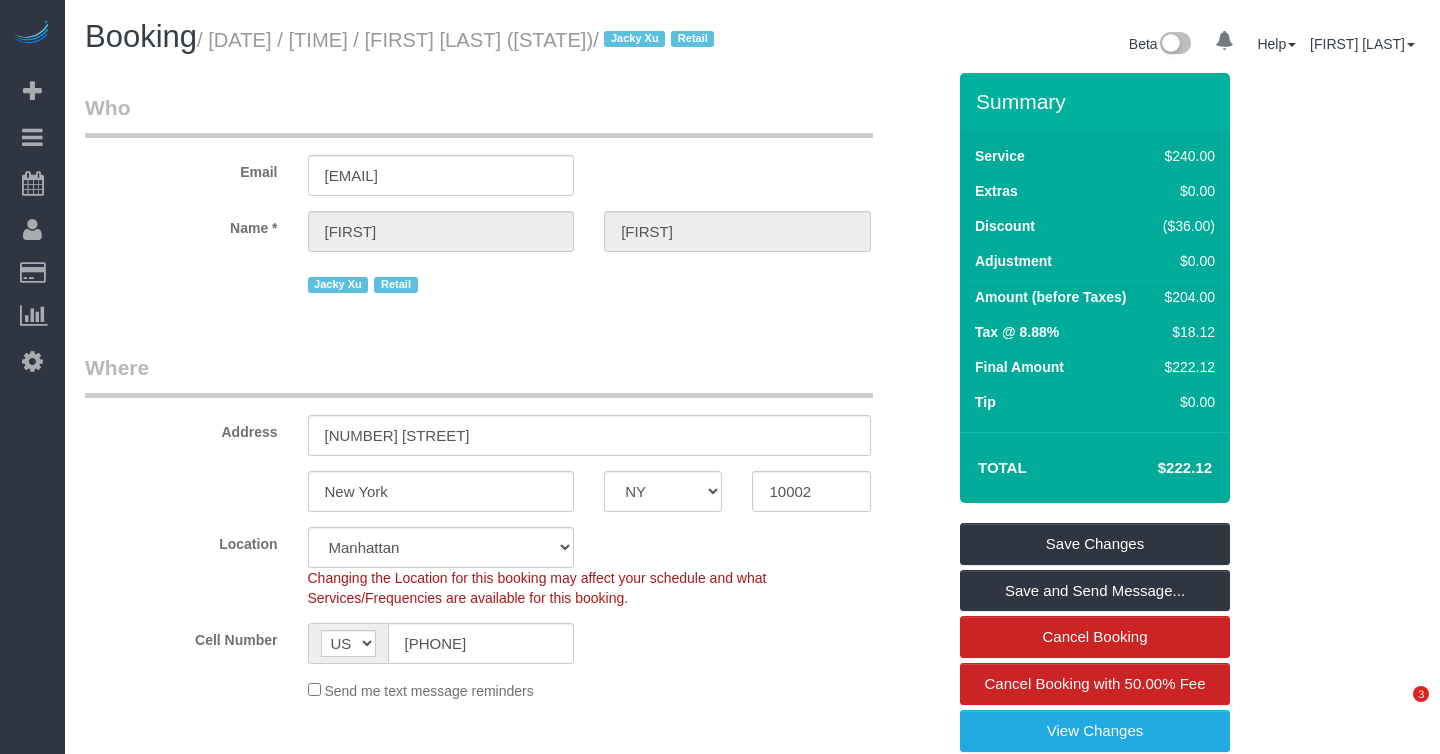 scroll, scrollTop: 0, scrollLeft: 0, axis: both 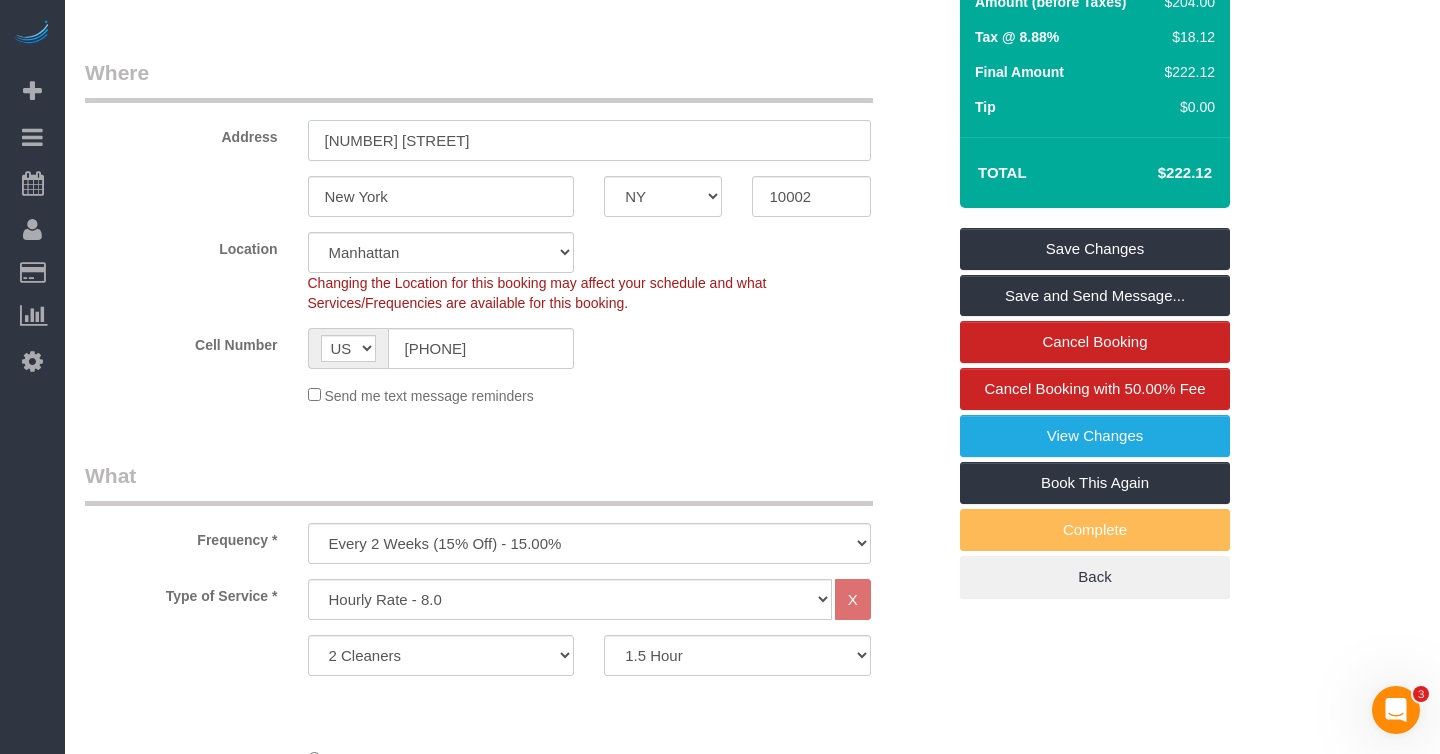 click on "138 Ludlow Street" at bounding box center [589, 140] 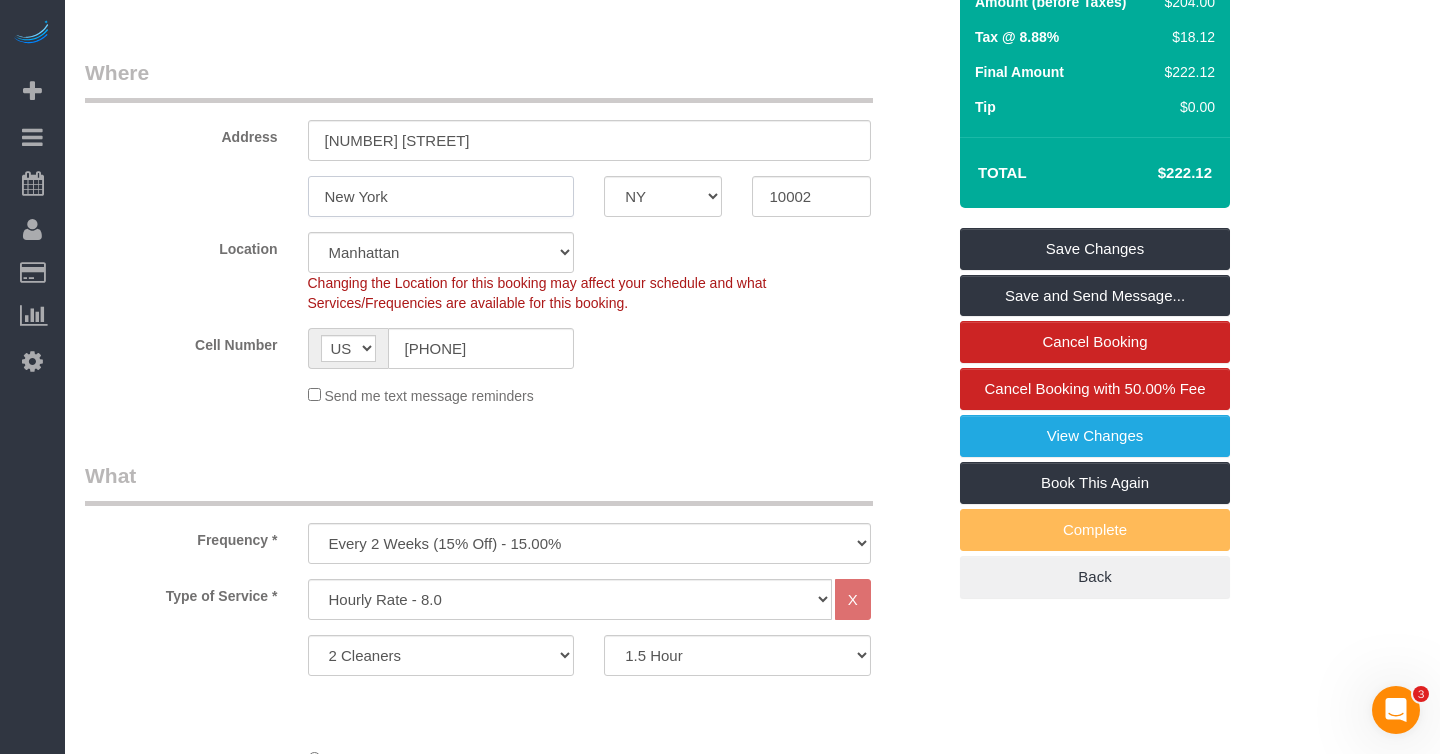 click on "New York" at bounding box center (441, 196) 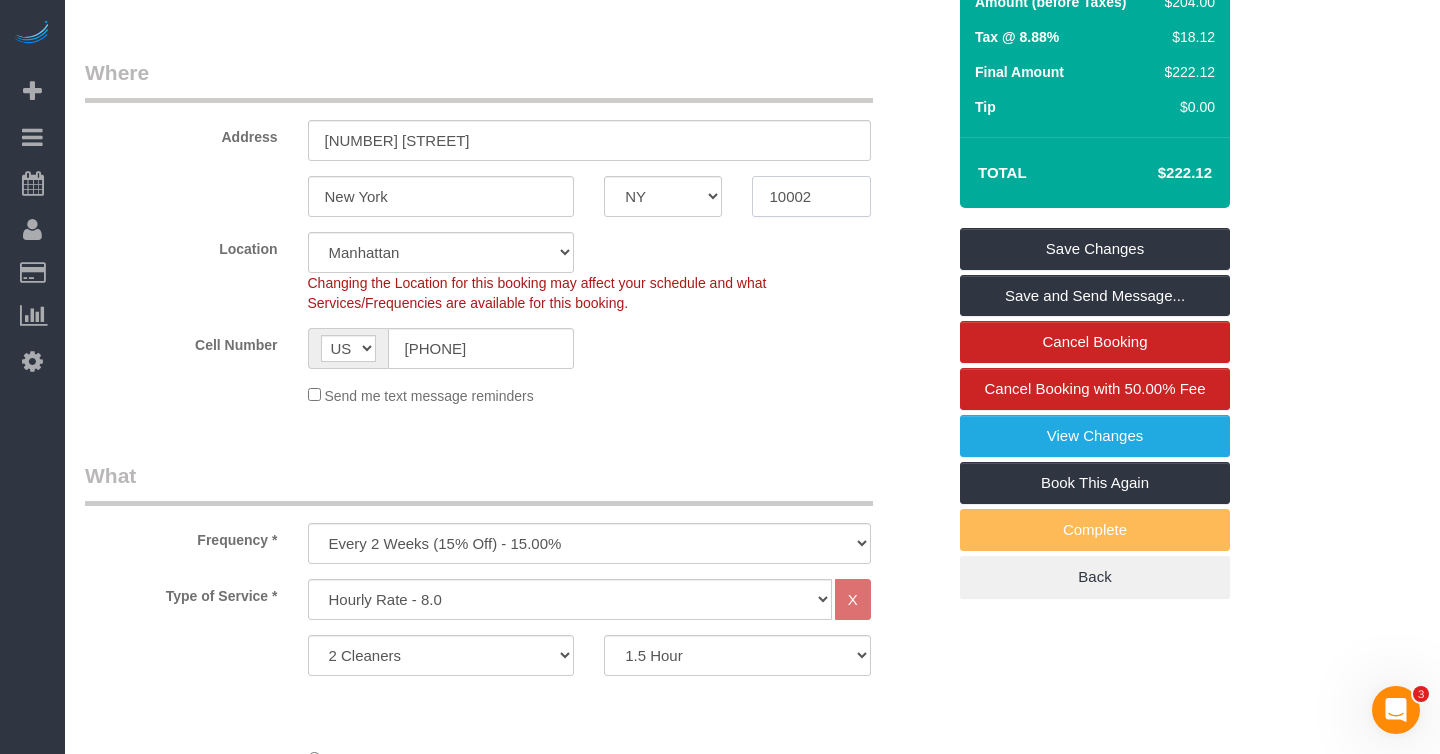 click on "10002" at bounding box center [811, 196] 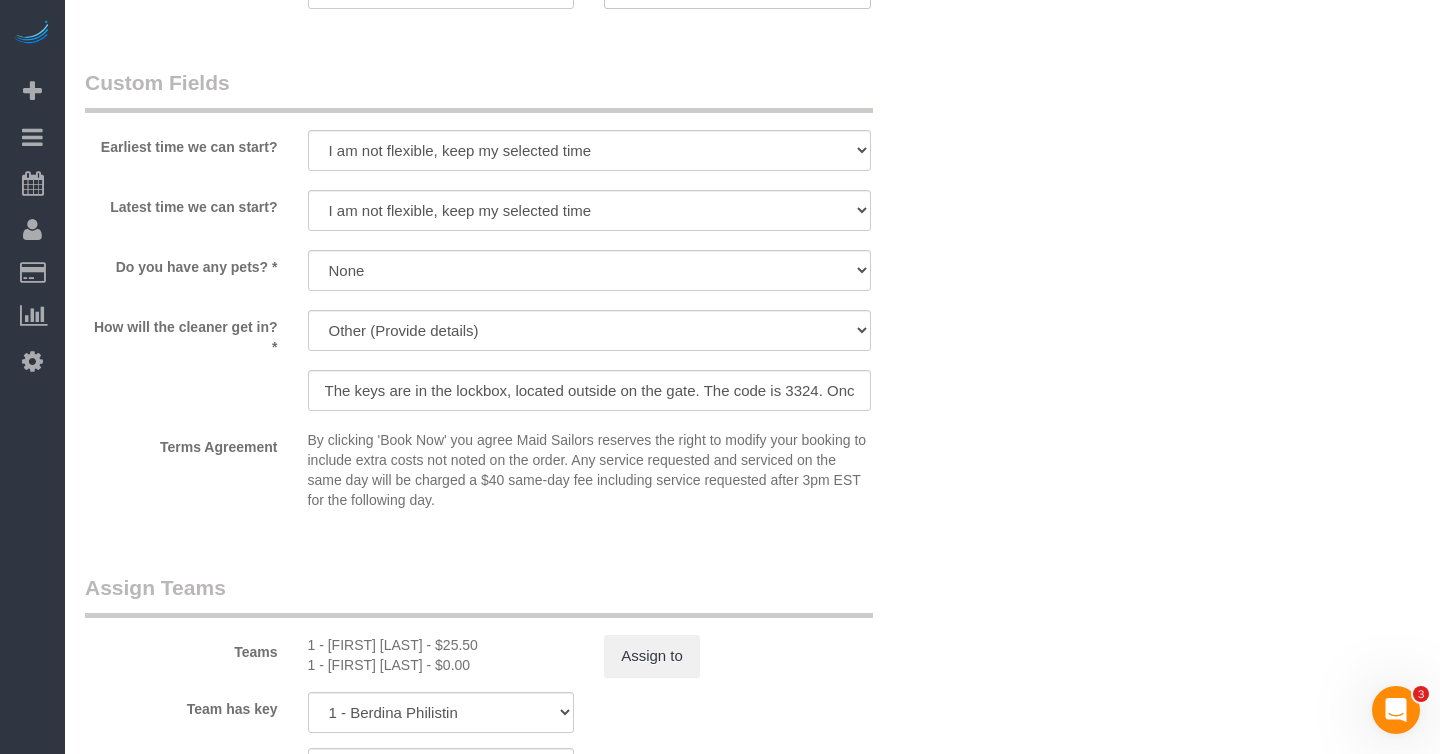 scroll, scrollTop: 2401, scrollLeft: 0, axis: vertical 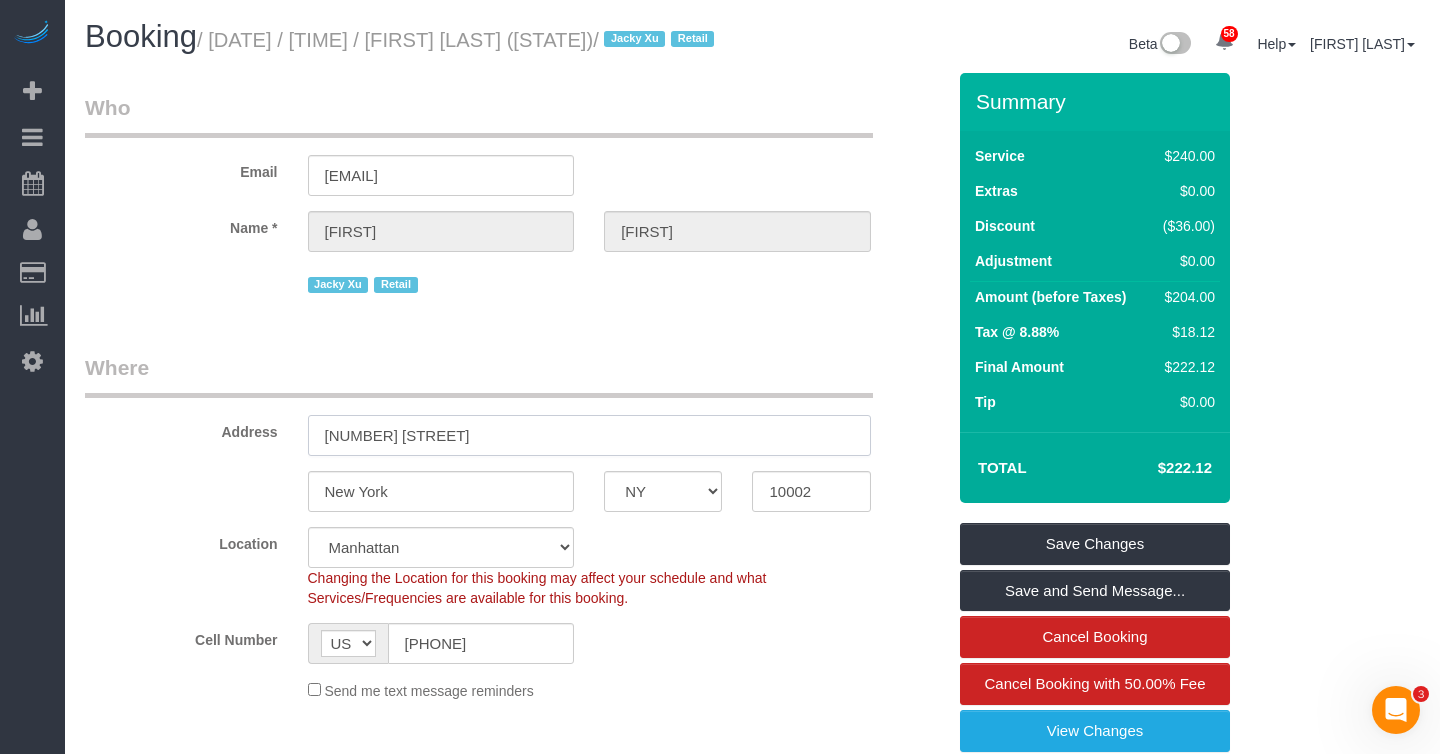 click on "138 Ludlow Street" at bounding box center [589, 435] 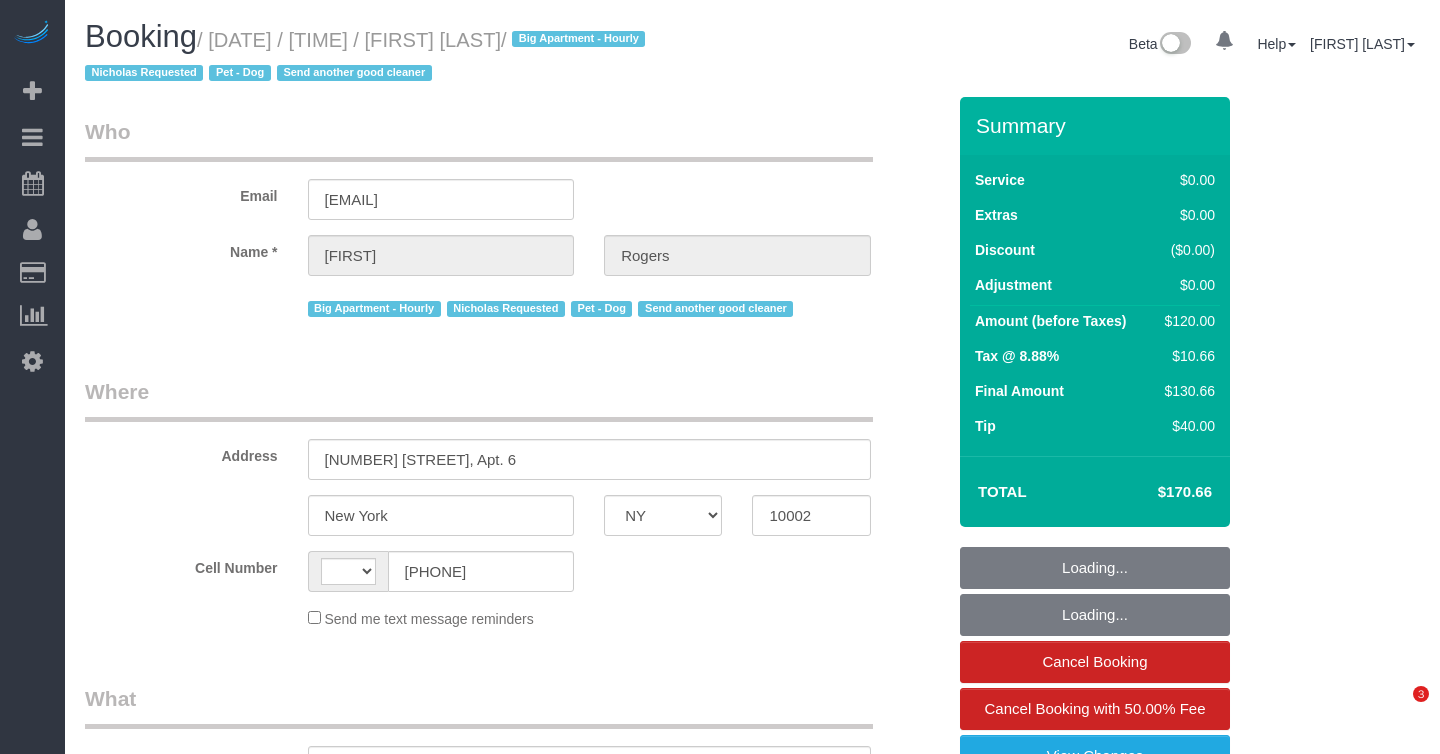 select on "NY" 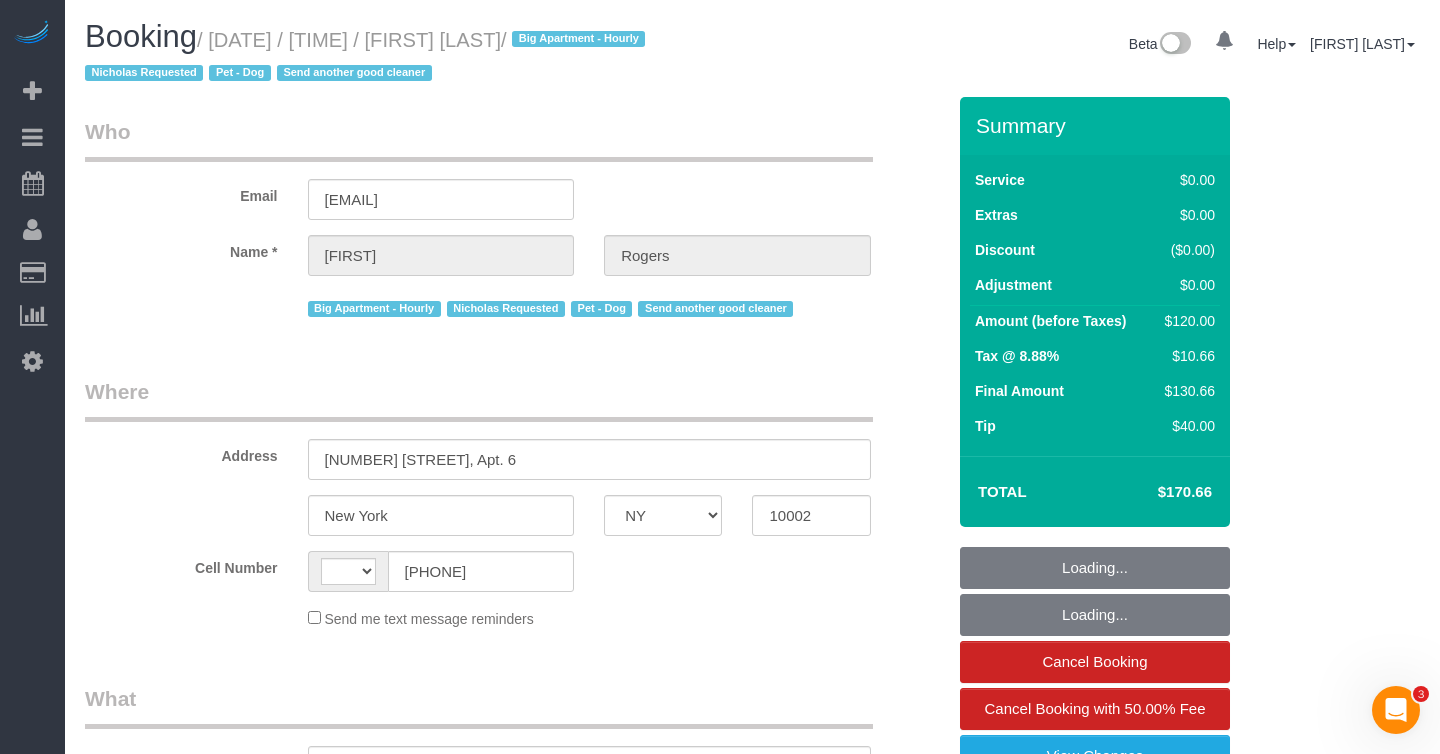 scroll, scrollTop: 0, scrollLeft: 0, axis: both 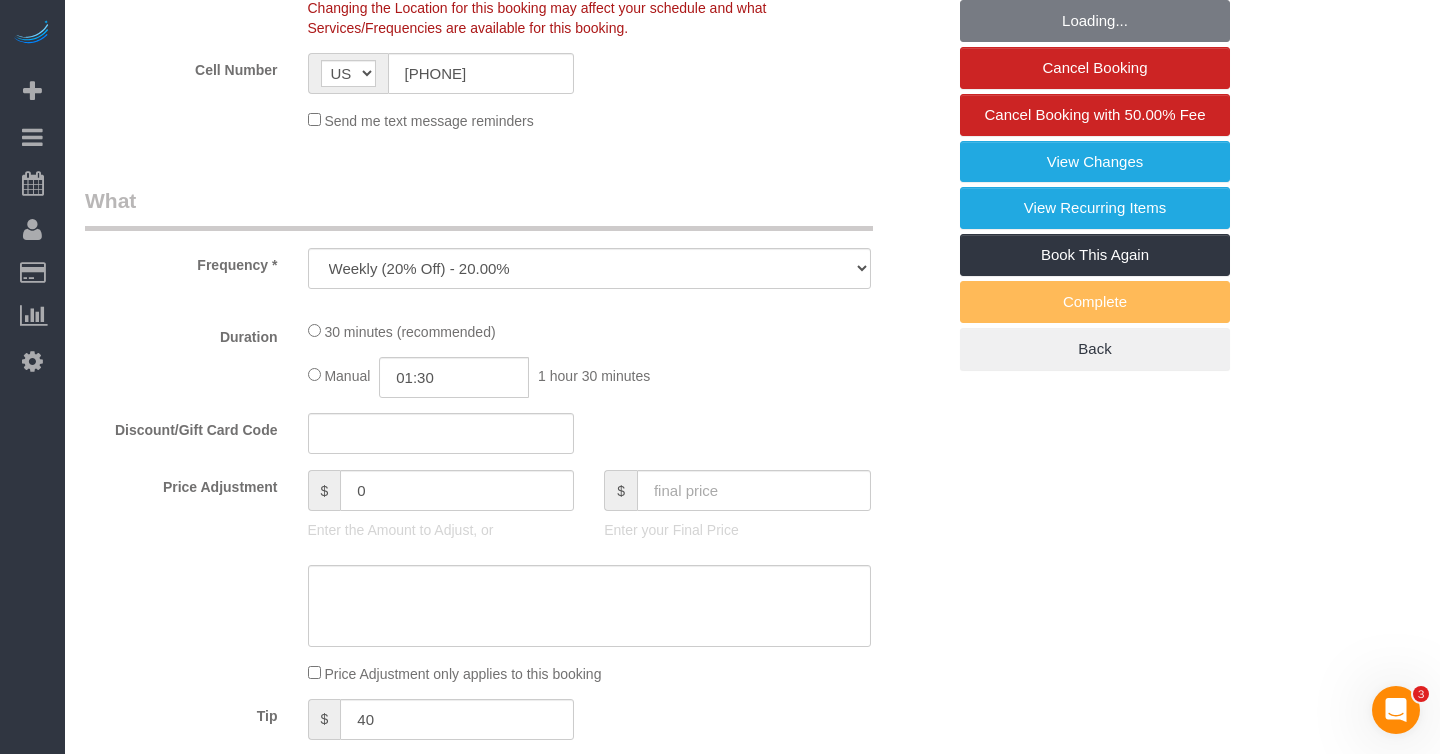 select on "object:1095" 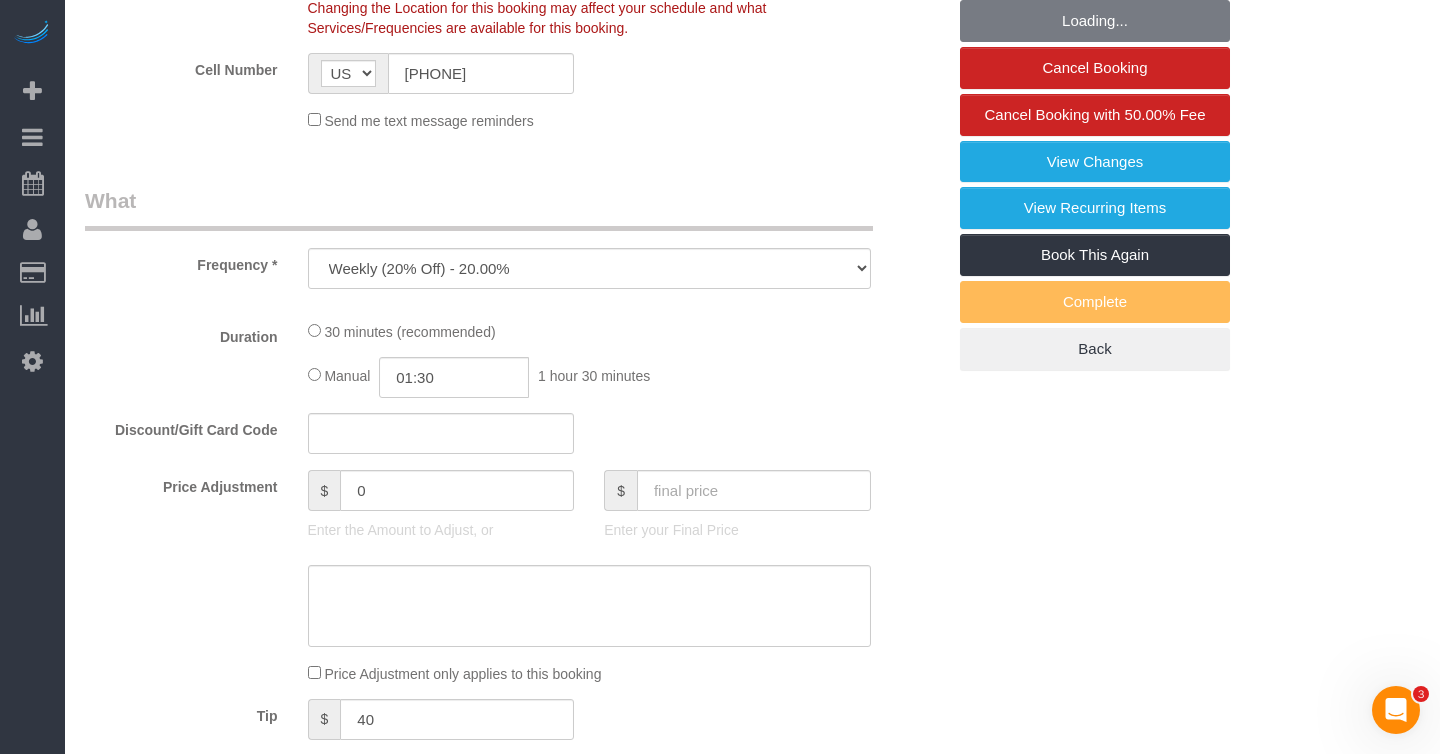 select on "string:stripe-pm_1Qk9F94VGloSiKo7OvURio3Q" 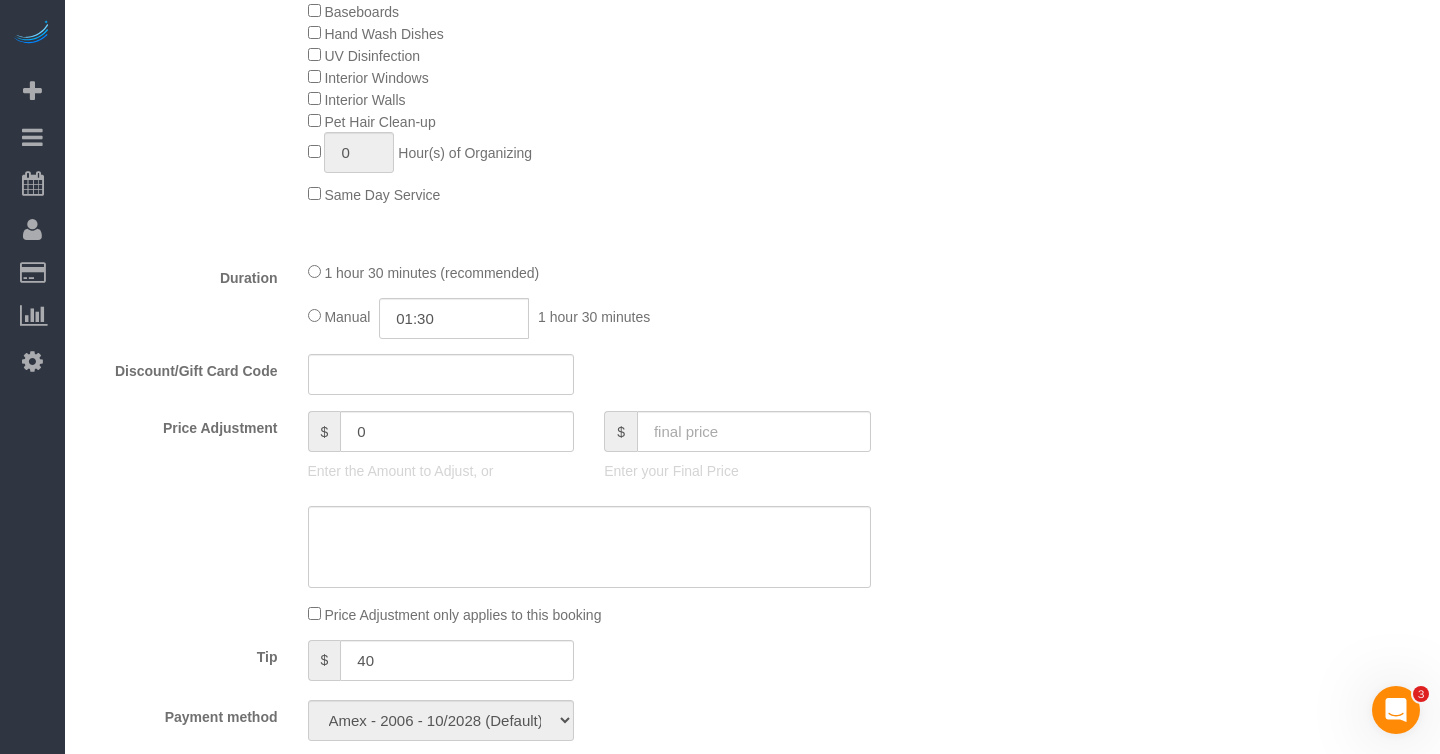 scroll, scrollTop: 1272, scrollLeft: 0, axis: vertical 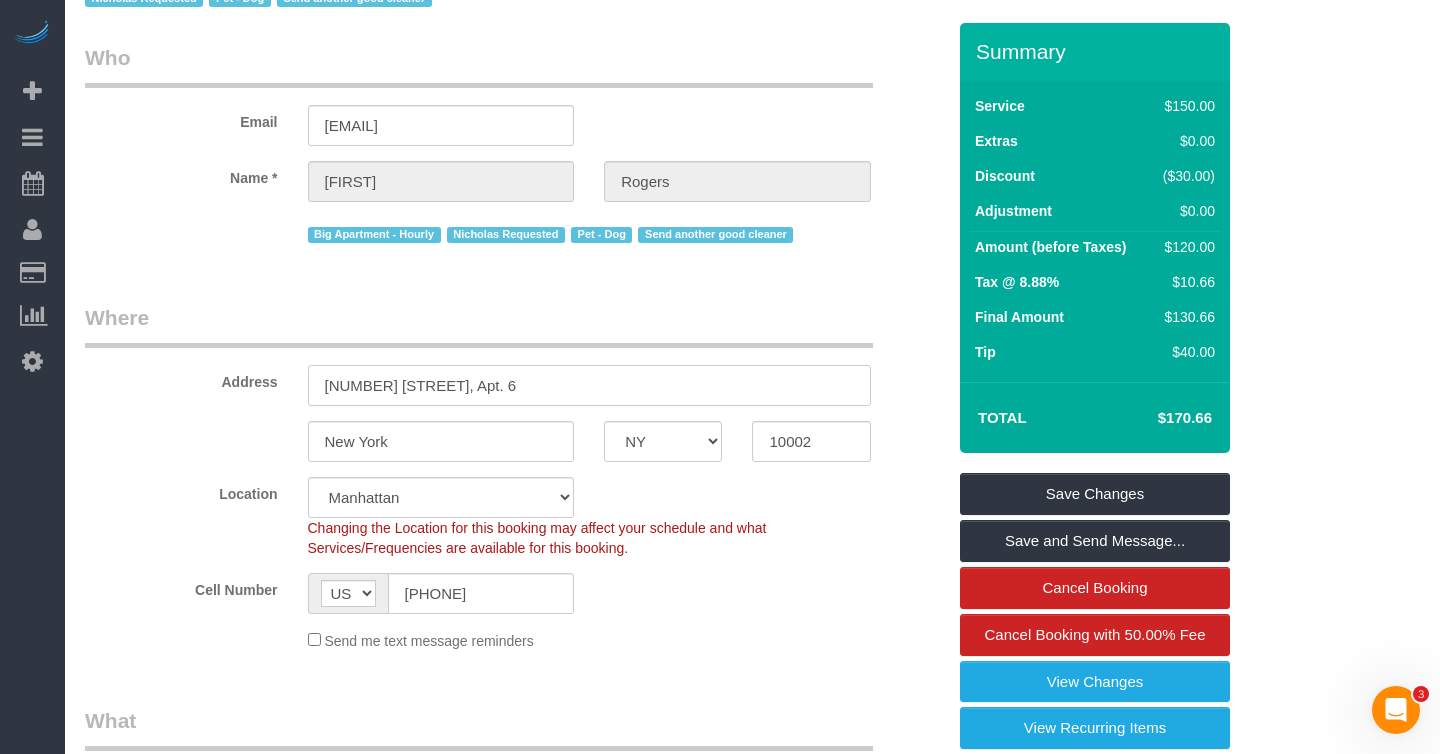 click on "153 Bowery, Apt. 6" at bounding box center (589, 385) 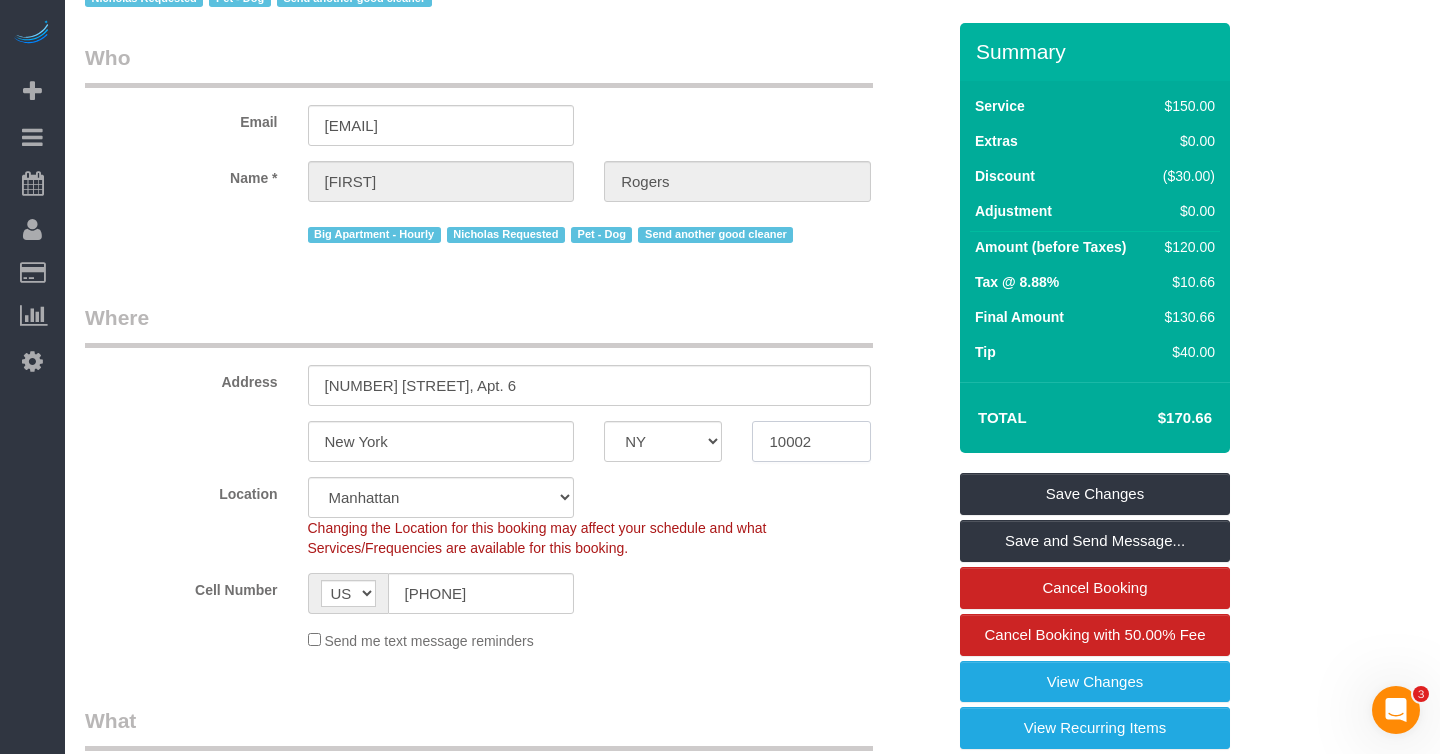 click on "10002" at bounding box center [811, 441] 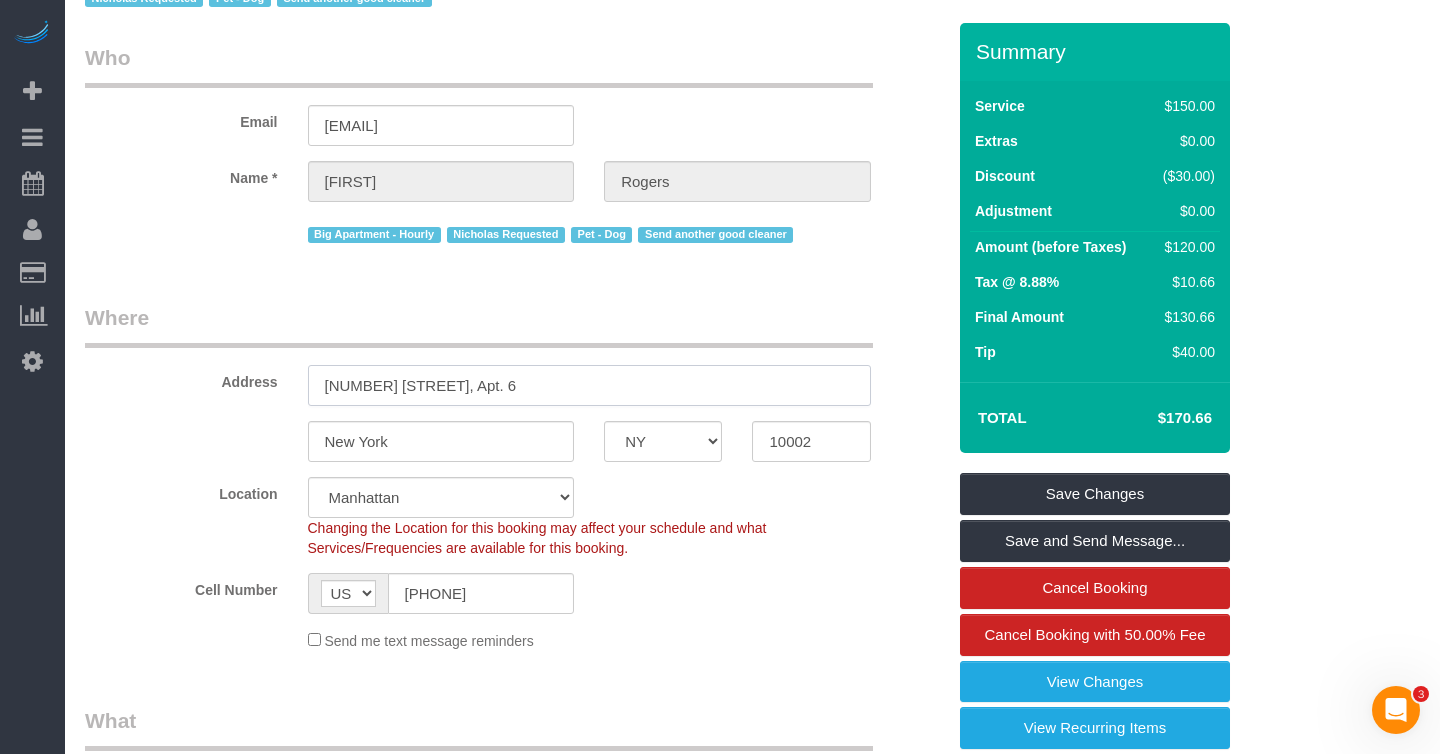 click on "153 Bowery, Apt. 6" at bounding box center (589, 385) 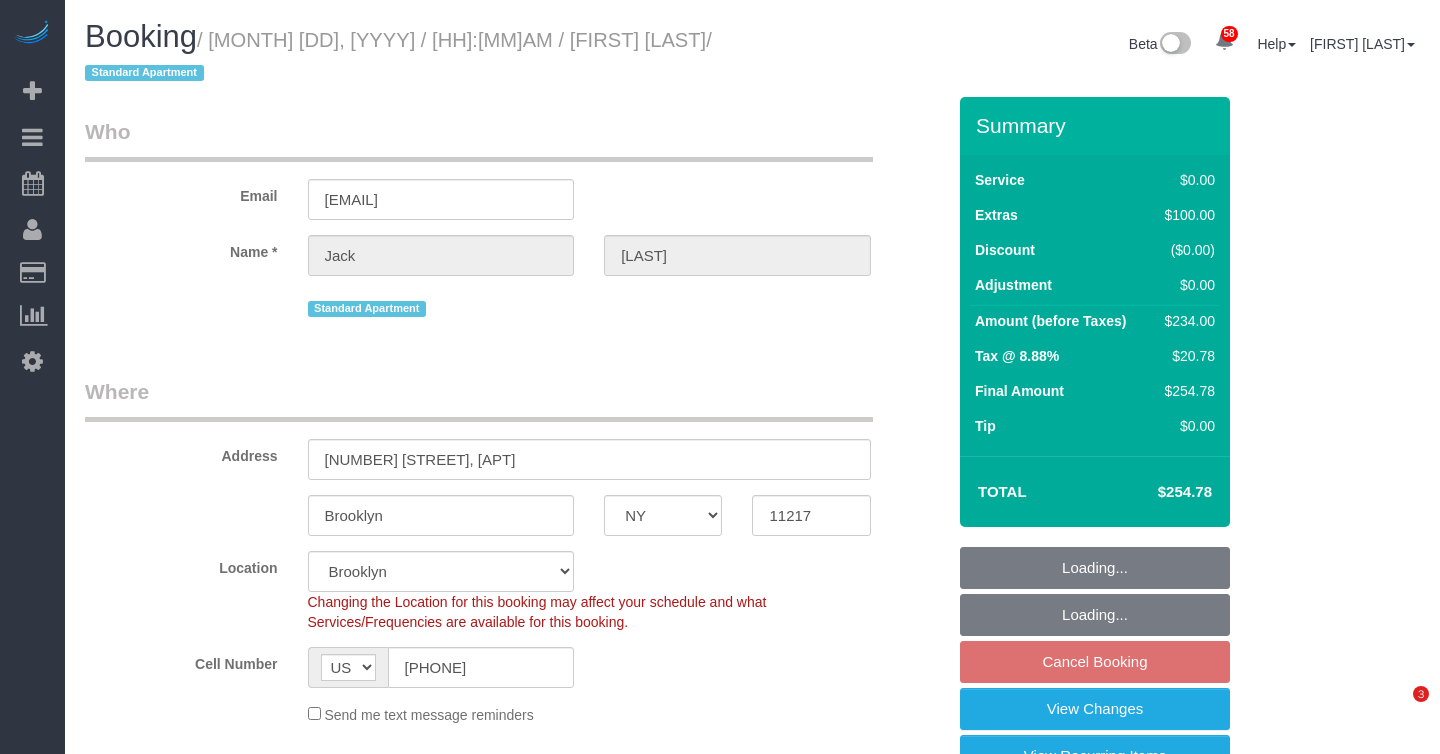select on "NY" 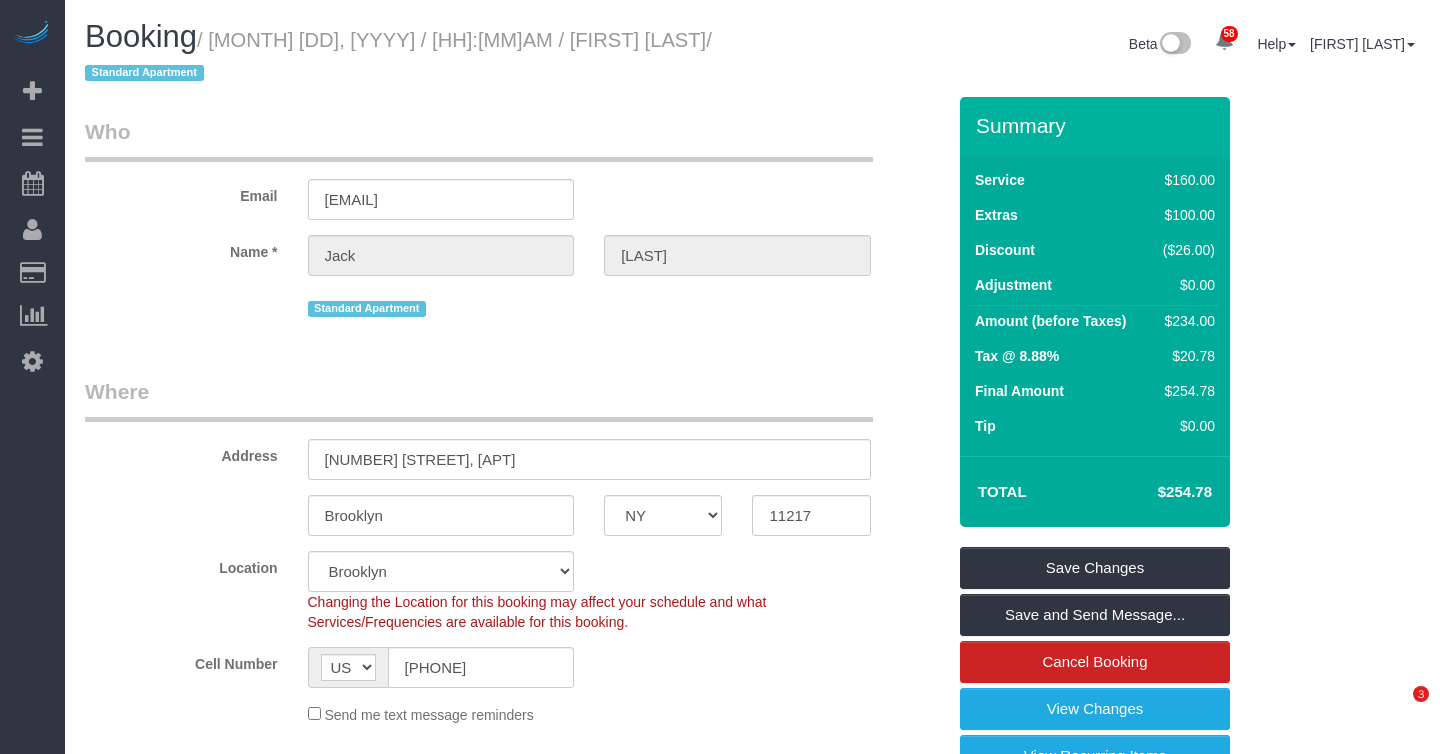 scroll, scrollTop: 0, scrollLeft: 0, axis: both 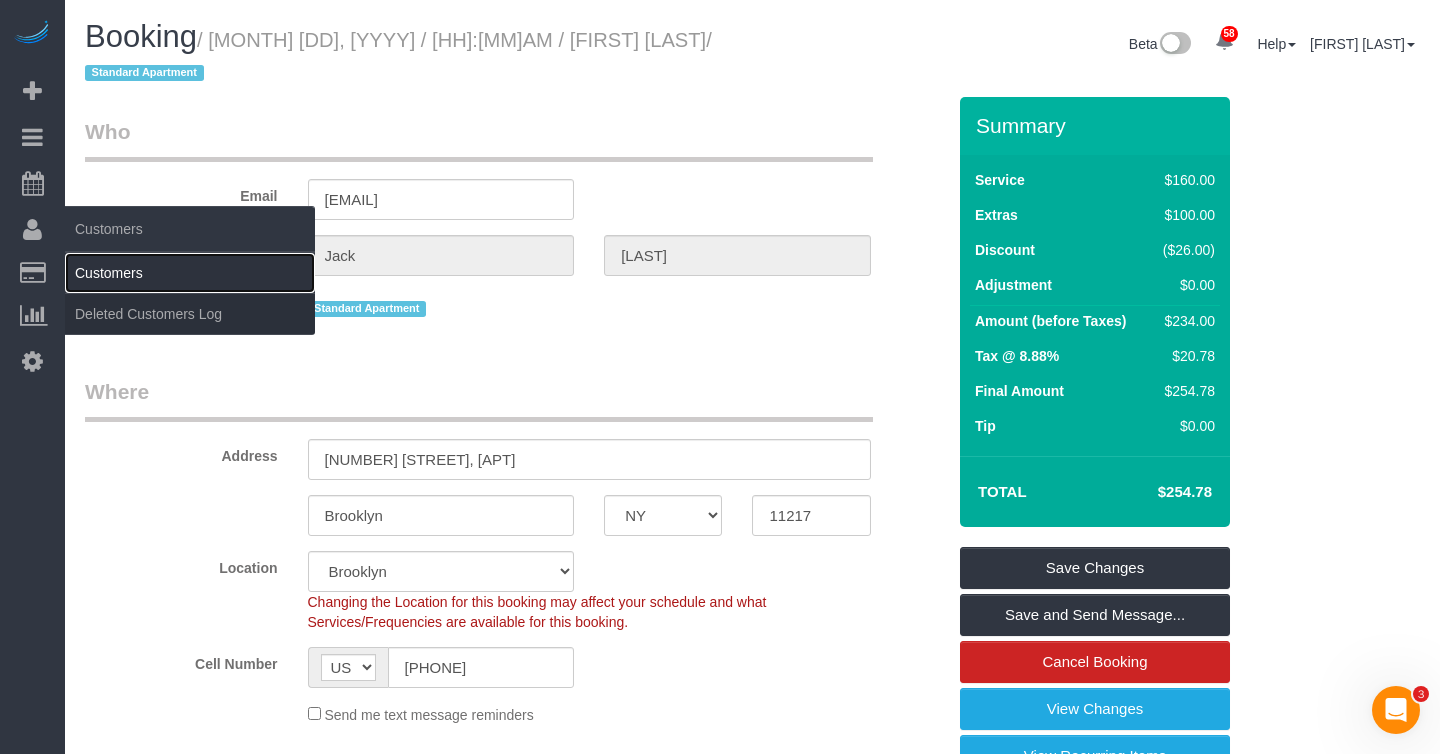click on "Customers" at bounding box center [190, 273] 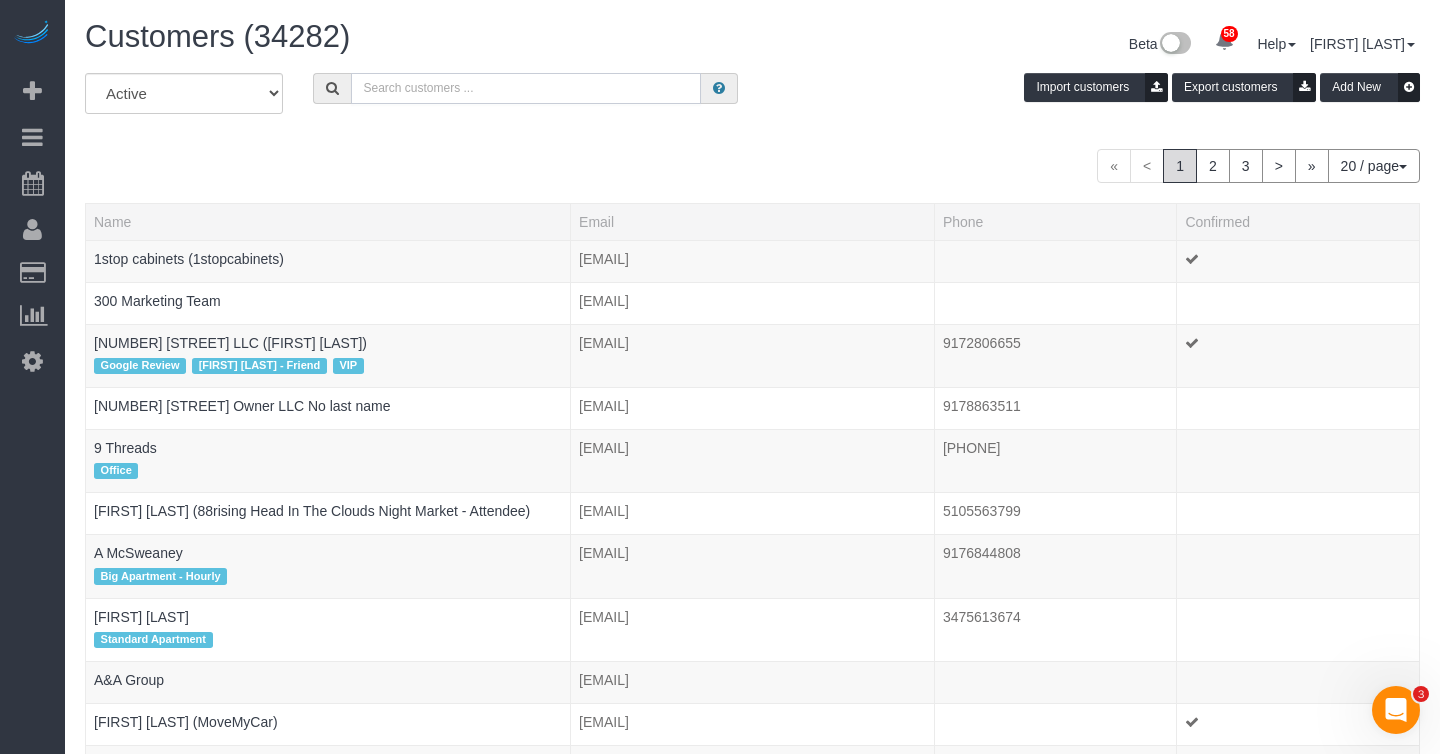 click at bounding box center [526, 88] 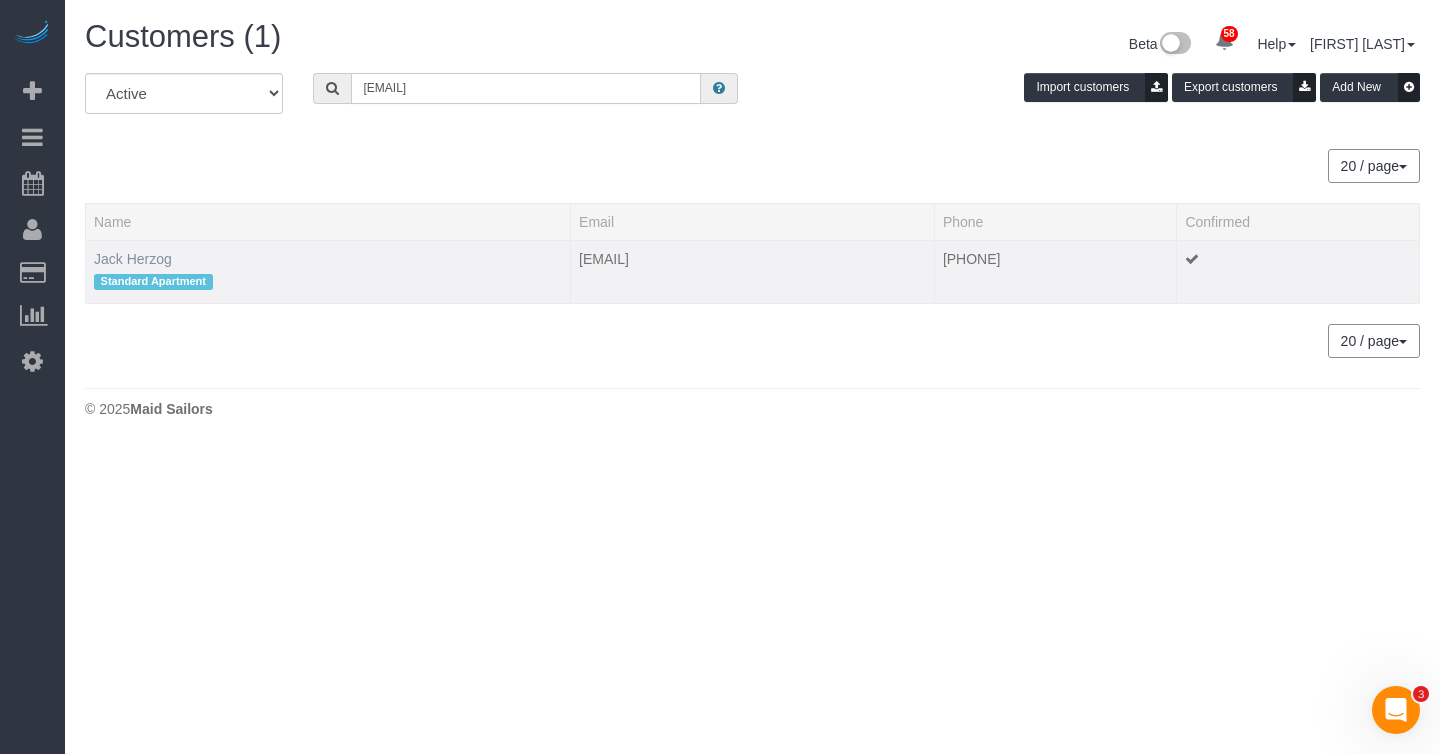 type on "[USERNAME]@[EXAMPLE_DOMAIN]" 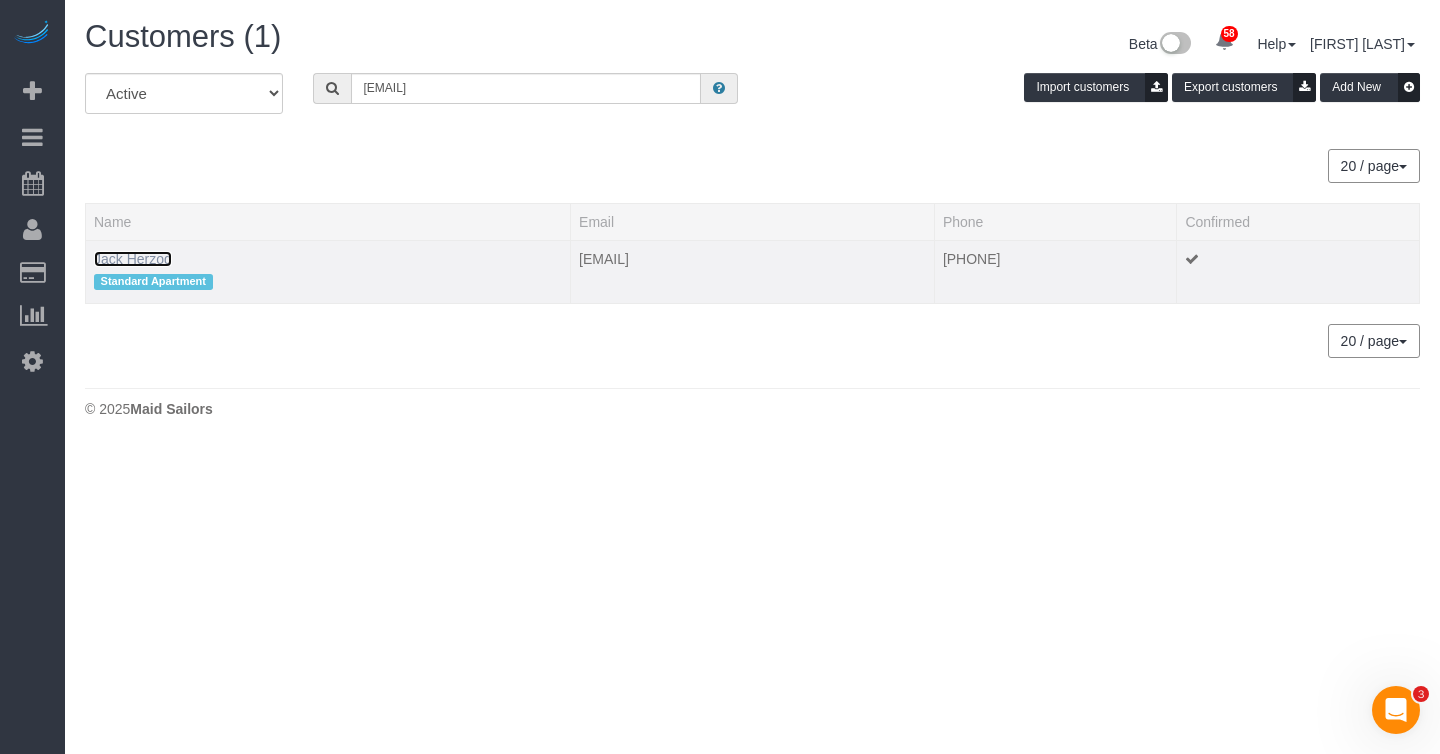 click on "Jack Herzog" at bounding box center (133, 259) 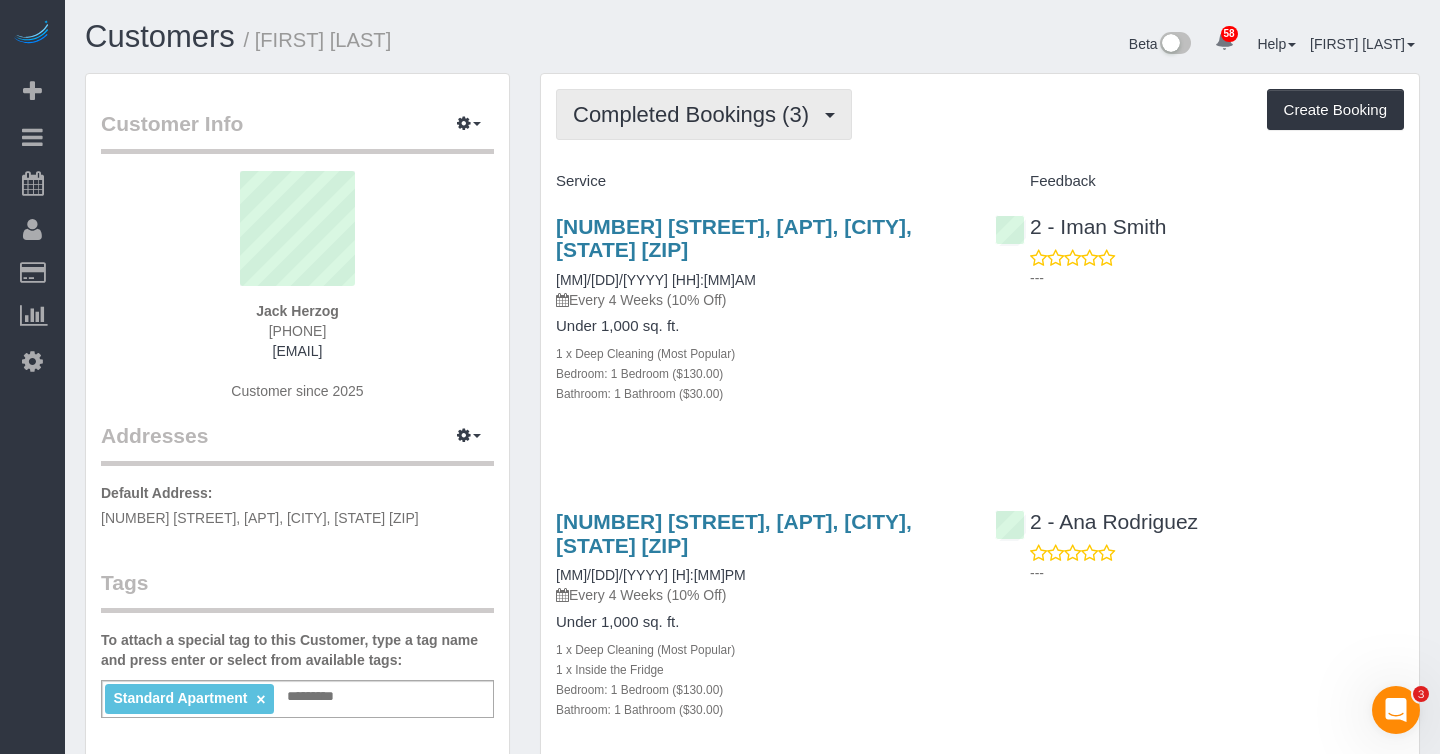click on "Completed Bookings (3)" at bounding box center [696, 114] 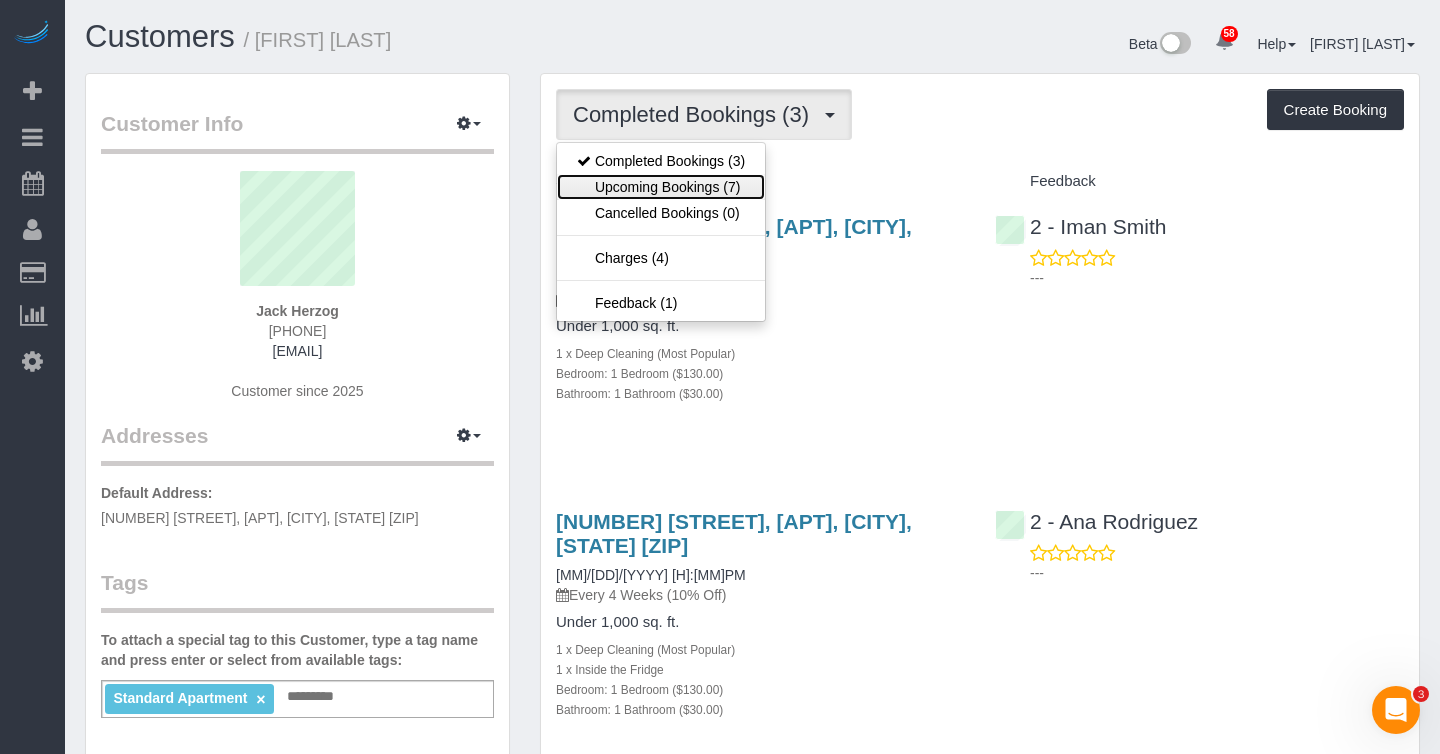 click on "Upcoming Bookings (7)" at bounding box center [661, 187] 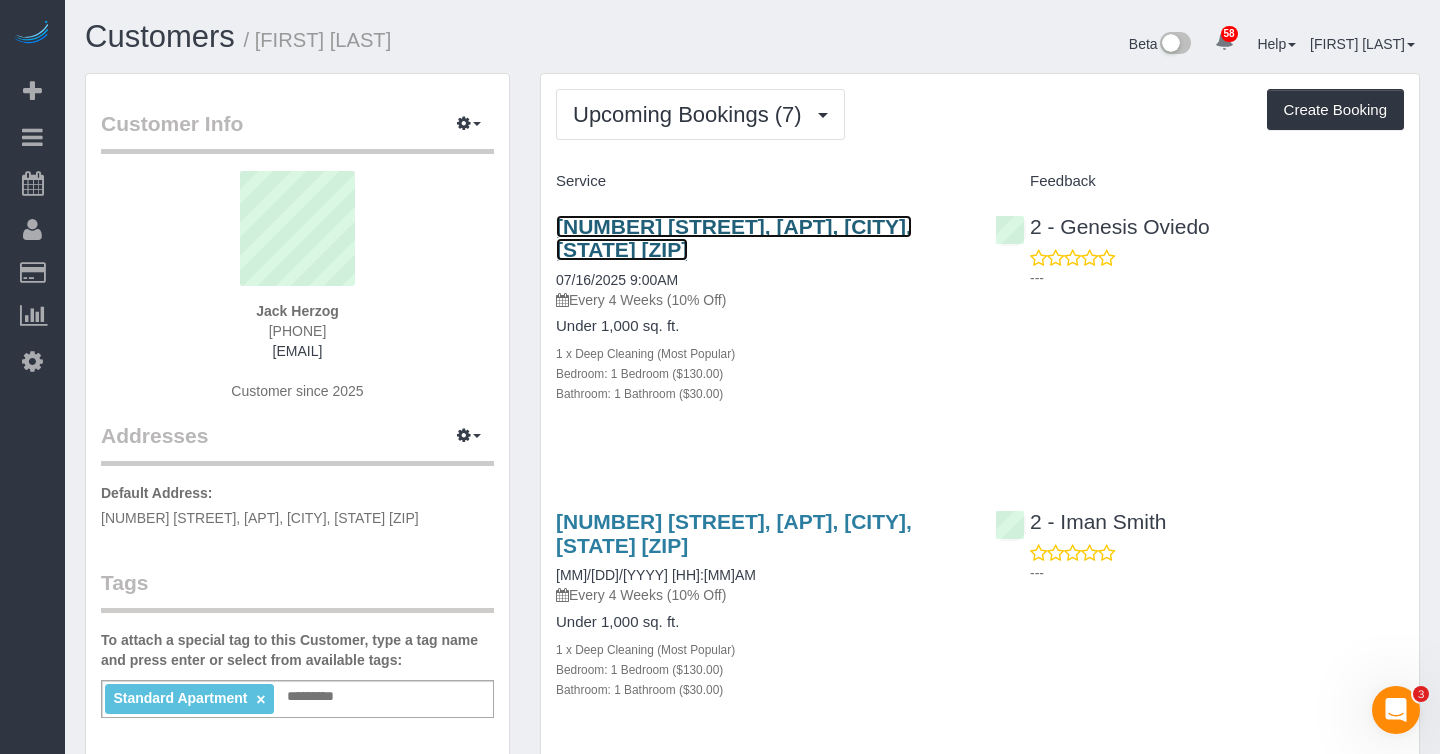 click on "390 Bergen Street, Apt. 2r, Brooklyn, NY 11217" at bounding box center (734, 238) 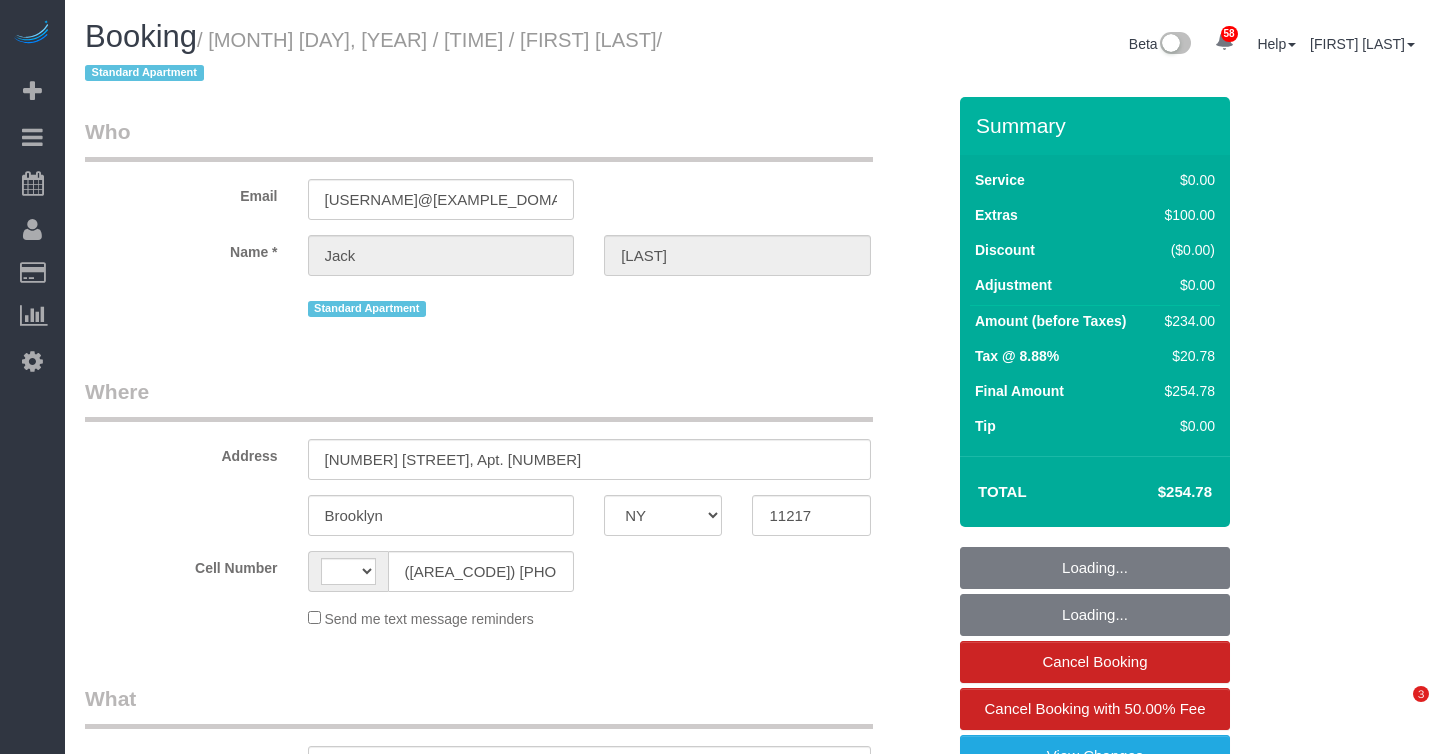 select on "NY" 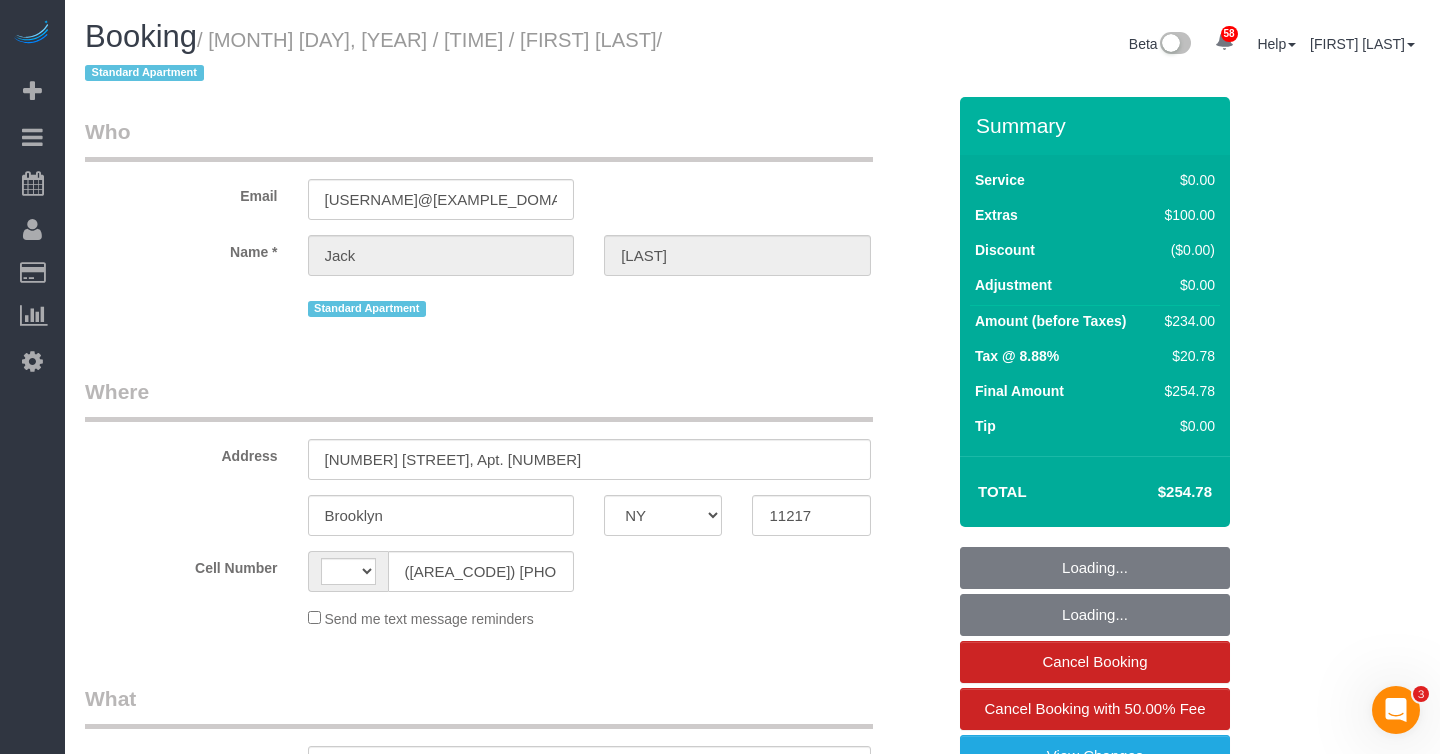 scroll, scrollTop: 0, scrollLeft: 0, axis: both 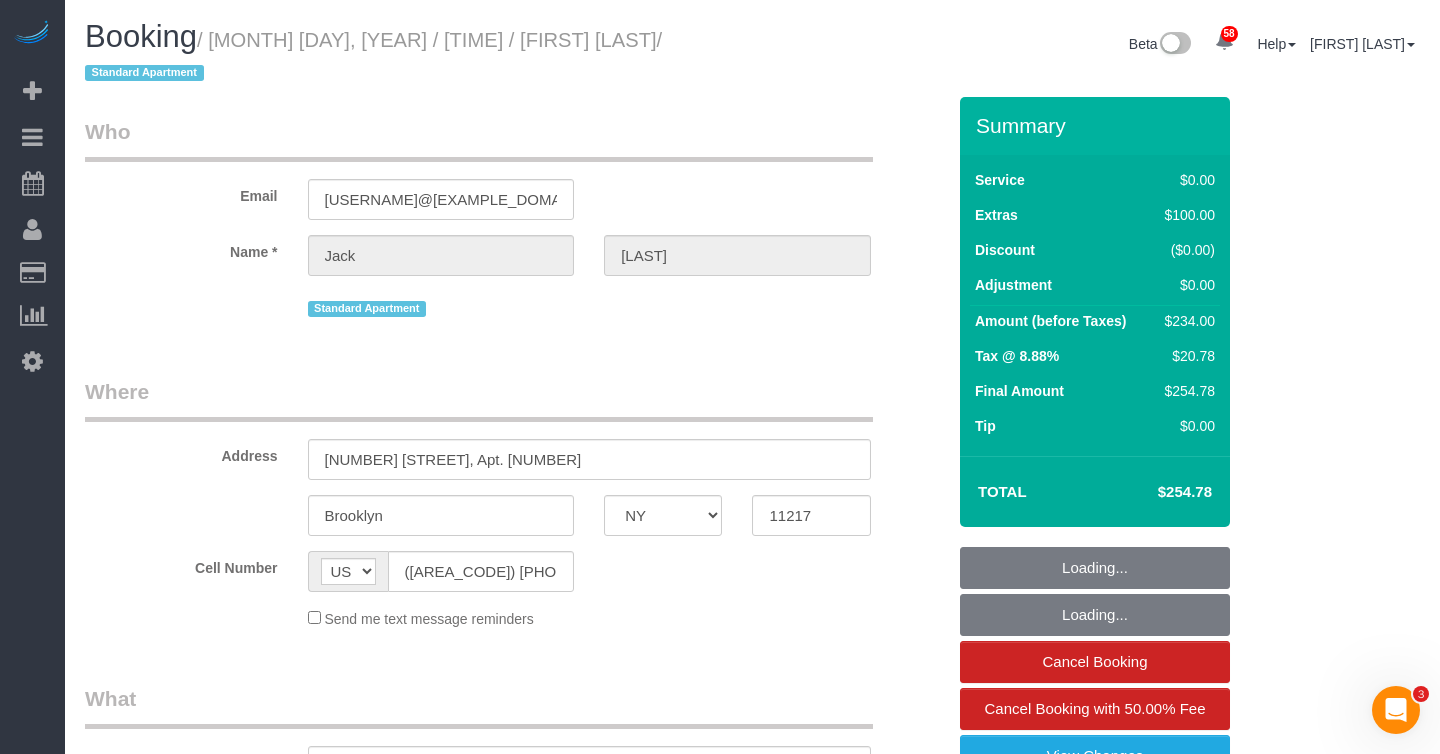 select on "1" 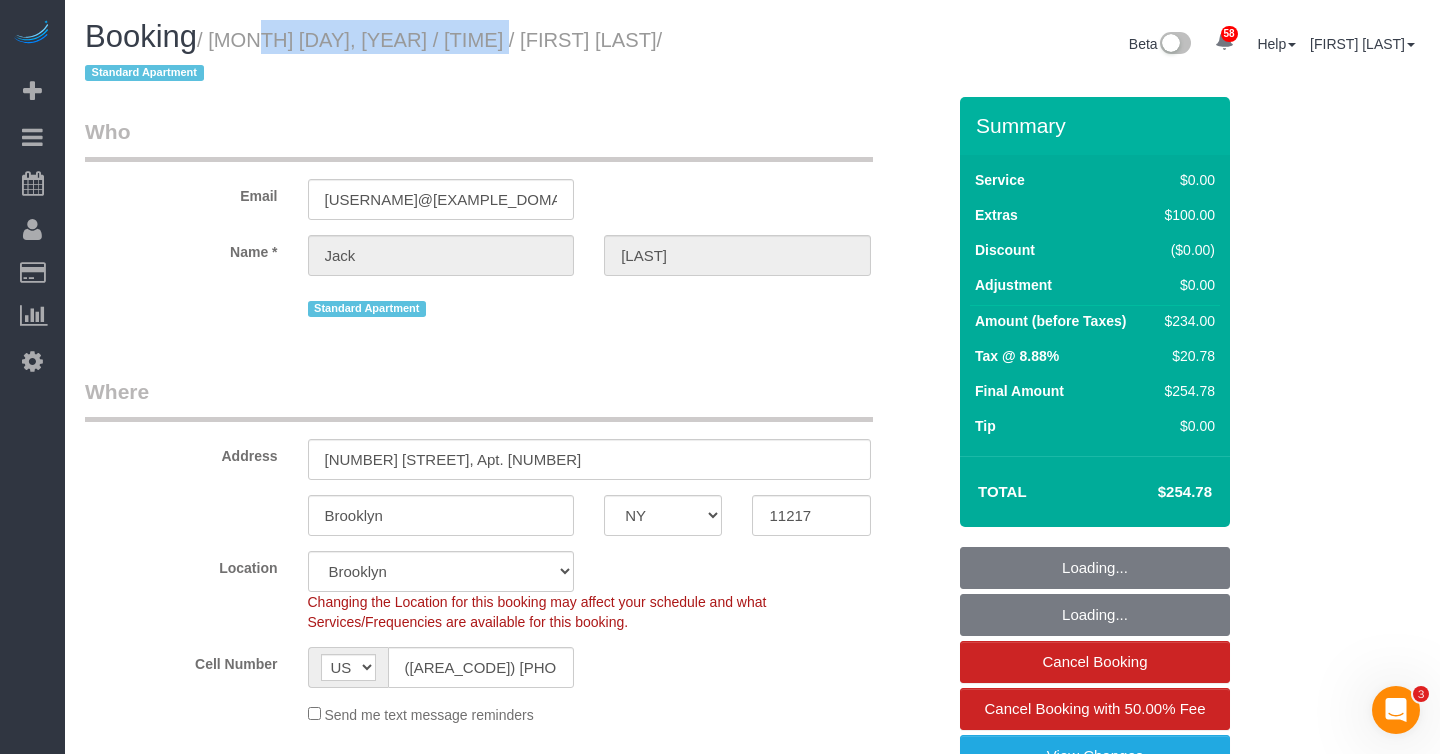 select on "object:926" 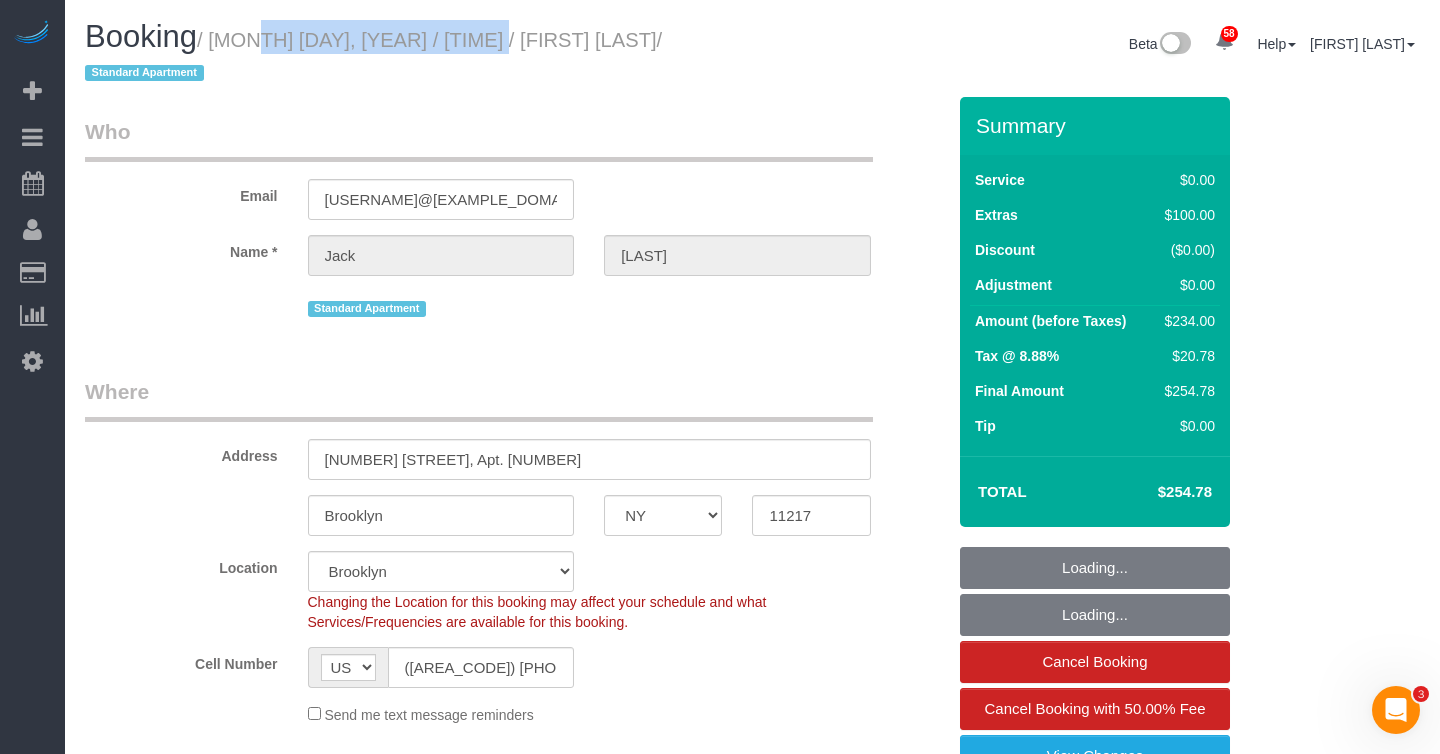 select on "string:stripe-pm_1RMYOM4VGloSiKo7LGZRO5rF" 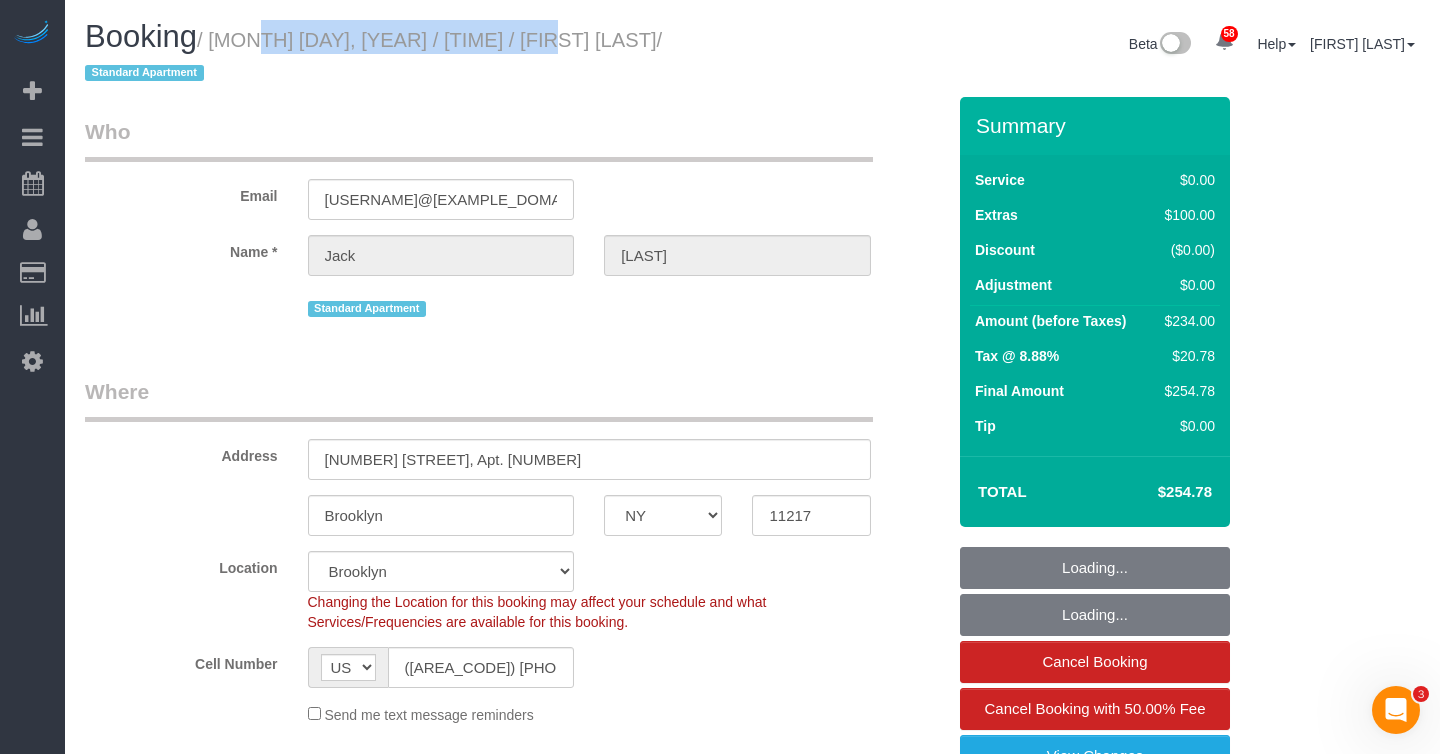 select on "object:1080" 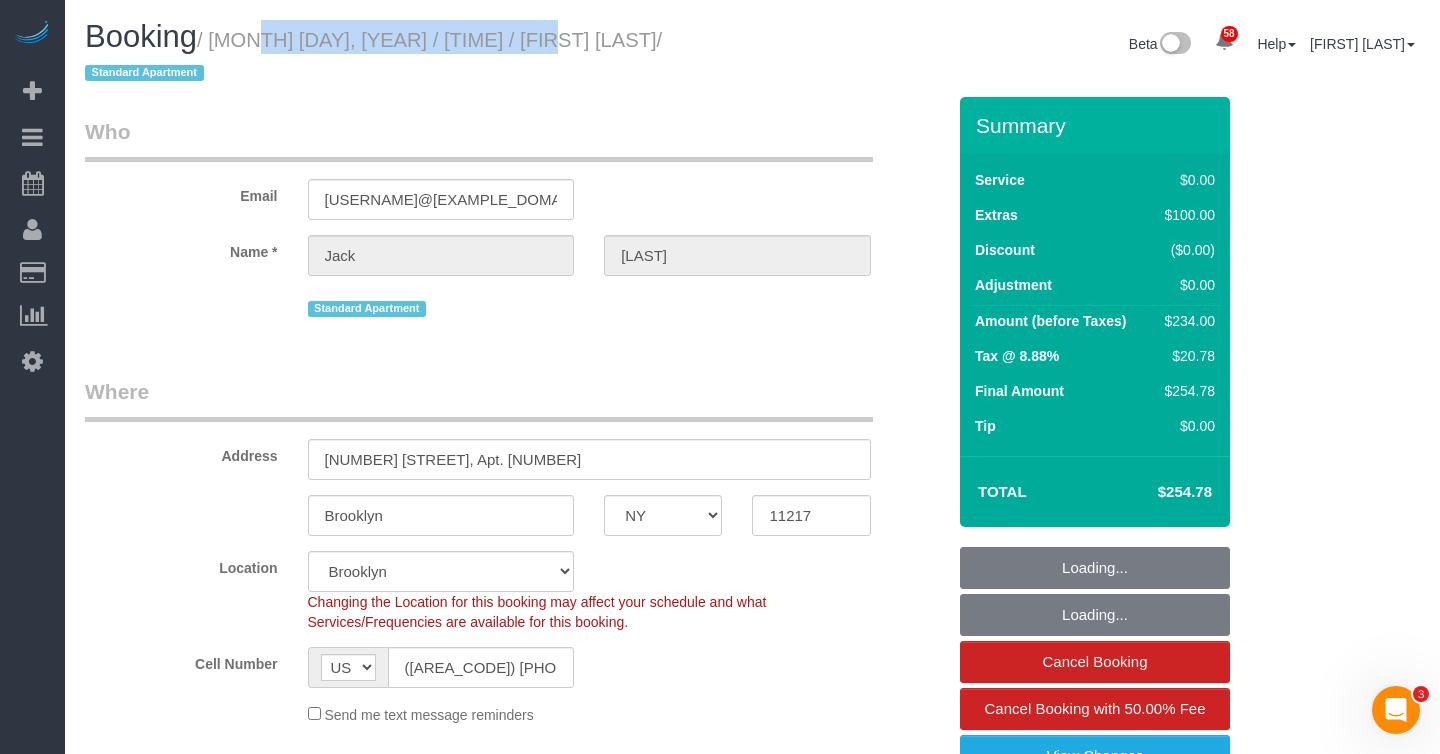 select on "number:89" 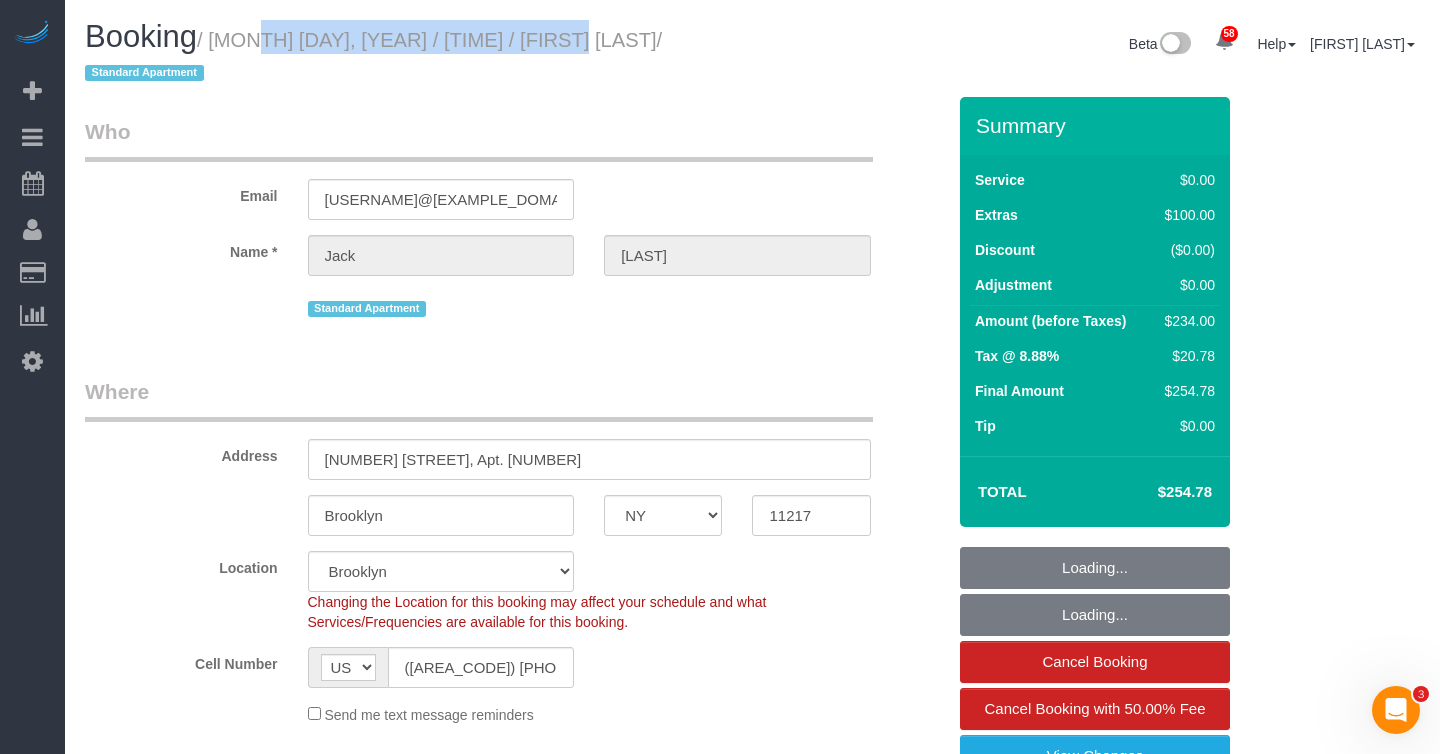 select on "1" 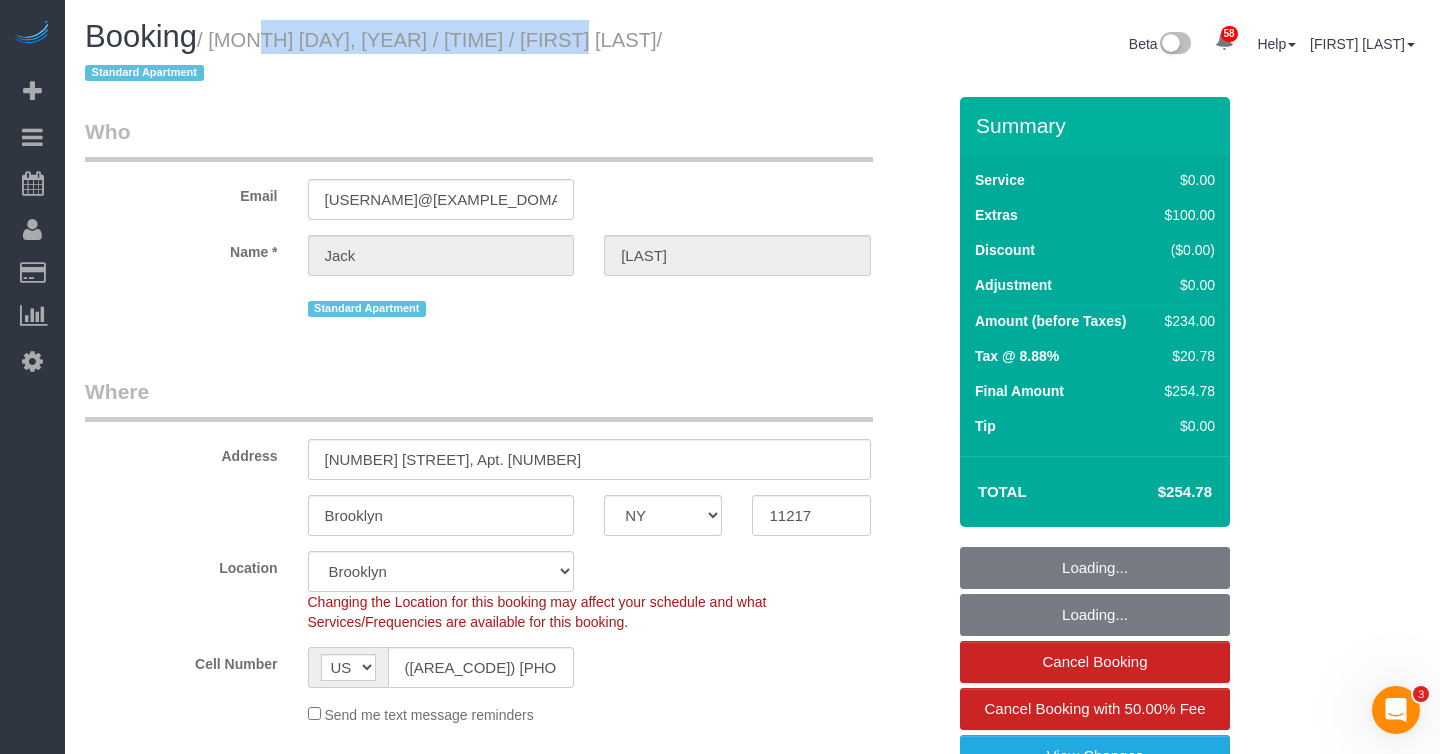 drag, startPoint x: 223, startPoint y: 45, endPoint x: 562, endPoint y: 40, distance: 339.03687 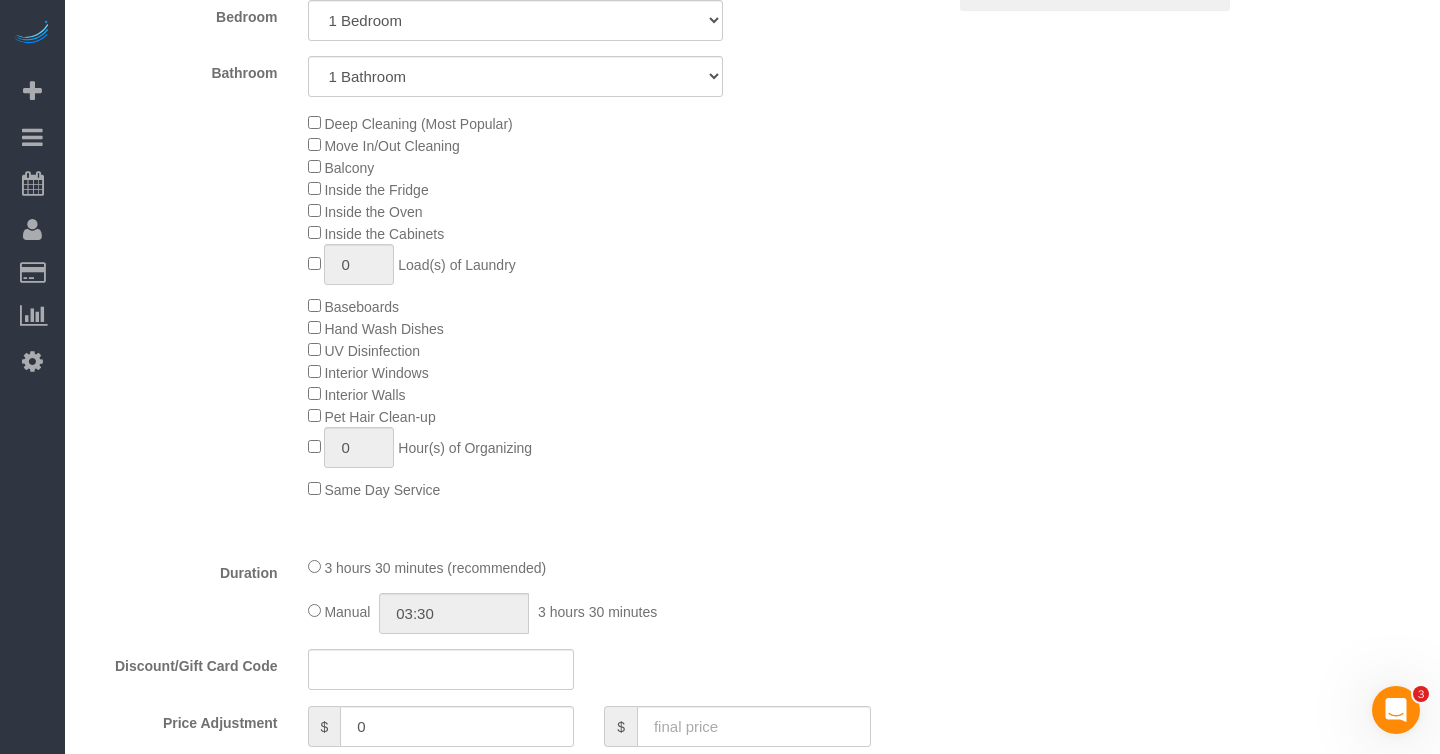 scroll, scrollTop: 943, scrollLeft: 0, axis: vertical 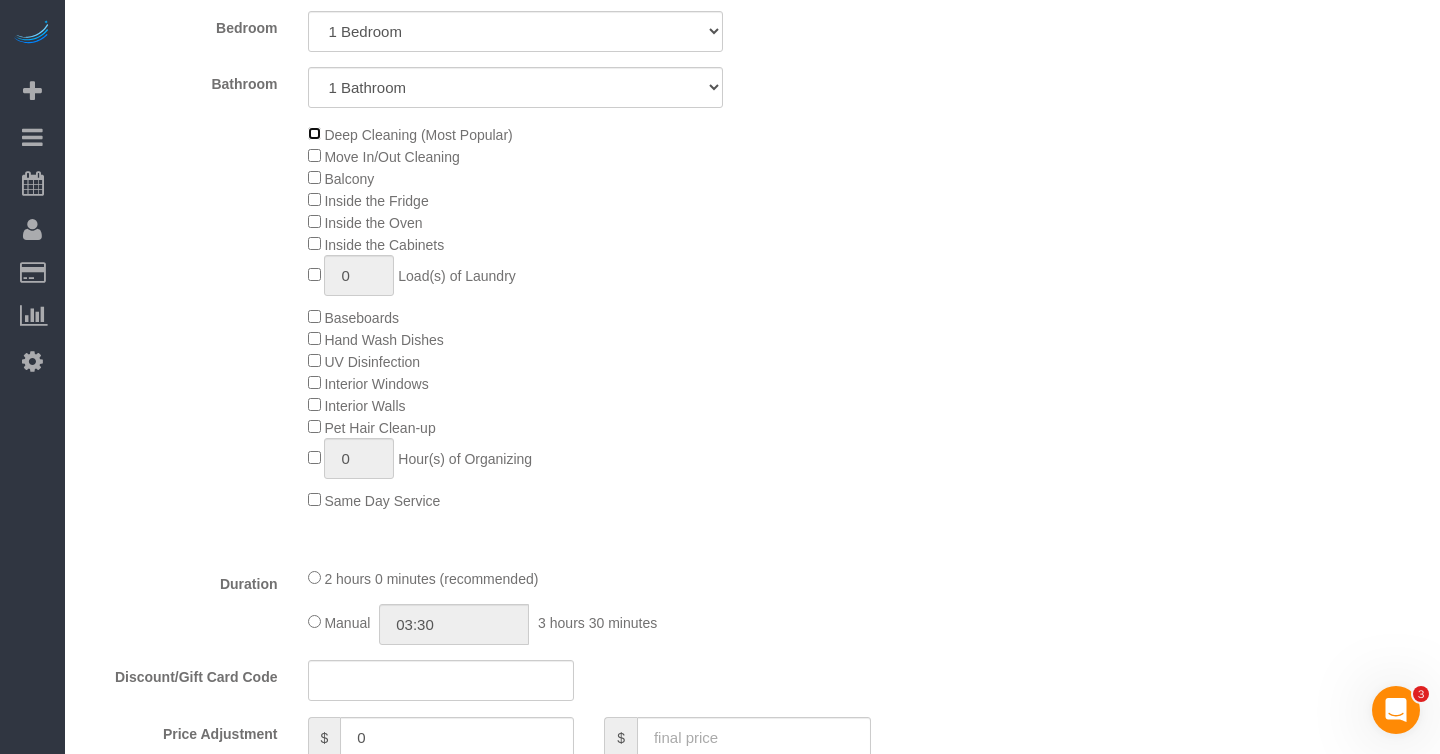 select on "spot39" 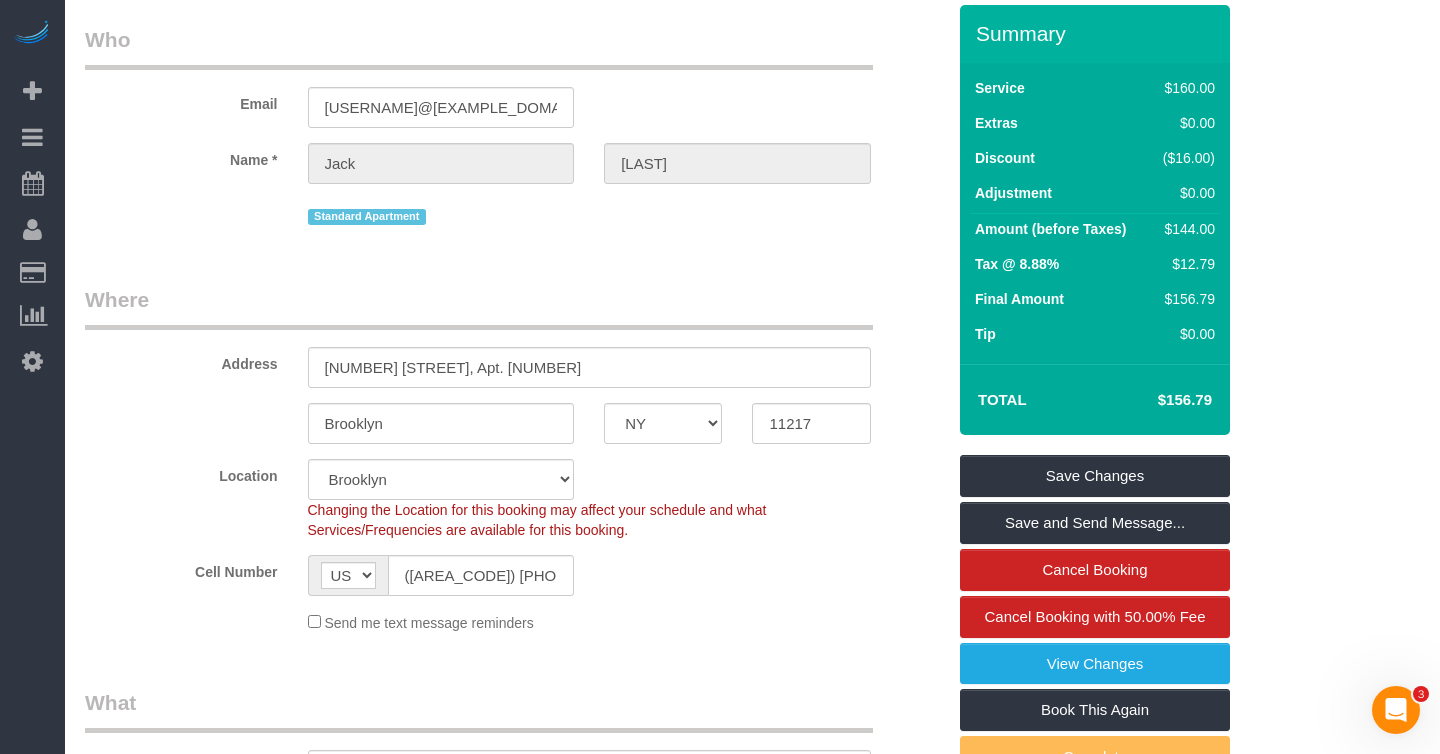scroll, scrollTop: 0, scrollLeft: 0, axis: both 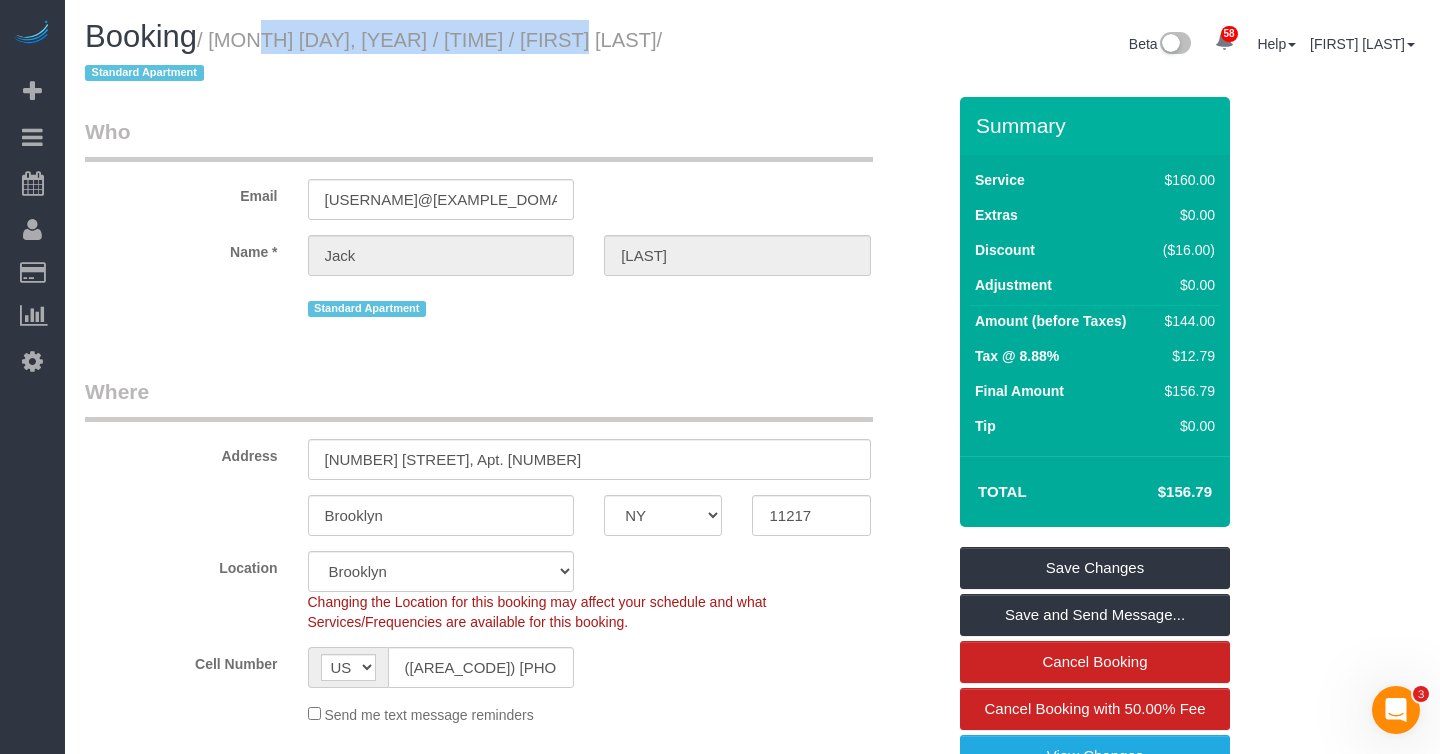 copy on "July 16, 2025 / 9:00AM / Jack Herzog" 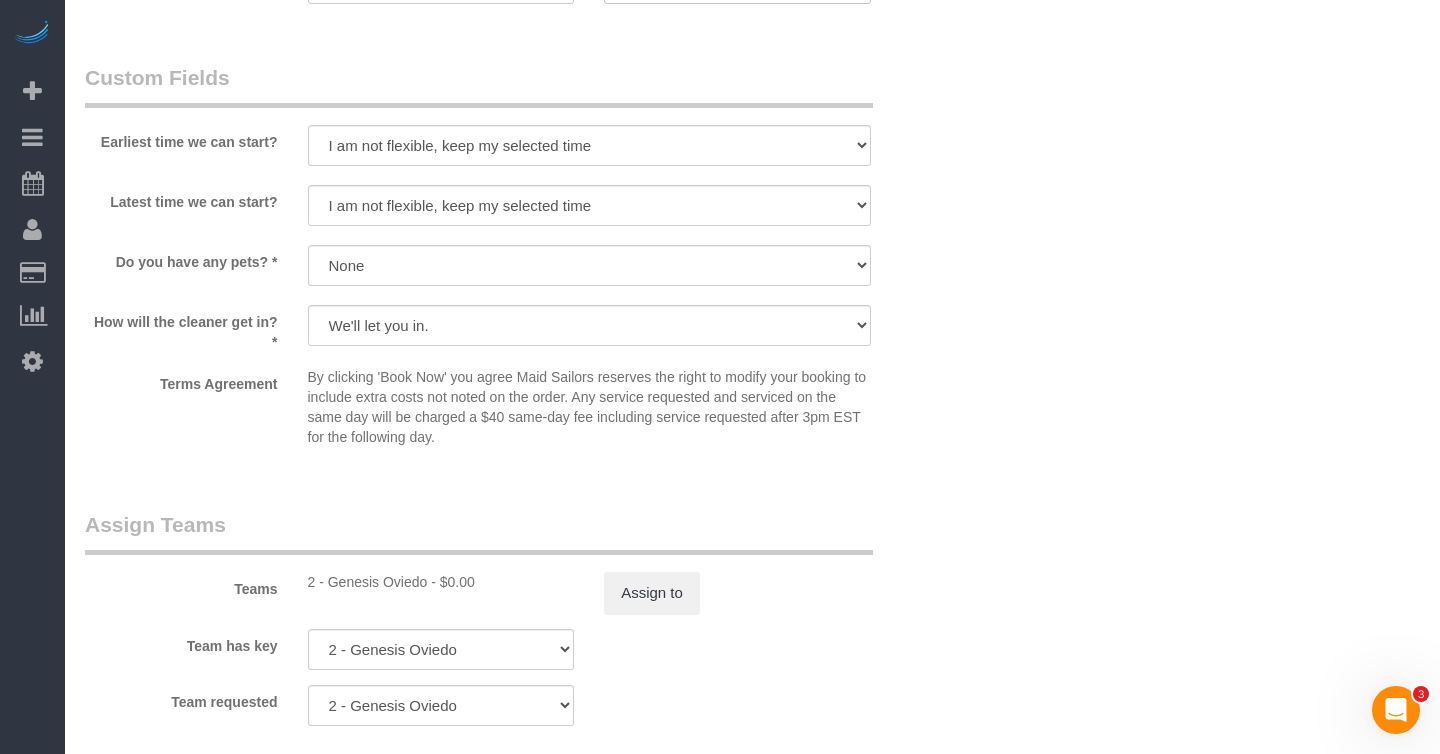 scroll, scrollTop: 2226, scrollLeft: 0, axis: vertical 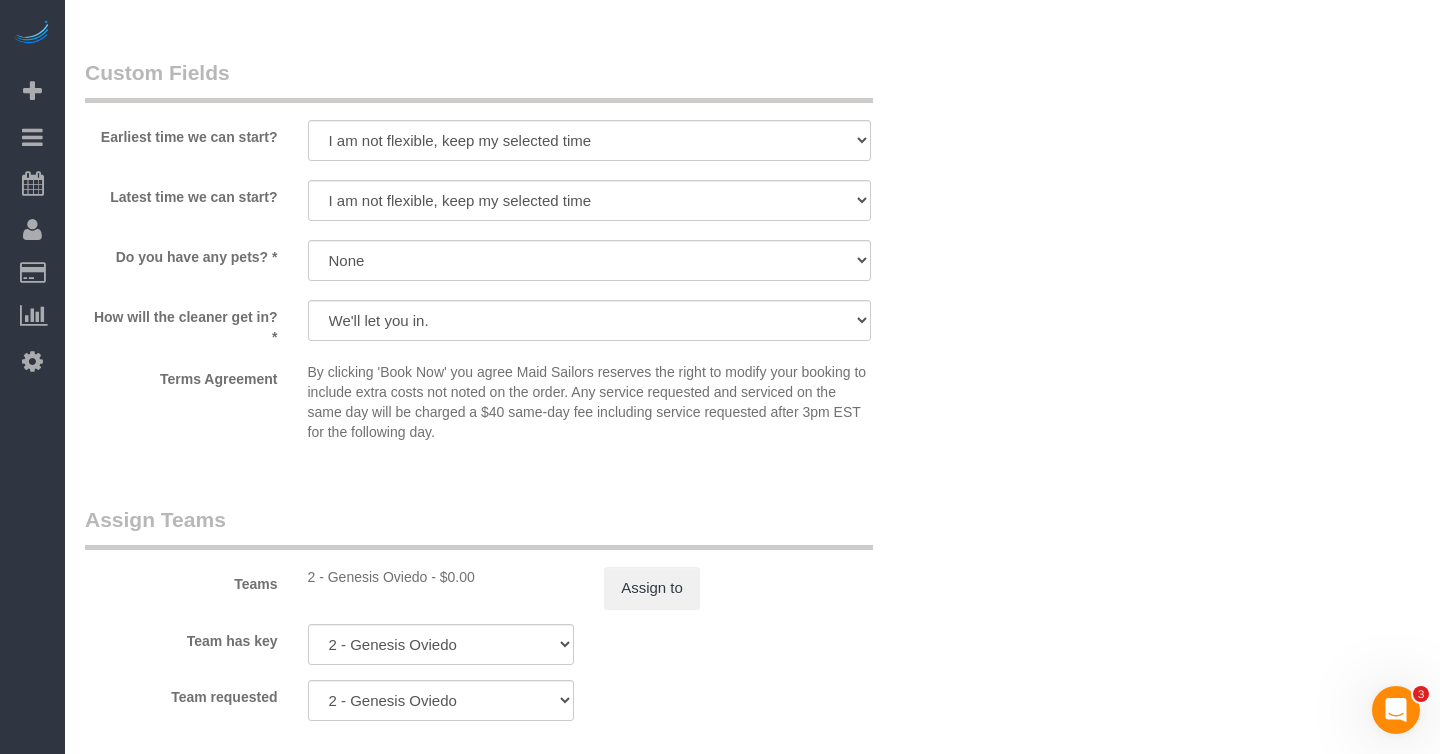 drag, startPoint x: 329, startPoint y: 552, endPoint x: 426, endPoint y: 561, distance: 97.41663 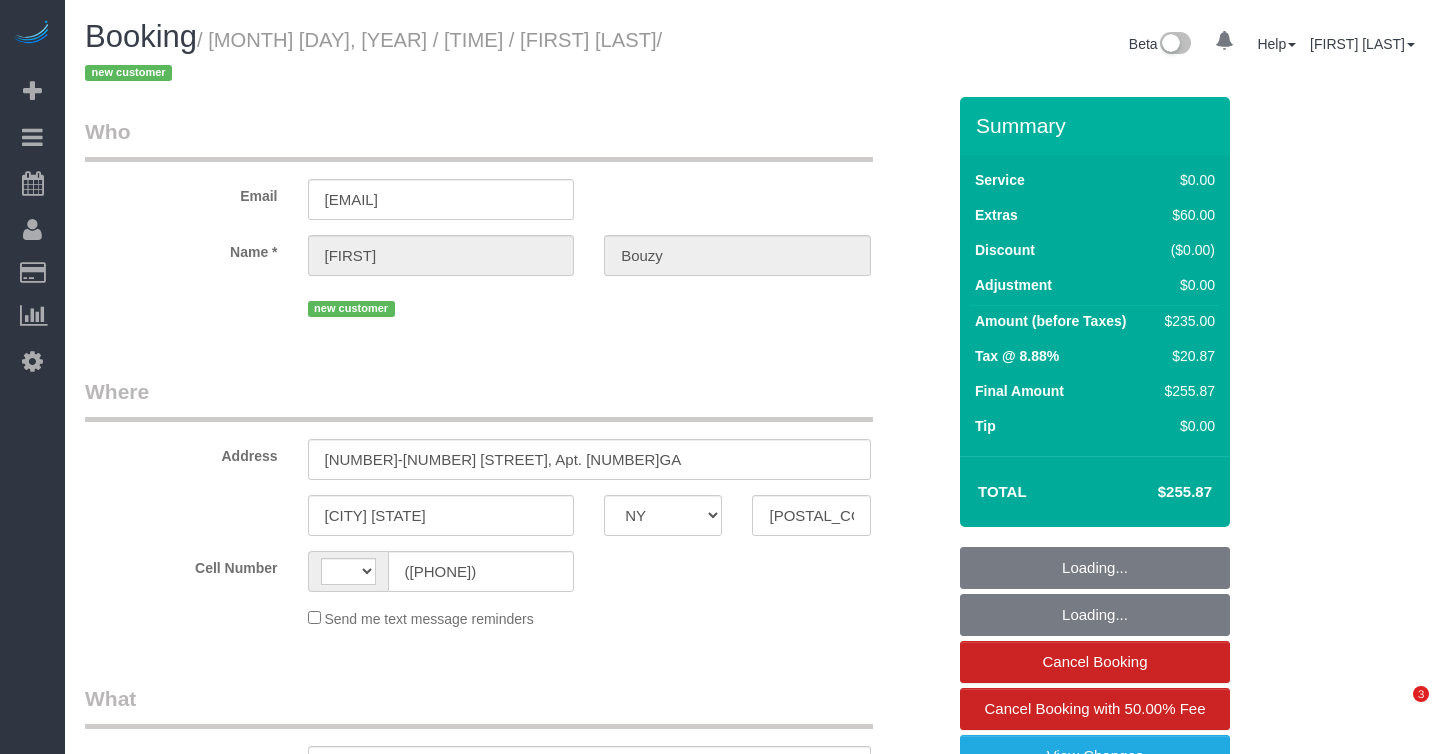 select on "NY" 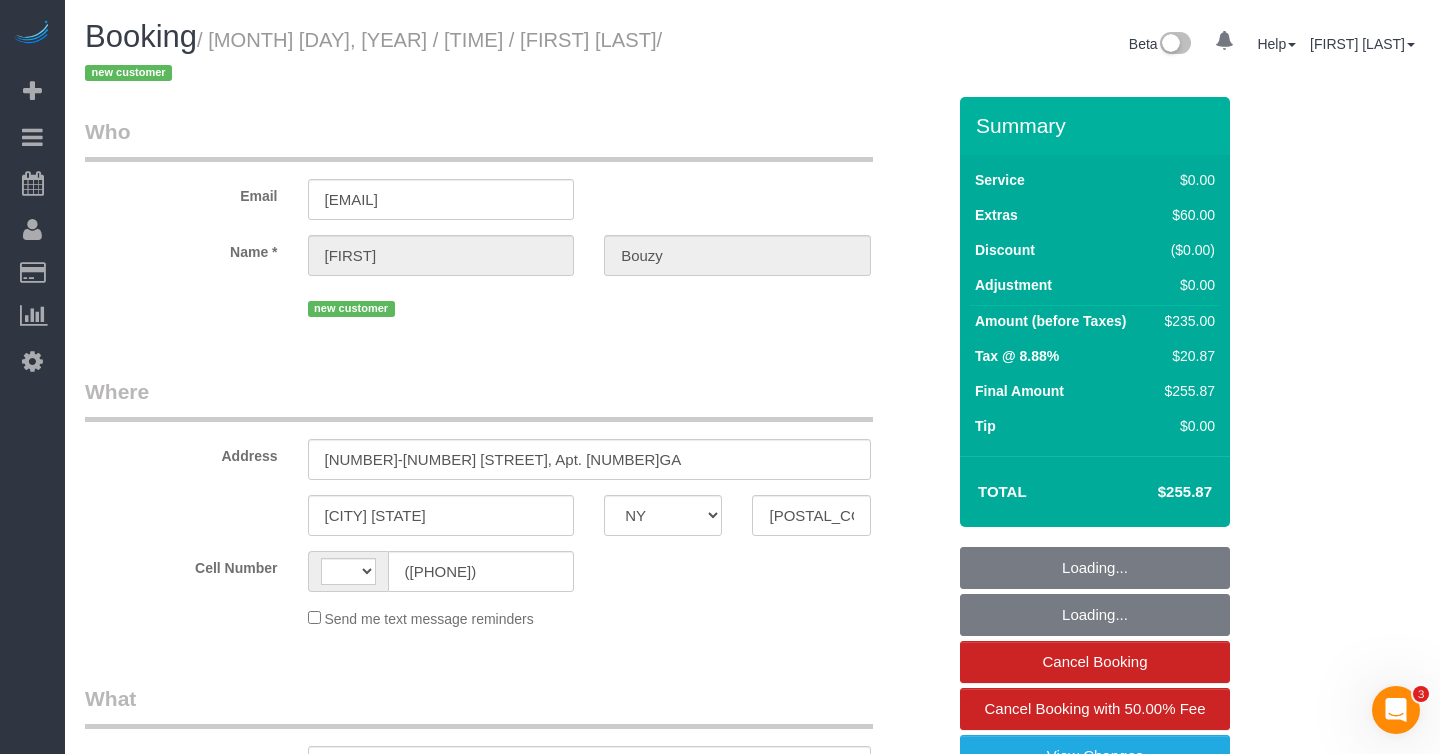 scroll, scrollTop: 0, scrollLeft: 0, axis: both 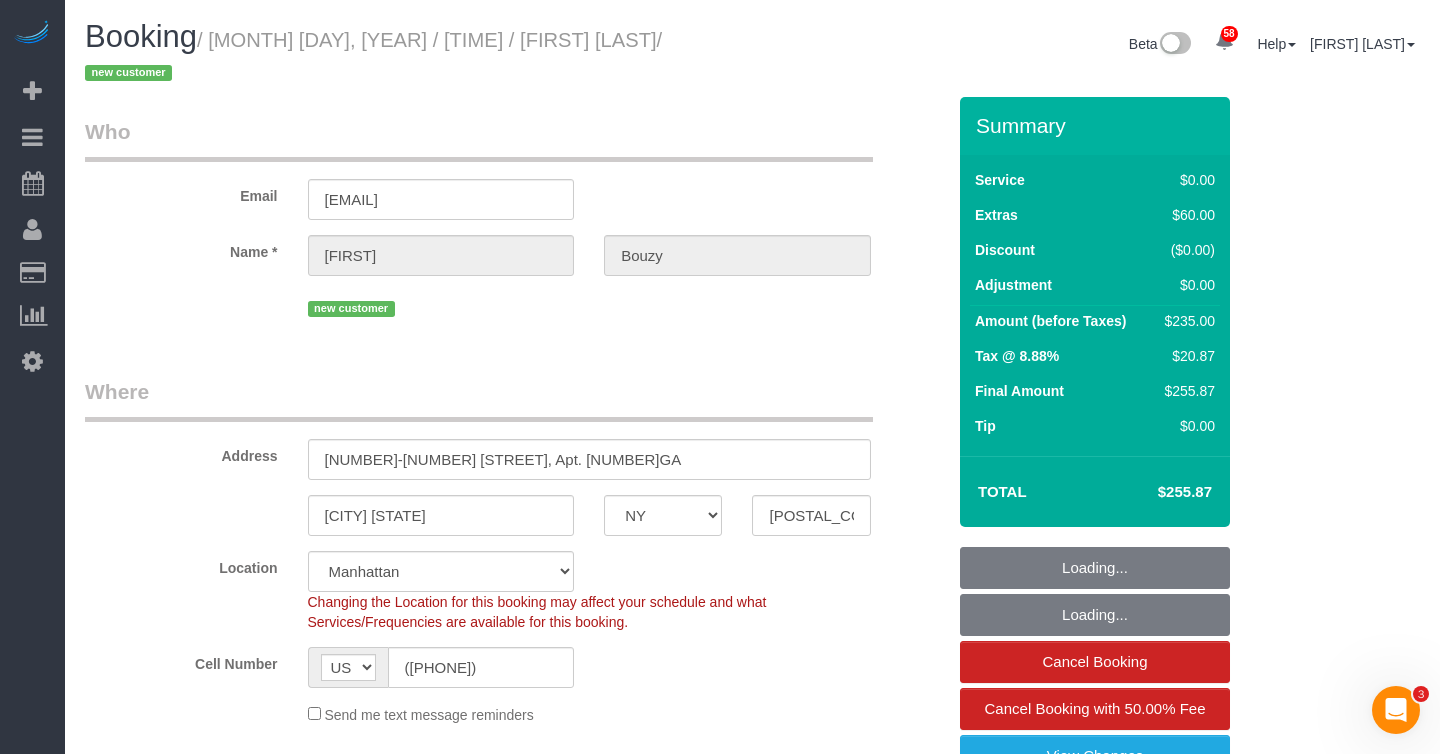 select on "object:819" 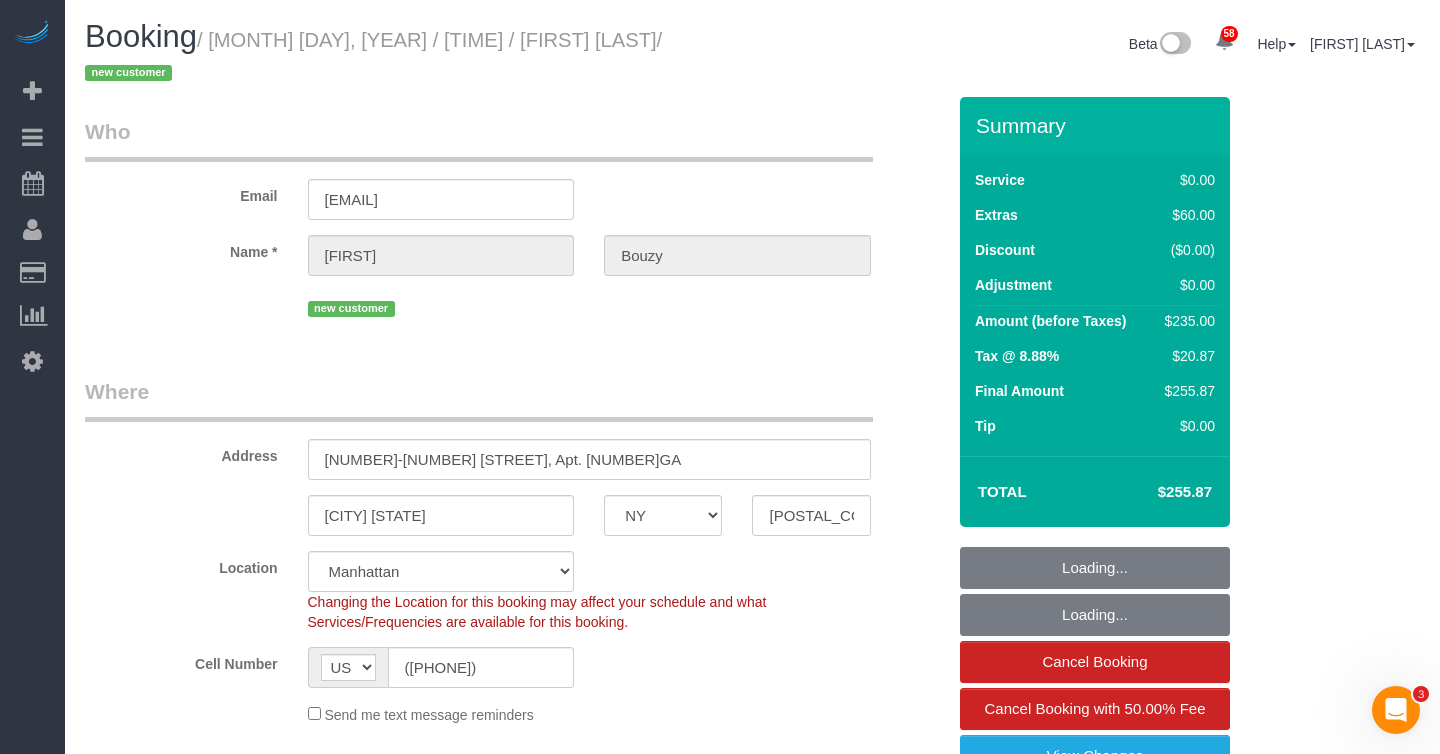 select on "spot1" 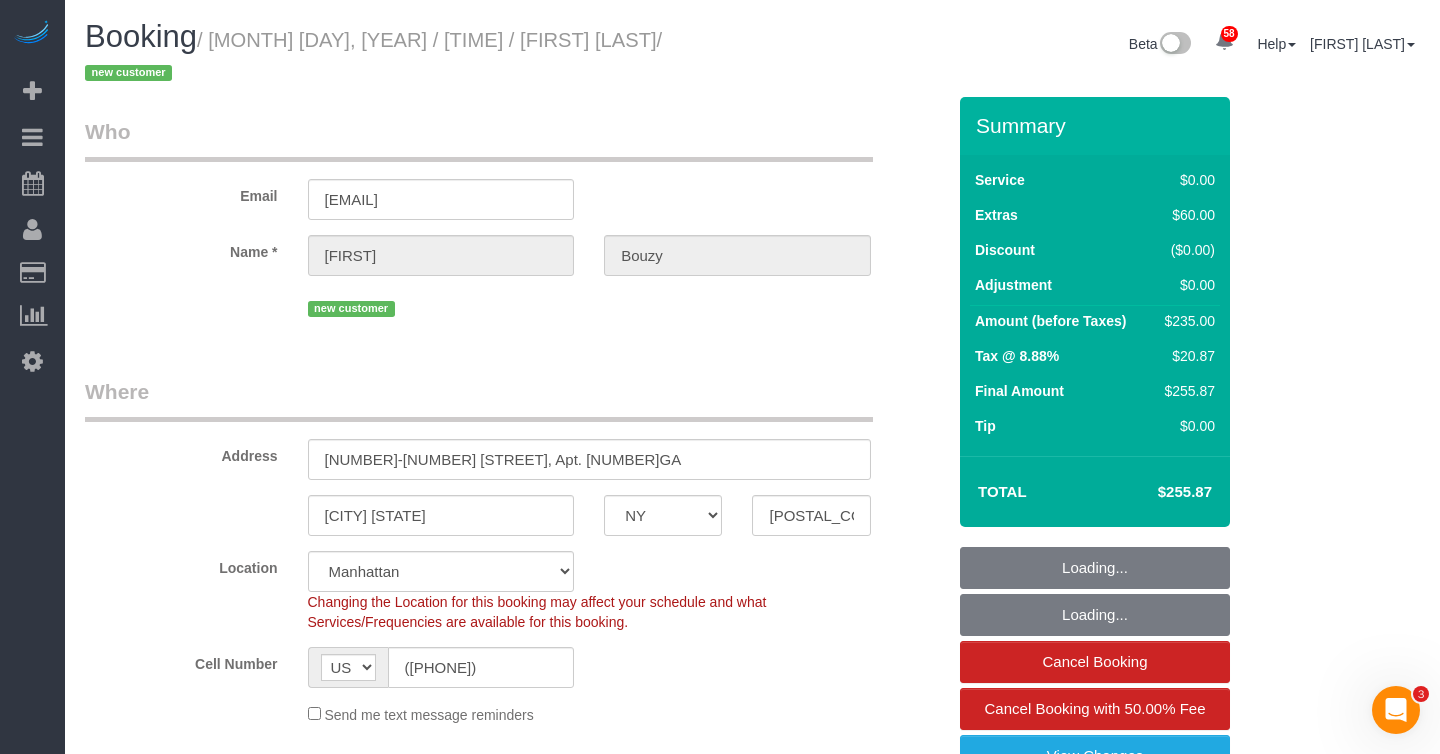 select on "string:stripe-pm_1RlLVd4VGloSiKo7rTQsC5Lb" 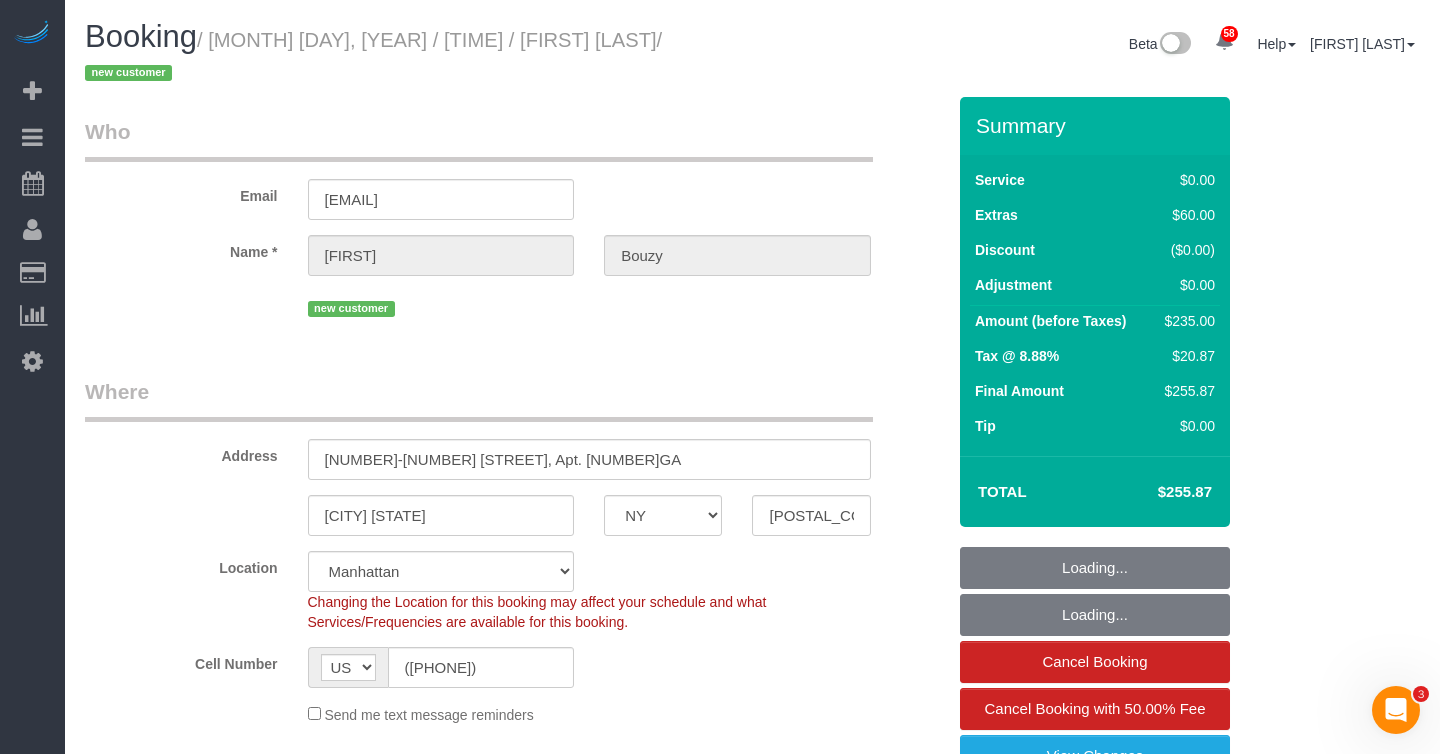 select on "2" 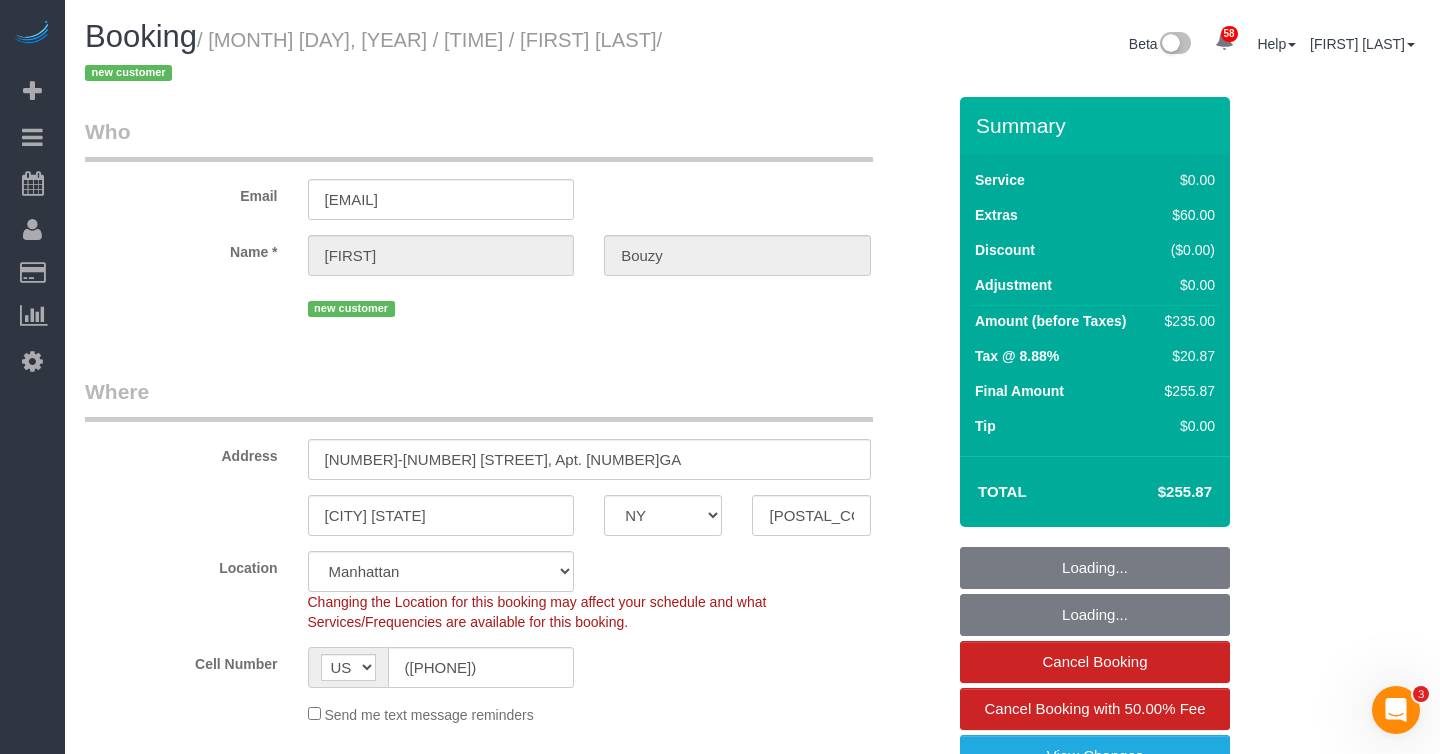 select on "2" 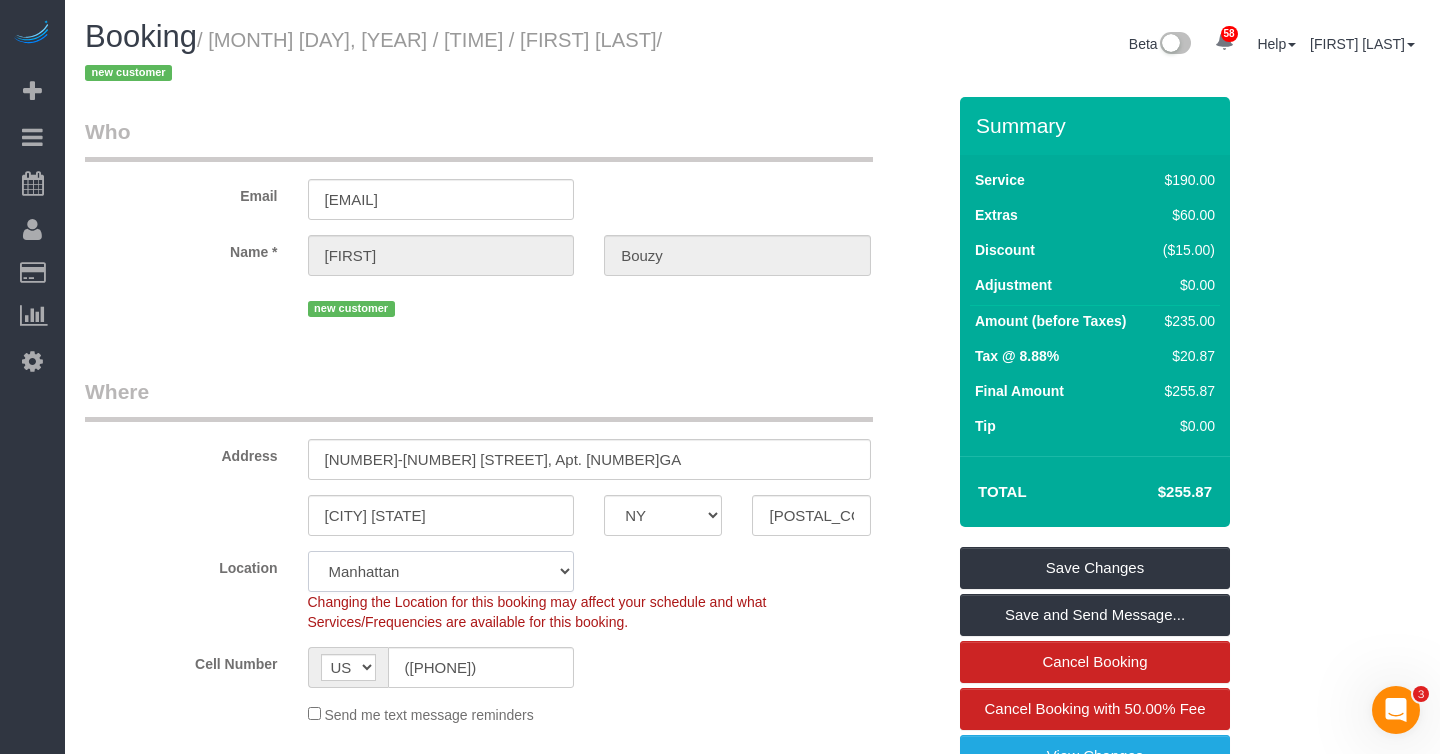 click on "[CITY] [CITY] [CITY] [CITY] [CITY] [CITY] [CITY] [CITY] [CITY]" 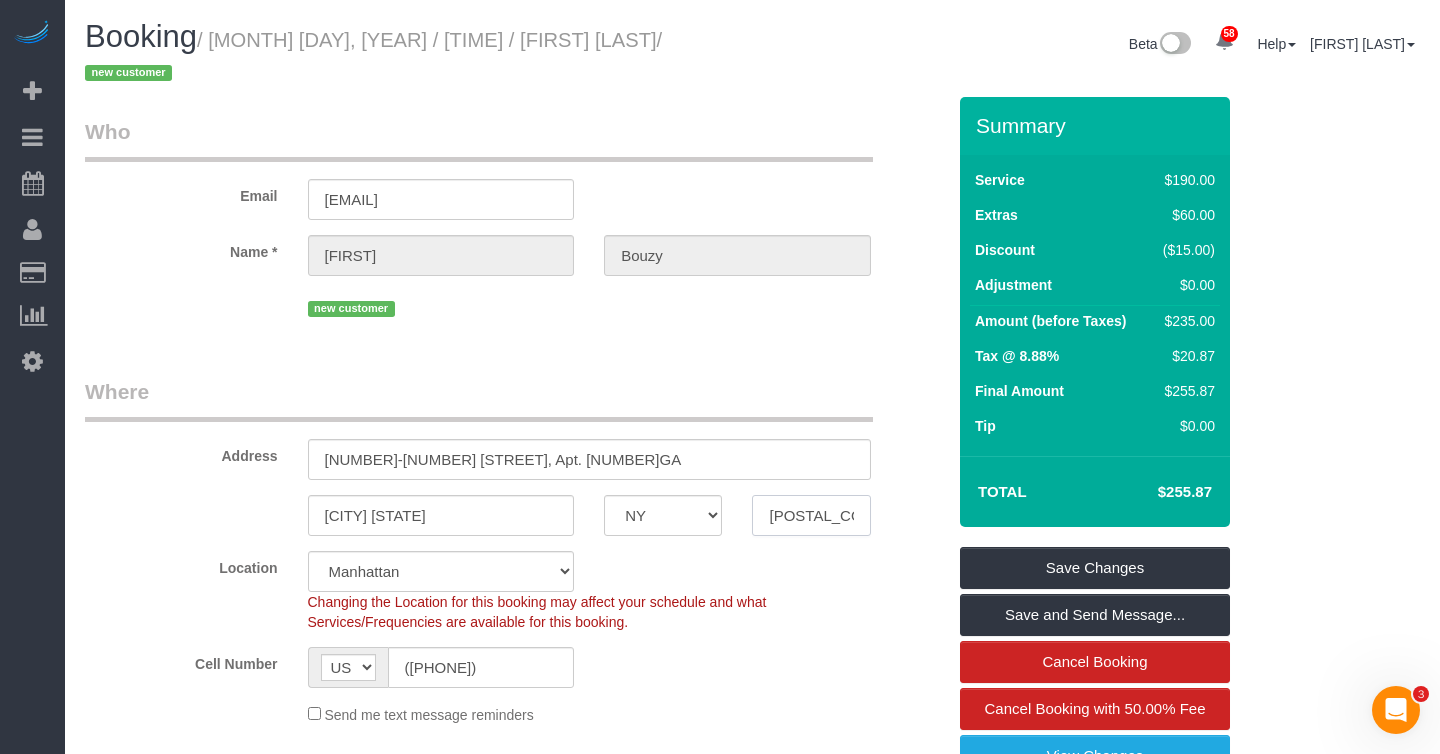 click on "[POSTAL_CODE]" at bounding box center [811, 515] 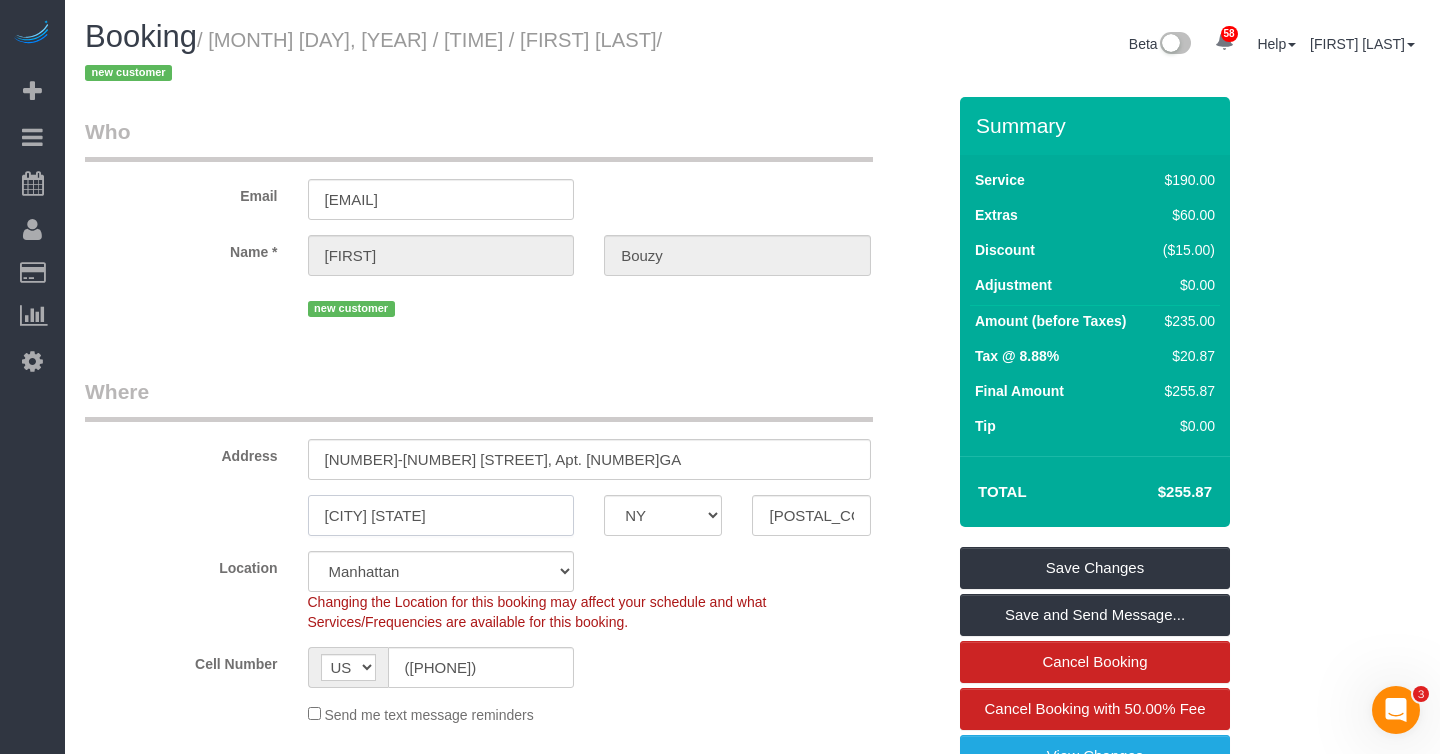 click on "Flushing Queens" at bounding box center (441, 515) 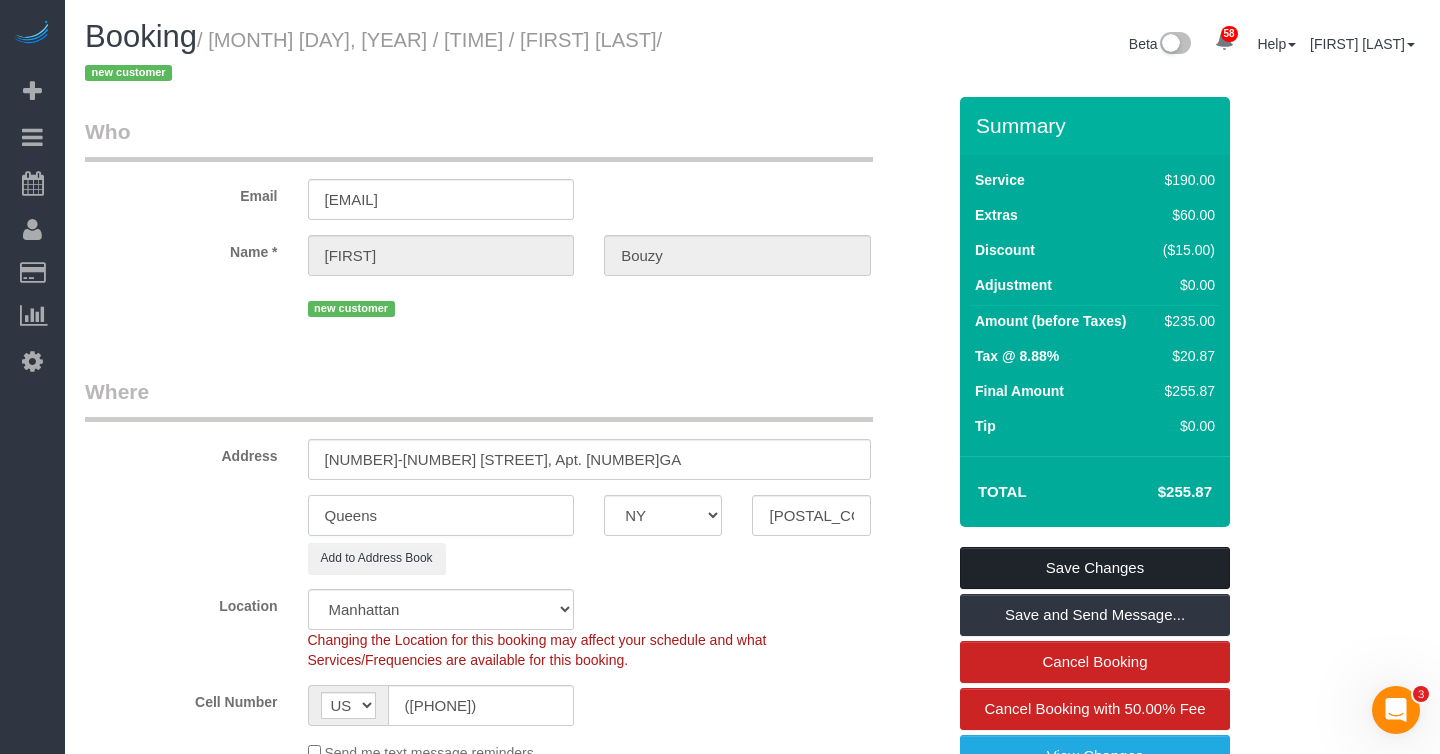 type on "Queens" 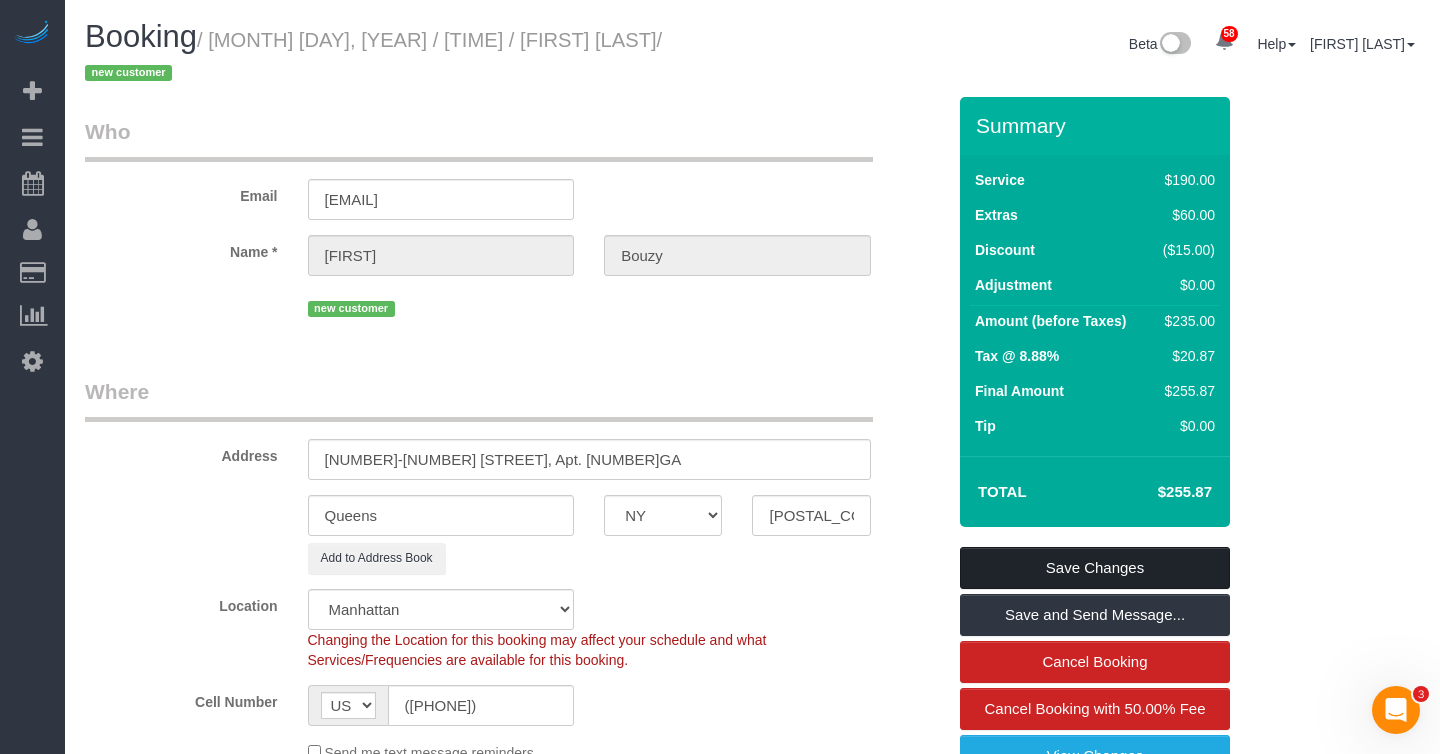click on "Save Changes" at bounding box center (1095, 568) 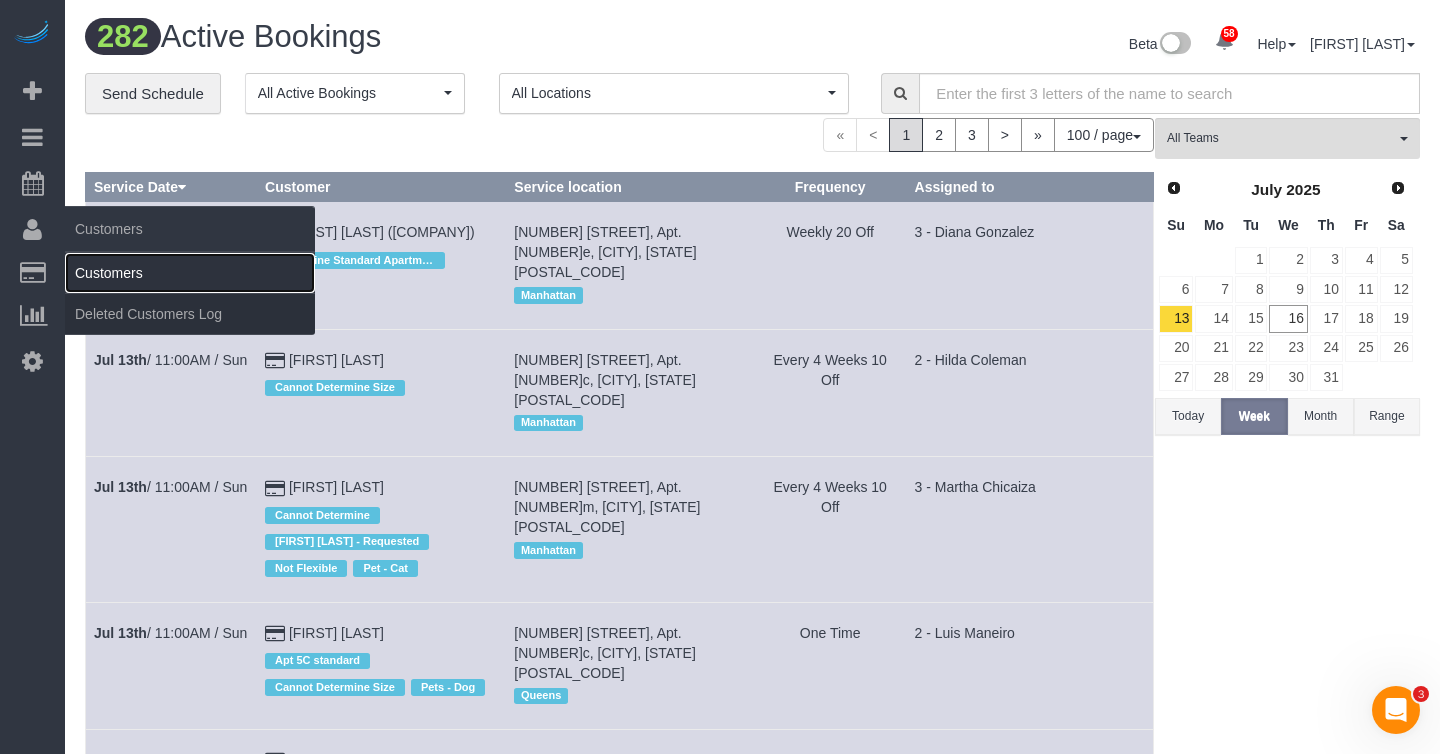 click on "Customers" at bounding box center [190, 273] 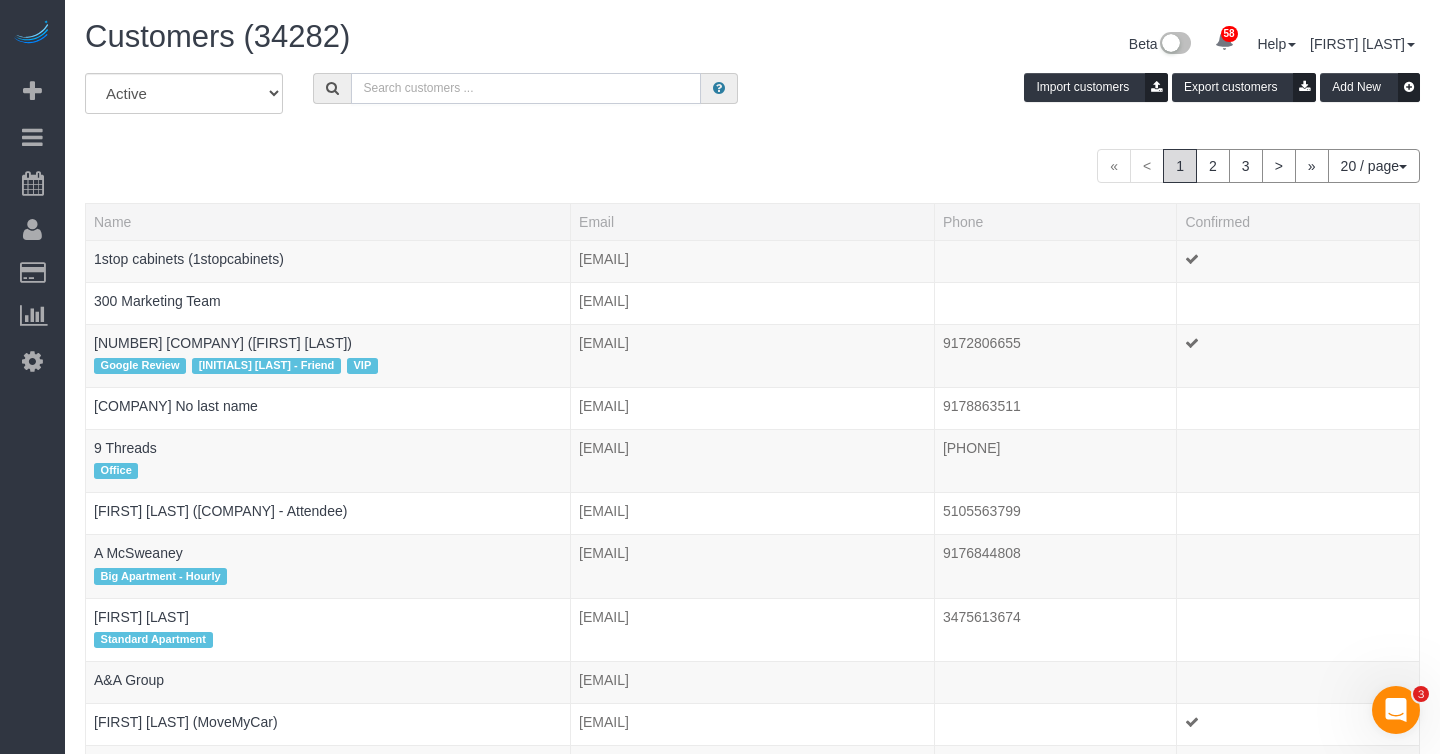 click at bounding box center (526, 88) 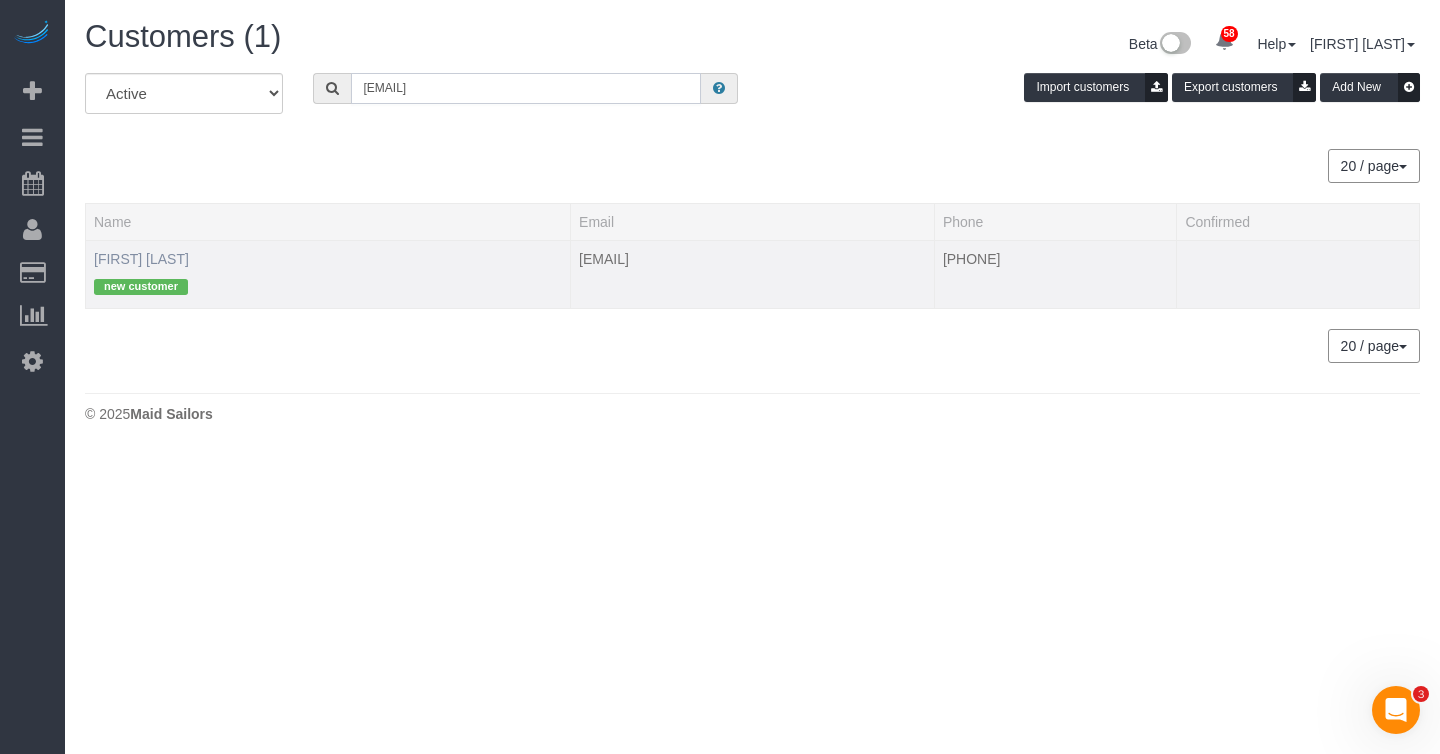 type on "bouzyt01@gmail.com" 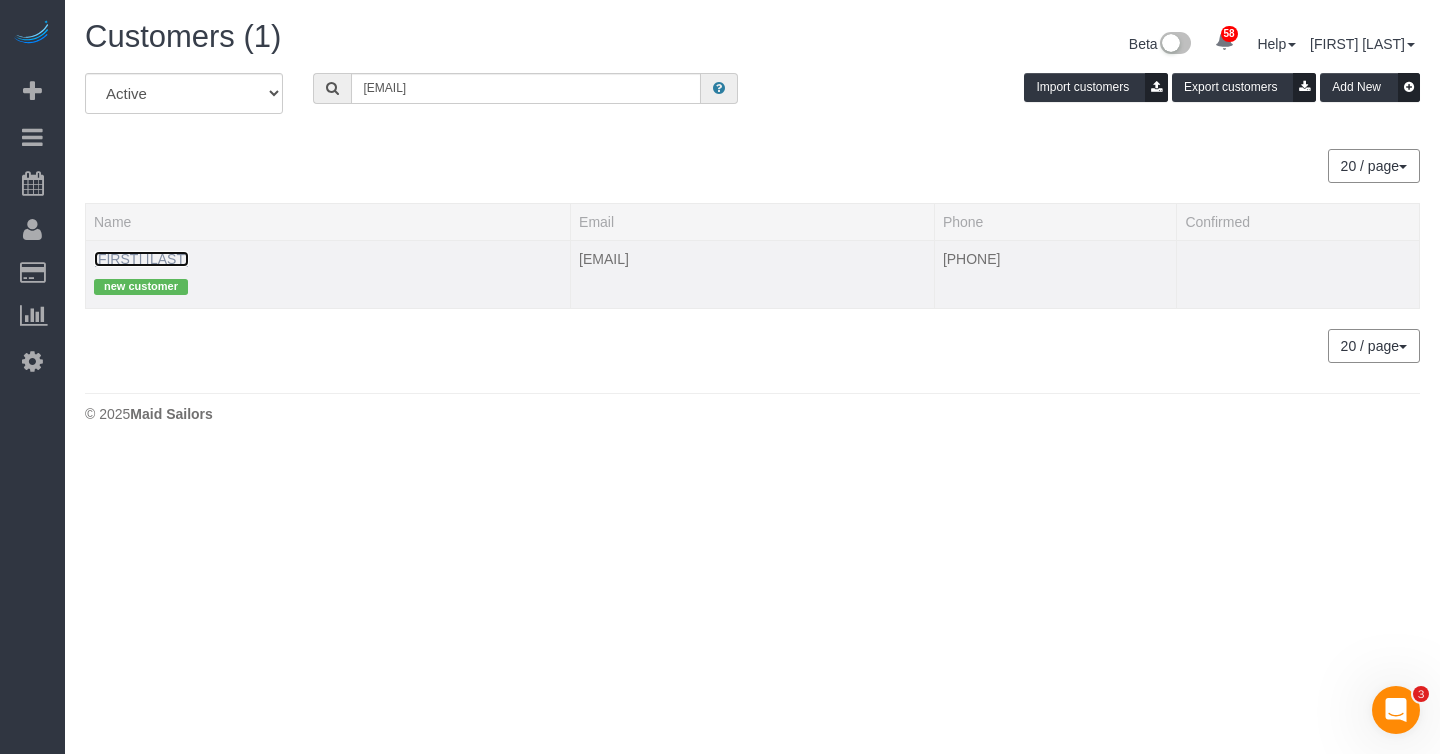 click on "Tania Bouzy" at bounding box center [141, 259] 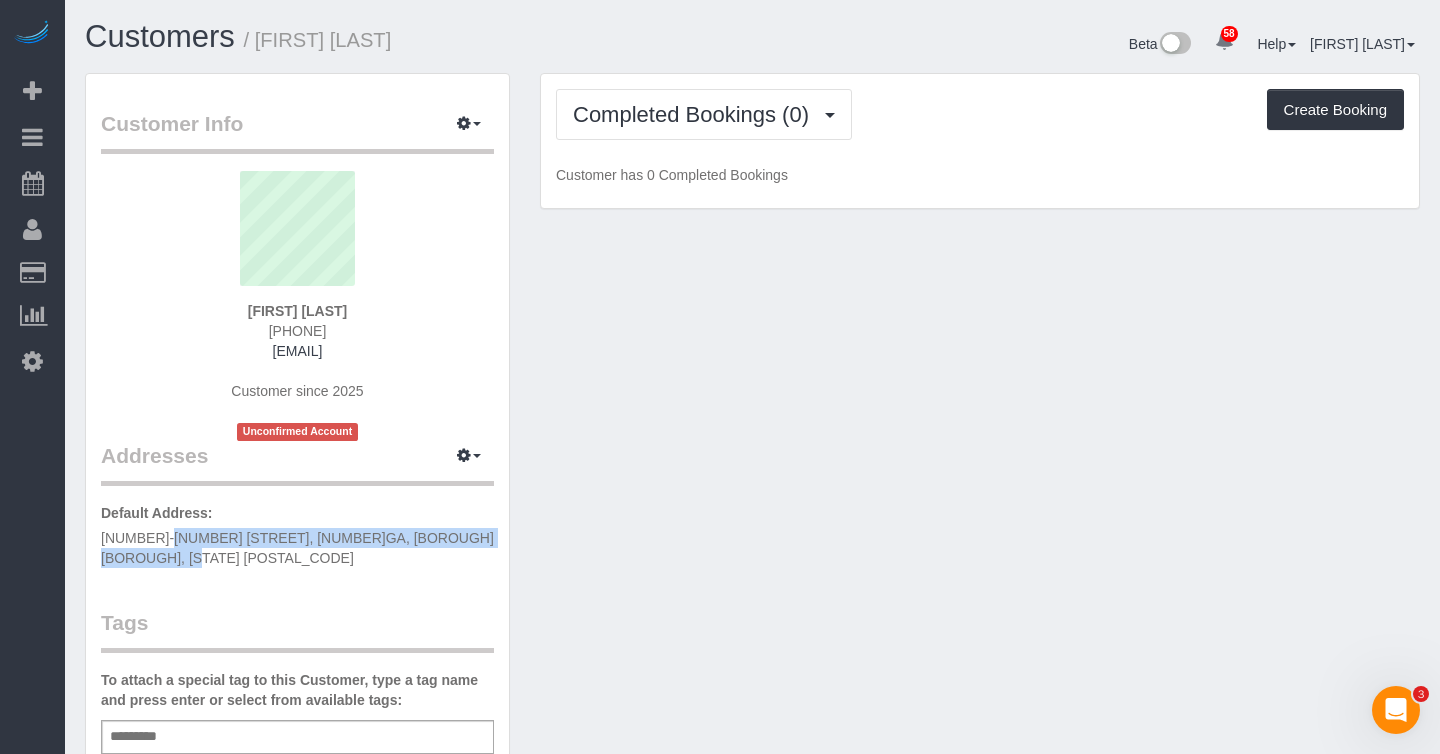drag, startPoint x: 493, startPoint y: 538, endPoint x: 97, endPoint y: 538, distance: 396 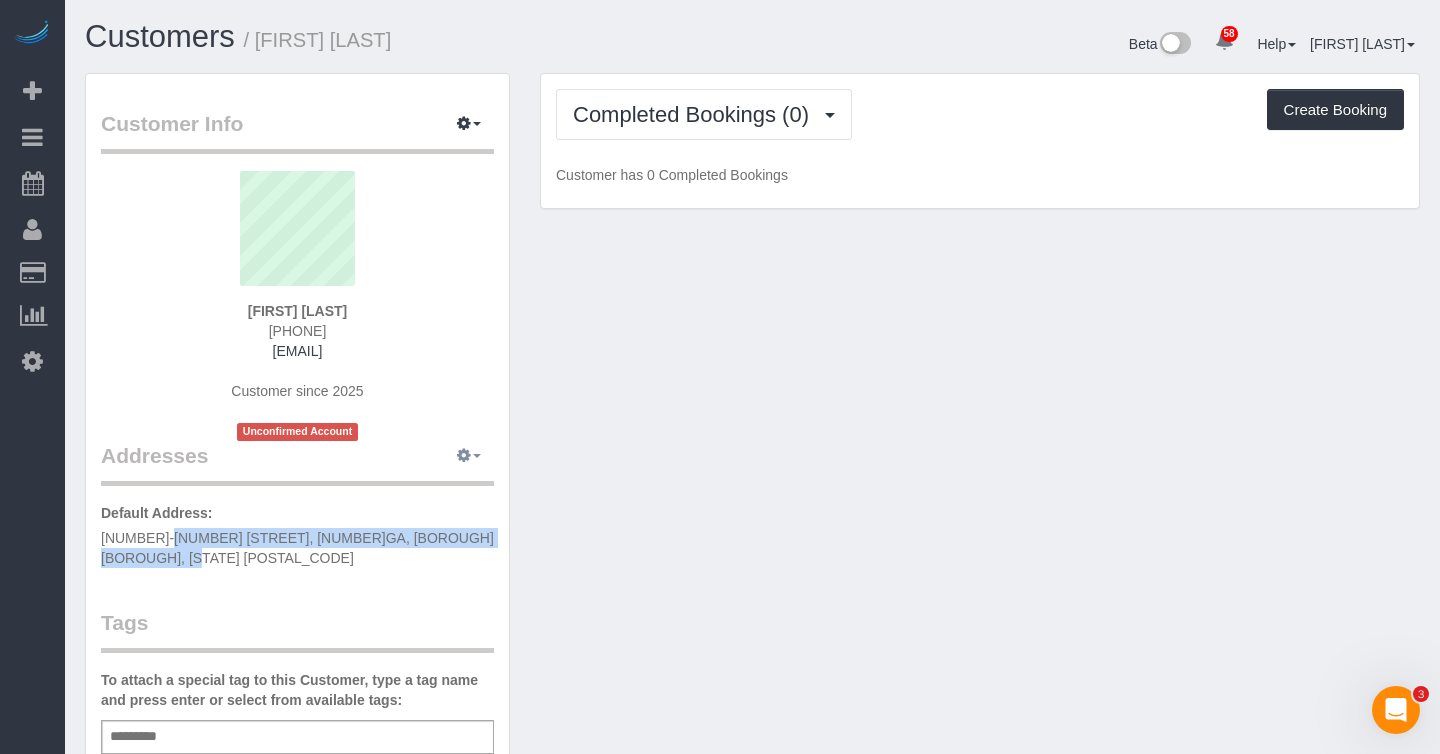 click at bounding box center (469, 456) 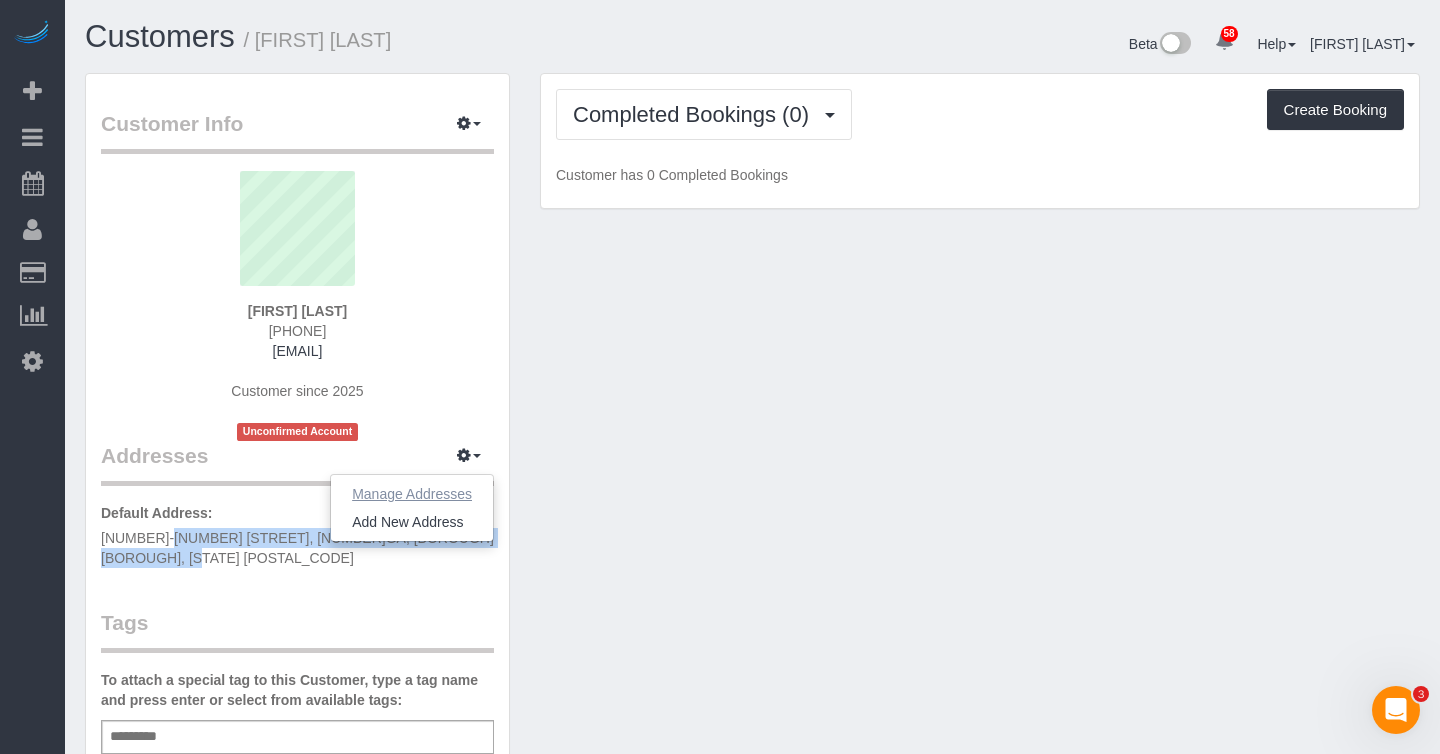 click on "Manage Addresses" at bounding box center [412, 494] 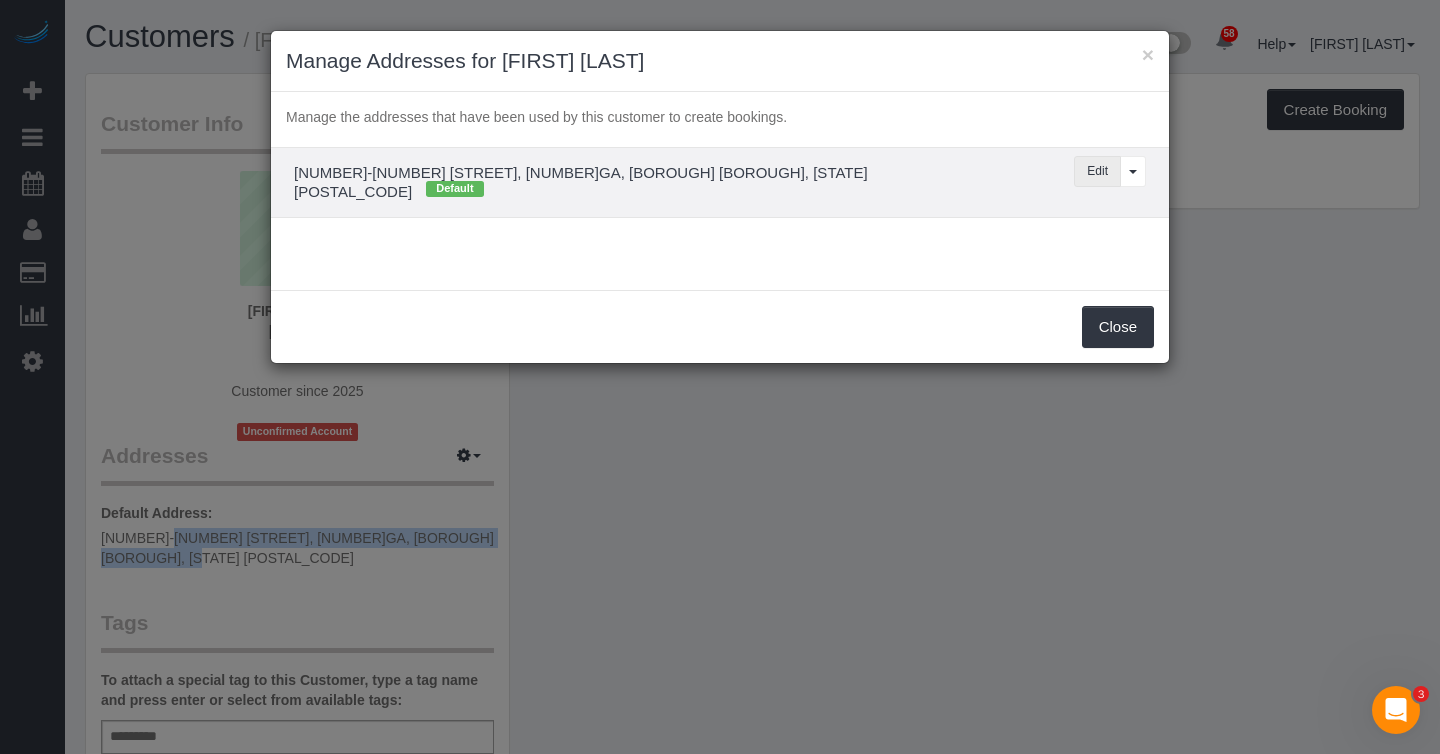 click on "Edit" at bounding box center [1097, 171] 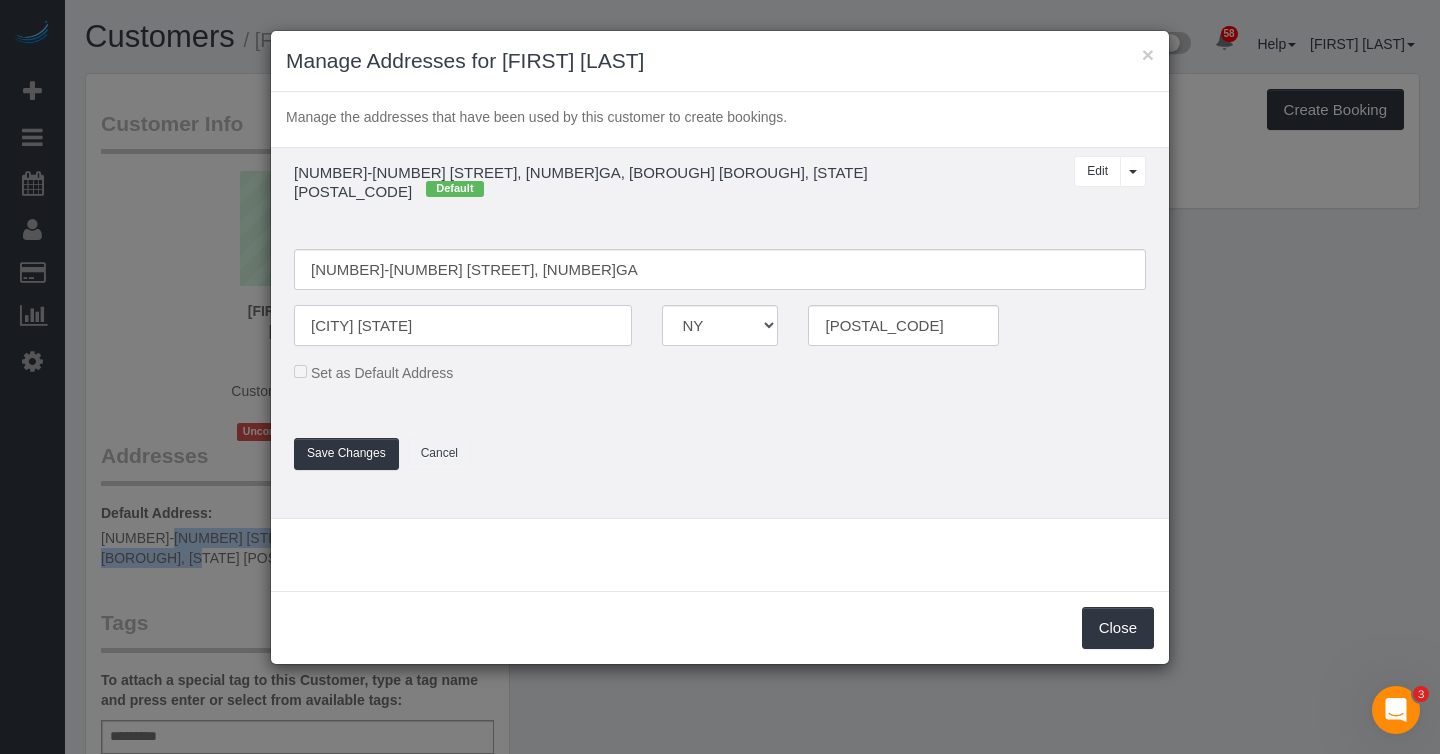 click on "Flushing Queens" at bounding box center (463, 325) 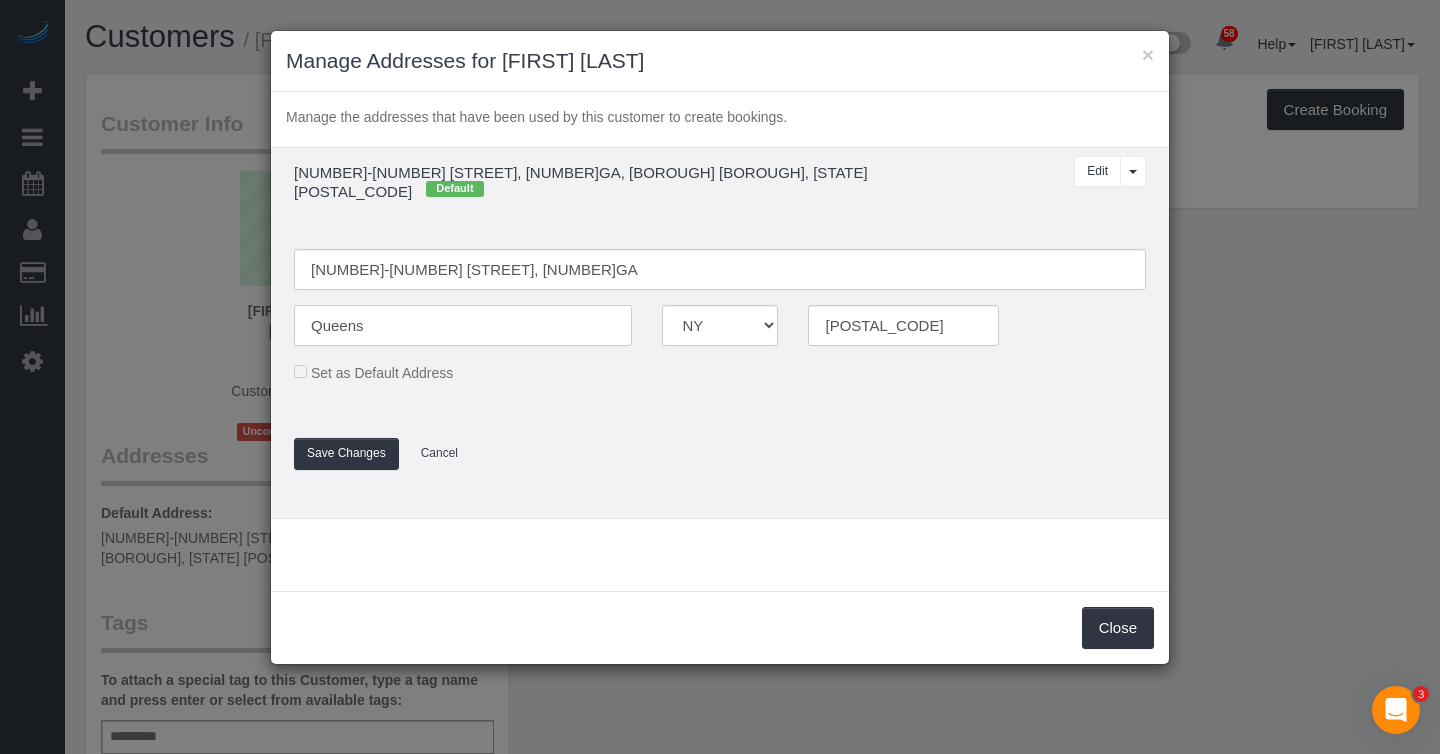 type on "Queens" 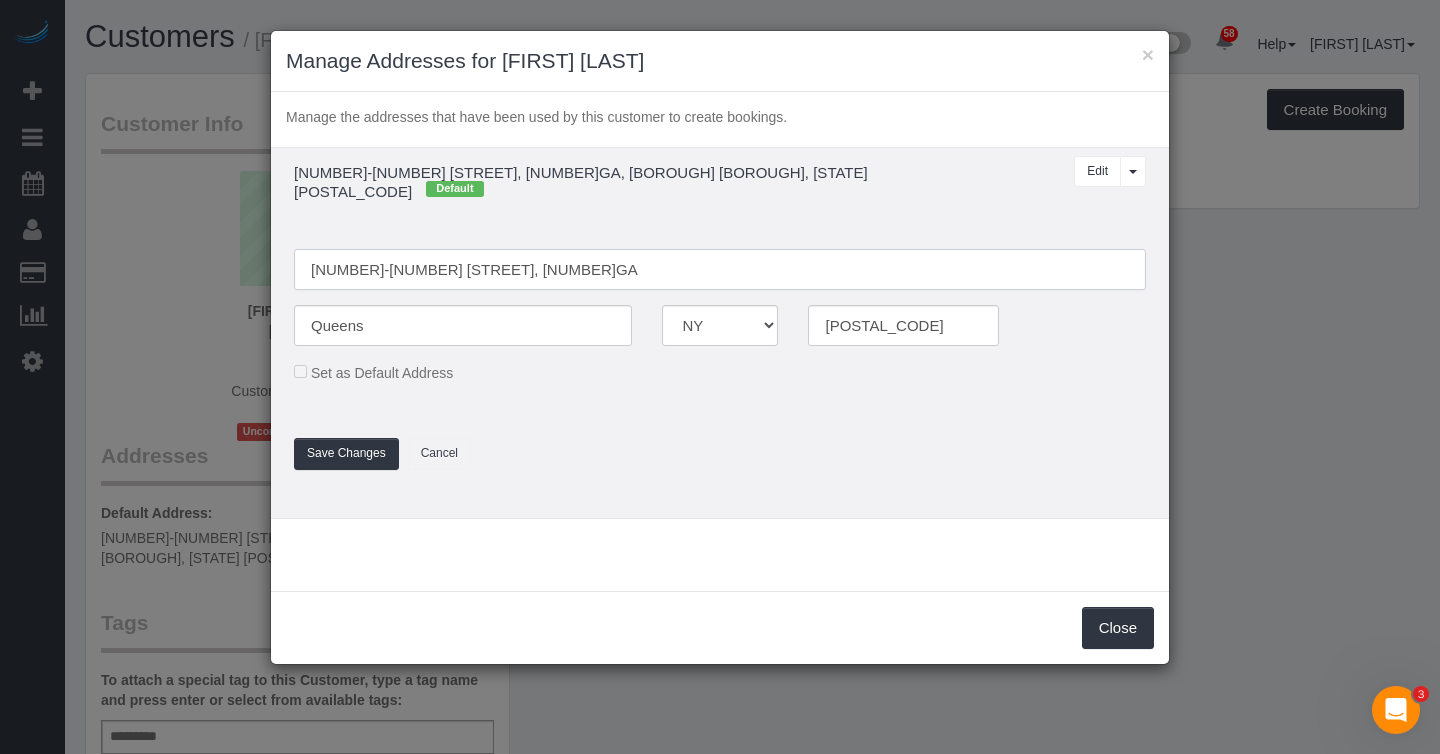 click on "149-12 union turnpike, 21GA" at bounding box center (720, 269) 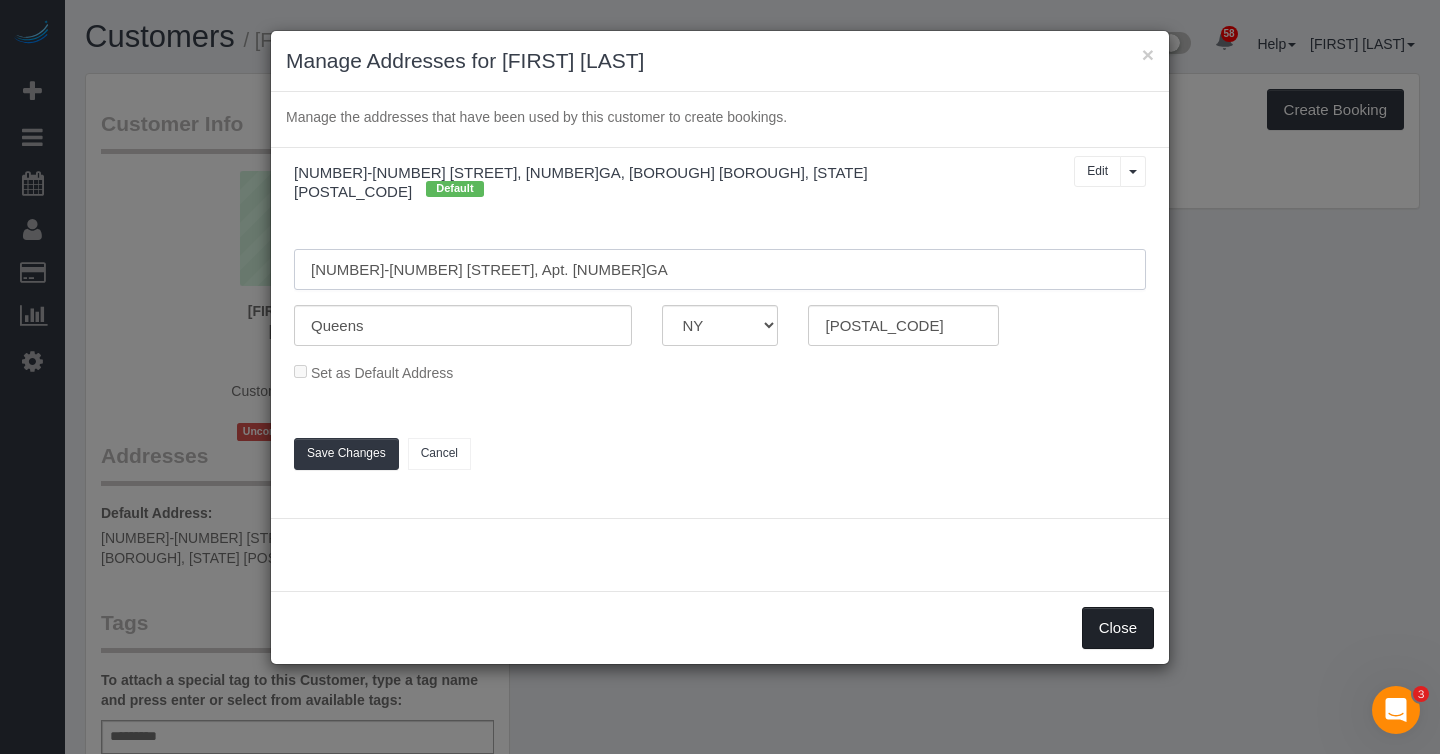 type on "149-12 union turnpike, Apt. 21GA" 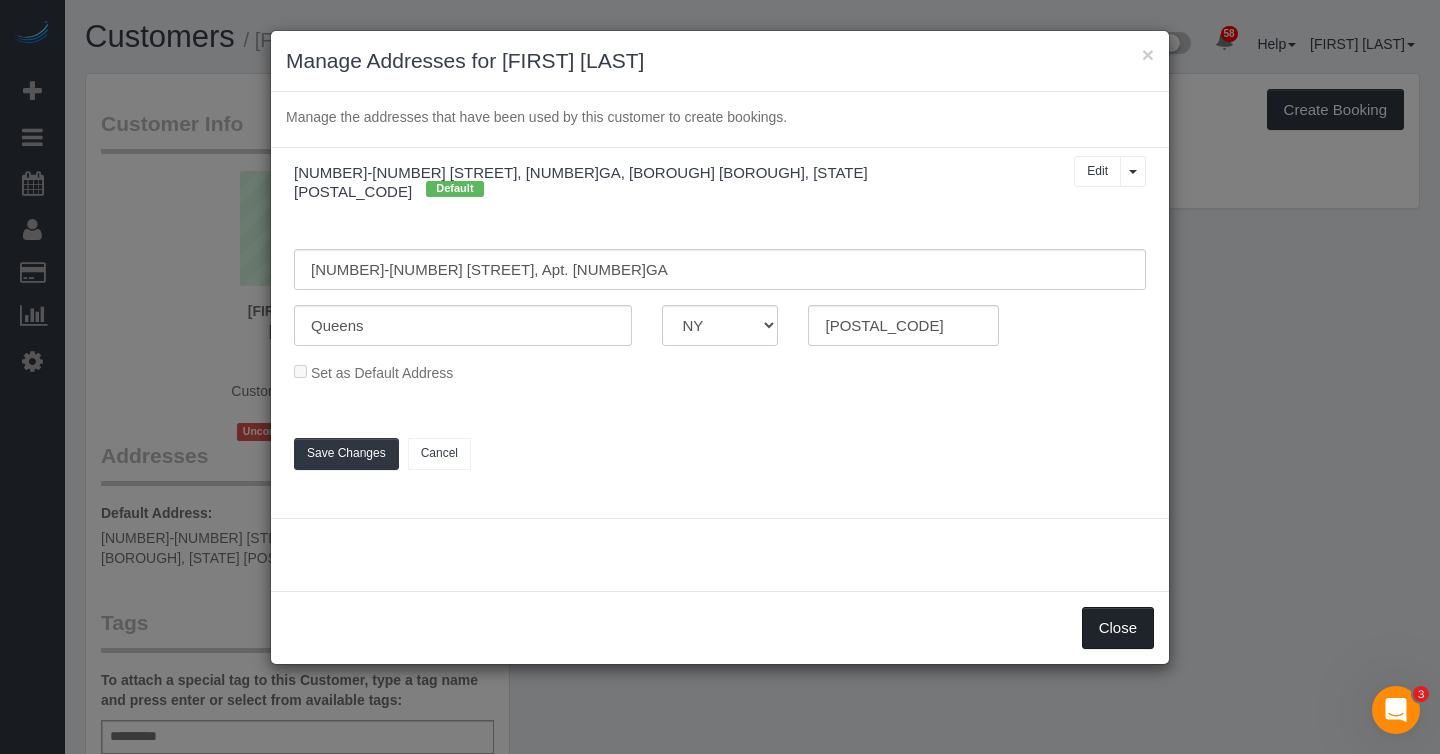 click on "Close" at bounding box center (1118, 628) 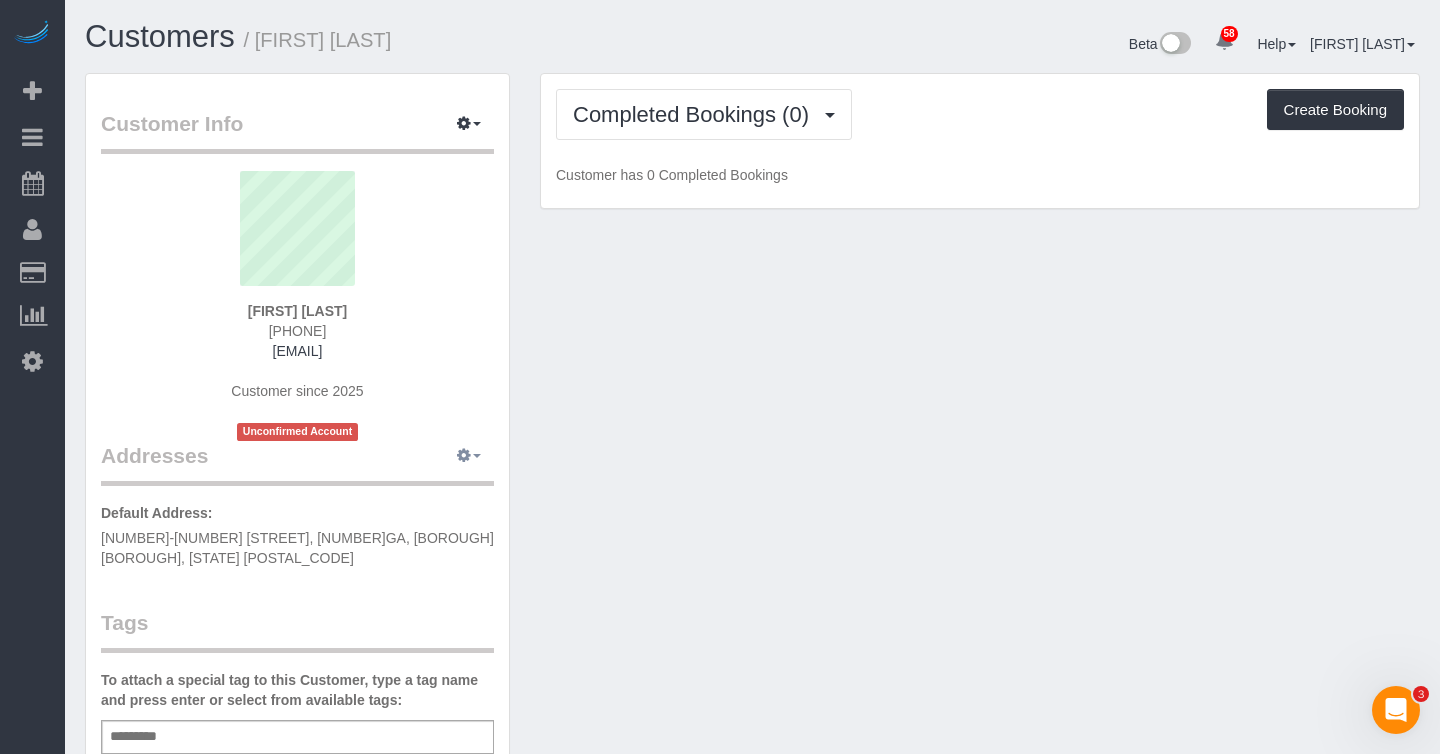 click at bounding box center [464, 455] 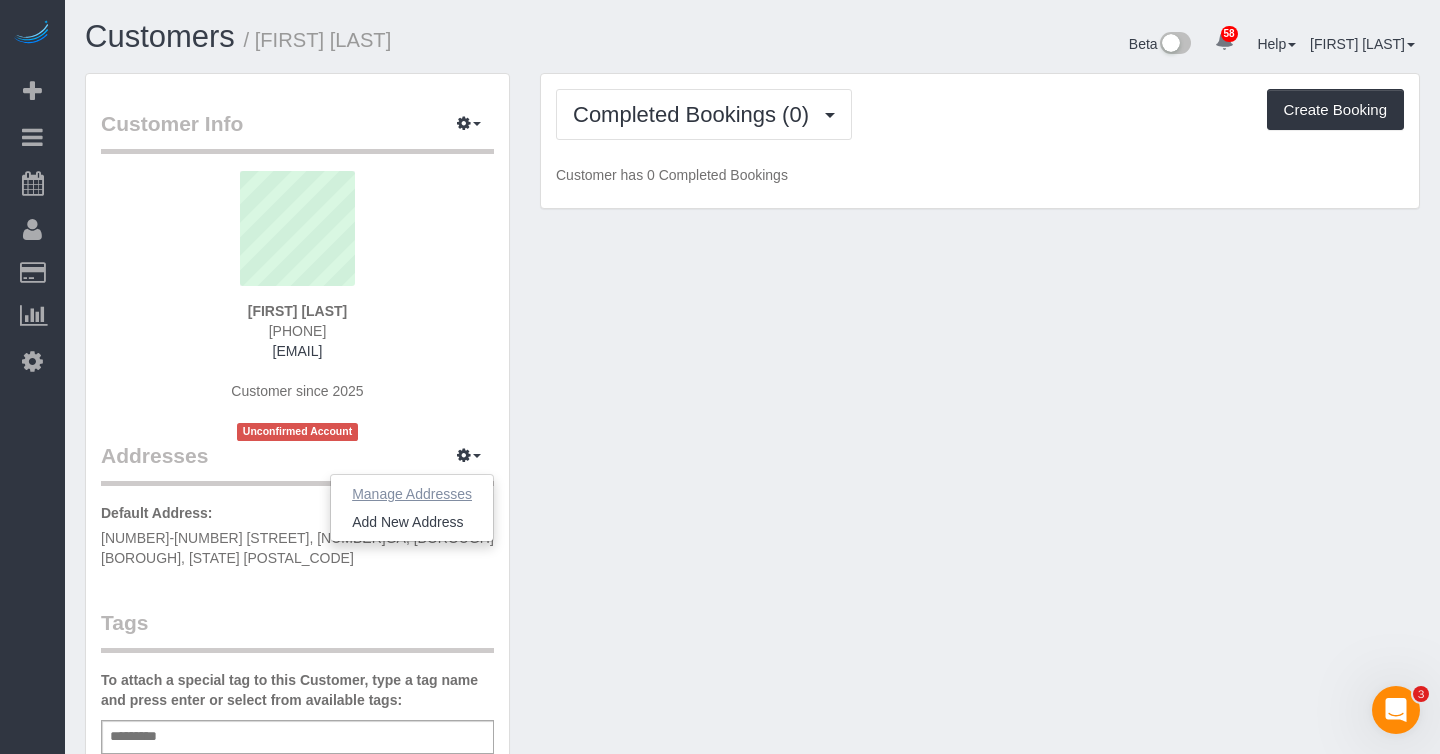 click on "Manage Addresses" at bounding box center (412, 494) 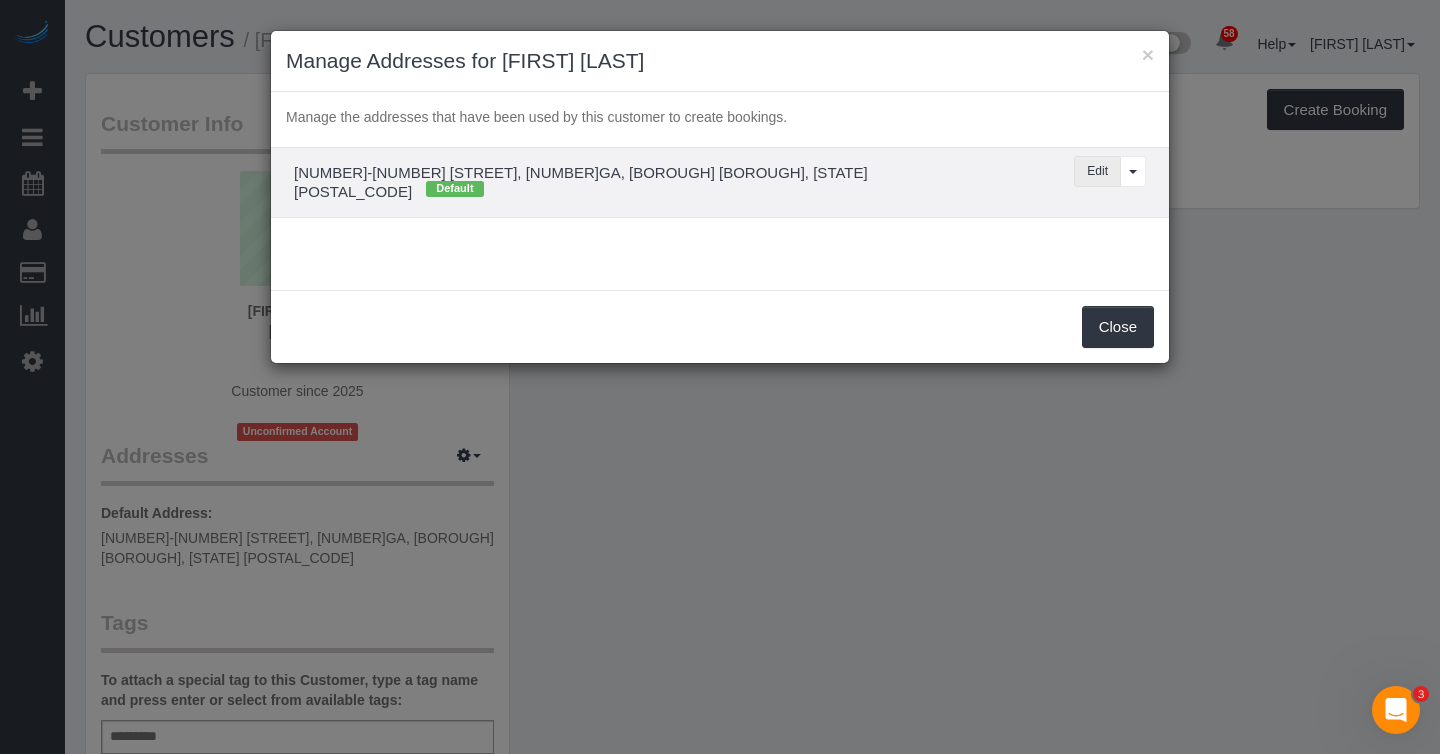click on "Edit" at bounding box center (1097, 171) 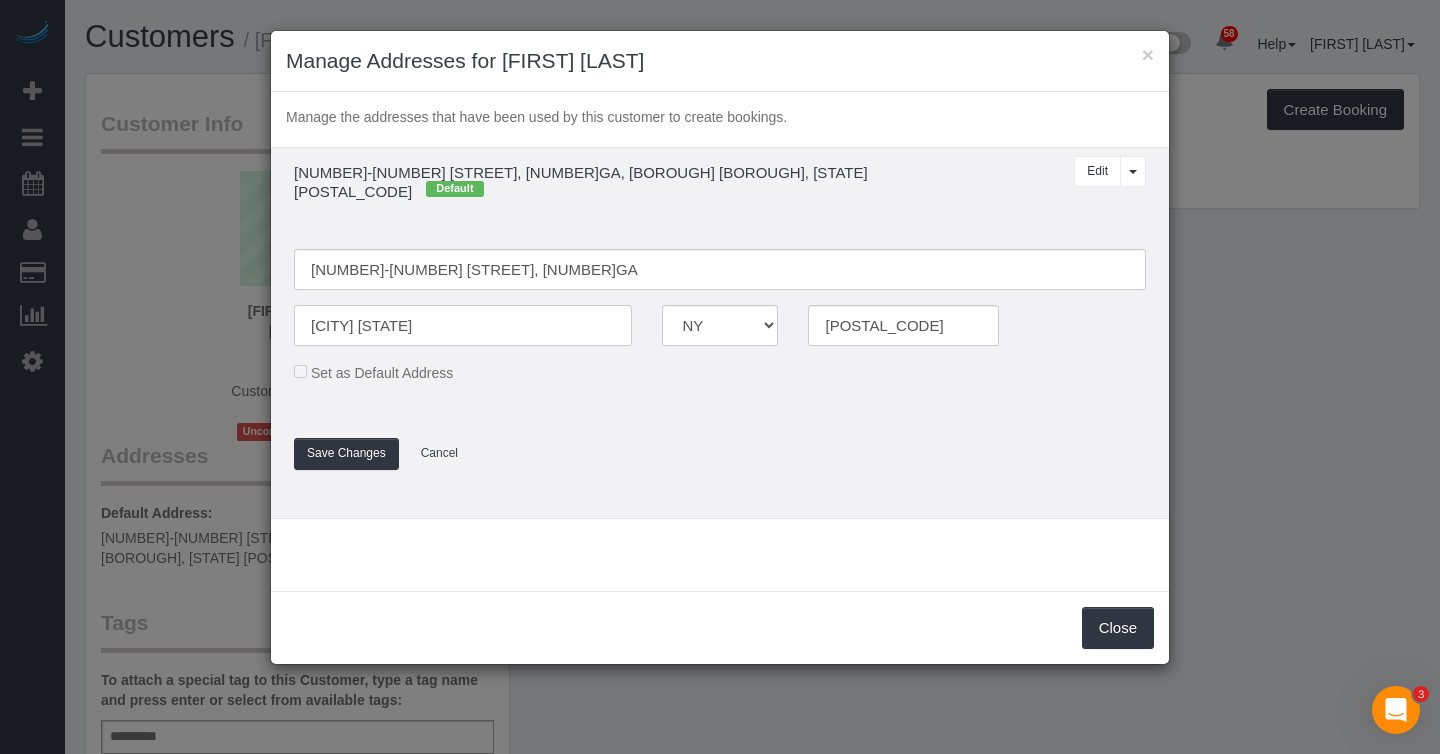 click on "Flushing Queens" at bounding box center (463, 325) 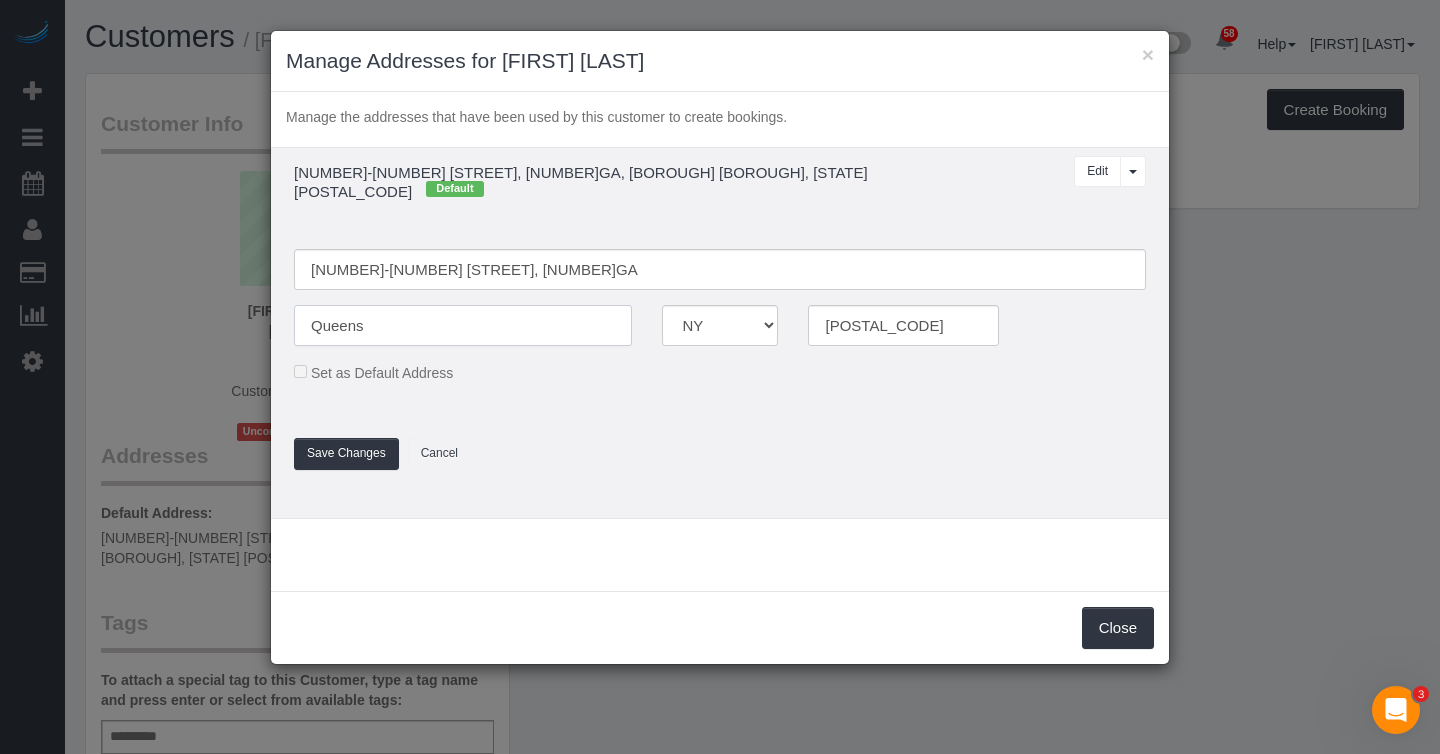 type on "Queens" 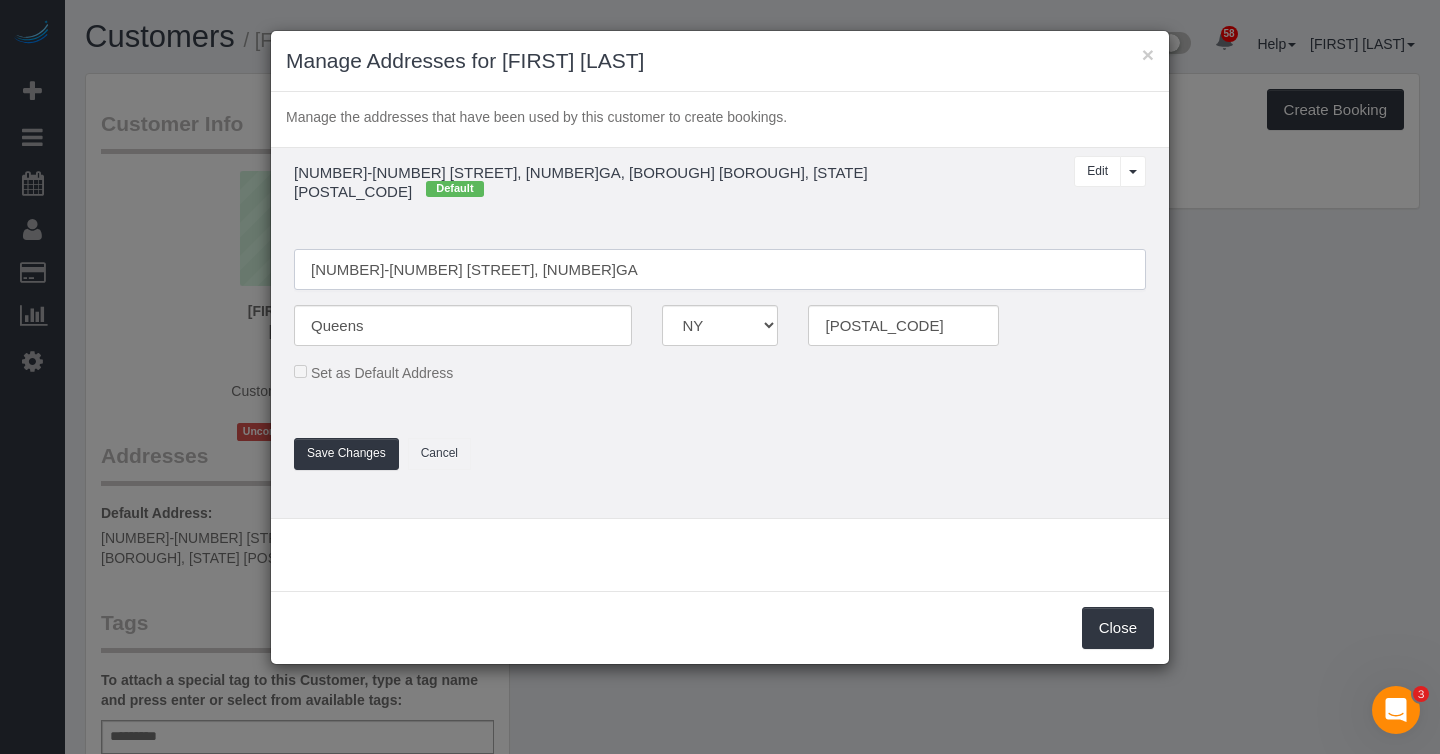 click on "149-12 union turnpike, 21GA" at bounding box center [720, 269] 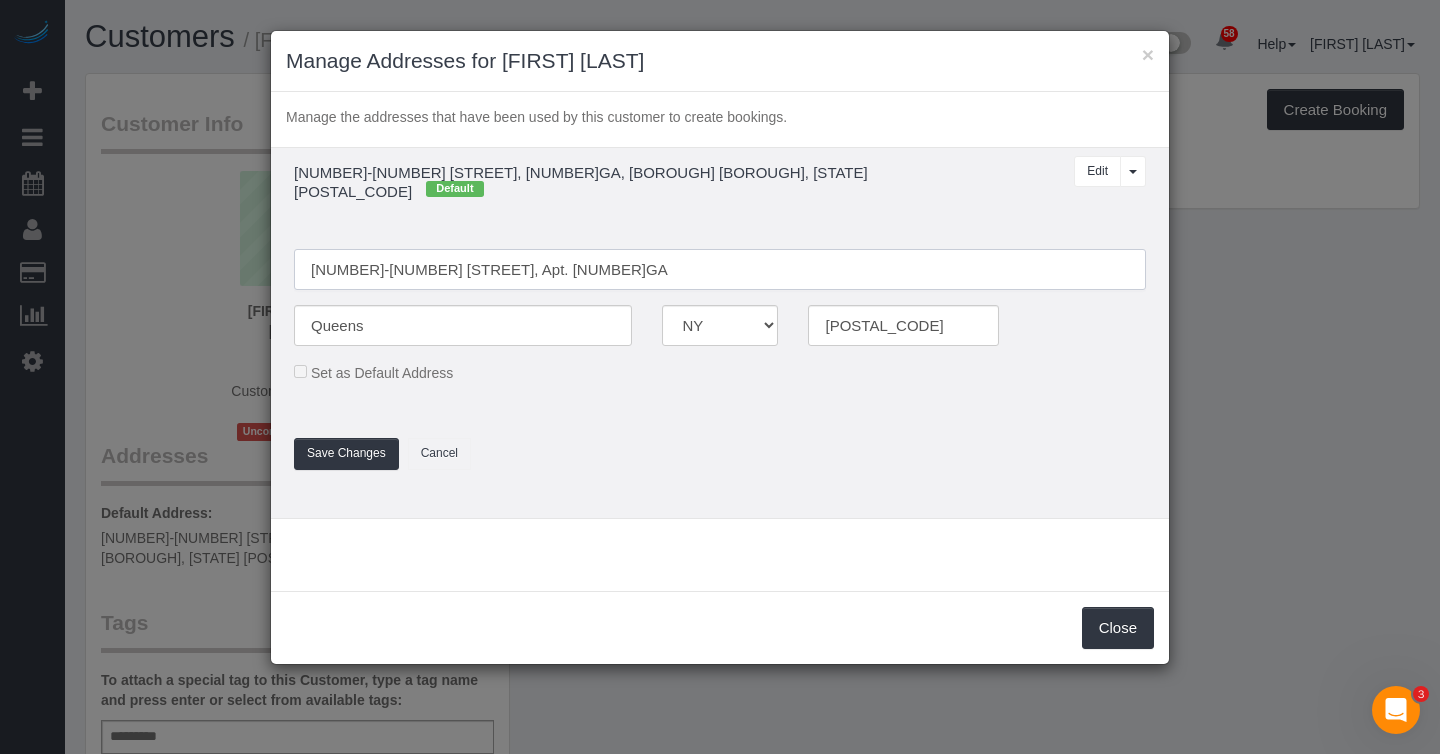 click on "149-12 union turnpike, Apt. 21GA" at bounding box center (720, 269) 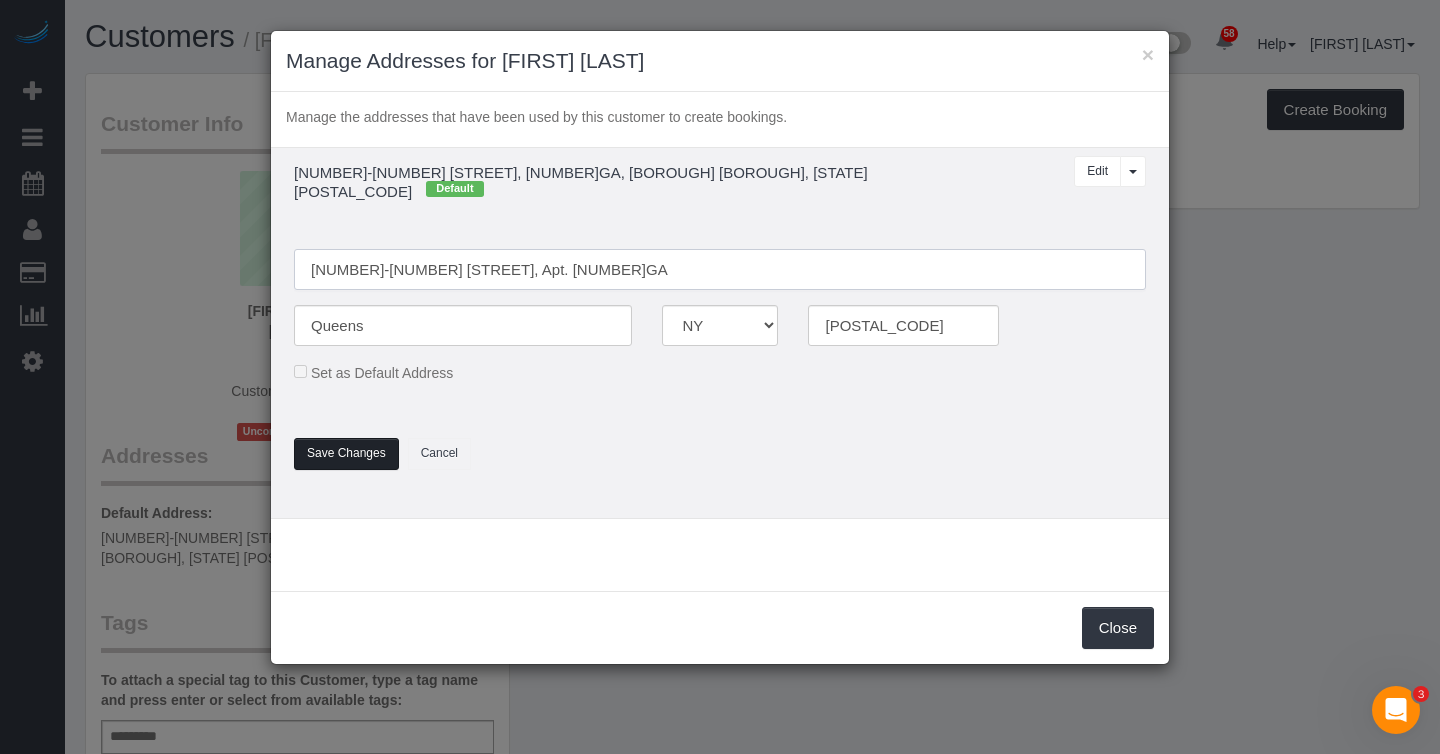 type on "149-12 Union Turnpike, Apt. 21GA" 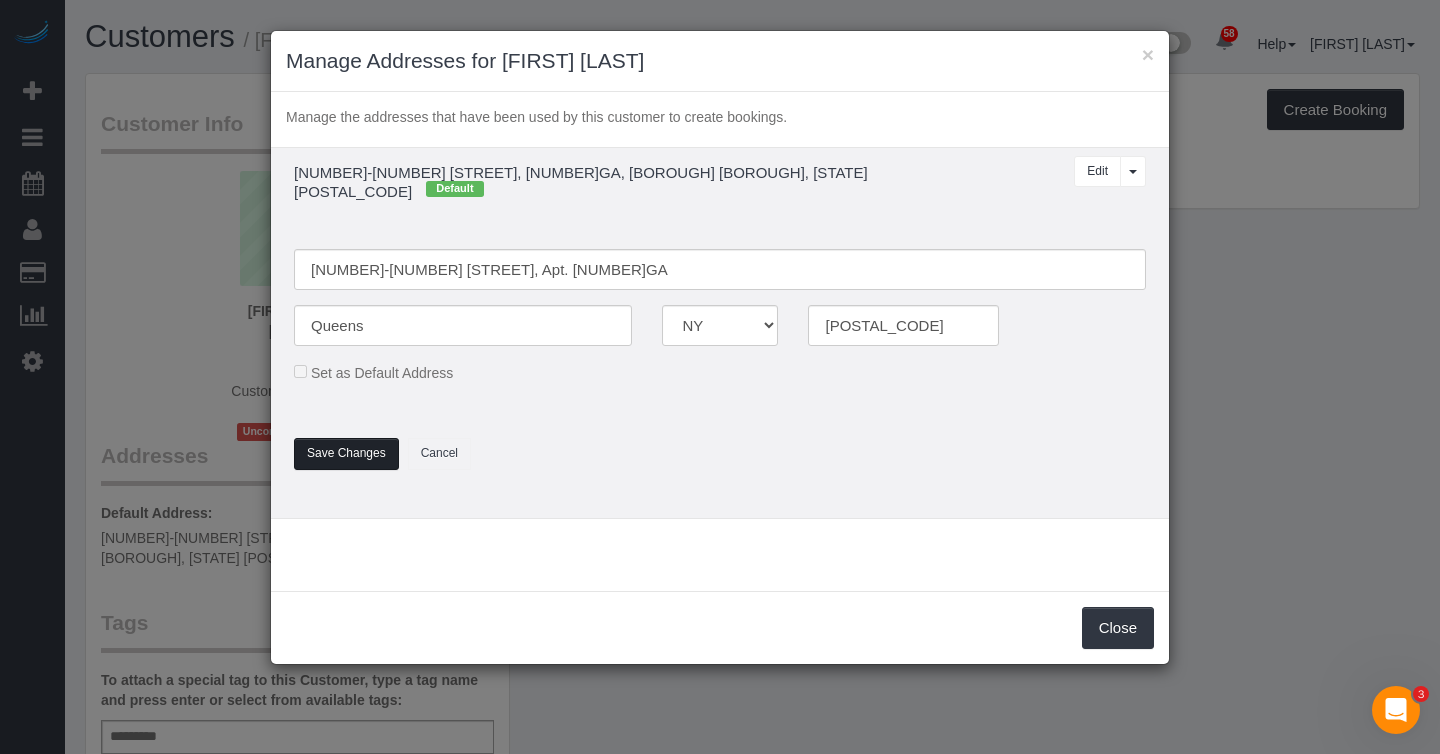 click on "Save Changes" at bounding box center (346, 453) 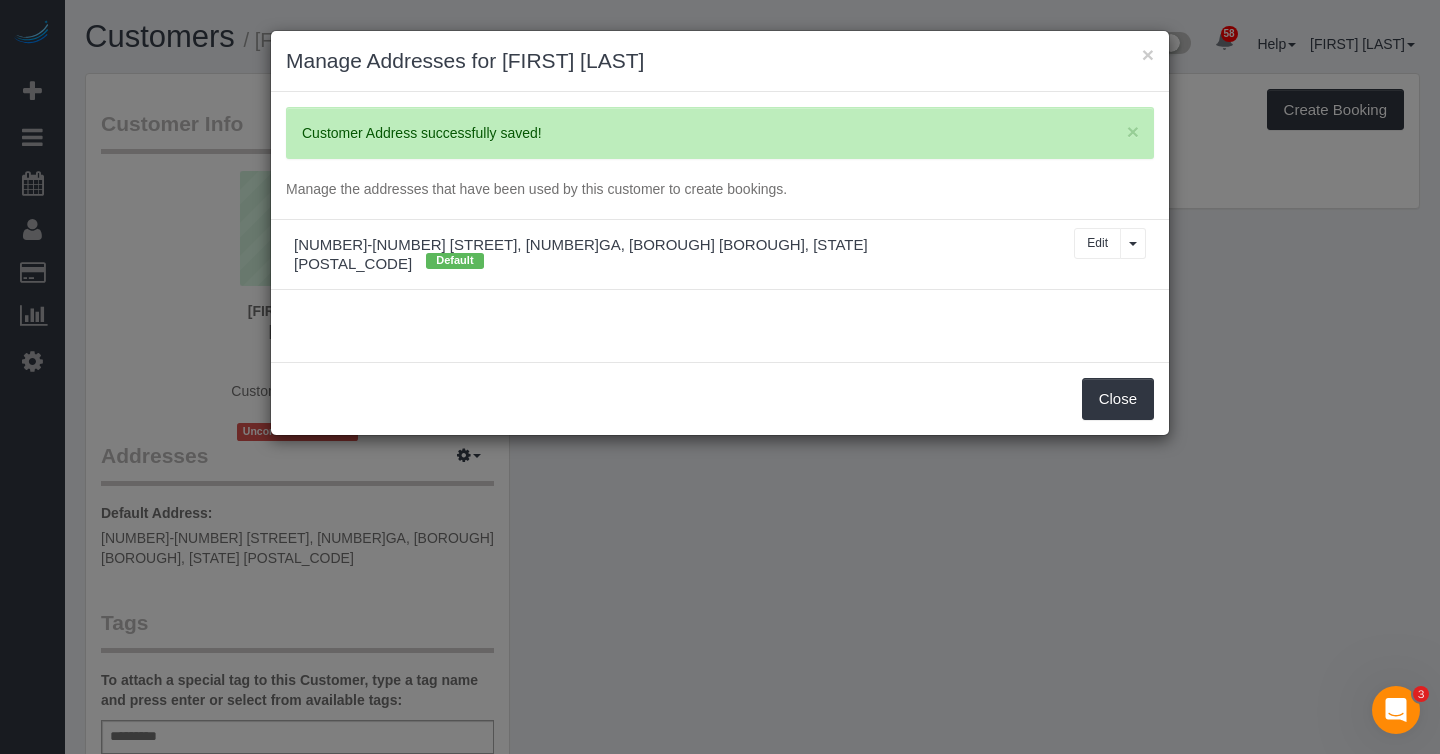 click on "× Customer Address successfully saved!
Manage the addresses that have been used by this customer to create bookings.
149-12 union turnpike, 21GA, Flushing Queens, NY 11367
Default
Edit
View More Options...
Delete" at bounding box center (720, 227) 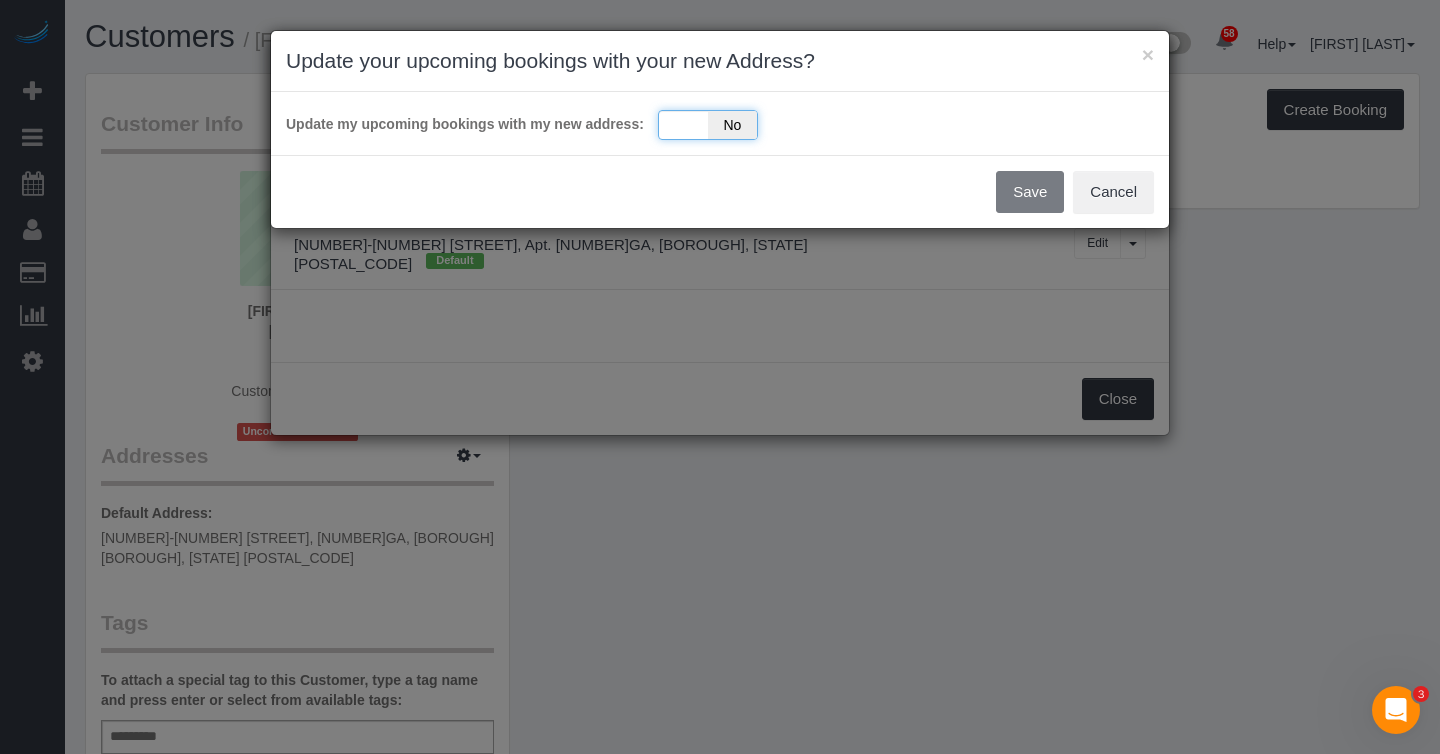 click on "No" at bounding box center [732, 125] 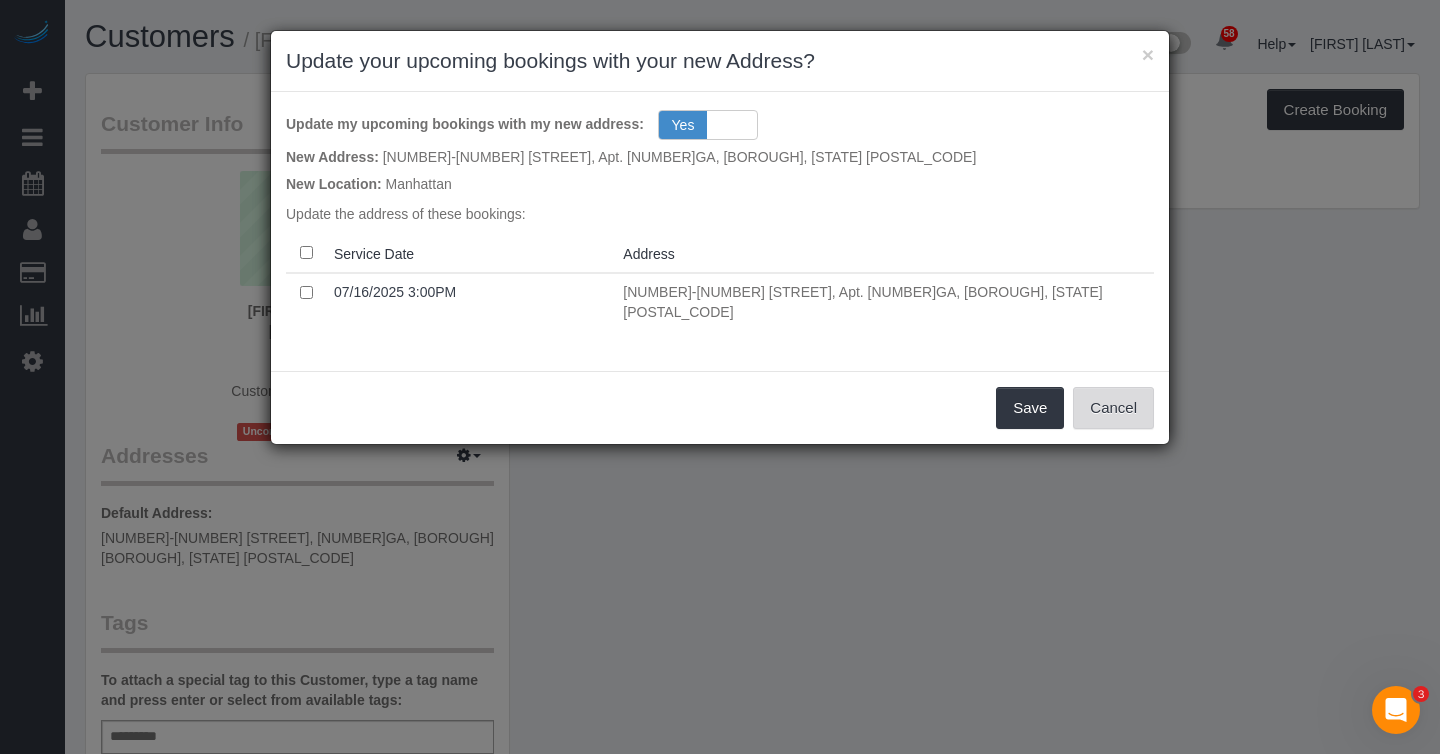 click on "Cancel" at bounding box center (1113, 408) 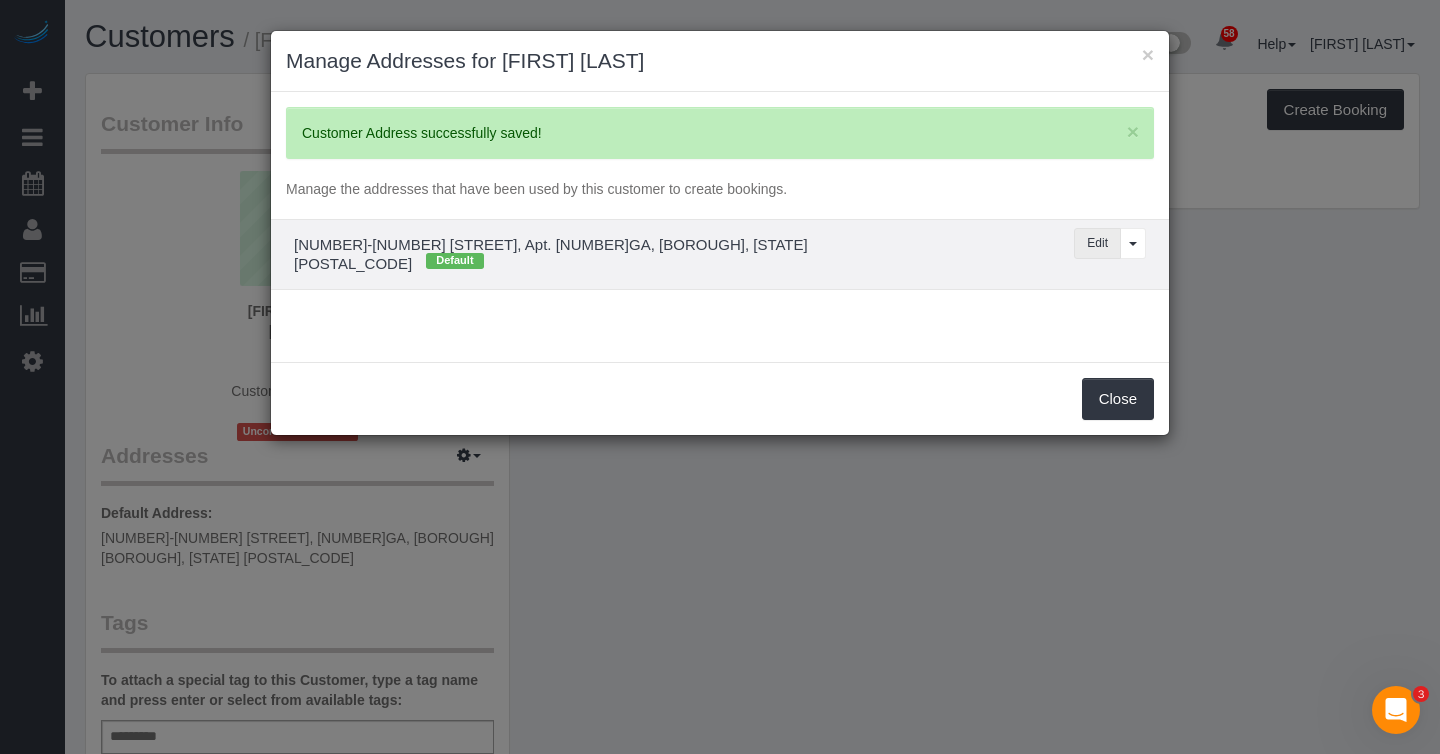 click on "Edit" at bounding box center (1097, 243) 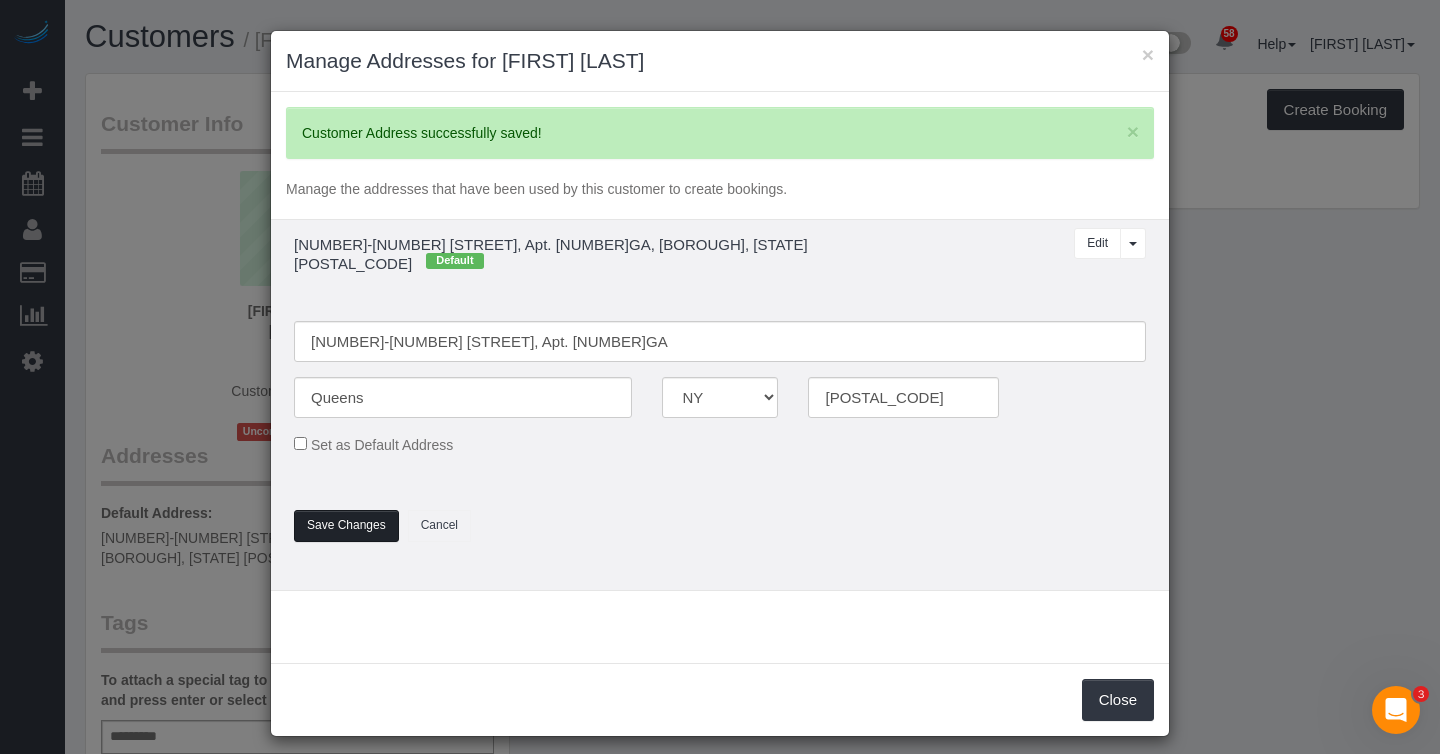 click on "Save Changes" at bounding box center (346, 525) 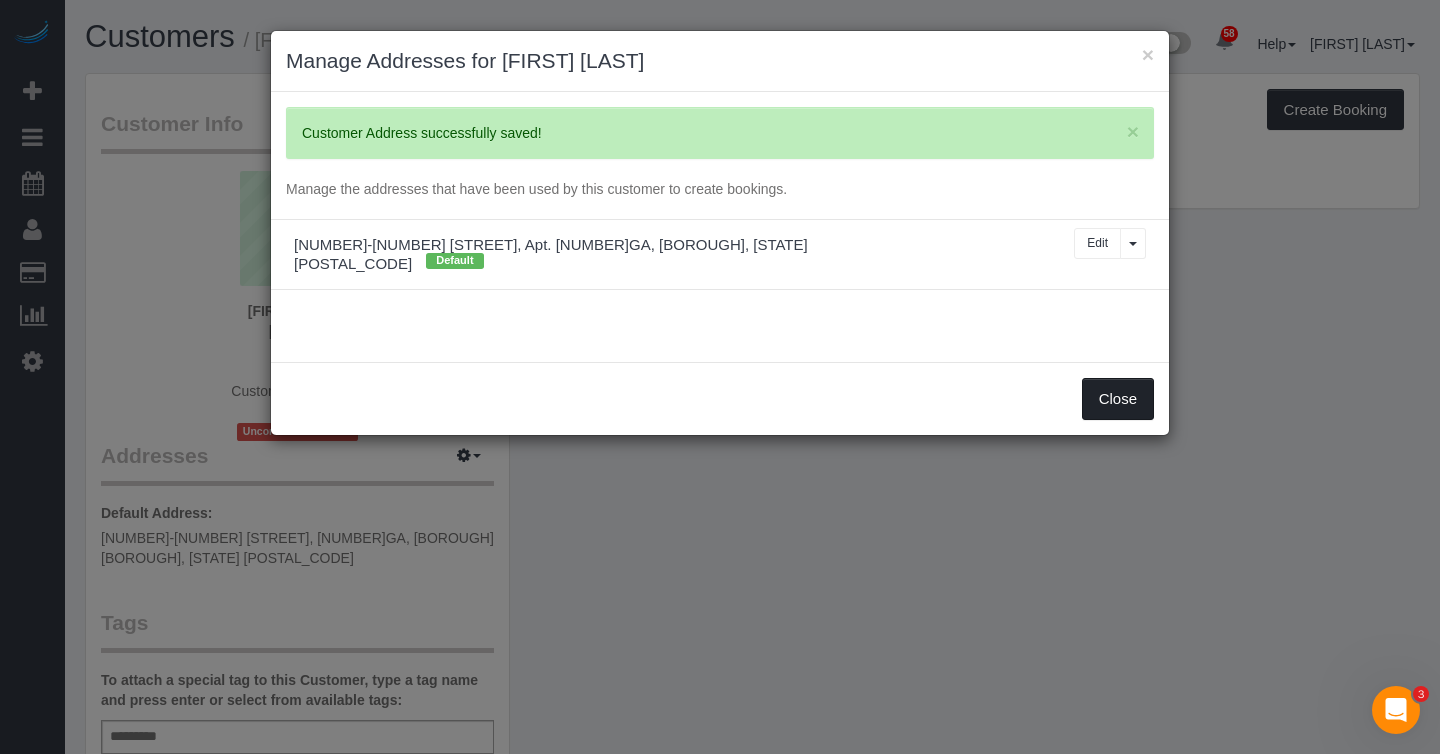 click on "Close" at bounding box center (1118, 399) 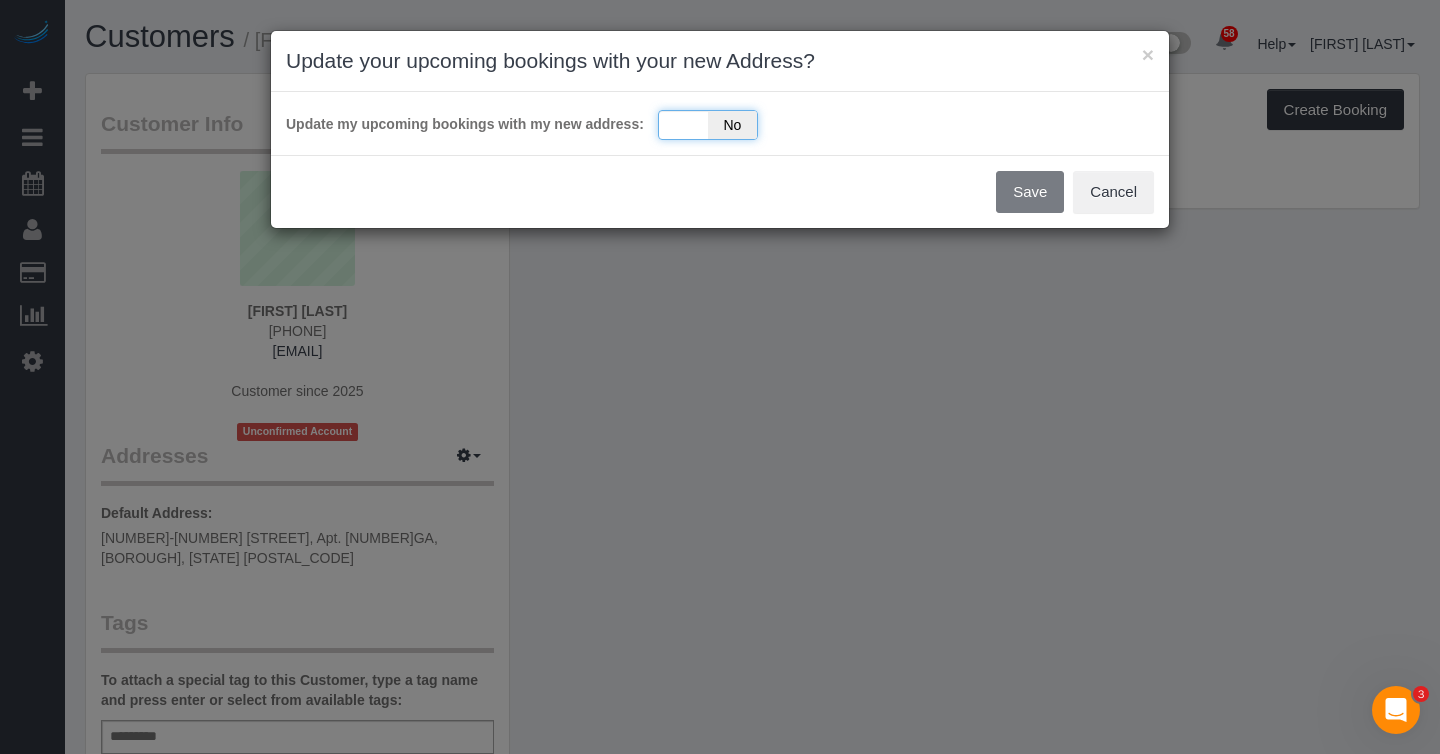 click on "No" at bounding box center [732, 125] 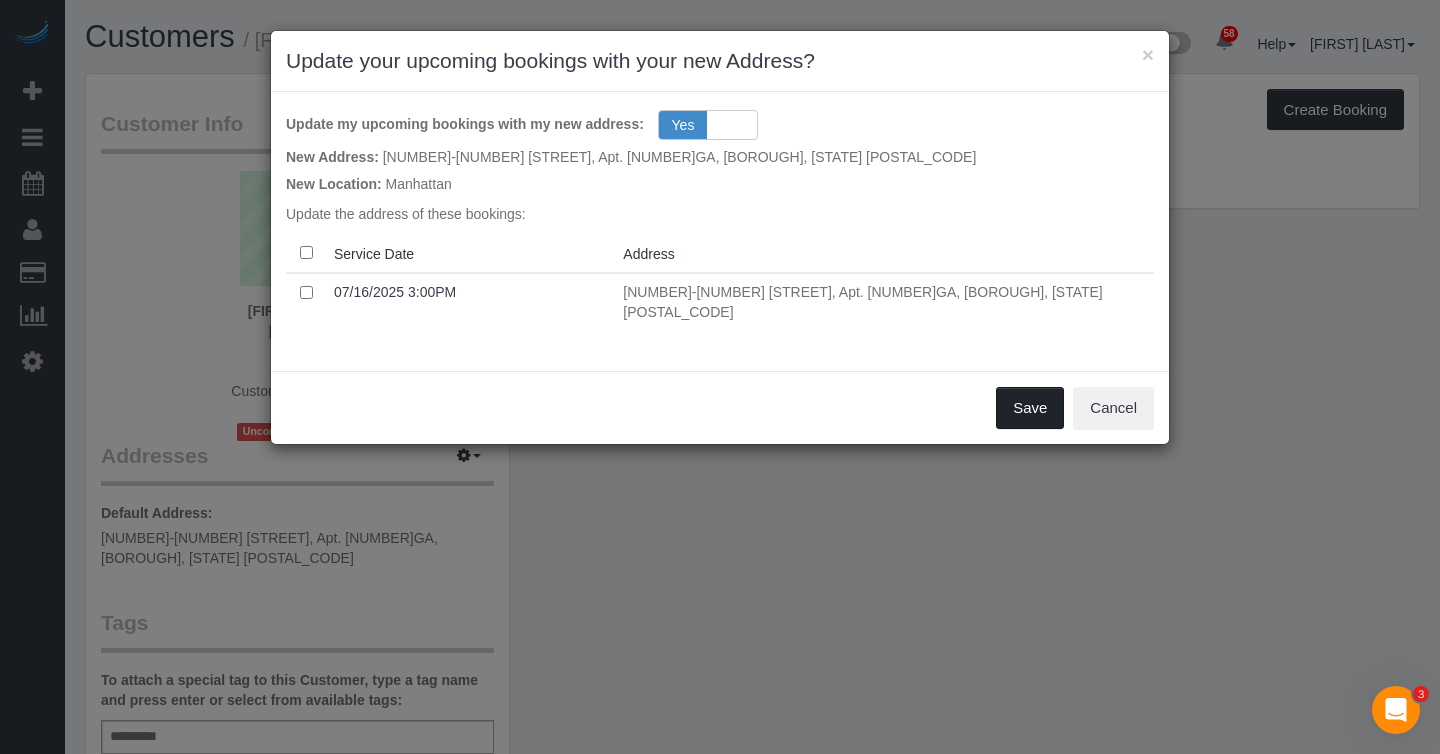 click on "Save" at bounding box center (1030, 408) 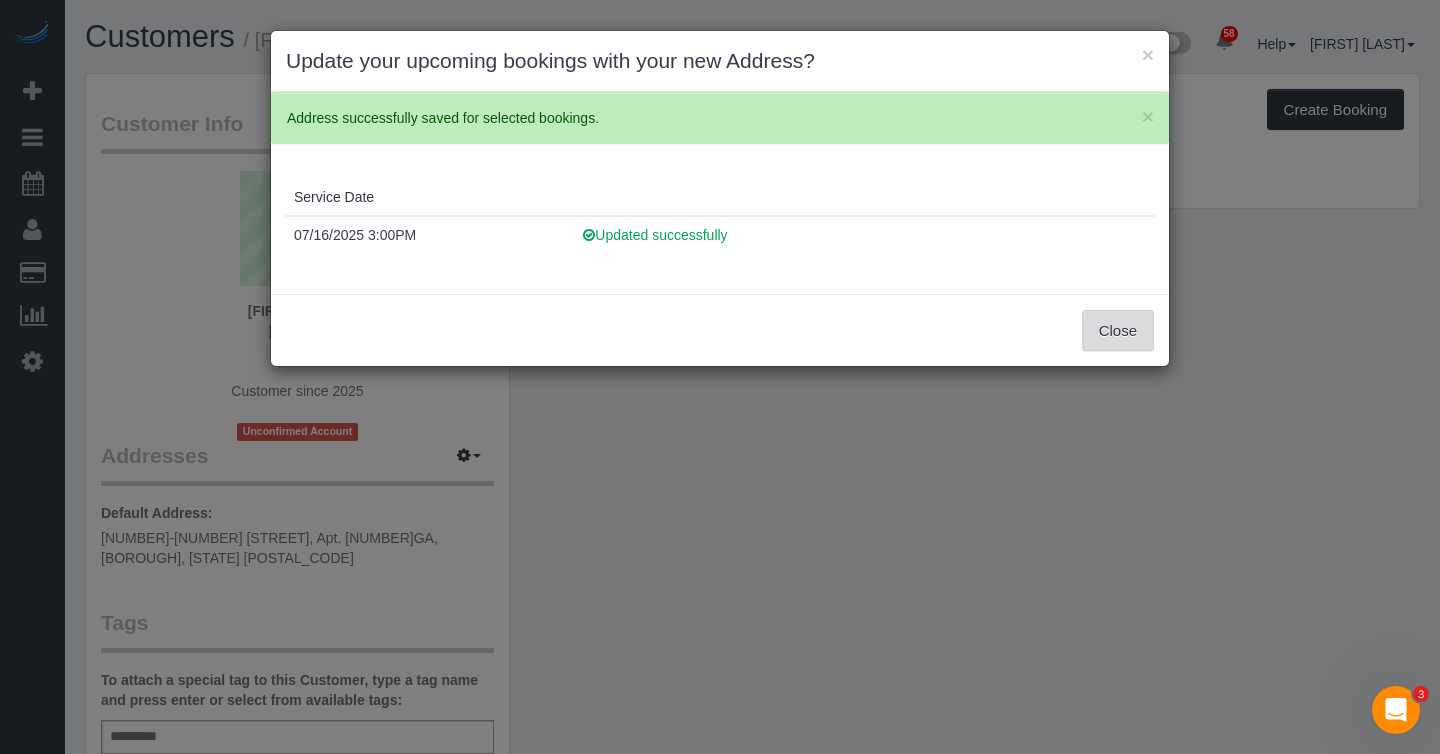 click on "Close" at bounding box center [1118, 331] 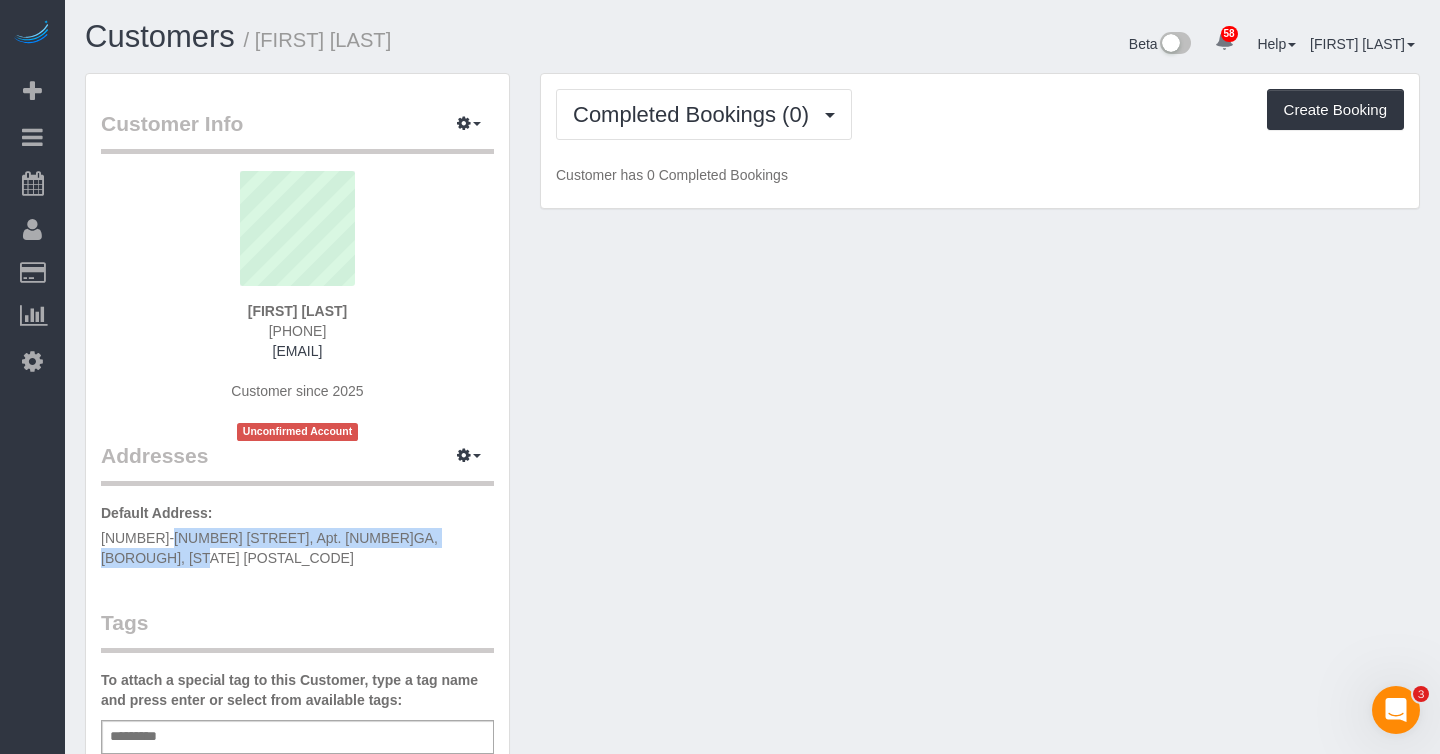 drag, startPoint x: 465, startPoint y: 541, endPoint x: 104, endPoint y: 540, distance: 361.00137 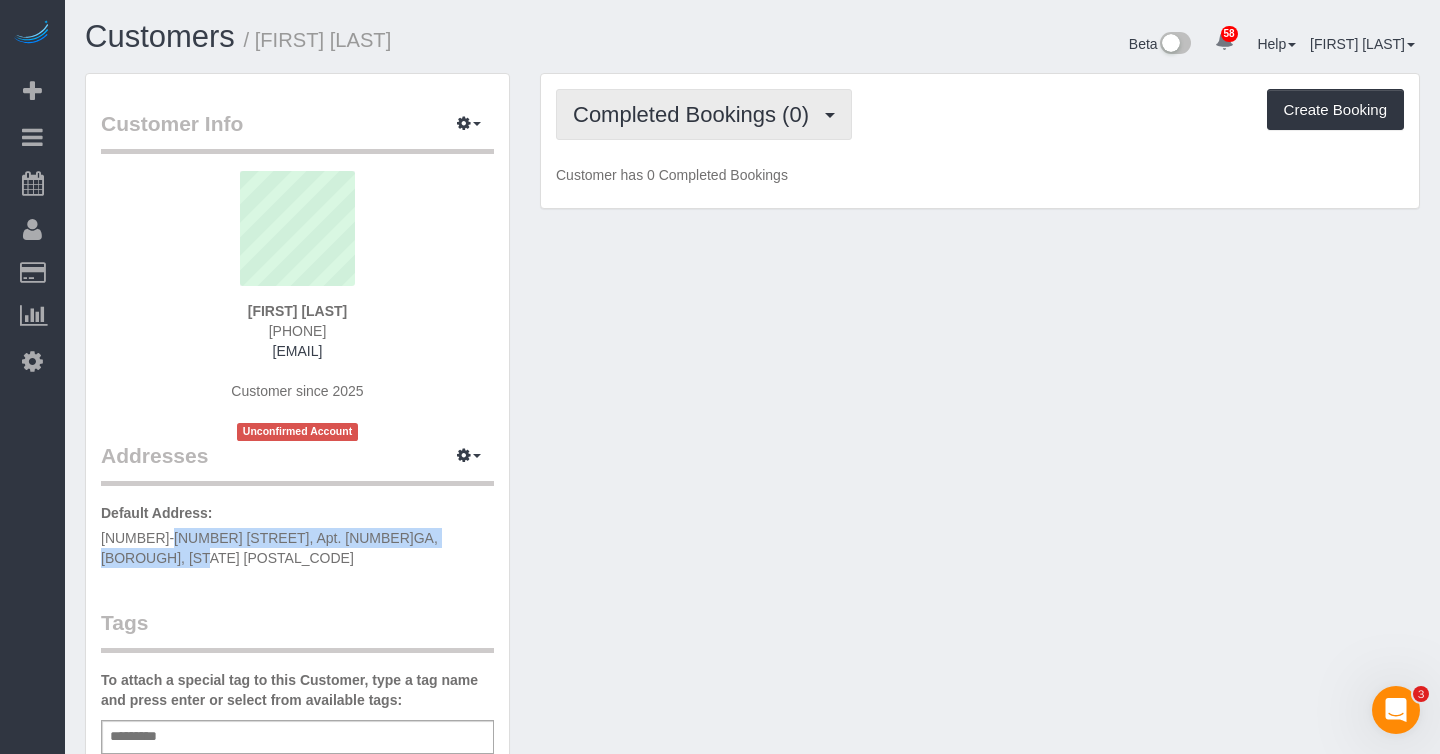 click on "Completed Bookings (0)" at bounding box center [696, 114] 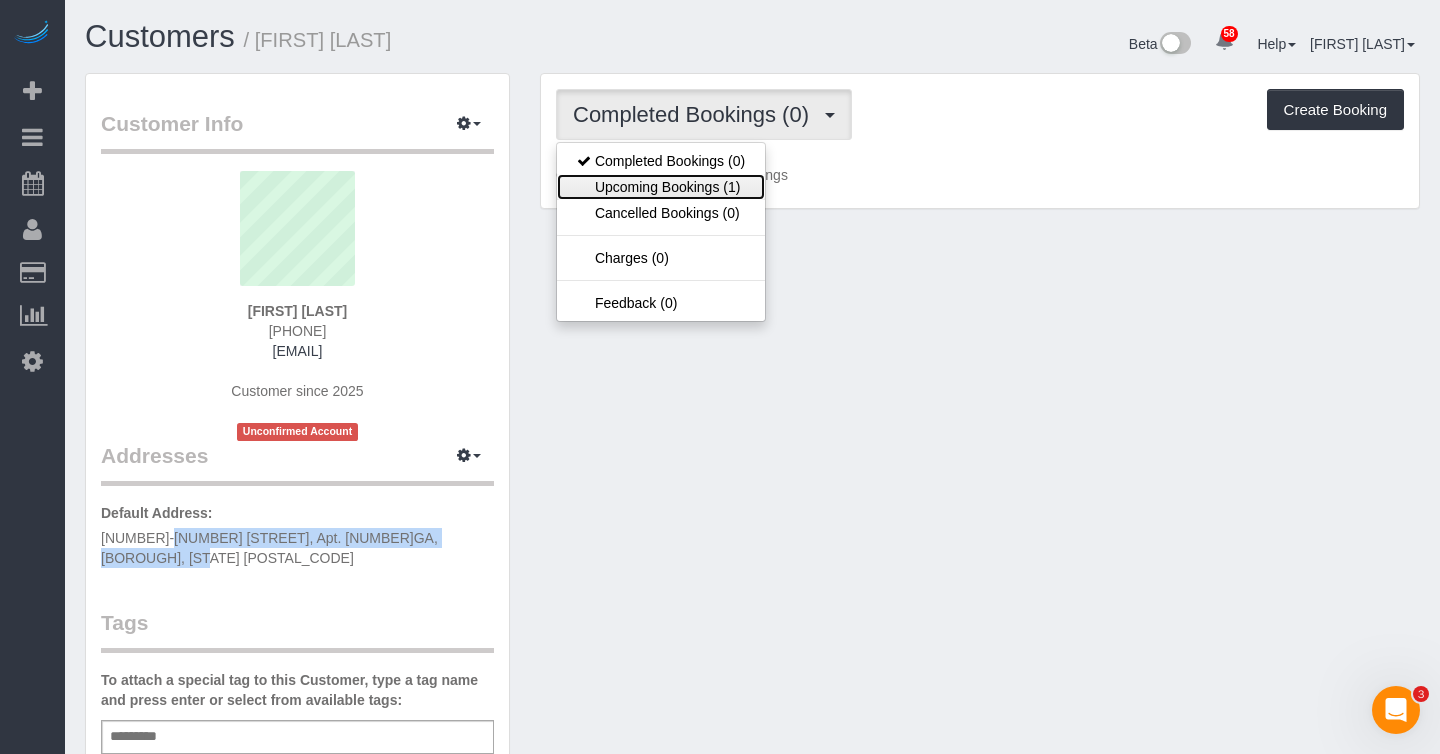 click on "Upcoming Bookings (1)" at bounding box center (661, 187) 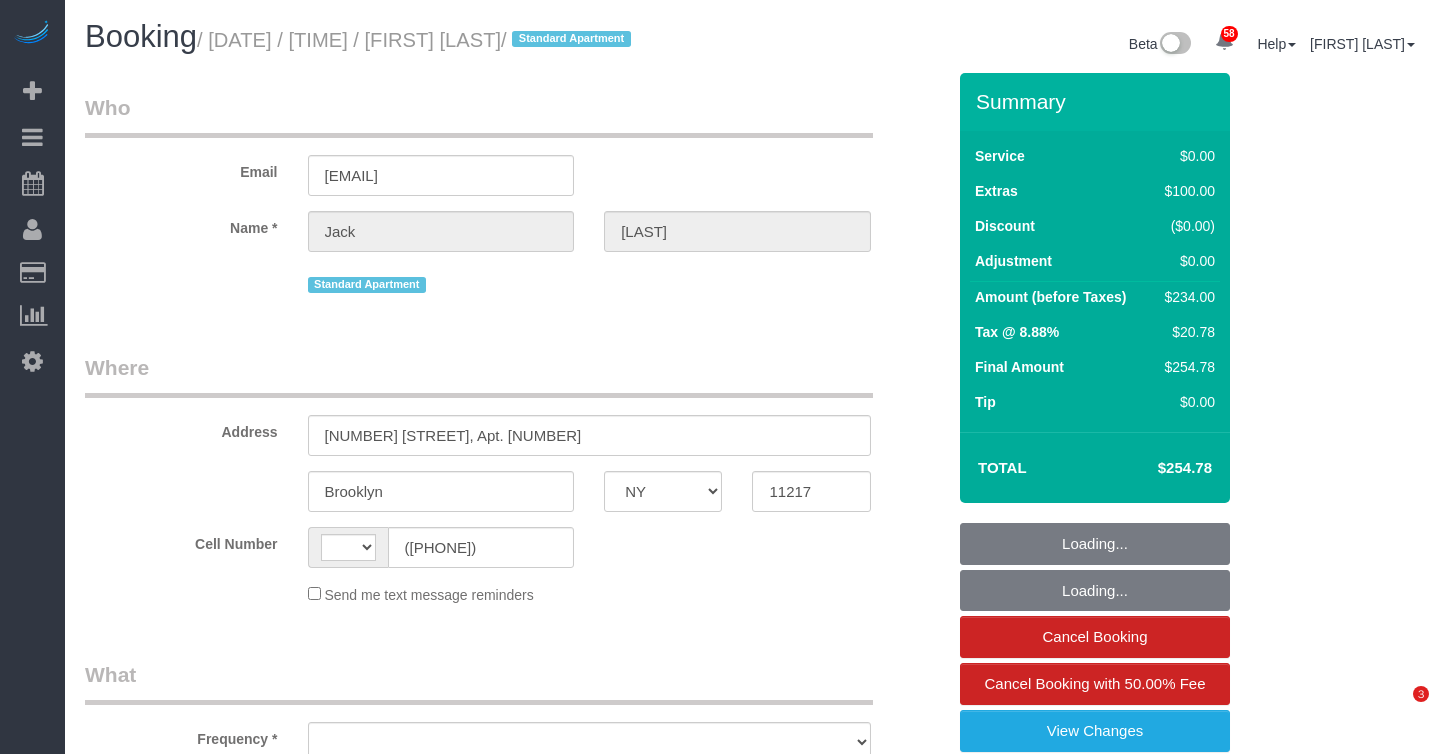 select on "NY" 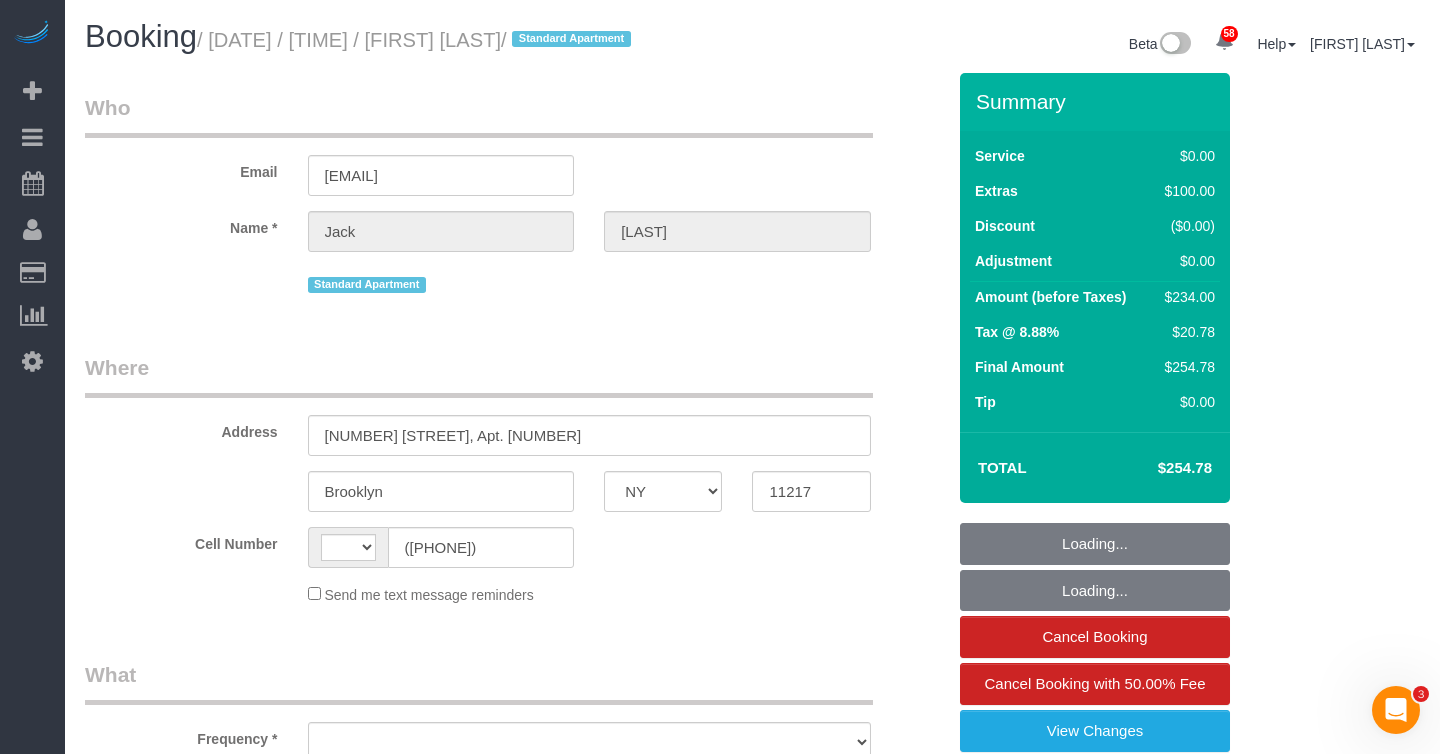 scroll, scrollTop: 0, scrollLeft: 0, axis: both 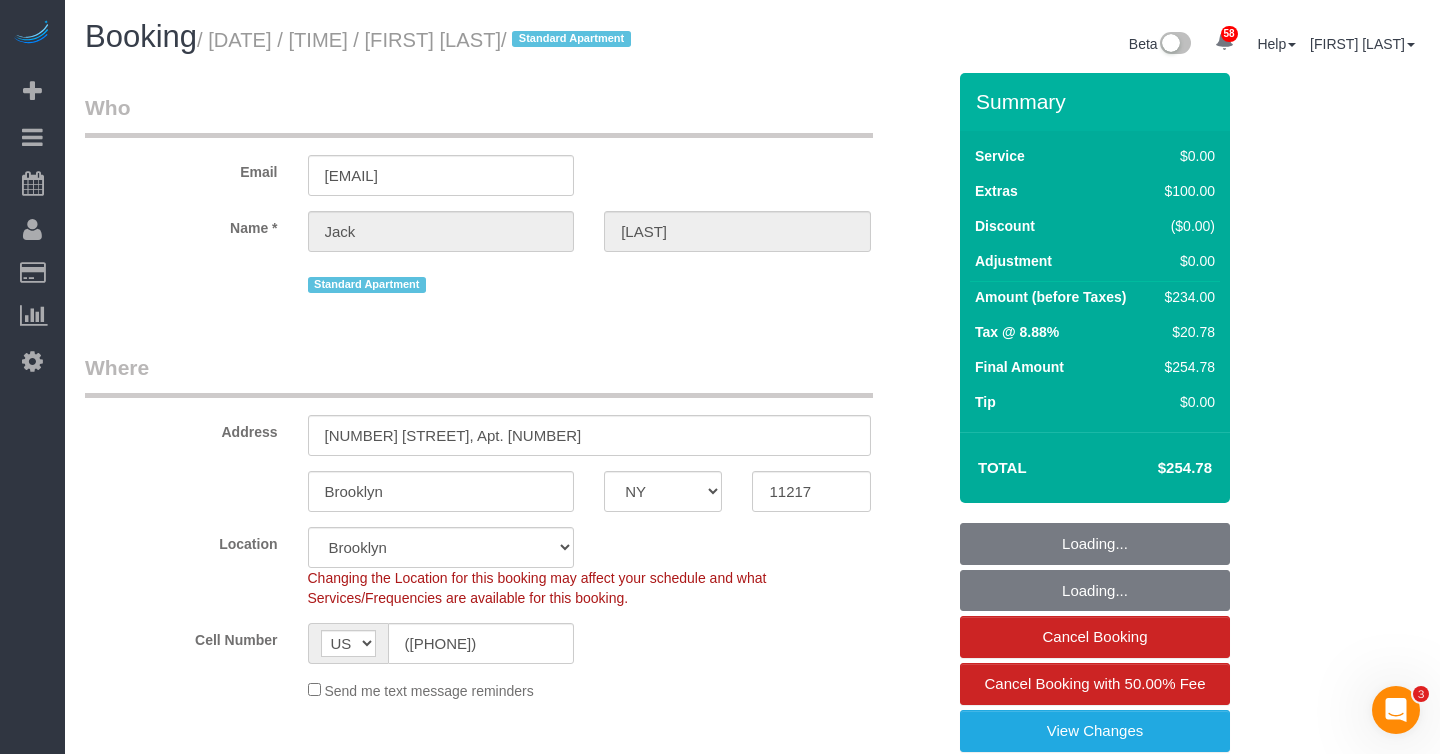 select on "object:970" 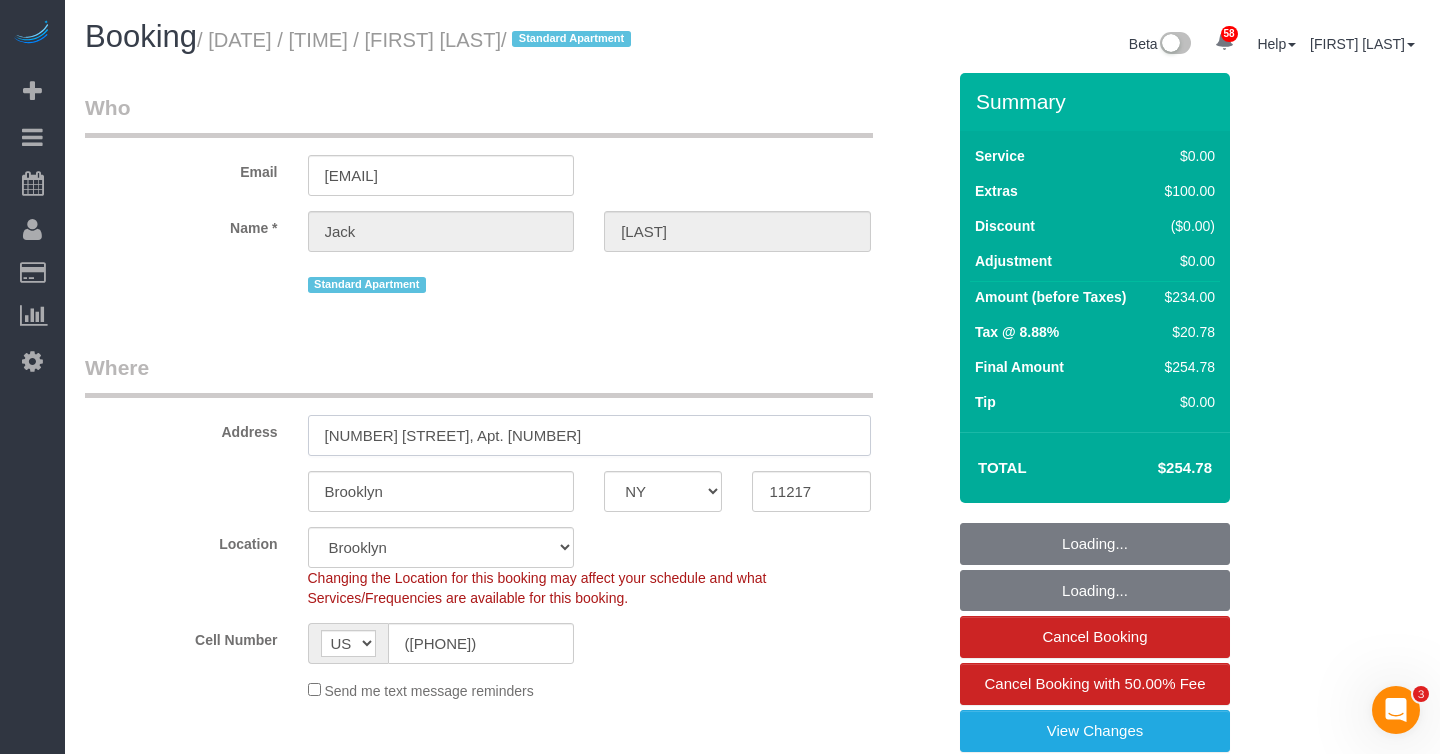 click on "390 Bergen Street, Apt. 2R" at bounding box center [589, 435] 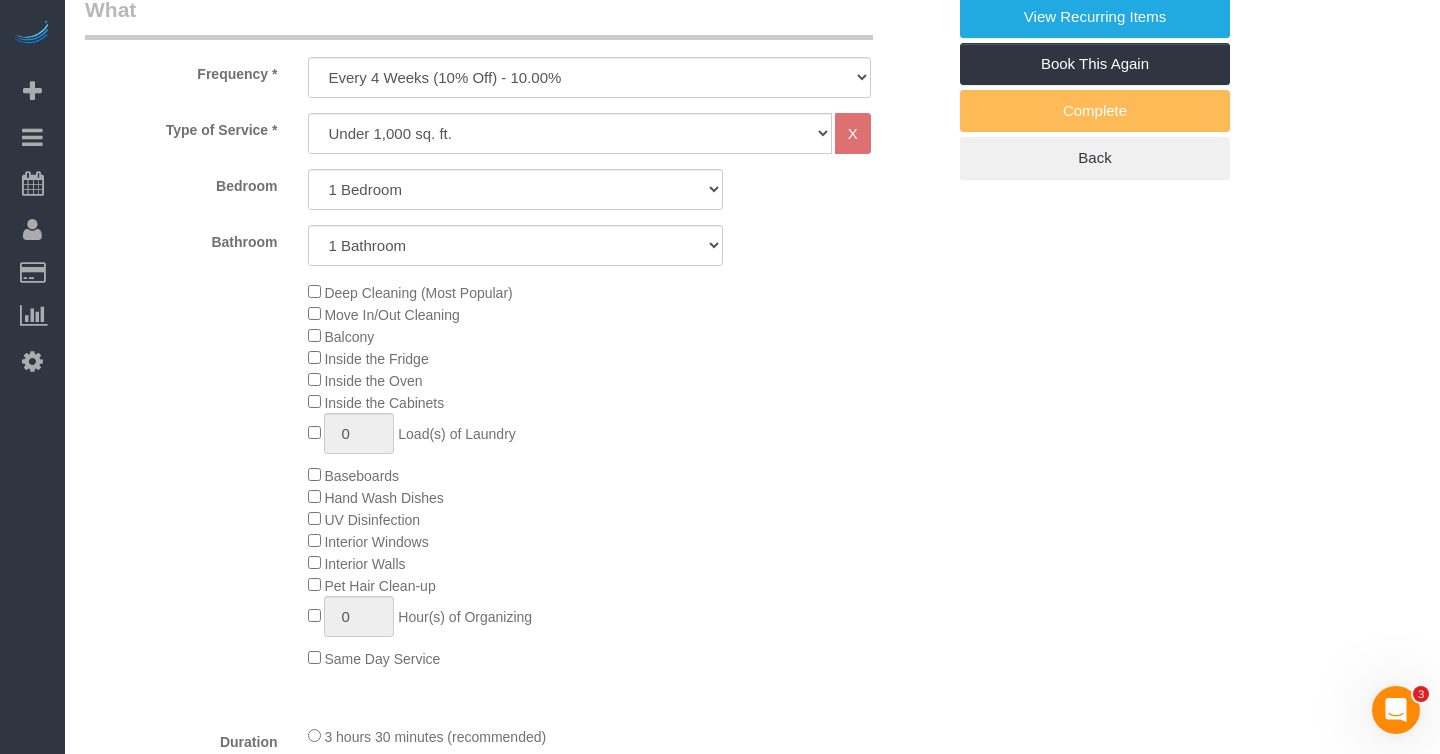 scroll, scrollTop: 756, scrollLeft: 0, axis: vertical 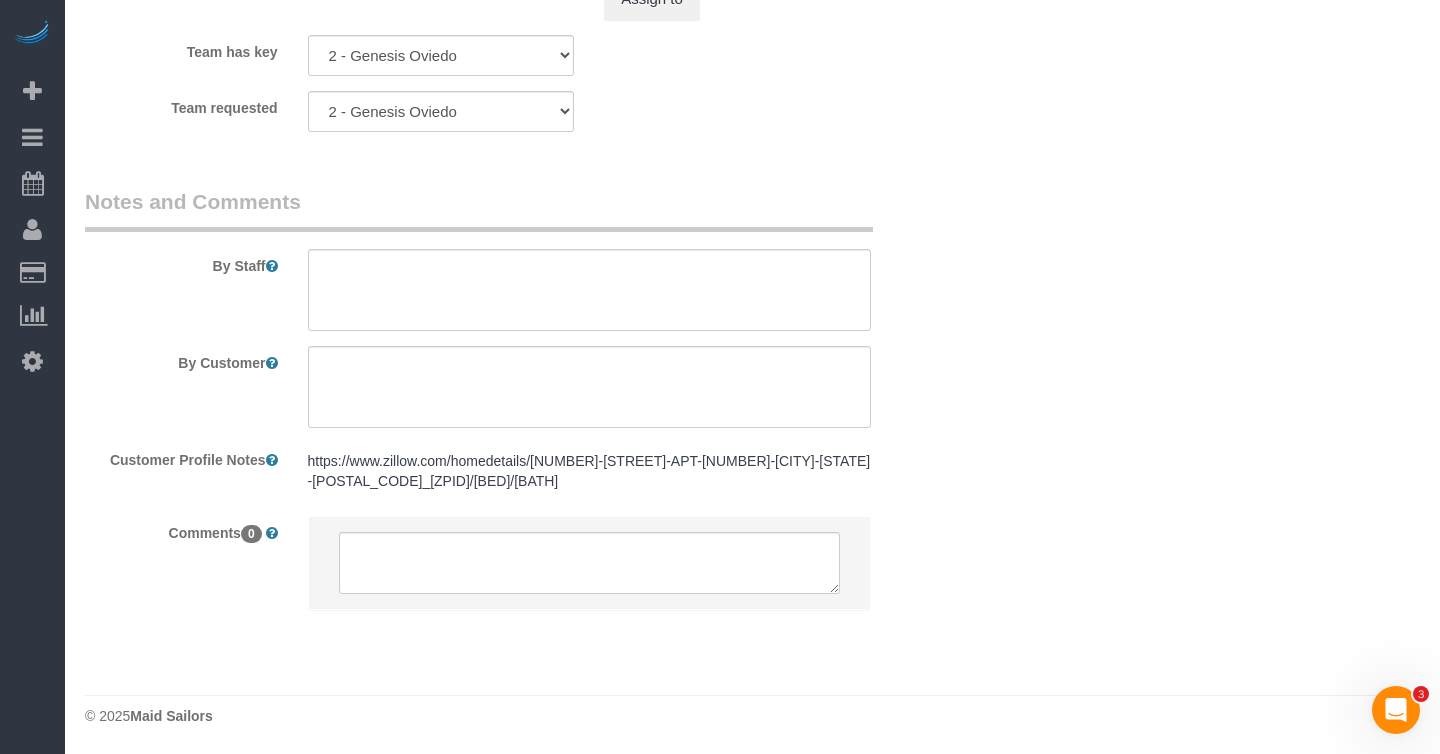select on "spot39" 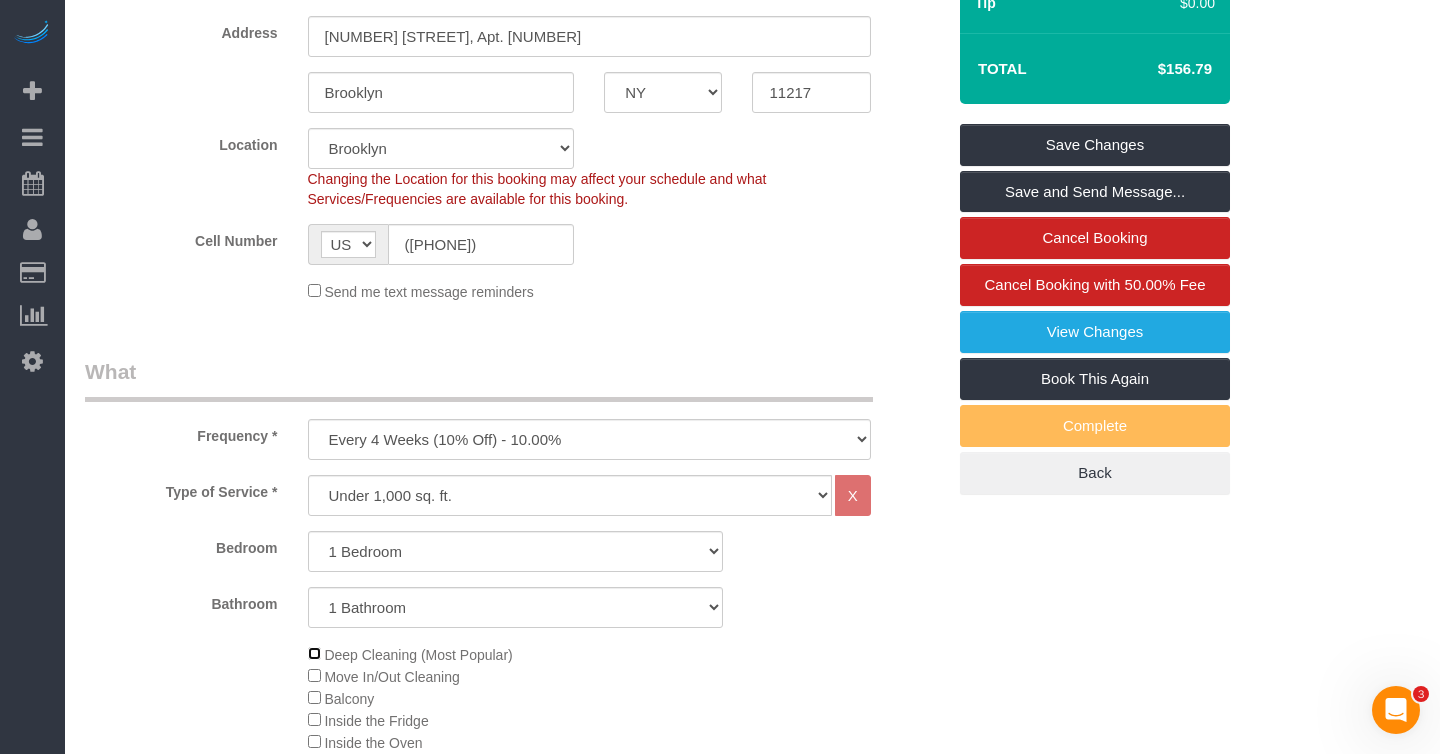 scroll, scrollTop: 0, scrollLeft: 0, axis: both 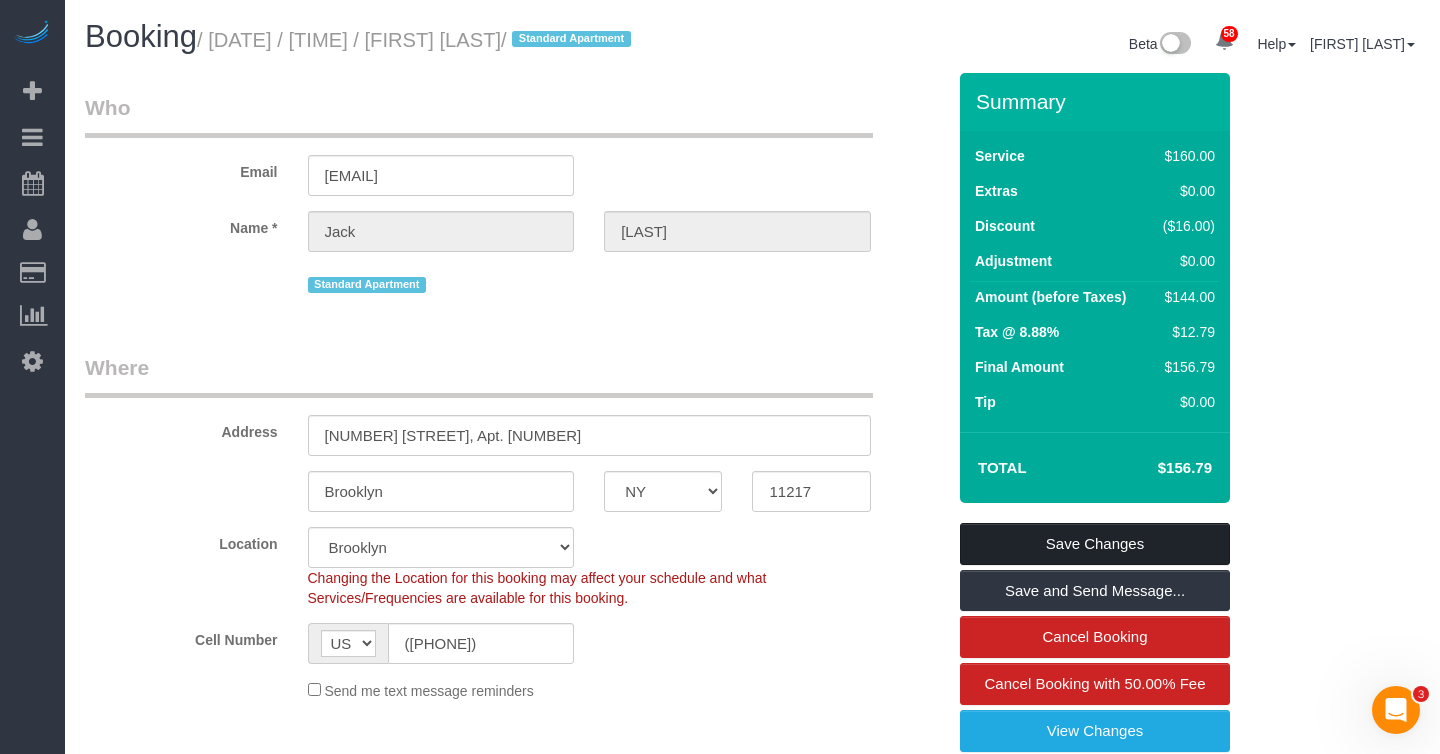 click on "Save Changes" at bounding box center (1095, 544) 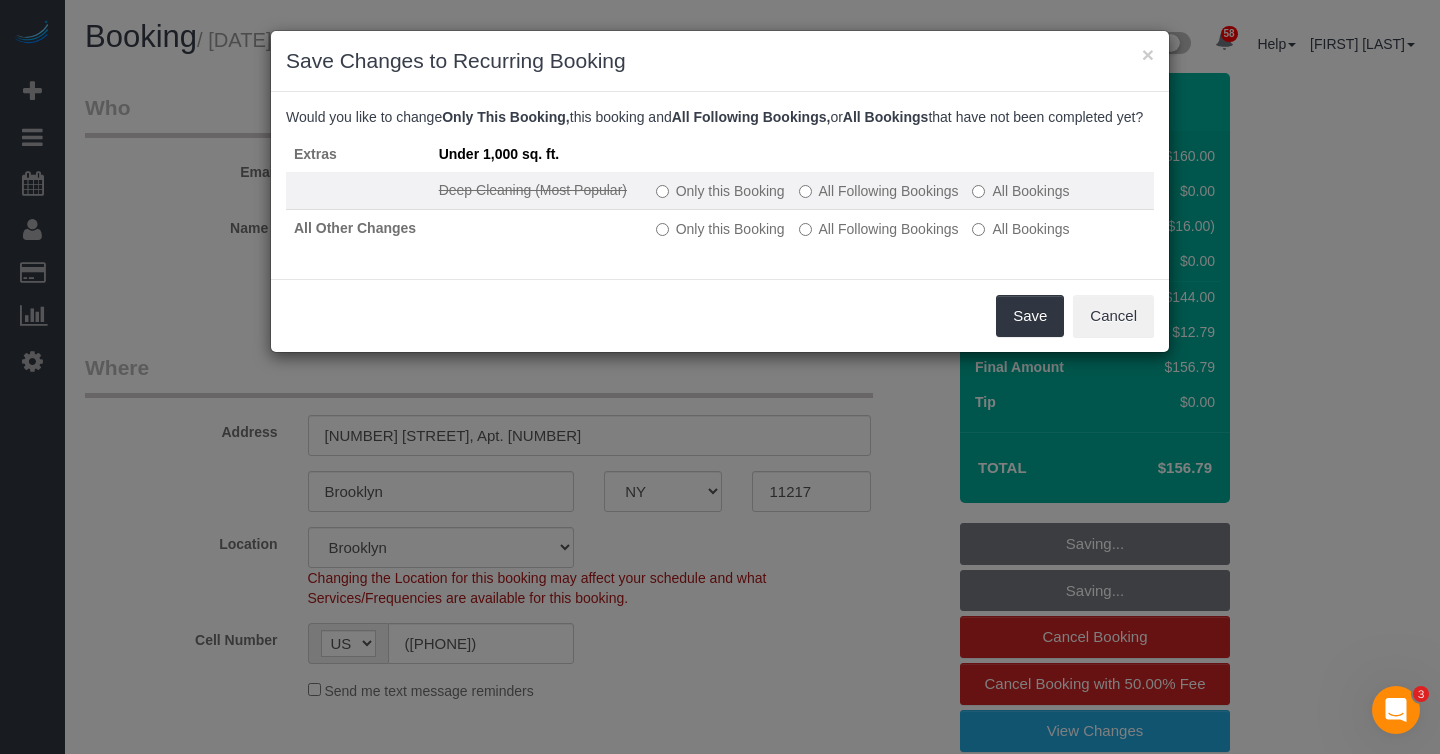 click on "Only this Booking" at bounding box center [720, 191] 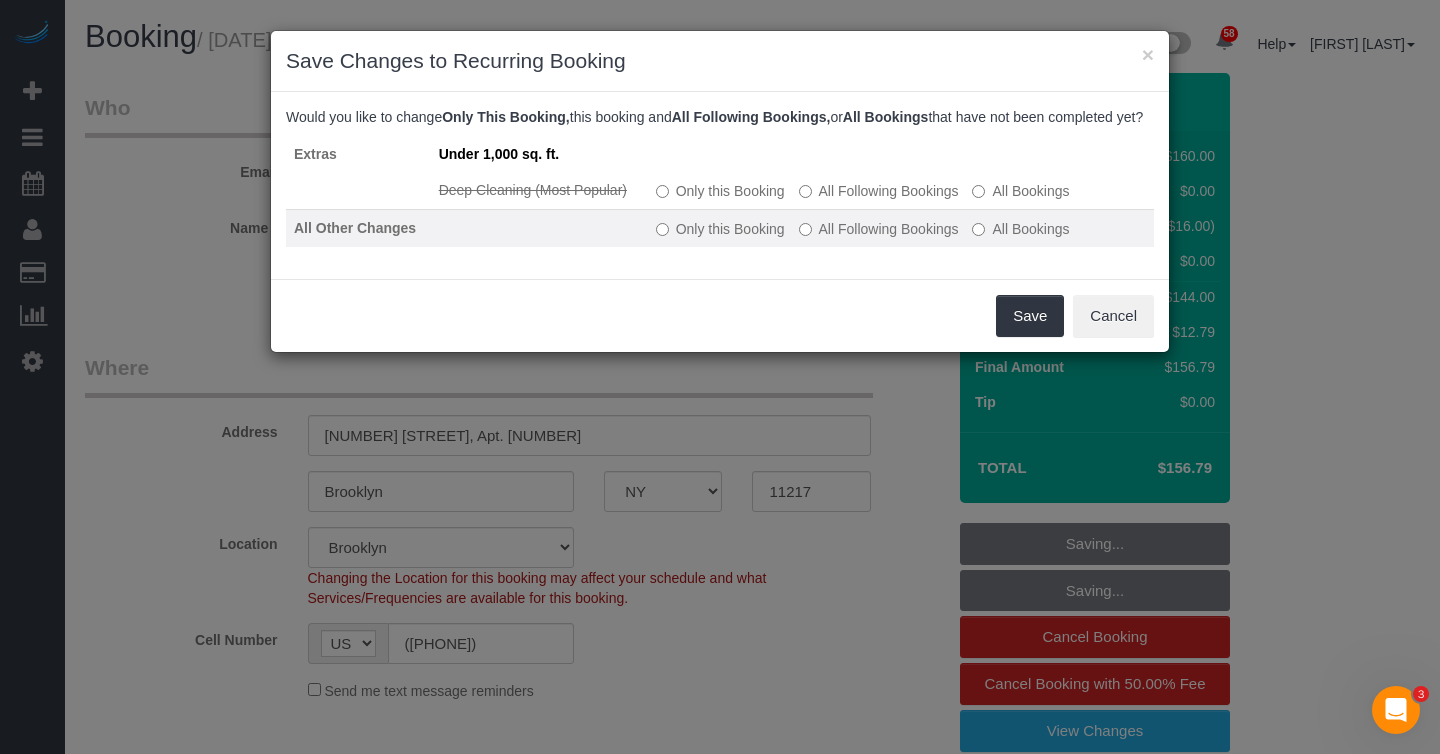 click on "All Following Bookings" at bounding box center (879, 229) 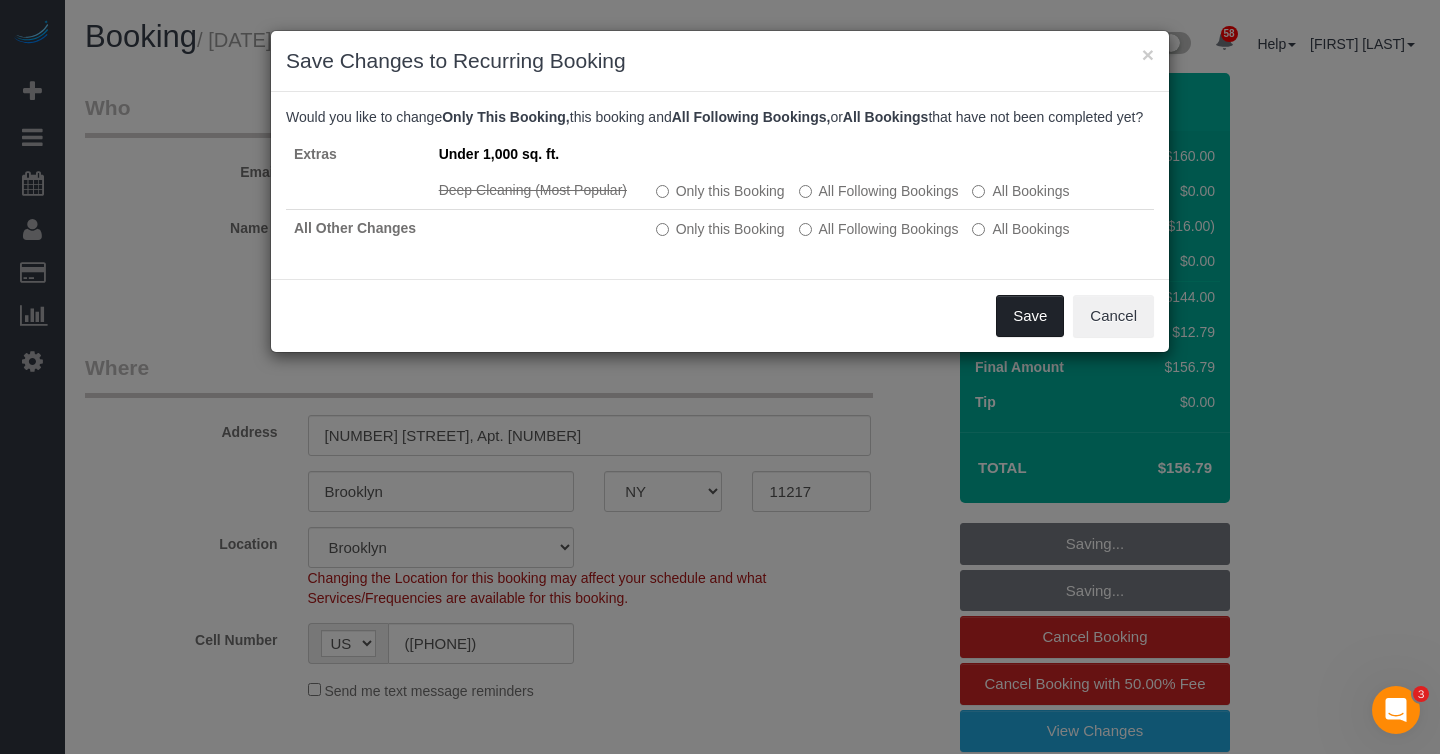 click on "Save" at bounding box center (1030, 316) 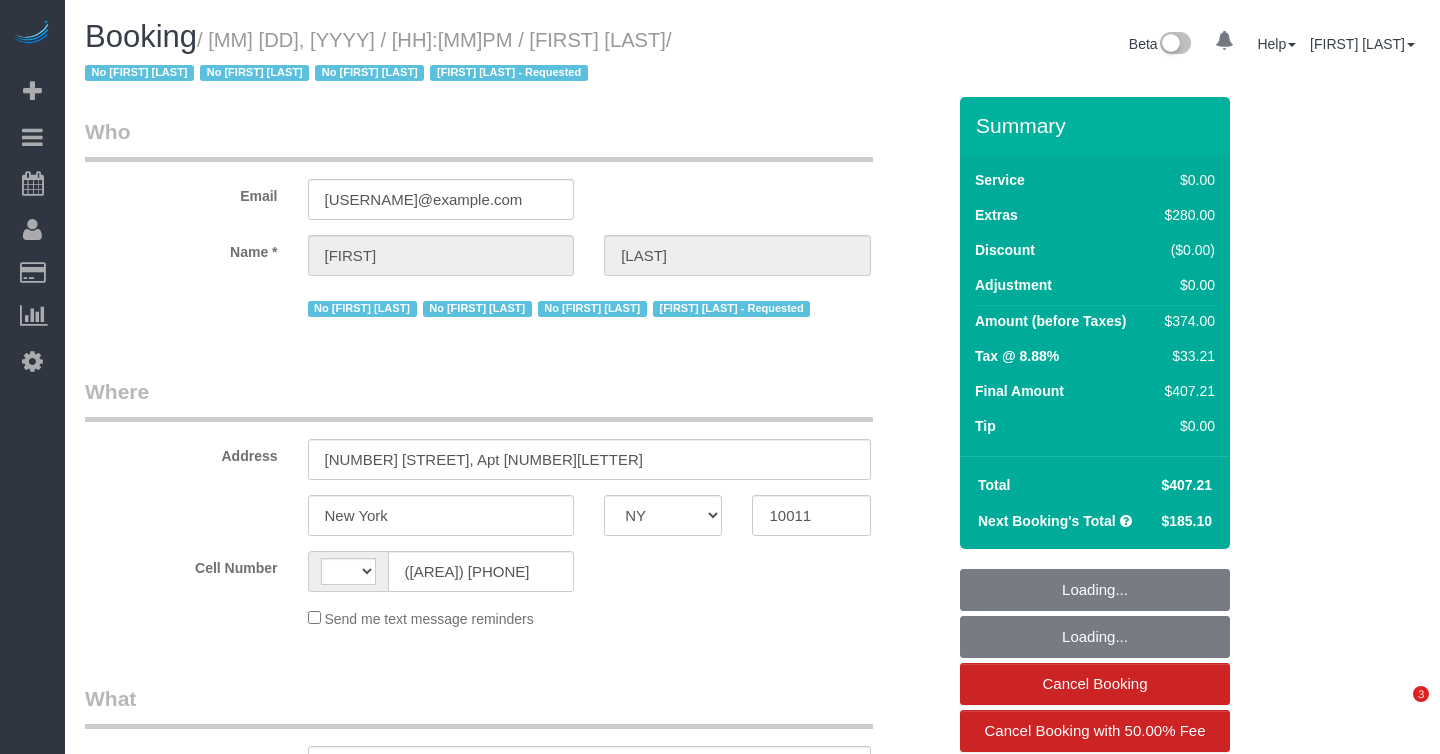 select on "NY" 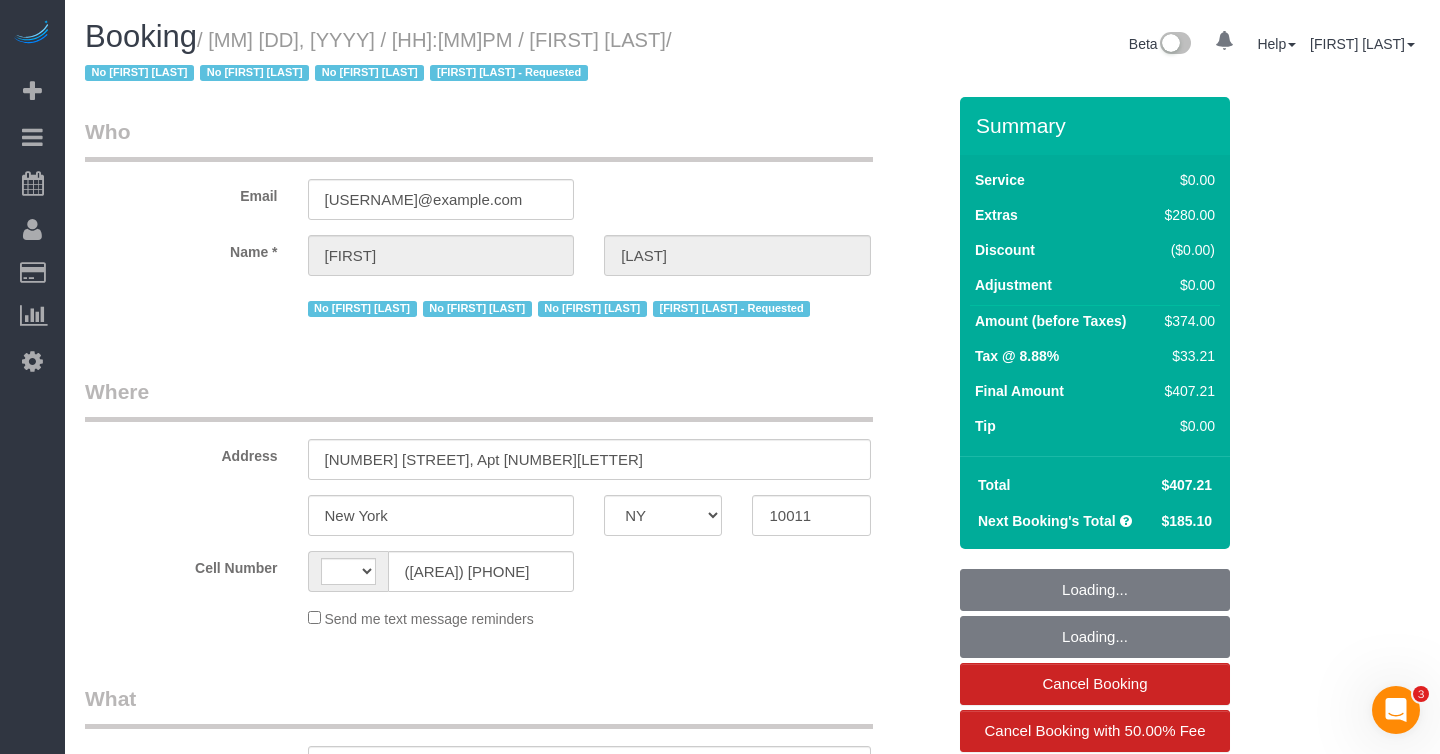 scroll, scrollTop: 0, scrollLeft: 0, axis: both 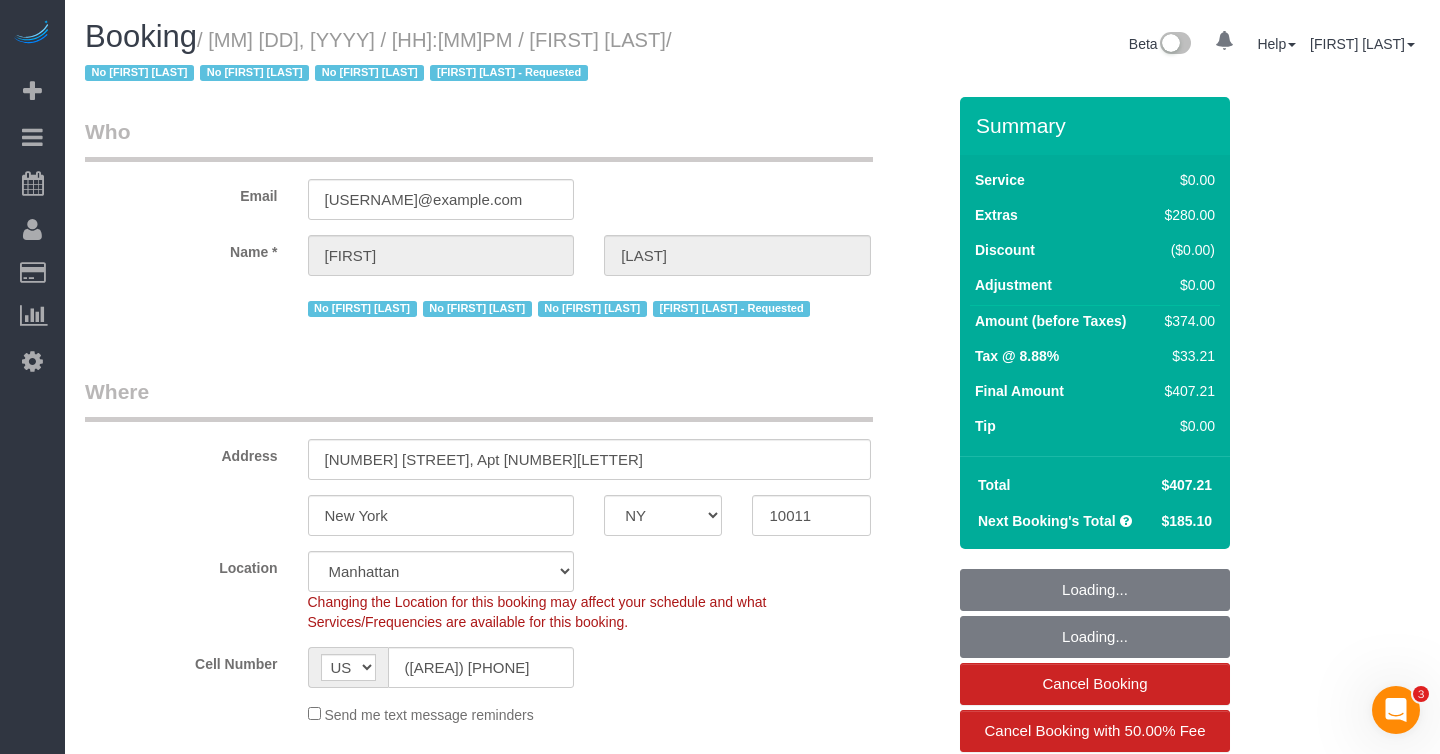 select on "object:865" 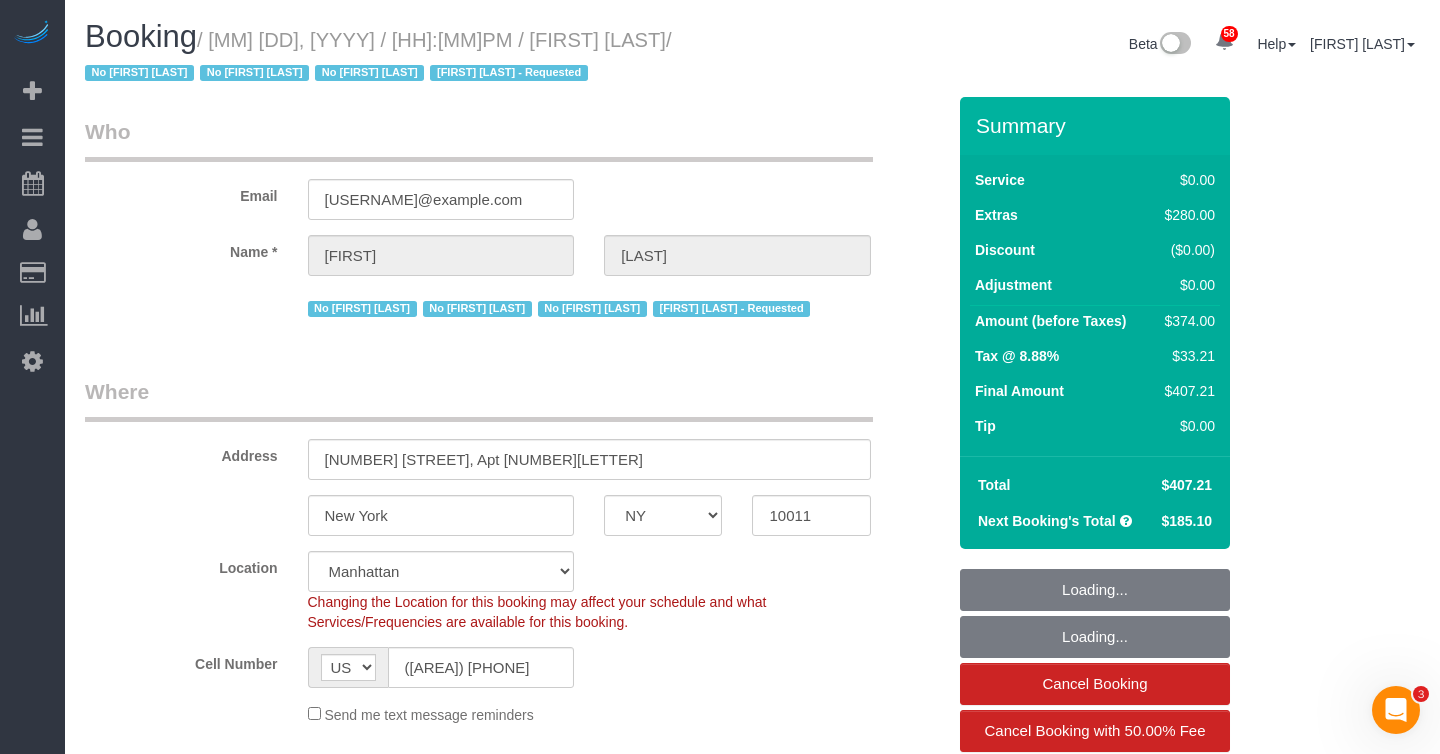select on "string:stripe-pm_1NDe7p4VGloSiKo7wBeN3prY" 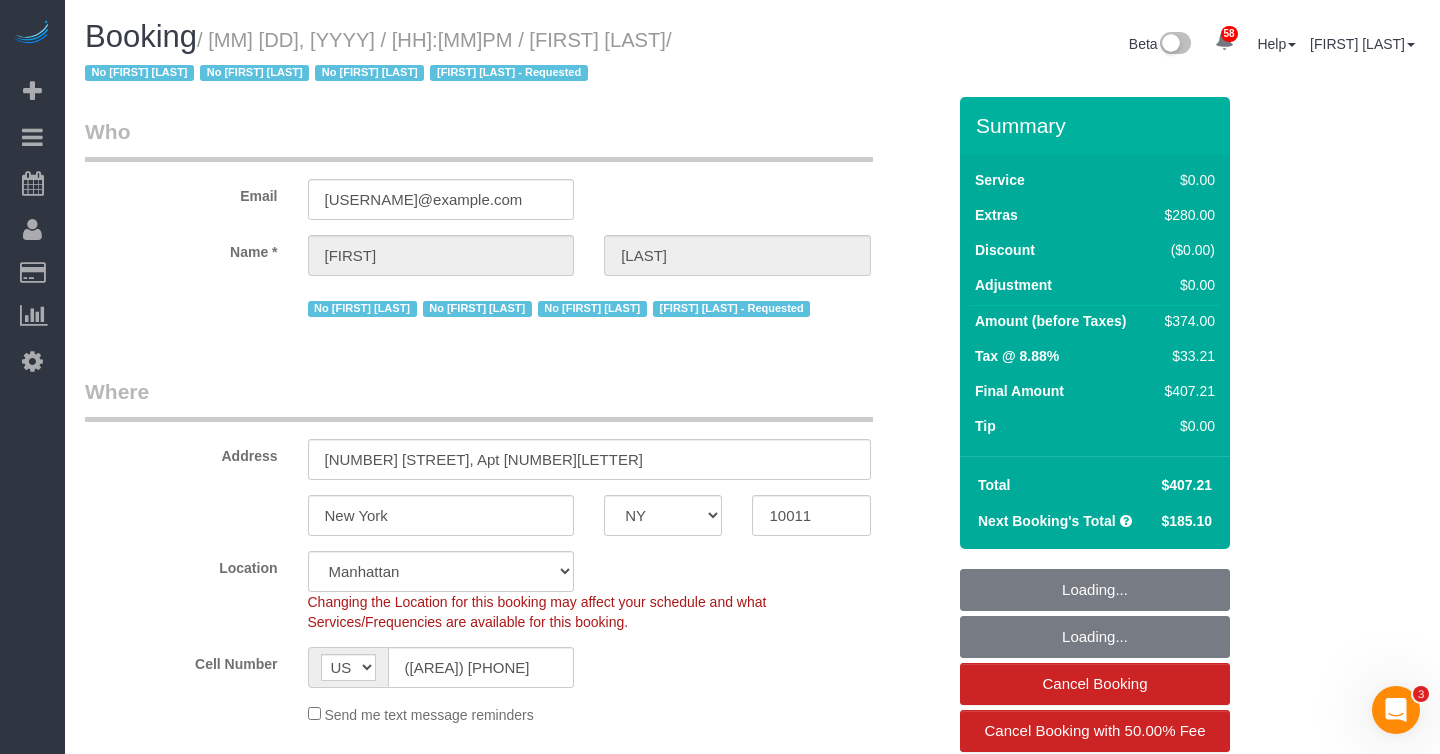 select on "1" 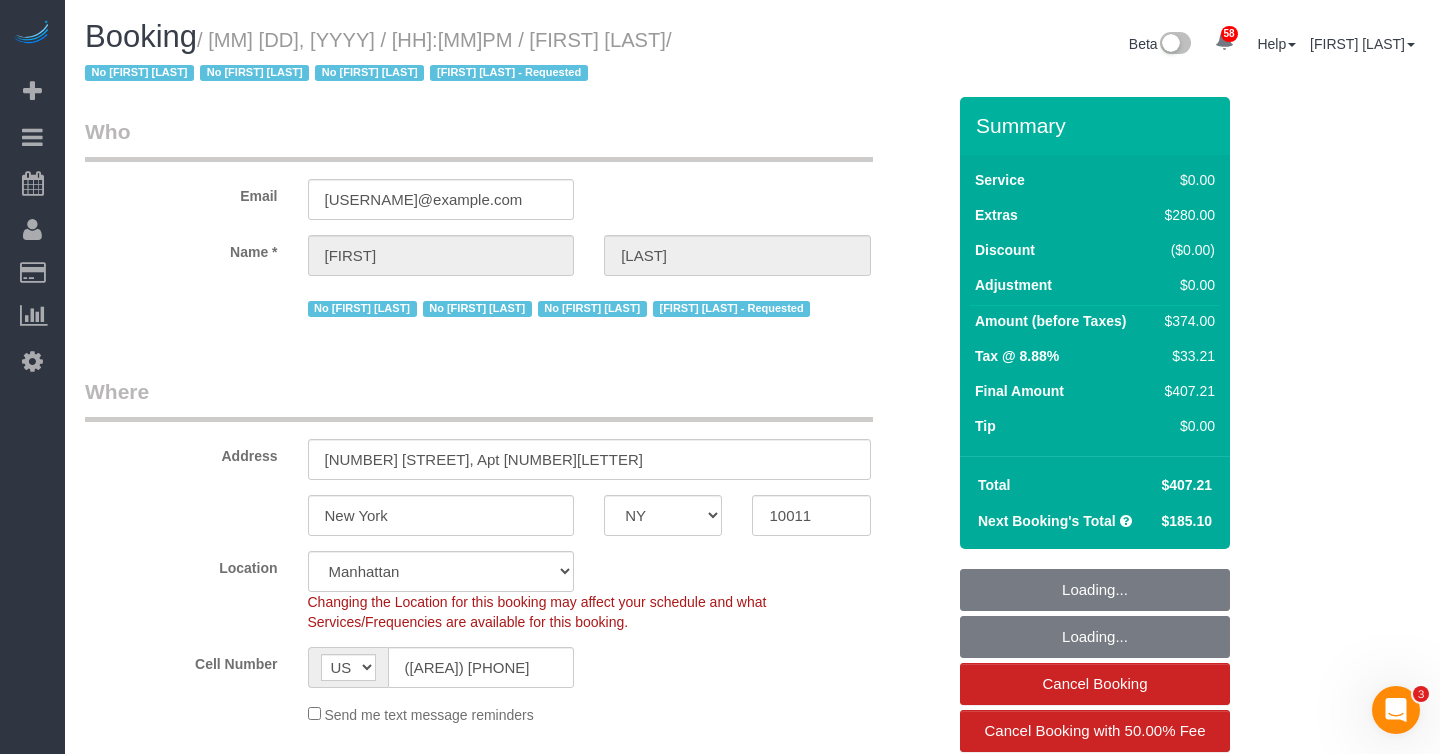 select on "object:1123" 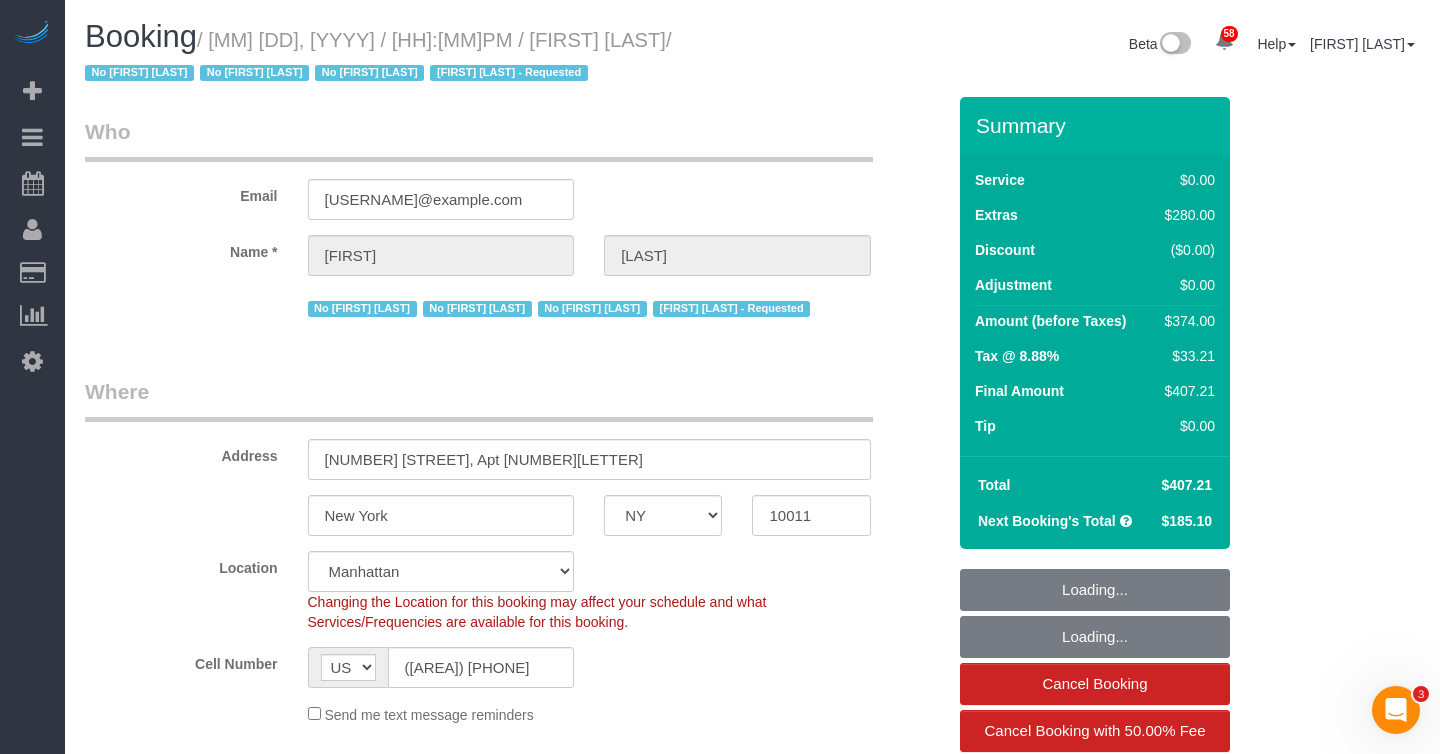 select on "spot1" 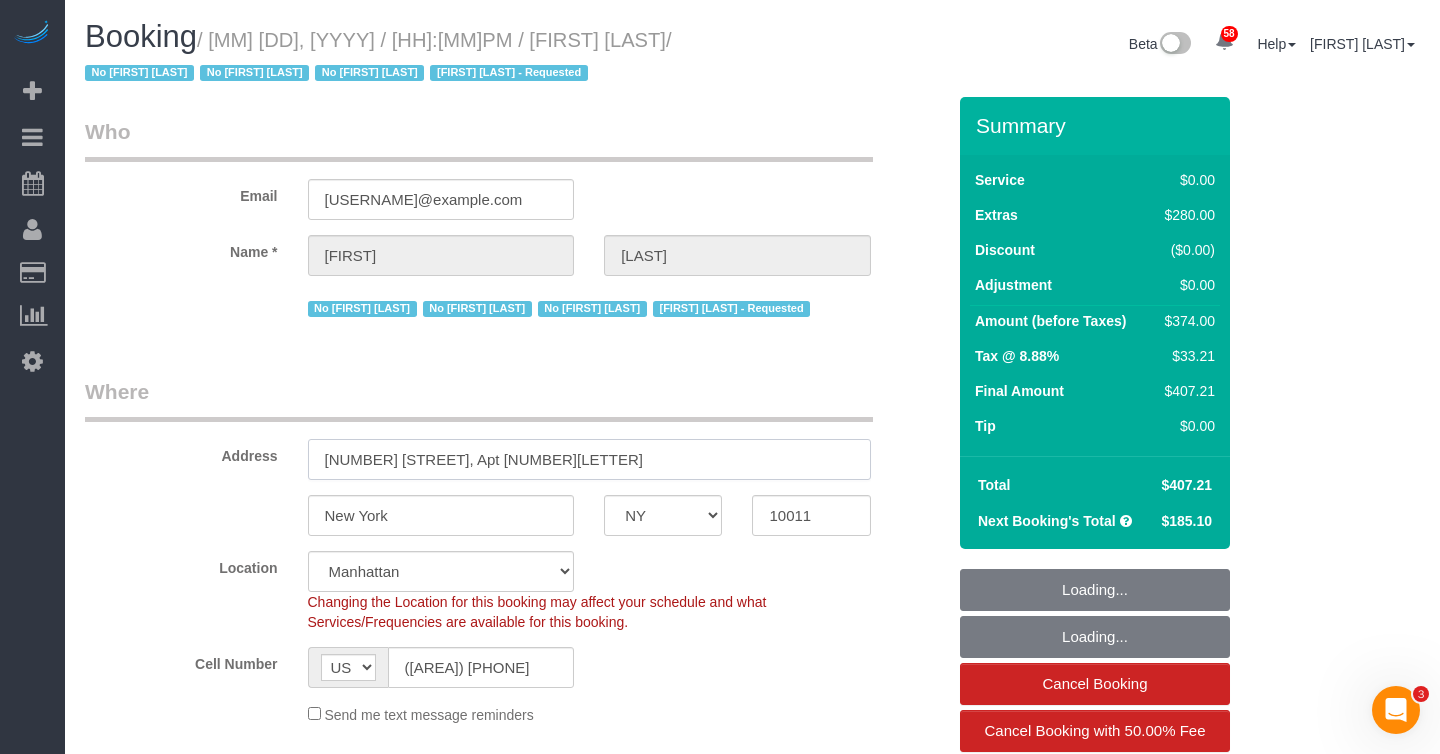 click on "59 West 12th Street, Apt 7D" at bounding box center [589, 459] 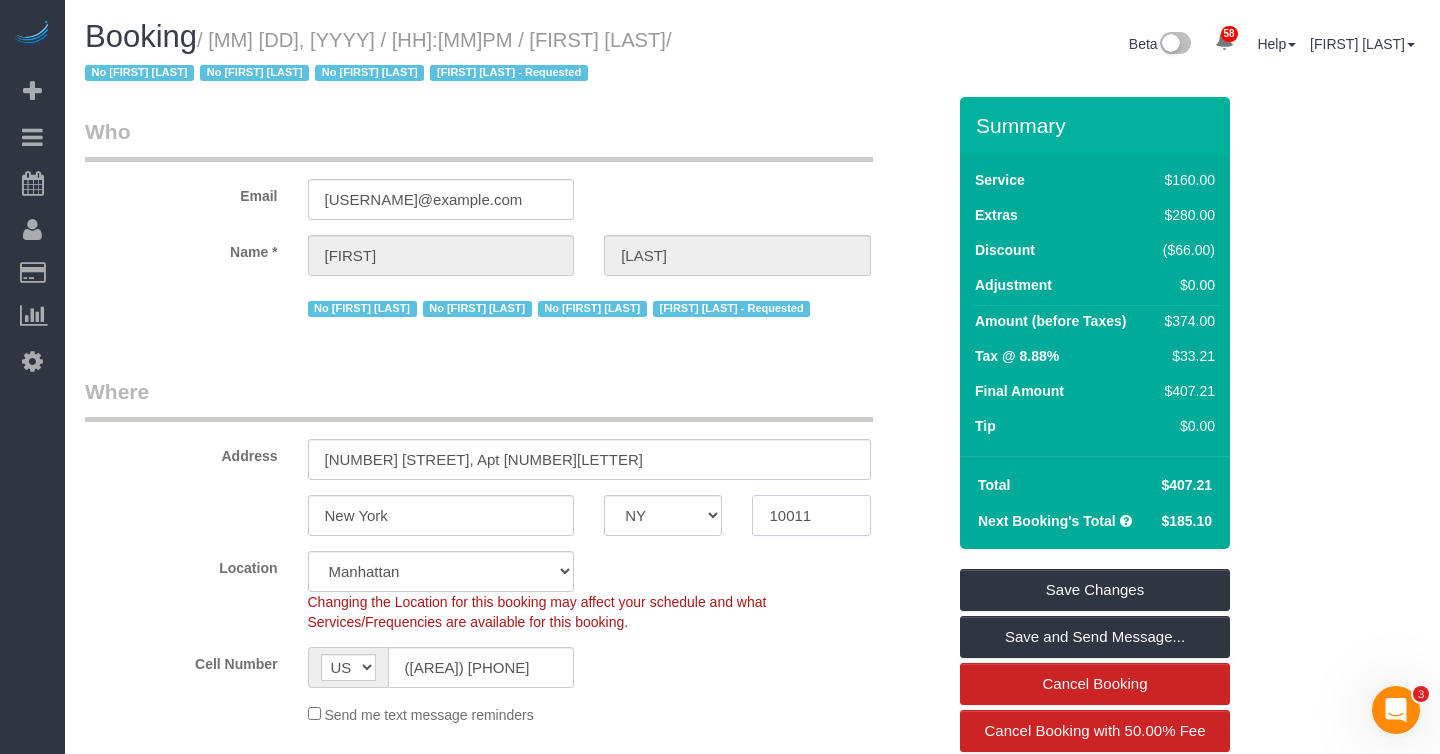click on "10011" at bounding box center (811, 515) 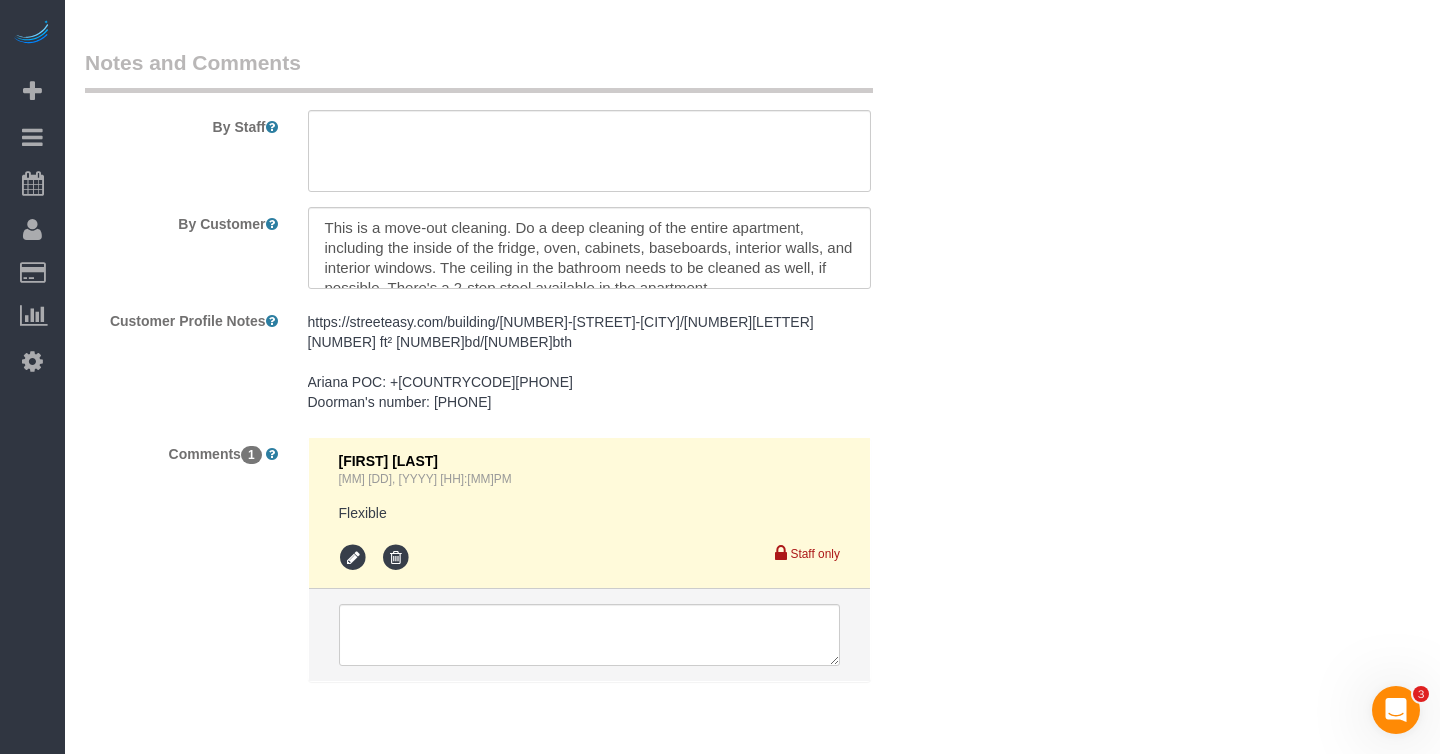 scroll, scrollTop: 3026, scrollLeft: 0, axis: vertical 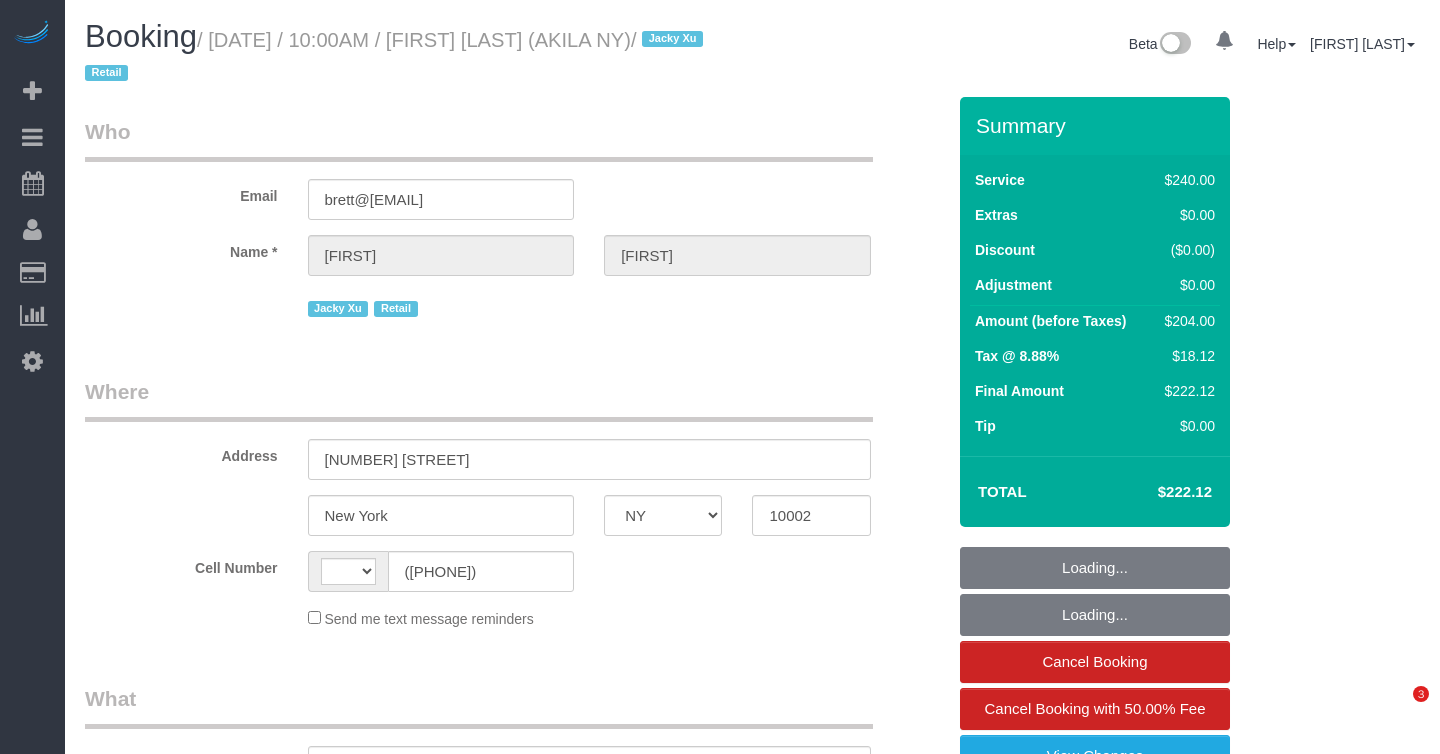 select on "NY" 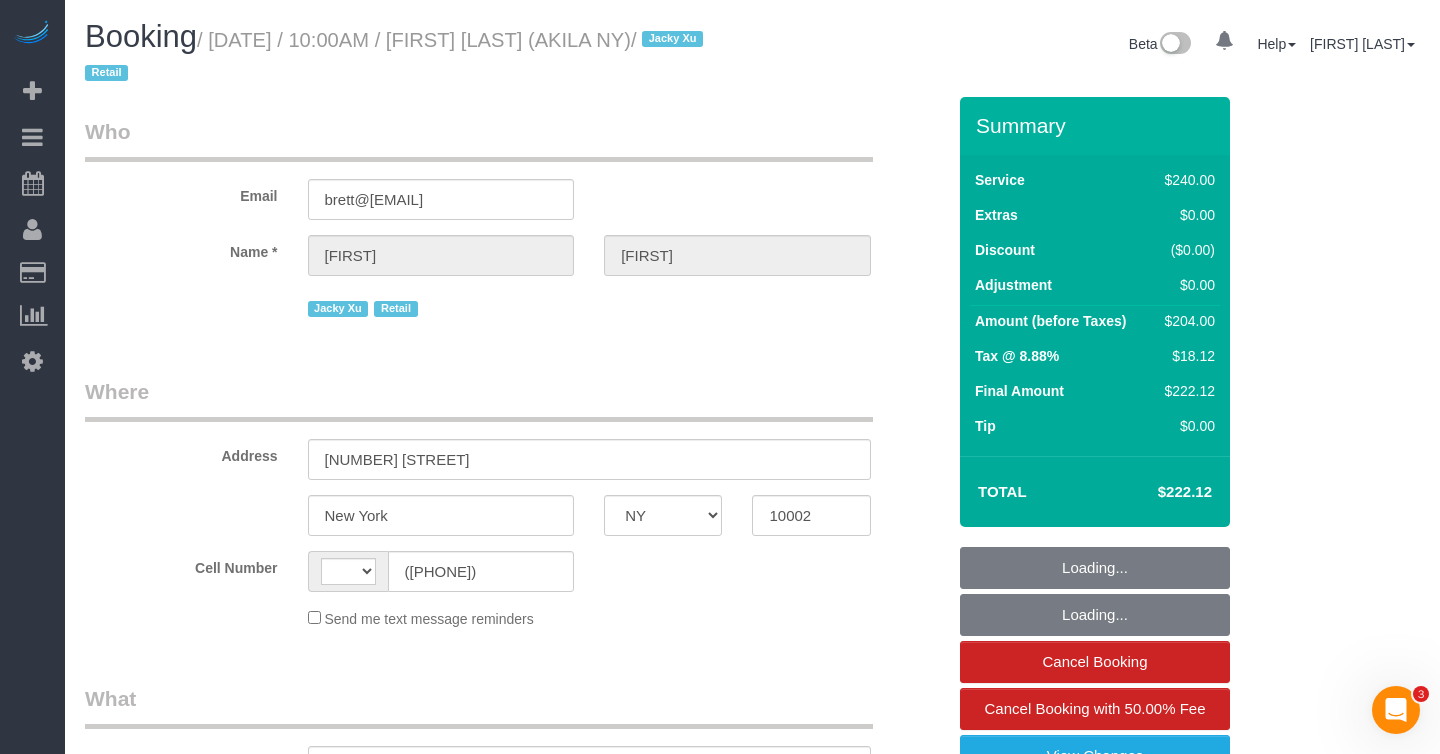 scroll, scrollTop: 0, scrollLeft: 0, axis: both 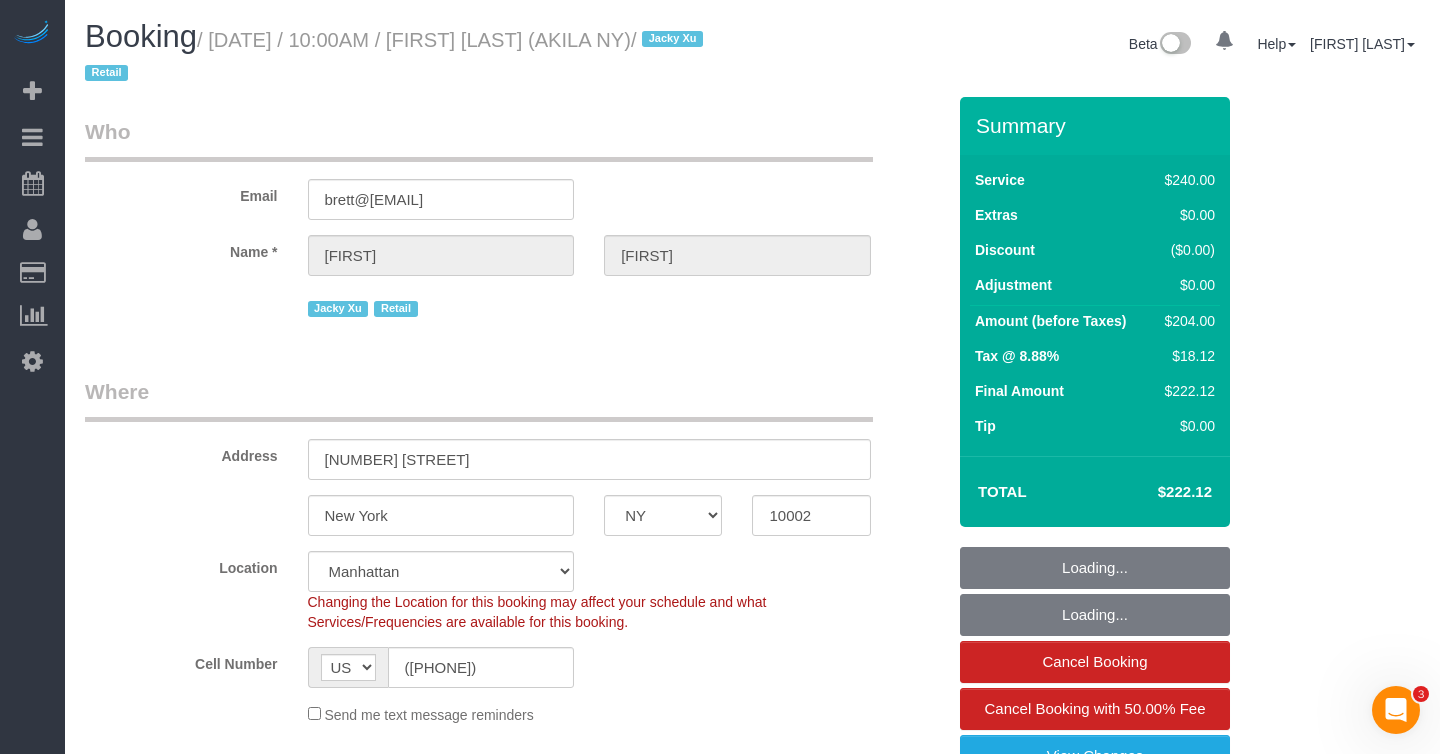select on "object:982" 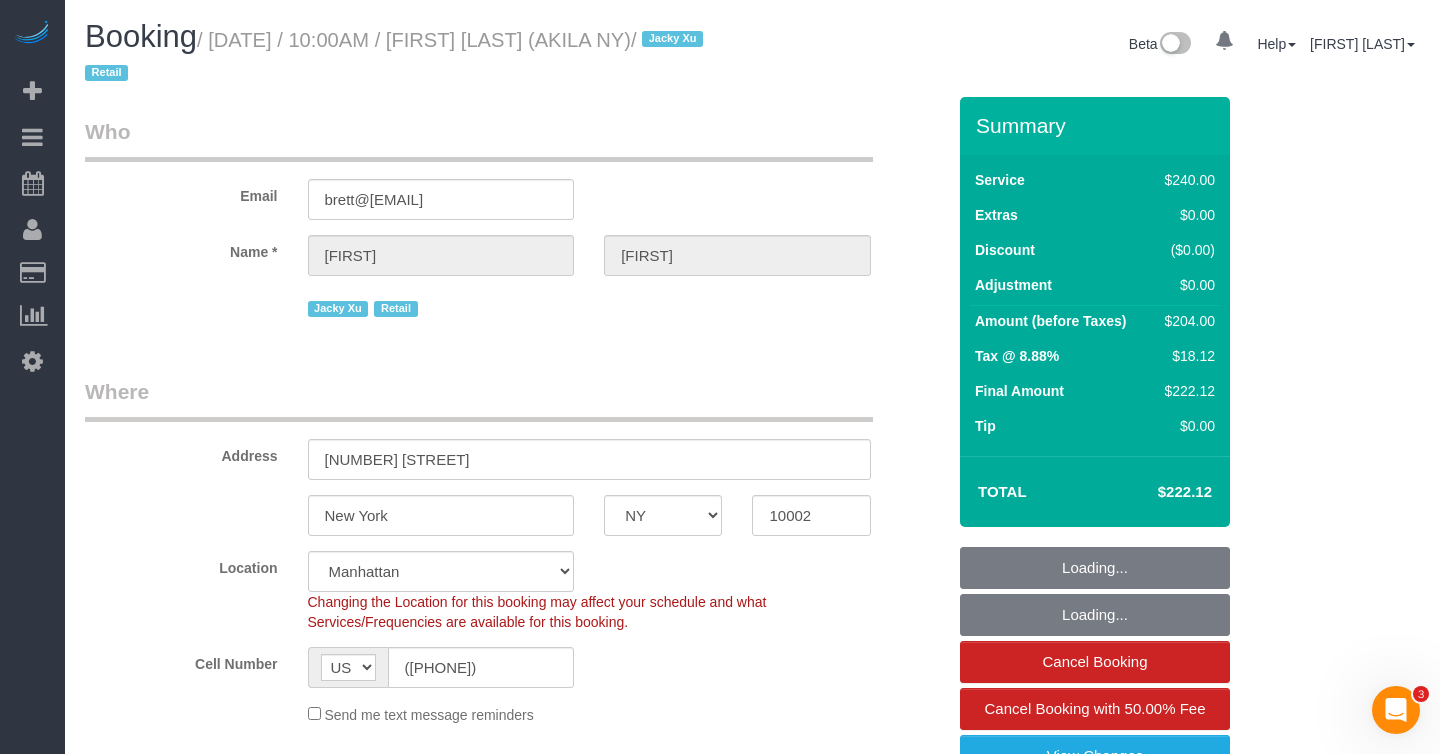 select on "string:stripe-pm_1QIcSx4VGloSiKo7YBGSrmhK" 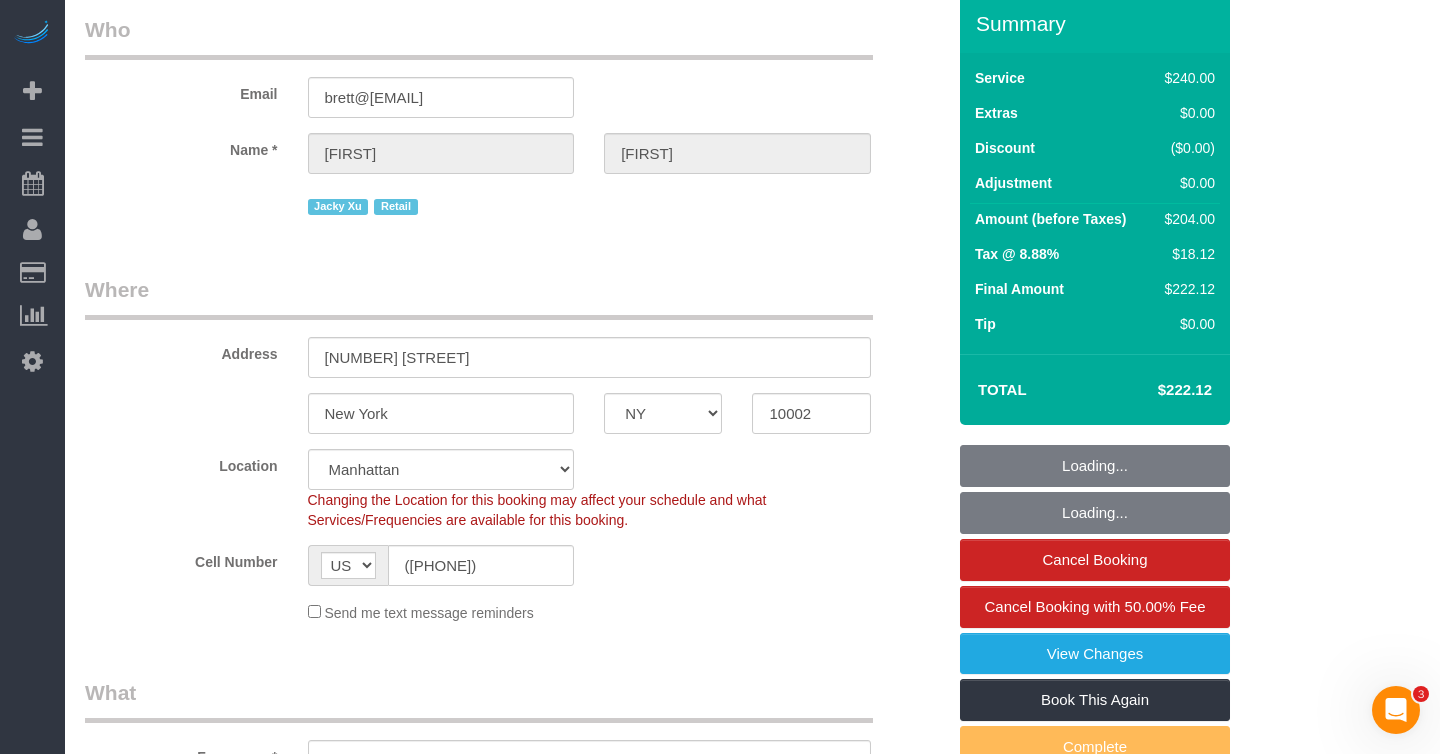 select on "spot1" 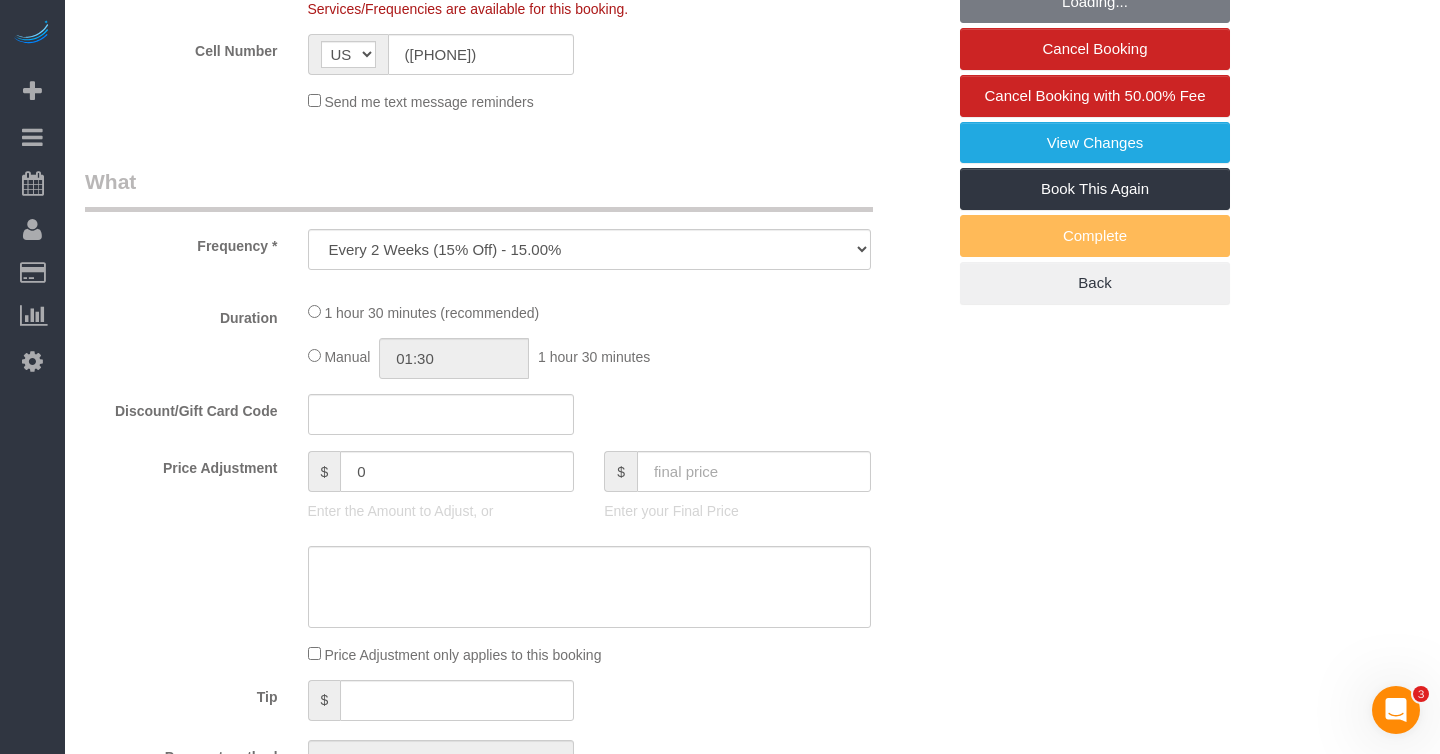 select on "2" 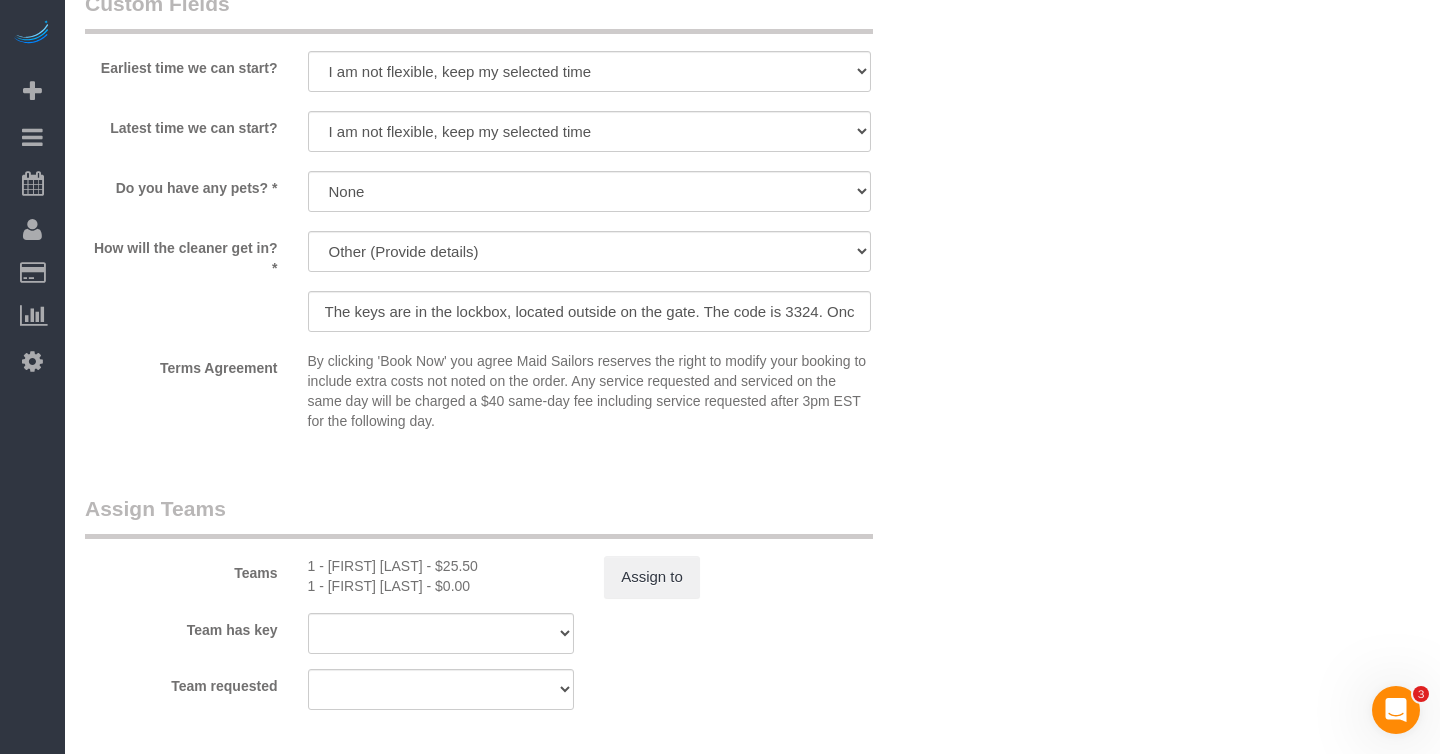 scroll, scrollTop: 1853, scrollLeft: 0, axis: vertical 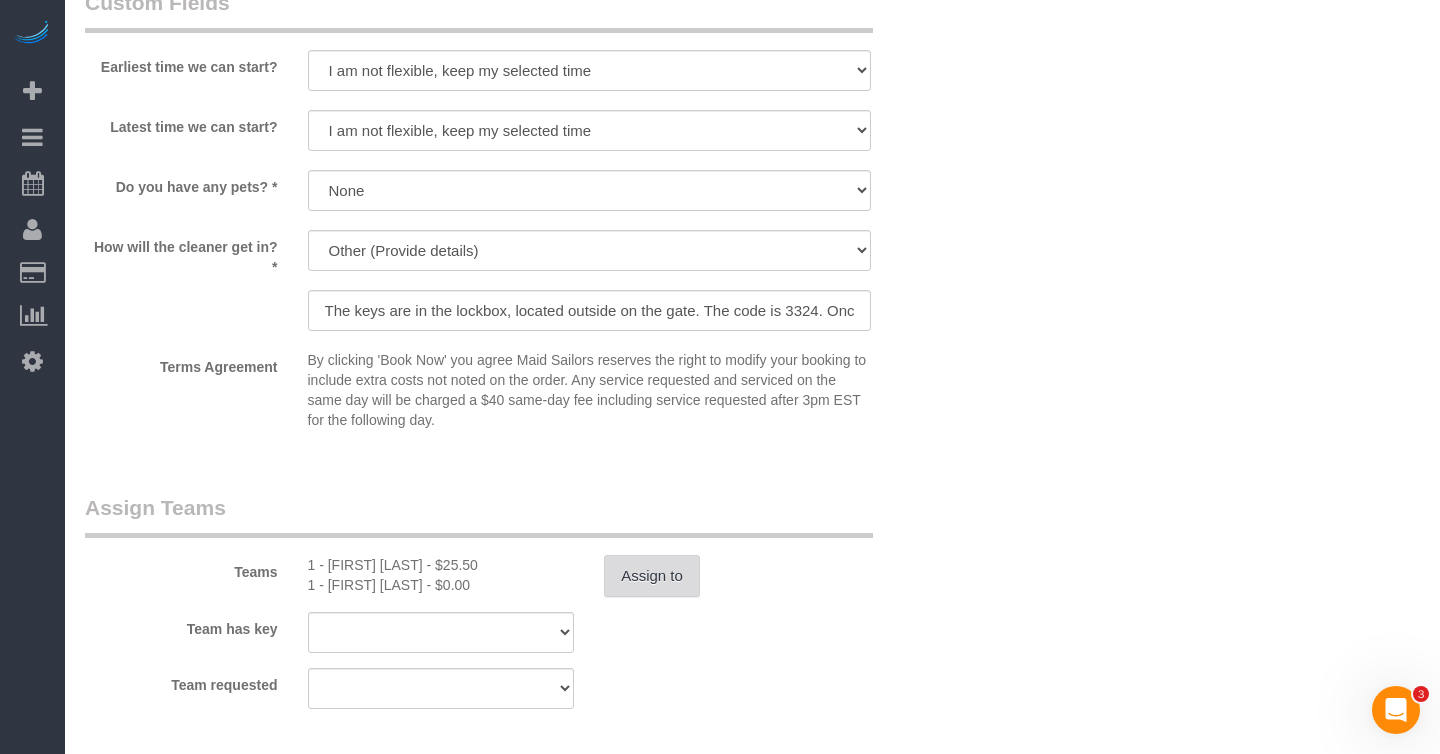 click on "Assign to" at bounding box center (652, 576) 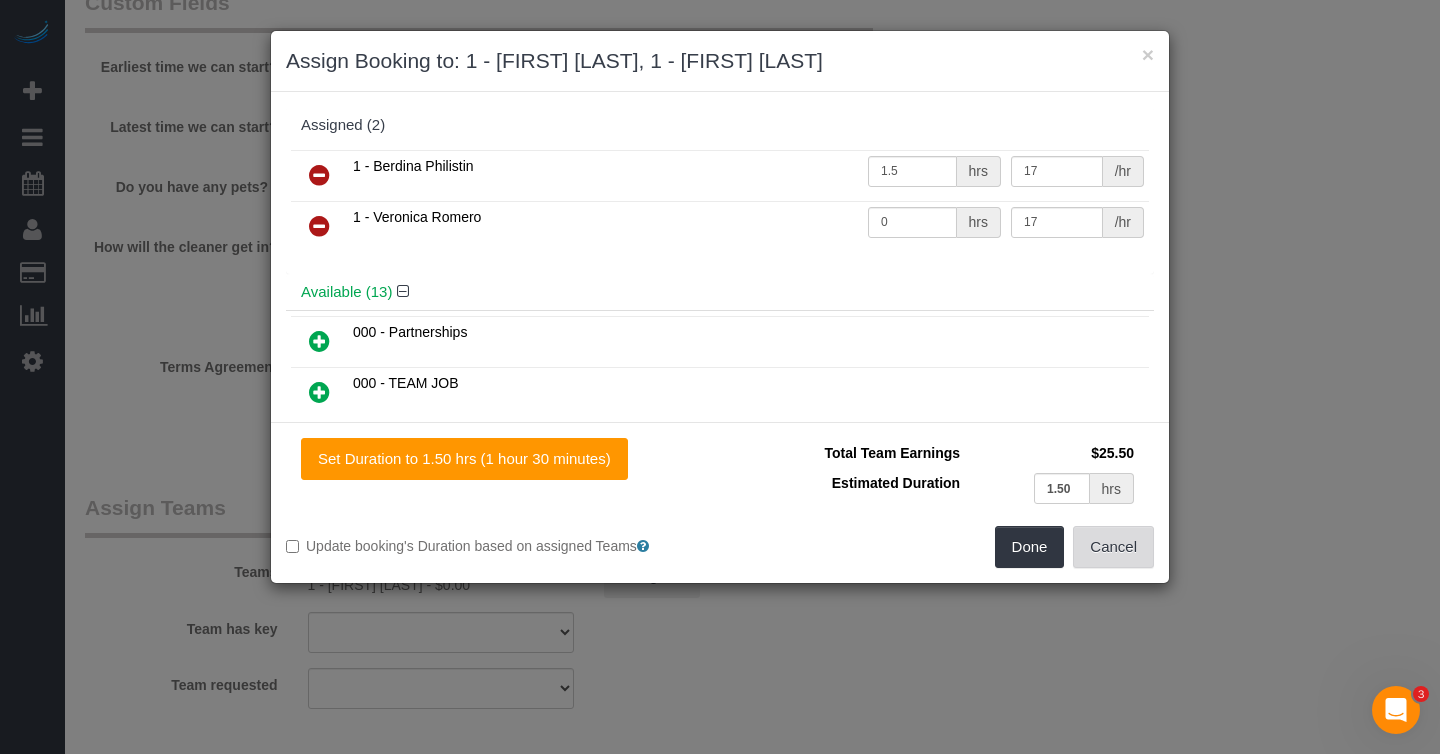 click on "Cancel" at bounding box center (1113, 547) 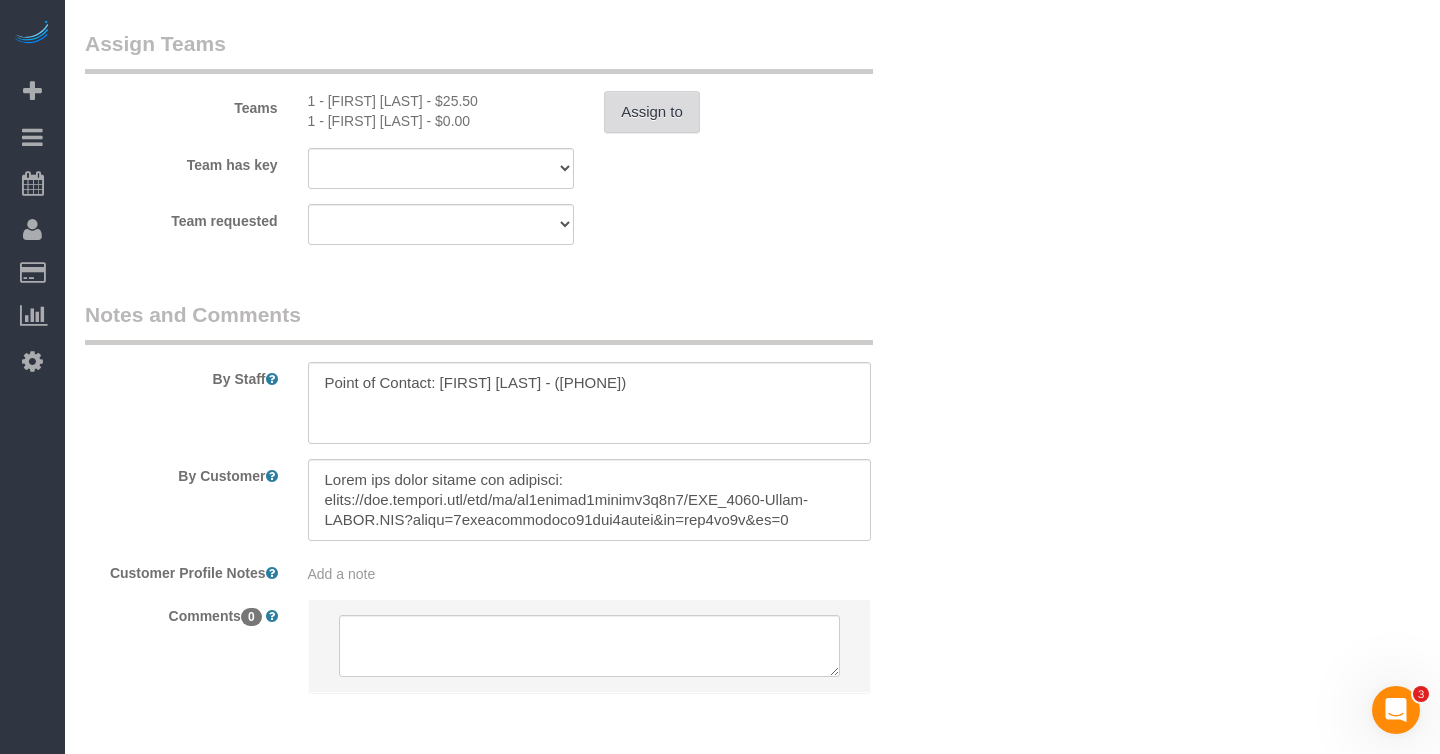 scroll, scrollTop: 2401, scrollLeft: 0, axis: vertical 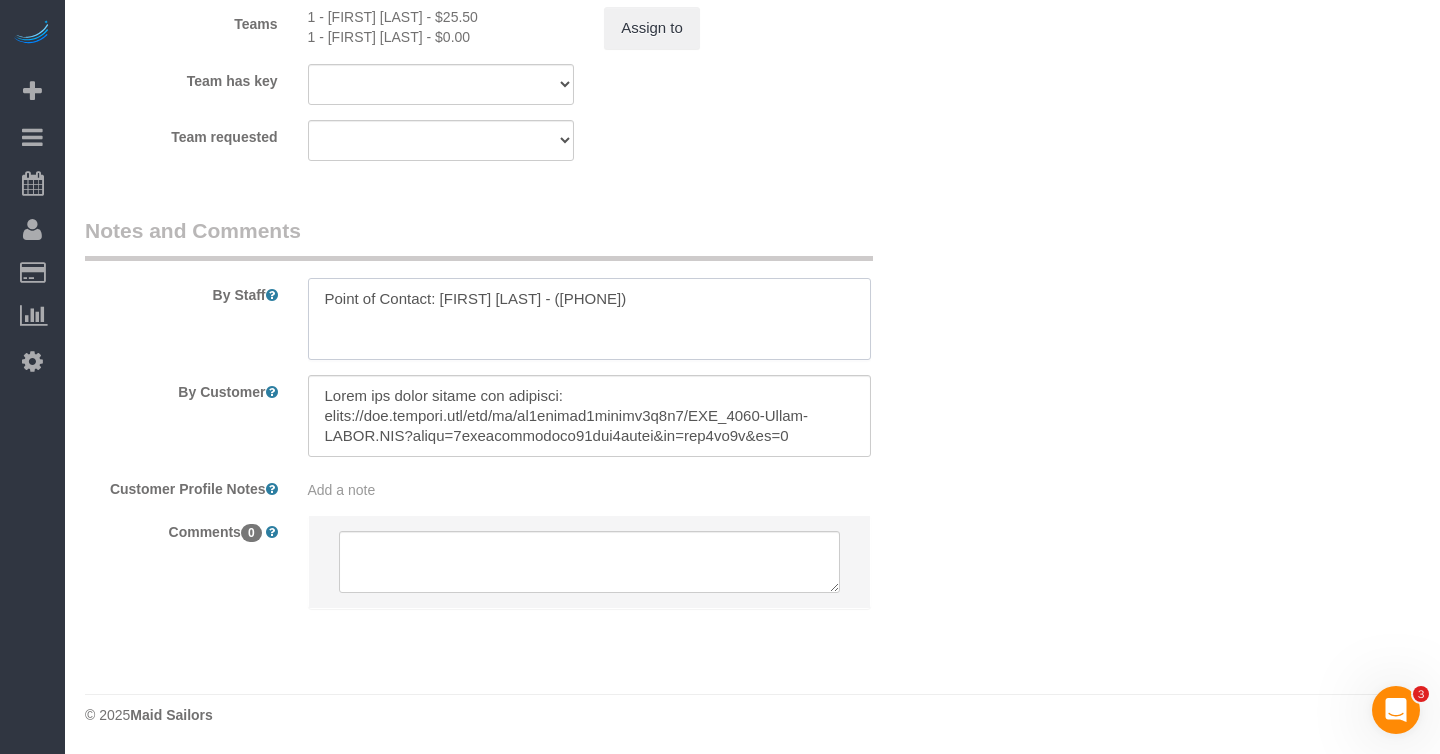 drag, startPoint x: 627, startPoint y: 301, endPoint x: 516, endPoint y: 305, distance: 111.07205 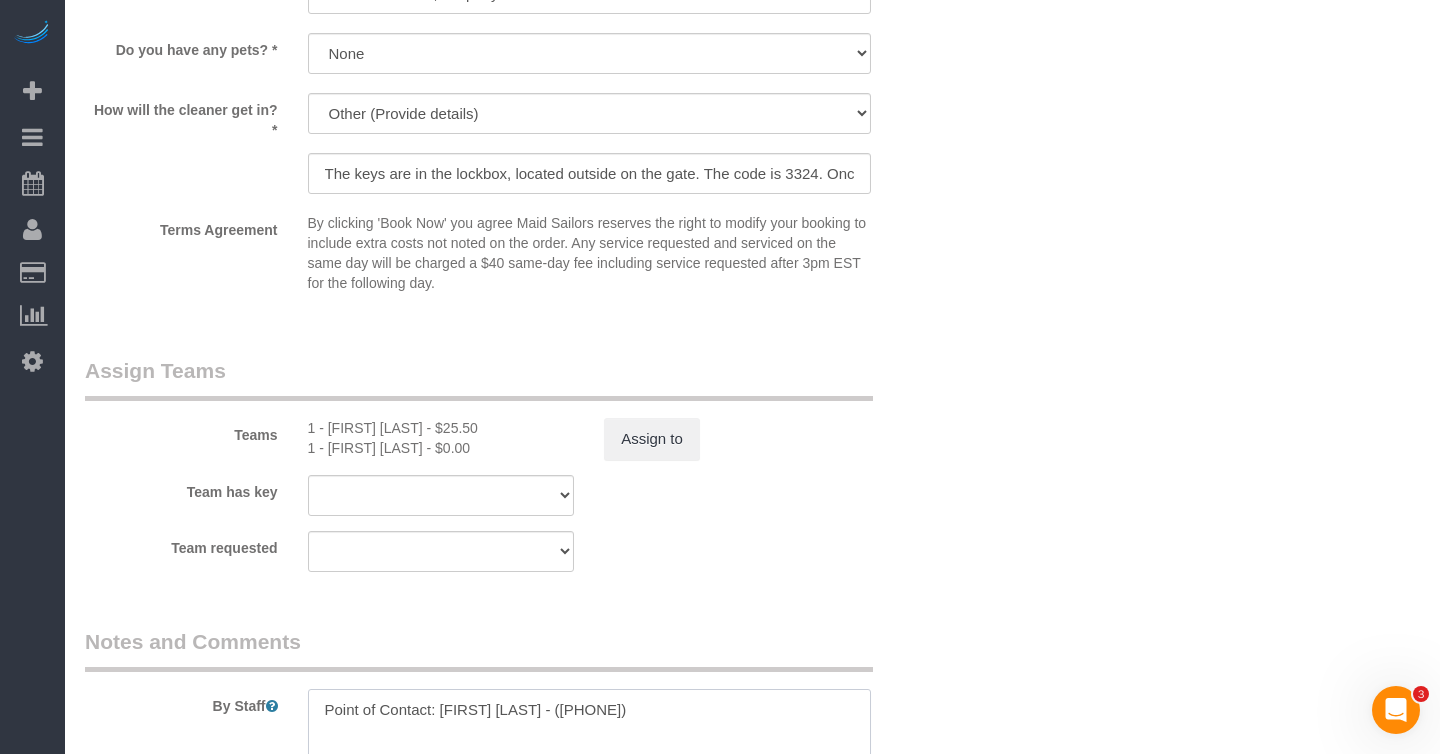 scroll, scrollTop: 1958, scrollLeft: 0, axis: vertical 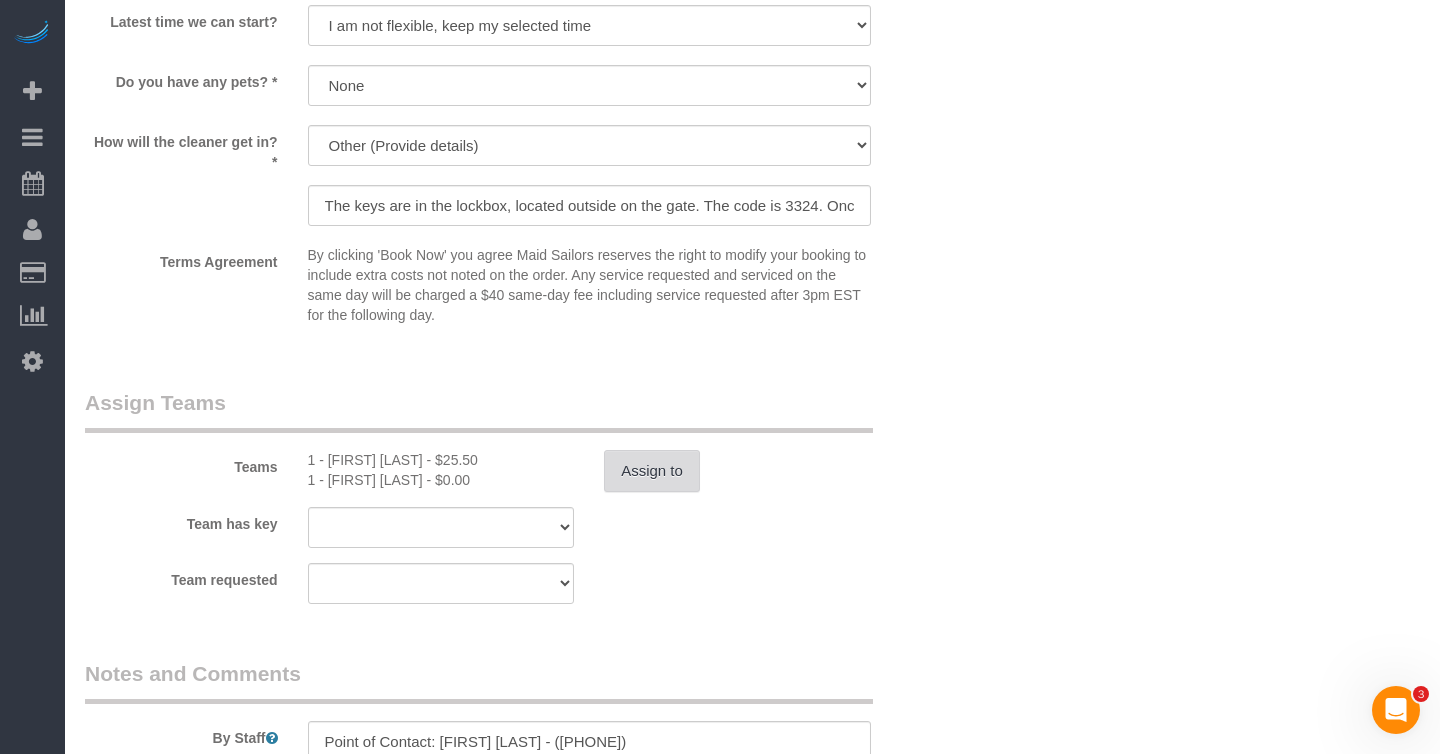 click on "Assign to" at bounding box center [652, 471] 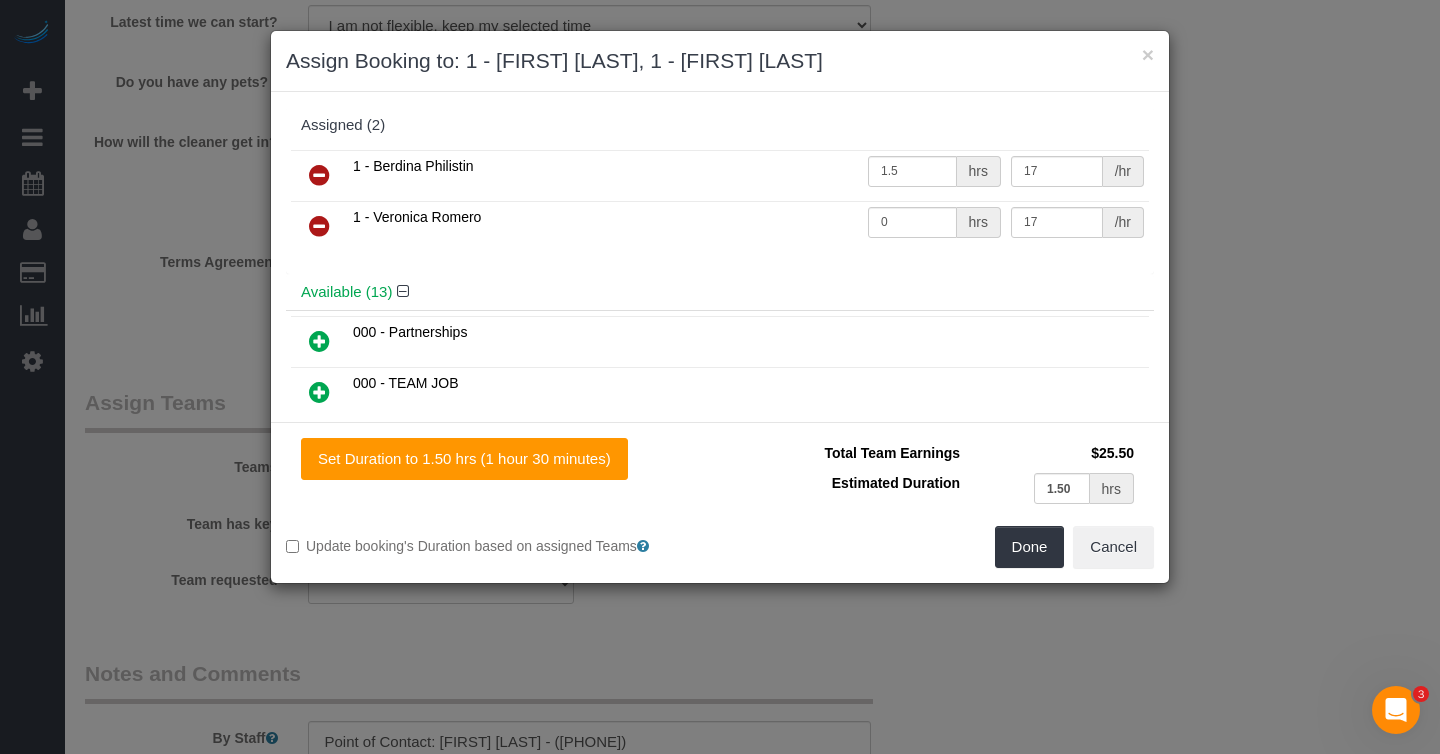 click at bounding box center [319, 226] 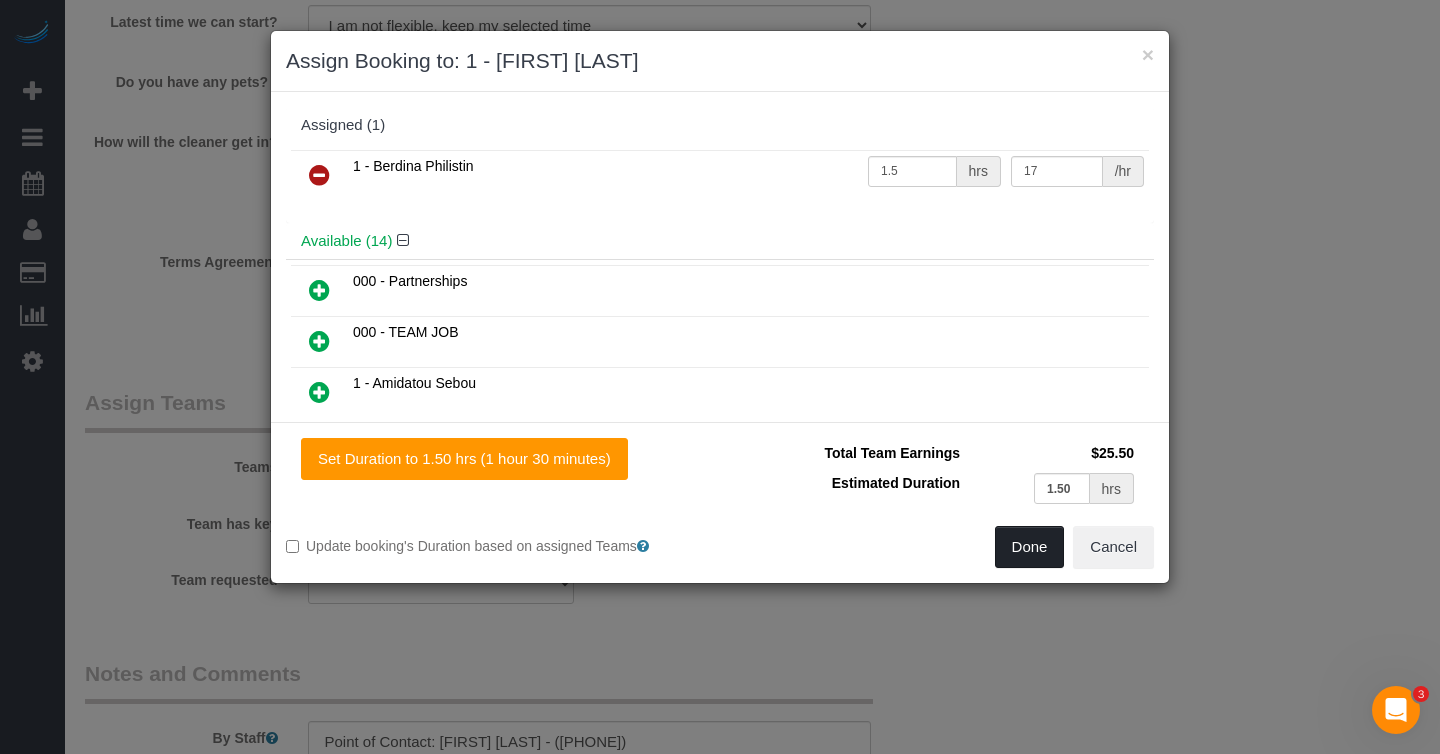 click on "Done" at bounding box center (1030, 547) 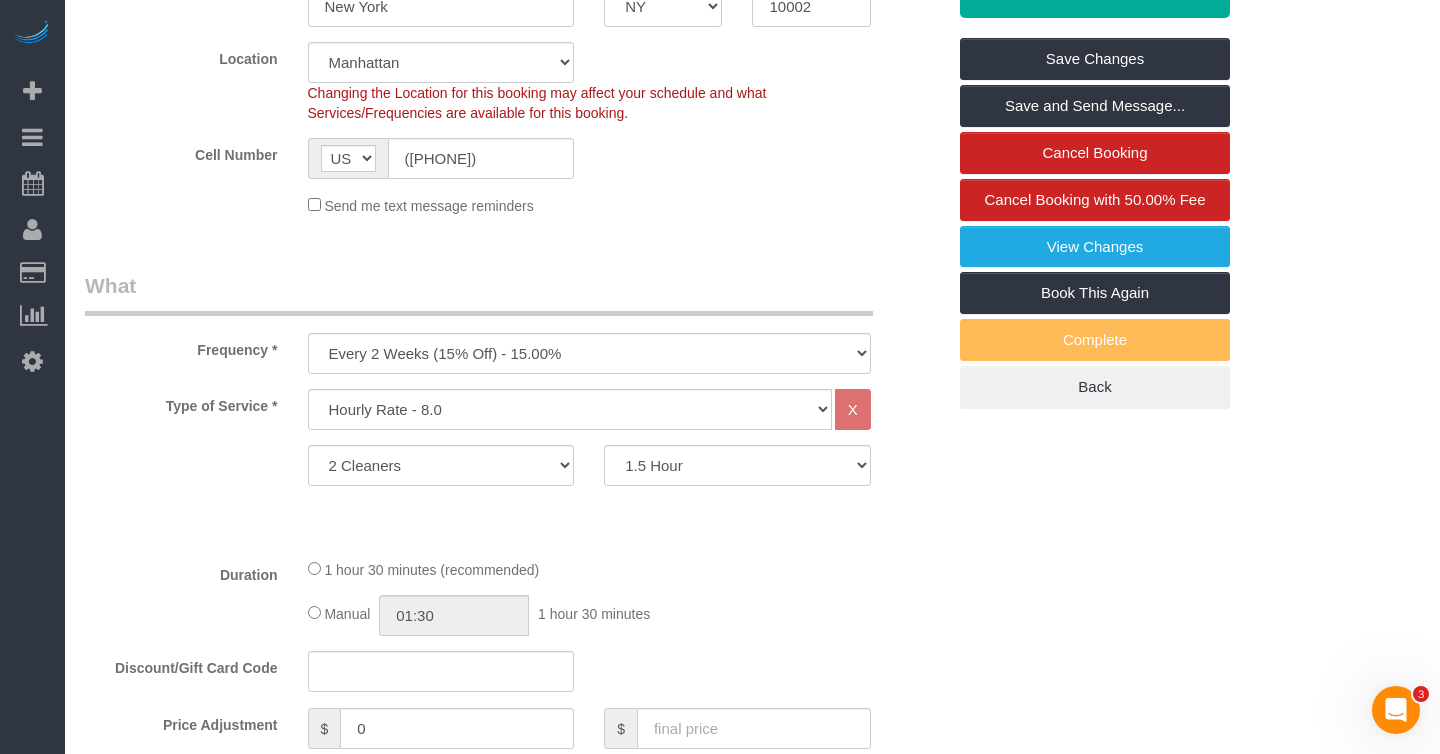 scroll, scrollTop: 501, scrollLeft: 0, axis: vertical 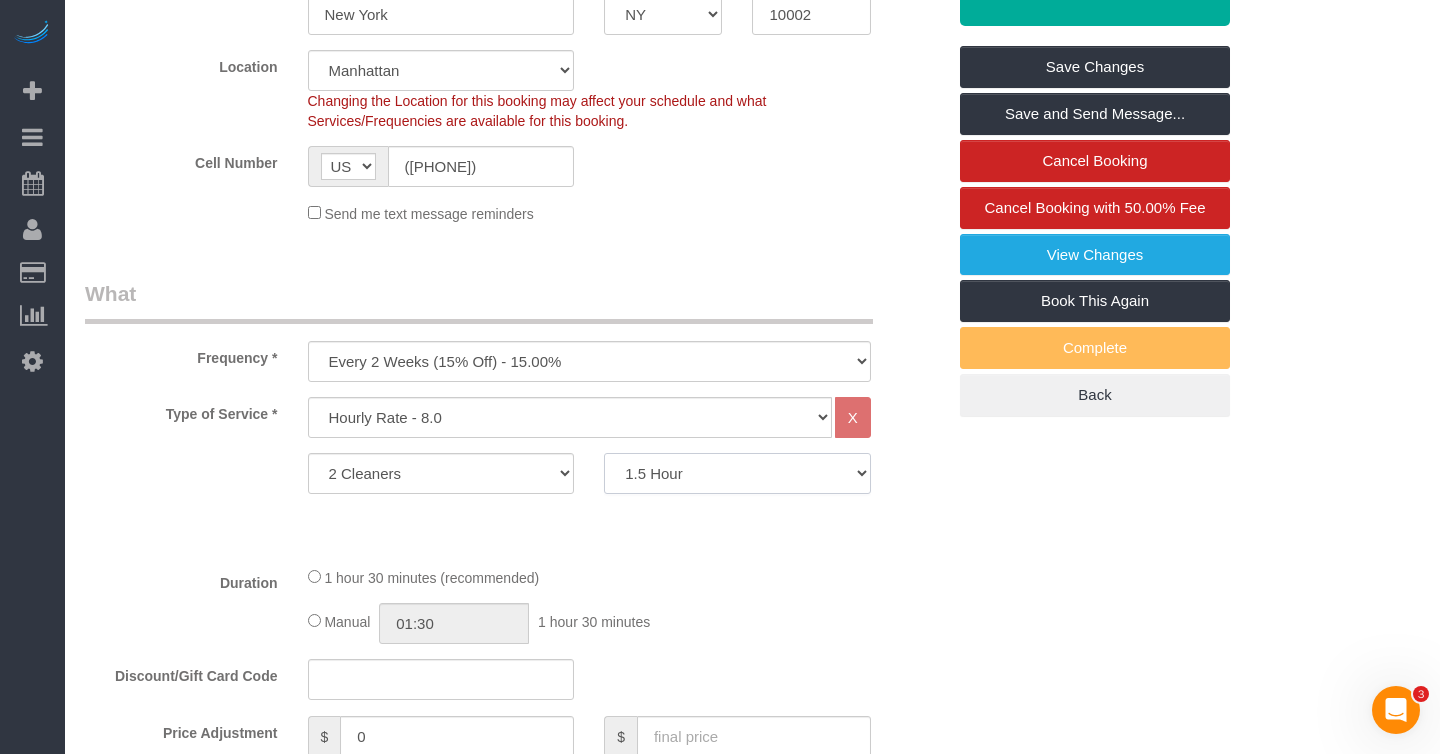 click on "1 Hour
1.5 Hour
2 Hours
2.5 Hours
3 Hours
3.5 Hours
4 Hours
4.5 Hours
5 Hours
5.5 Hours
6 Hours
6.5 Hours
7 Hours
7.5 Hours
8 Hours
8.5 Hours
9 Hours
9.5 Hours
10 Hours
10.5 Hours
11 Hours
11.5 Hours
12 Hours
12.5 Hours
13 Hours
13.5 Hours
14 Hours
14.5 Hours
15 Hours
15.5 Hours" 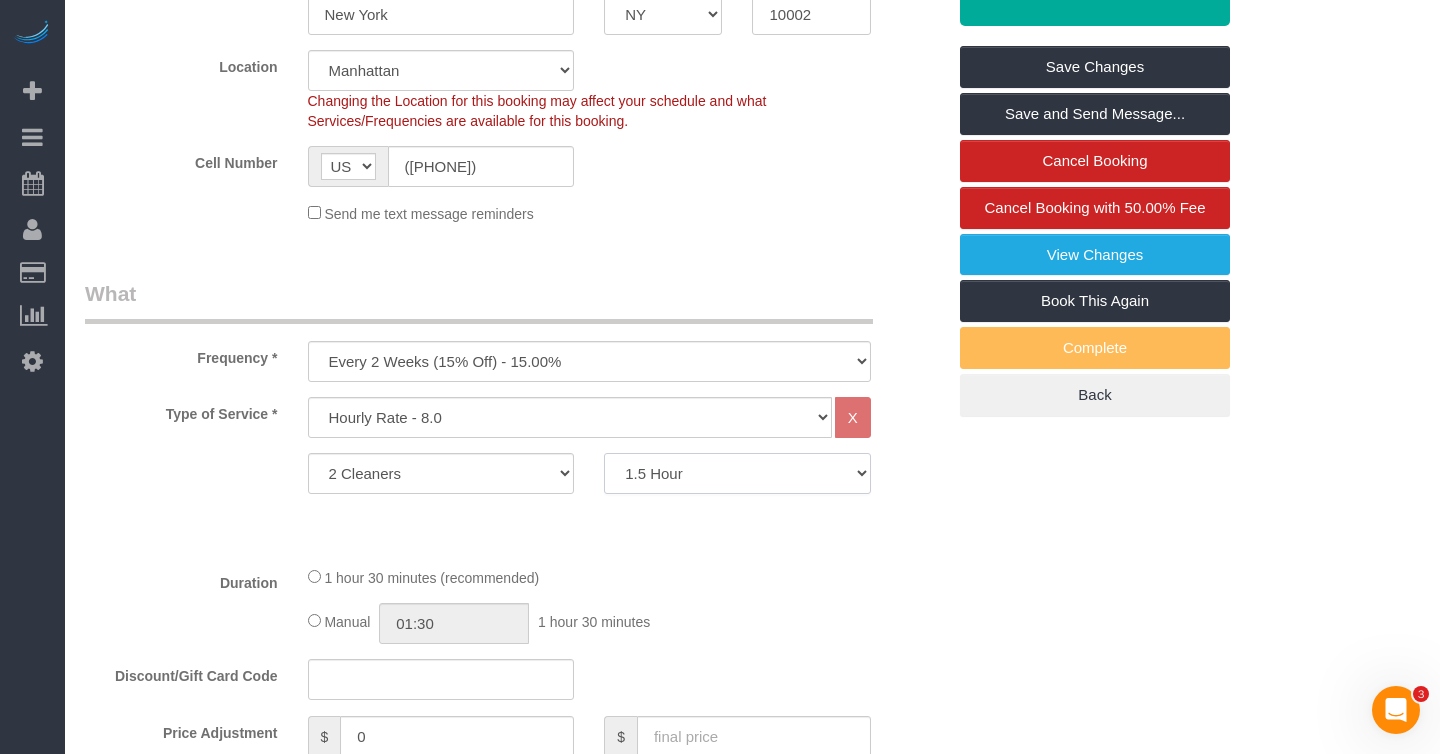 select on "180" 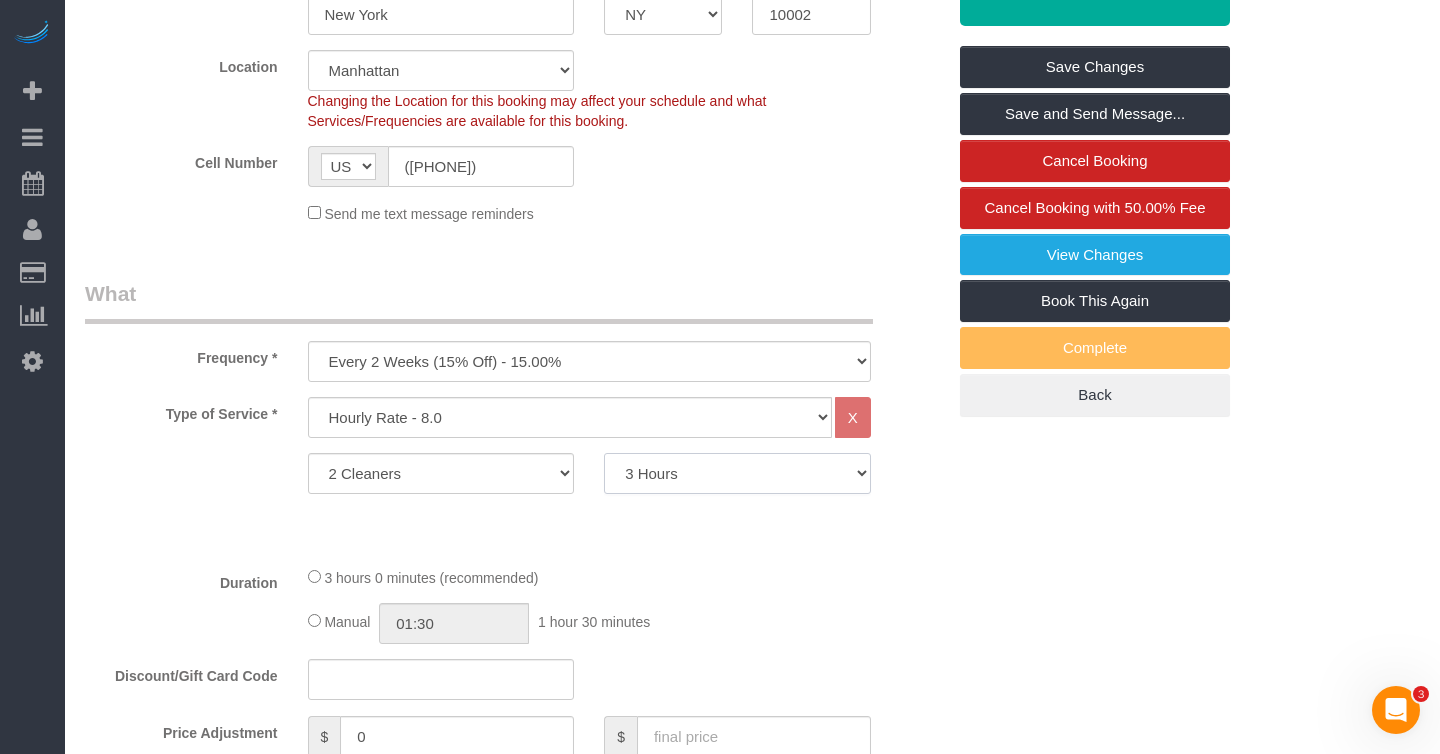 select on "spot39" 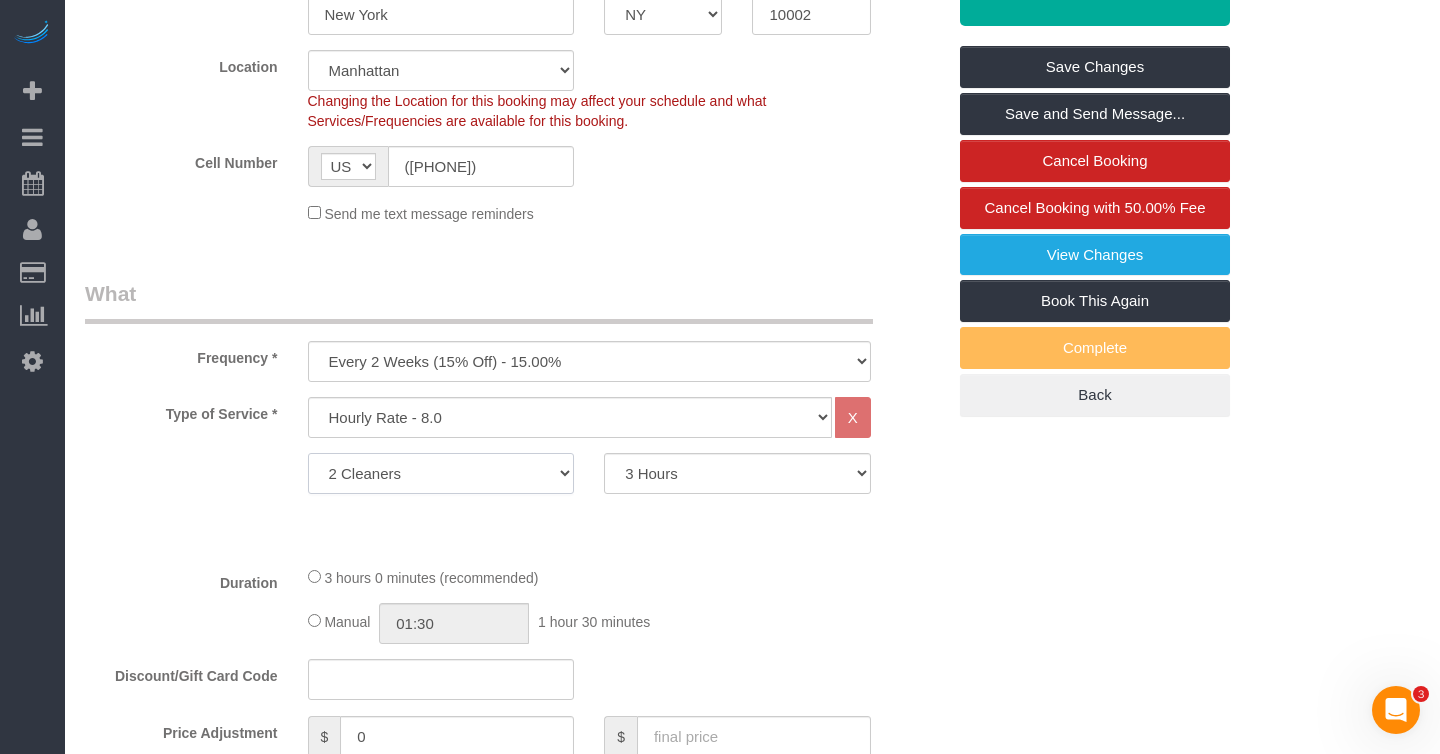 click on "1 Cleaner
2 Cleaners
3 Cleaners
4 Cleaners
5 Cleaners
6 Cleaners
7 Cleaners
8 Cleaners
9 Cleaners
10 Cleaners
11 Cleaners
12 Cleaners
13 Cleaners
14 Cleaners
15 Cleaners
16 Cleaners" 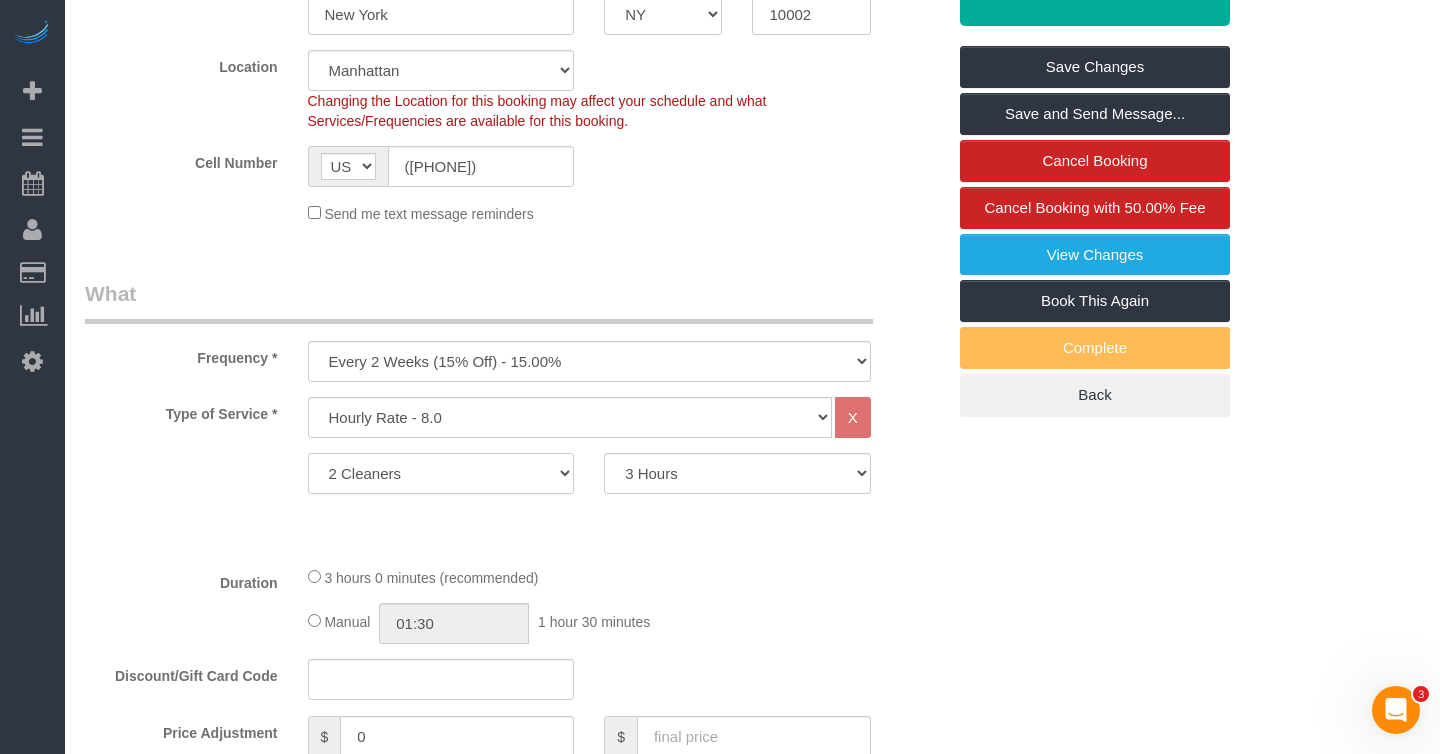 select on "1" 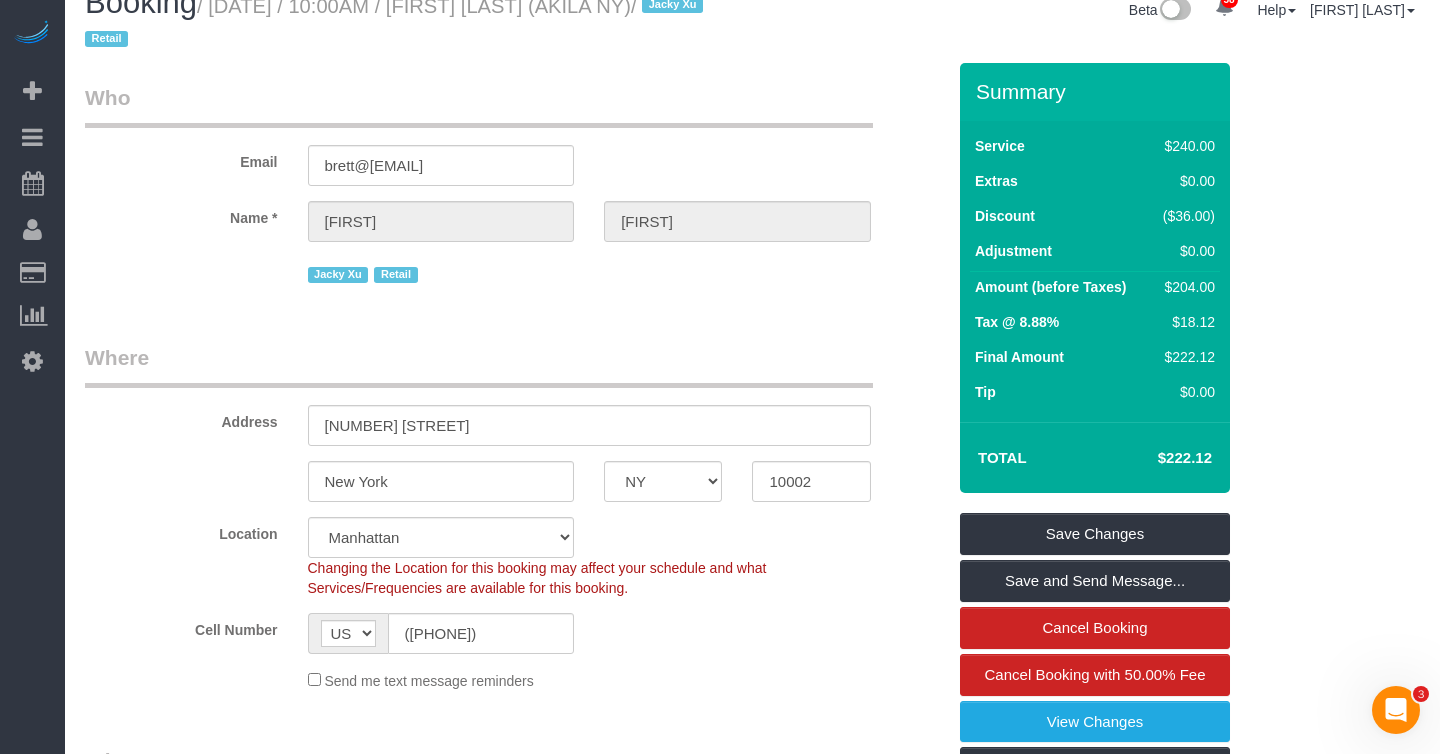 scroll, scrollTop: 0, scrollLeft: 0, axis: both 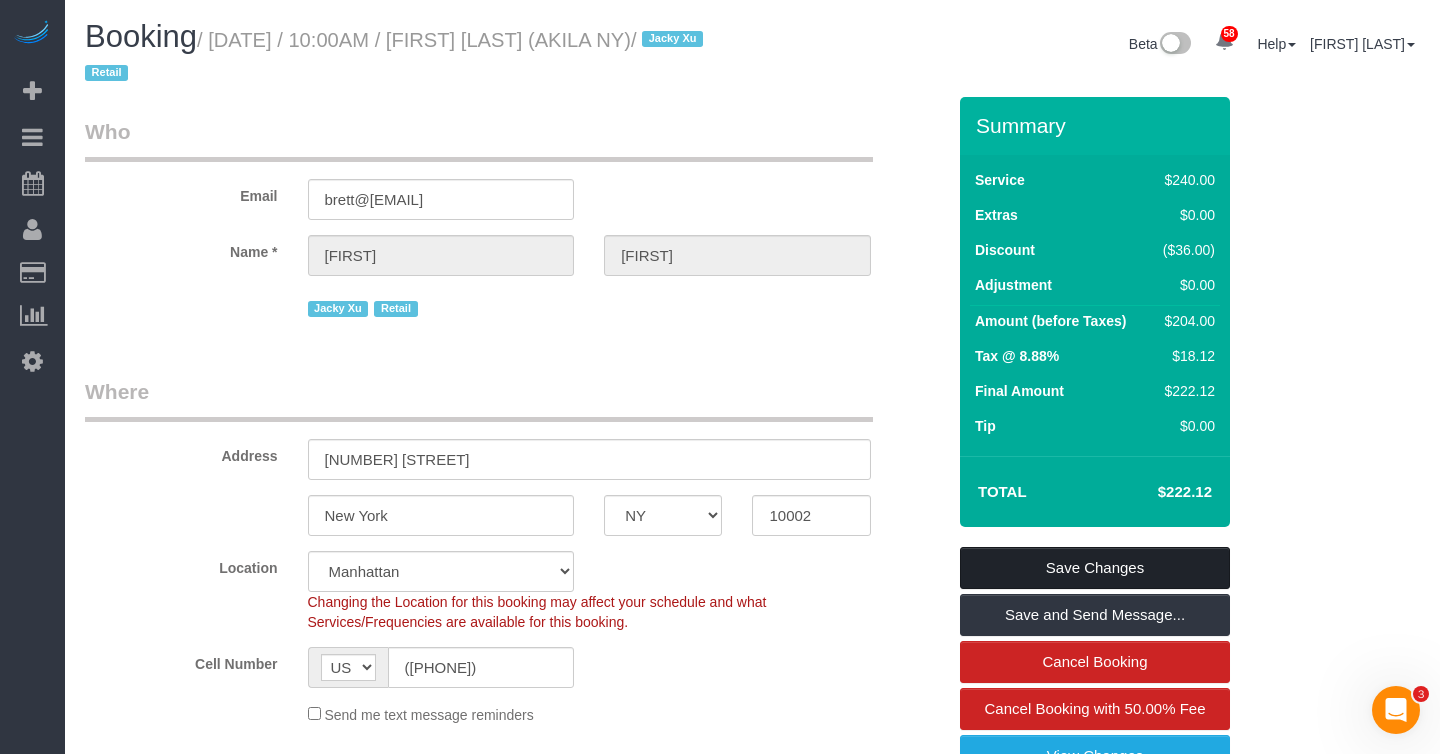 click on "Save Changes" at bounding box center (1095, 568) 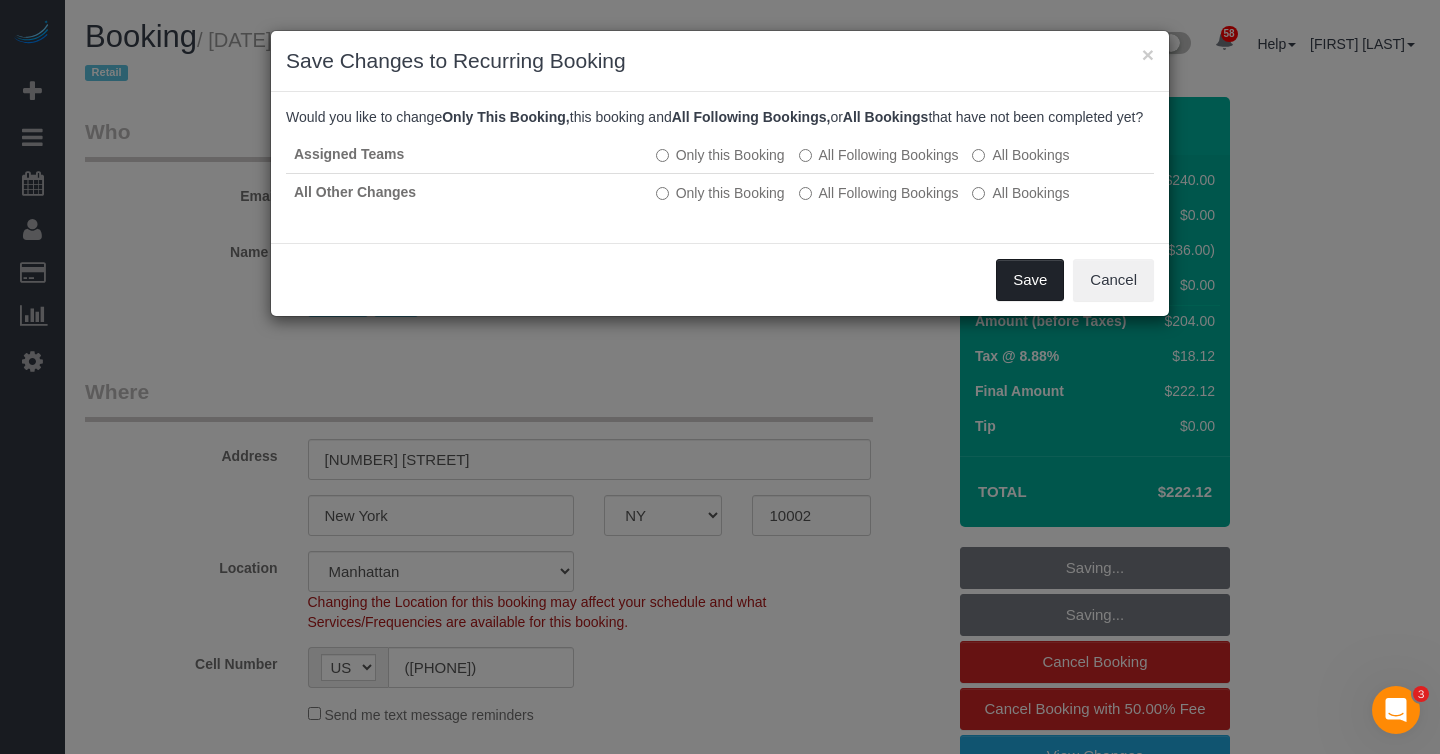 click on "Save" at bounding box center (1030, 280) 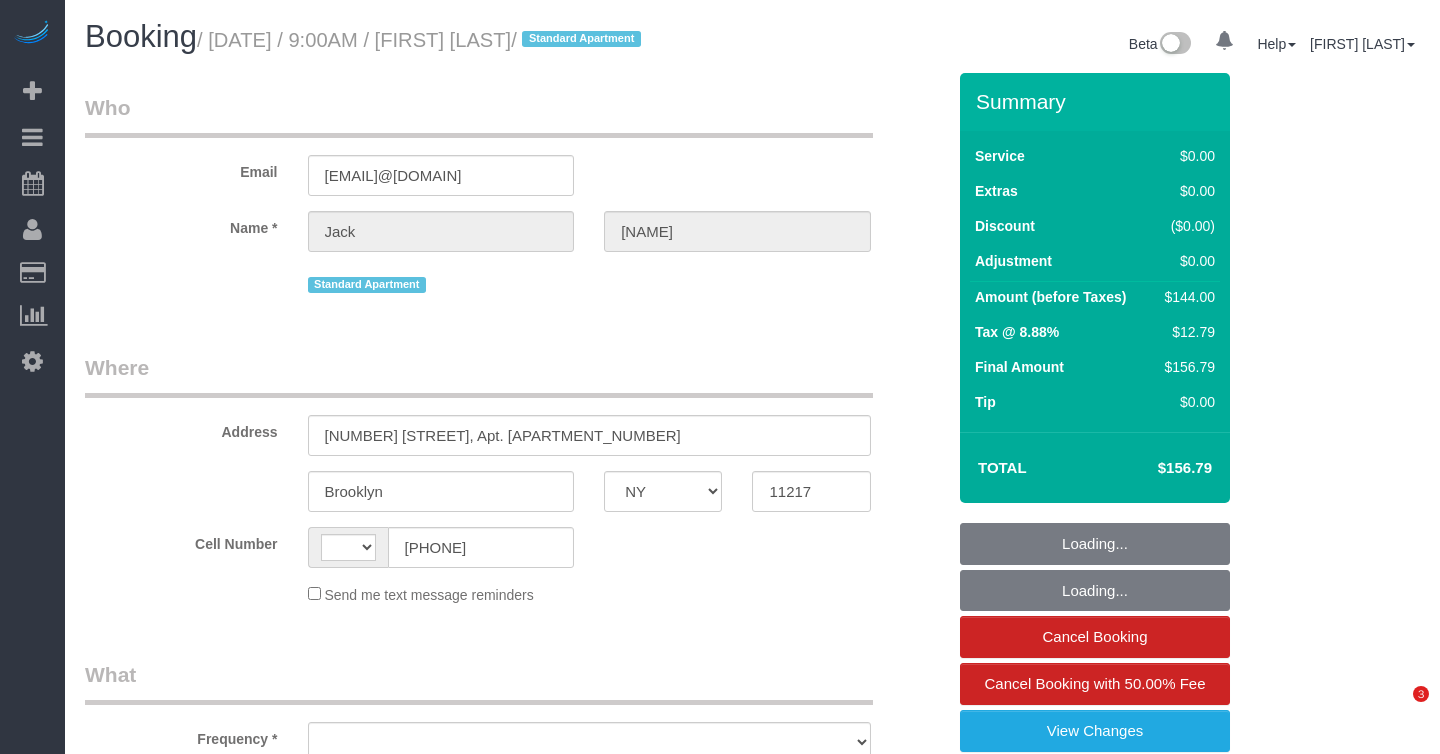 select on "NY" 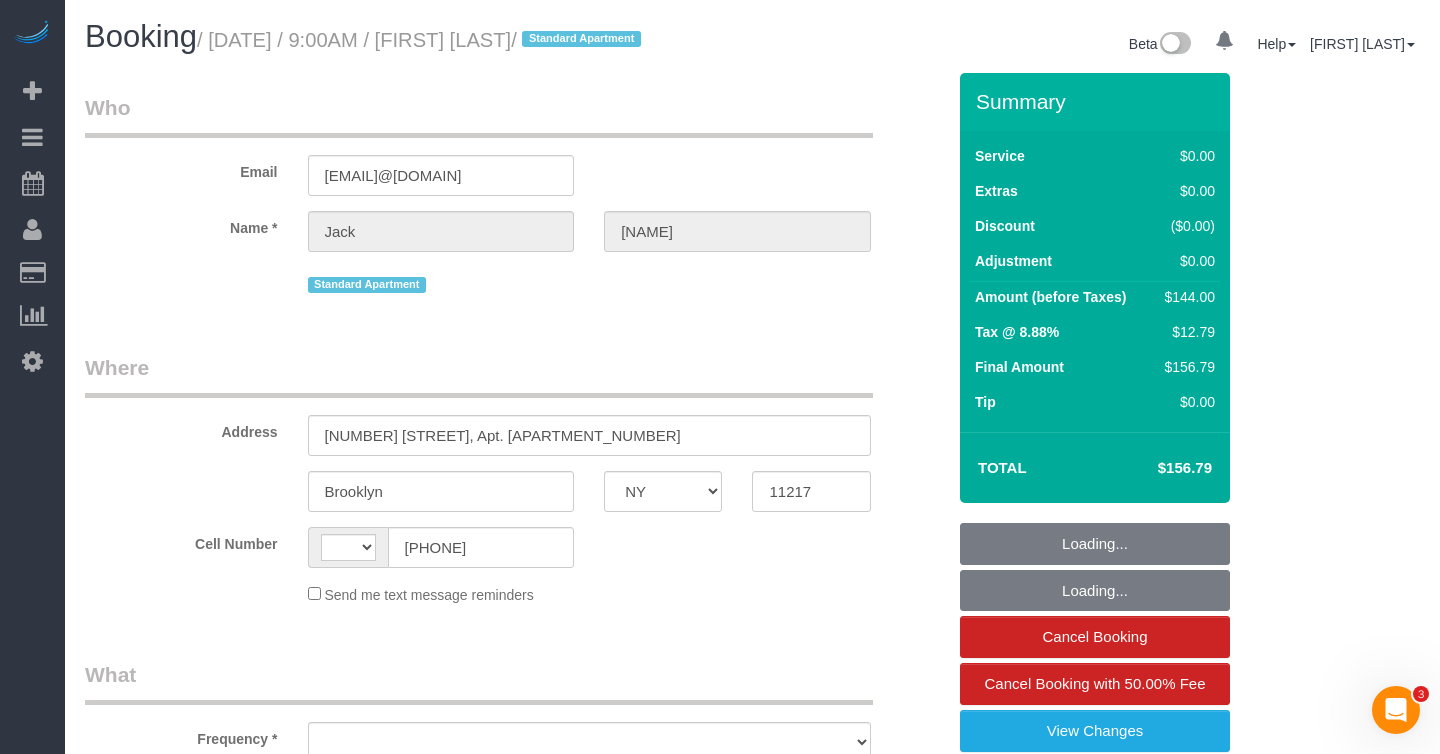 scroll, scrollTop: 0, scrollLeft: 0, axis: both 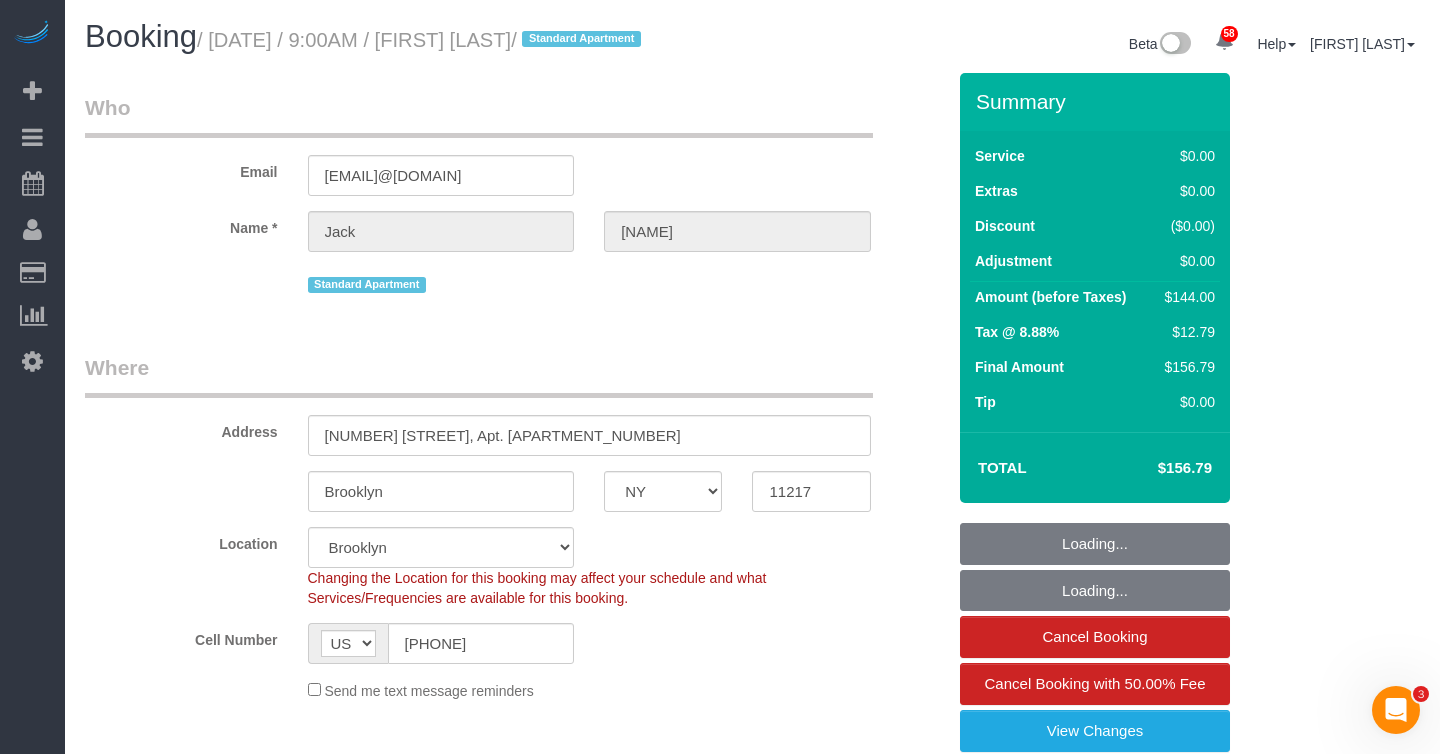 select on "object:928" 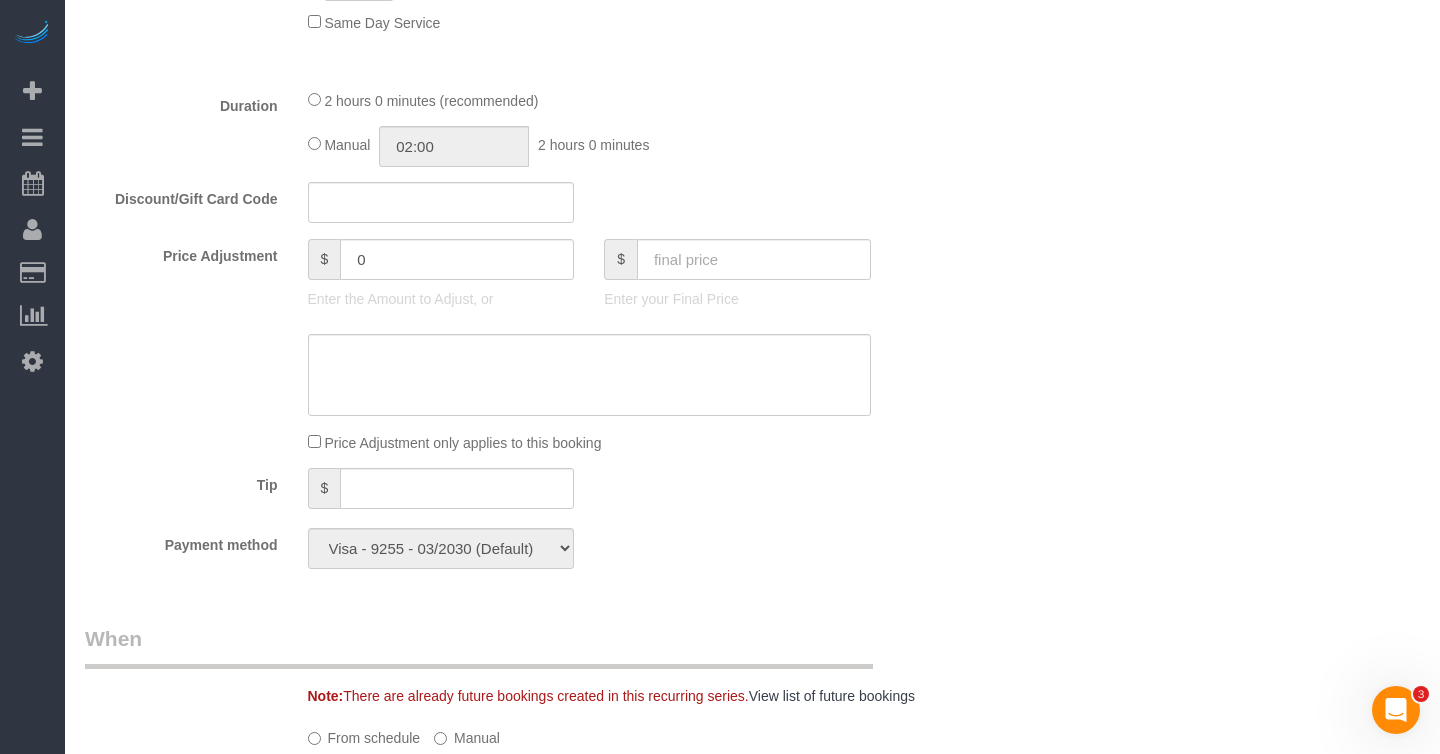 scroll, scrollTop: 1921, scrollLeft: 0, axis: vertical 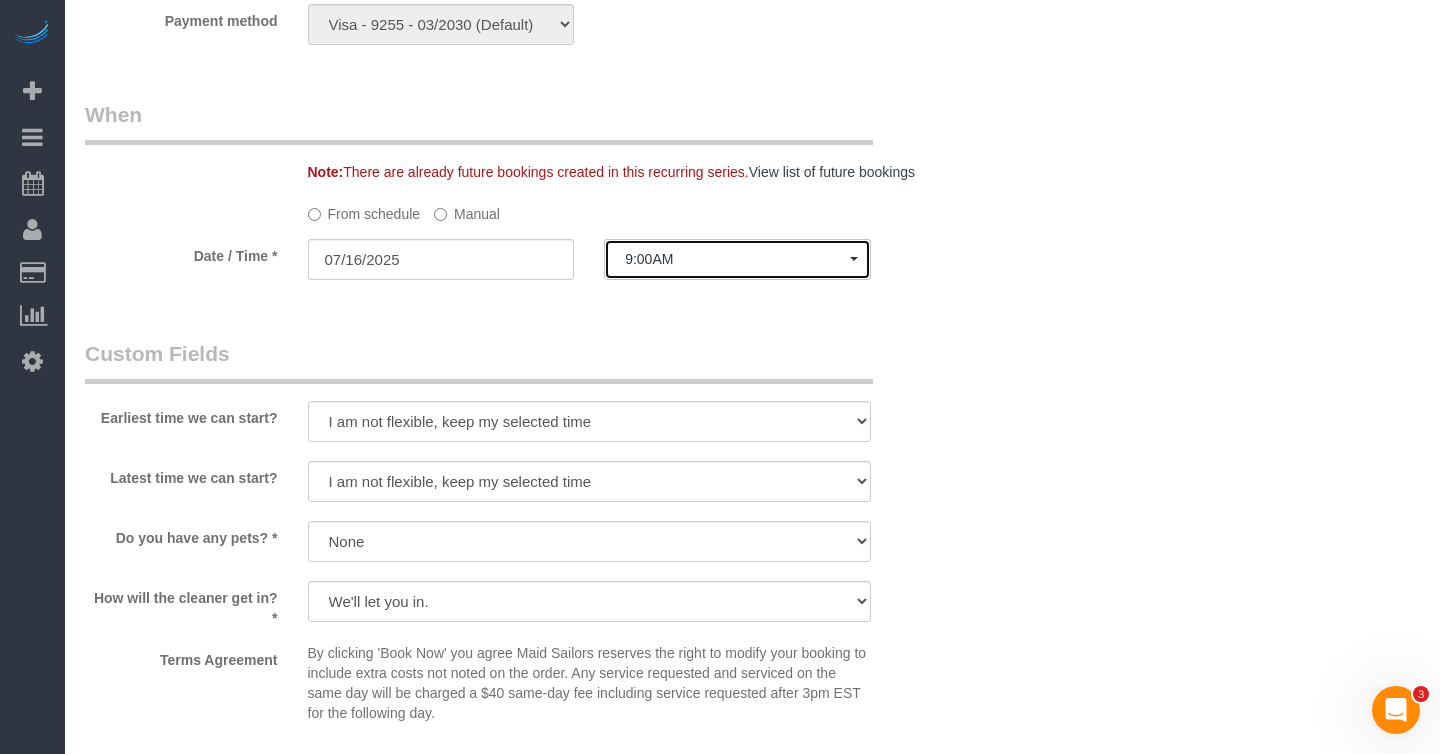 click on "9:00AM" 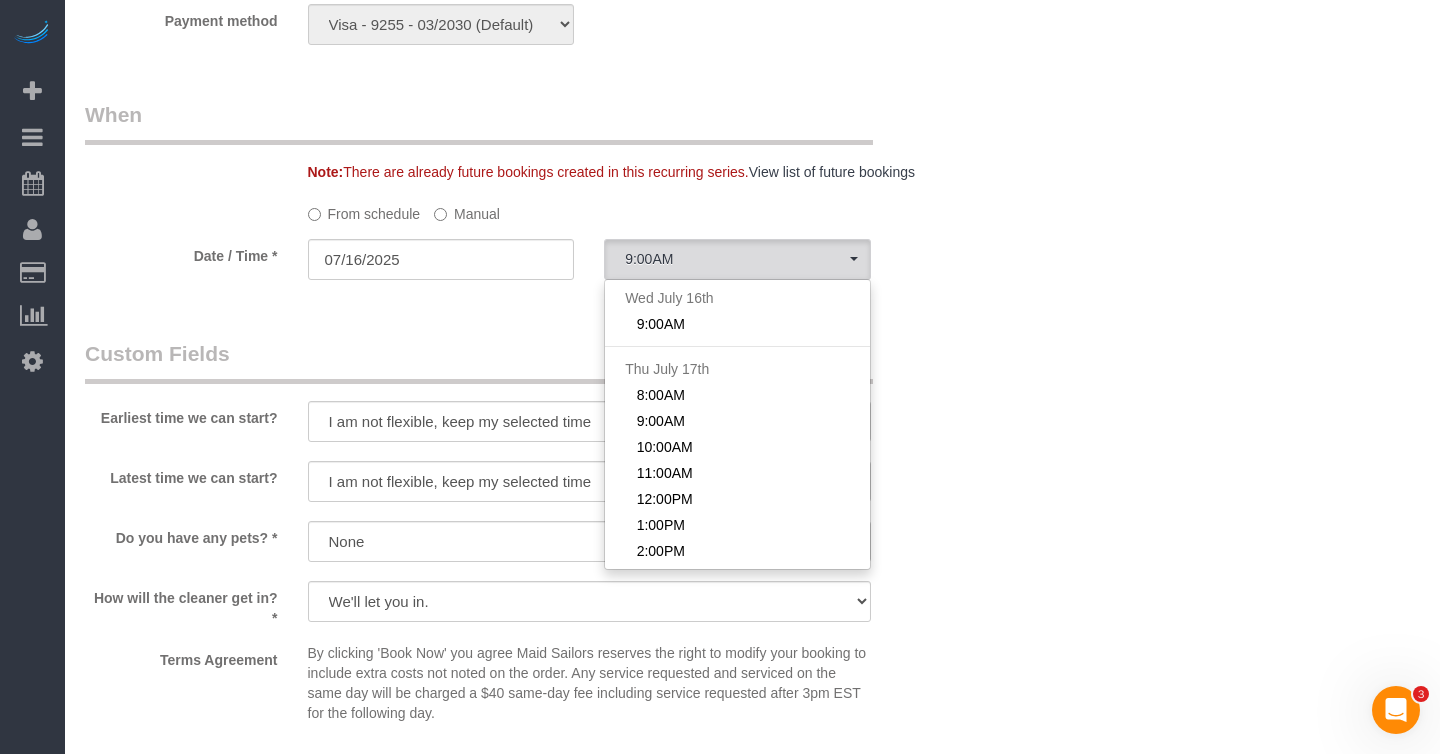 click on "Manual" 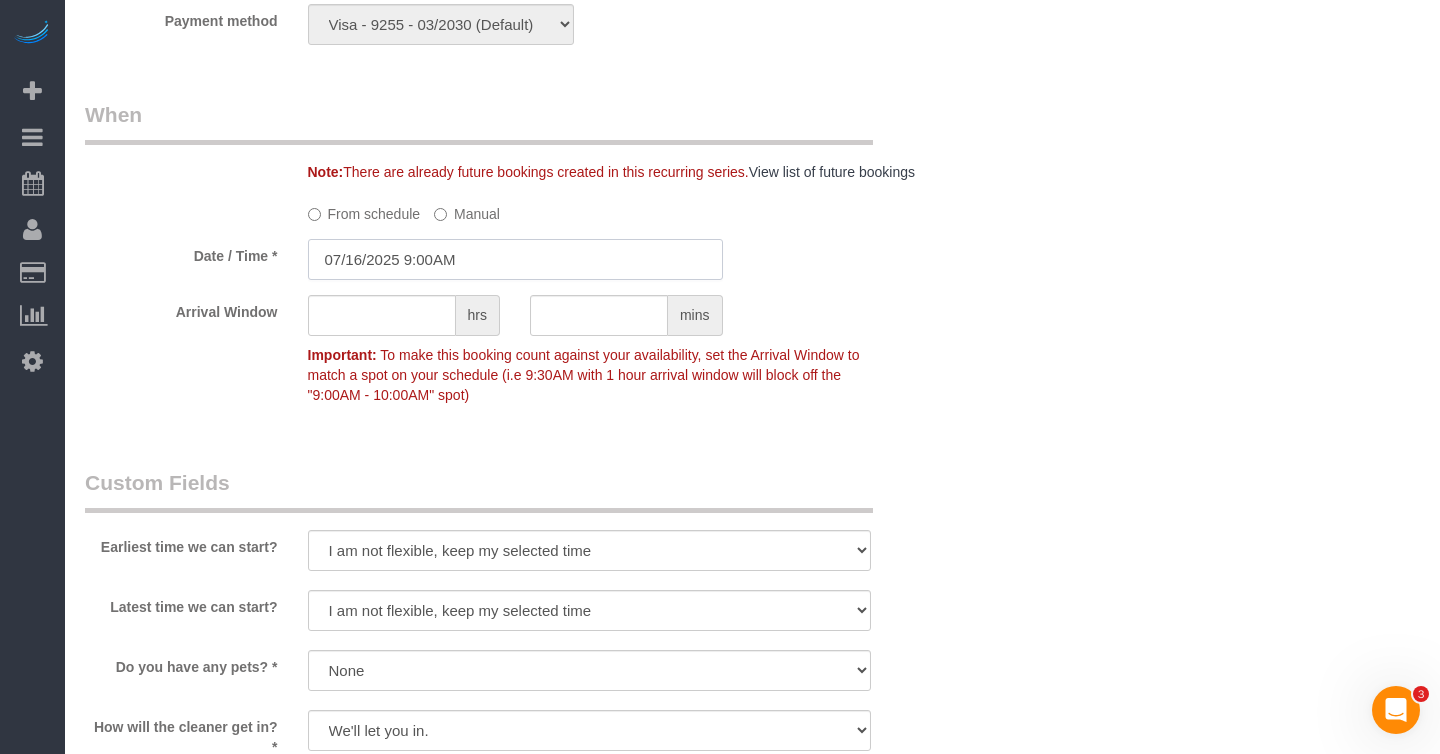 click on "07/16/2025 9:00AM" at bounding box center [515, 259] 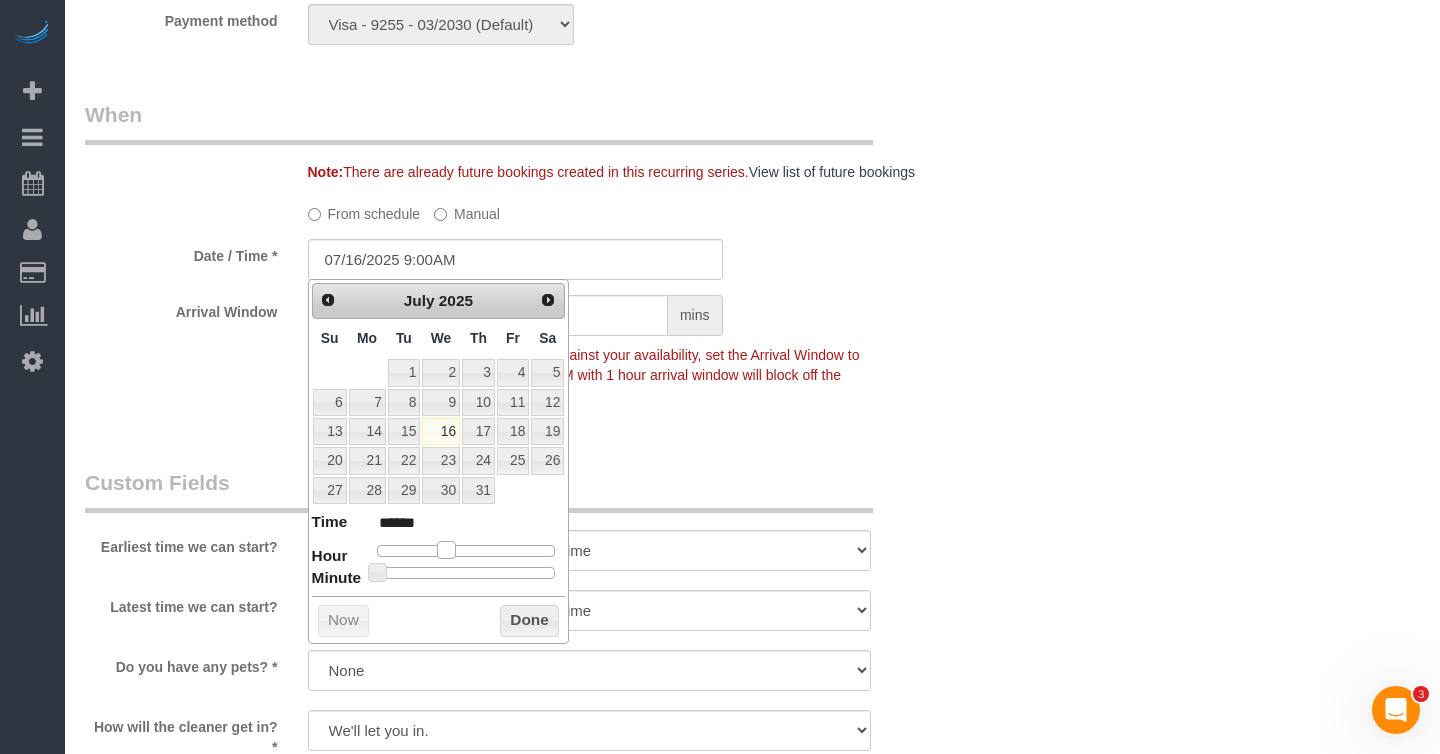 type on "07/16/2025 10:00AM" 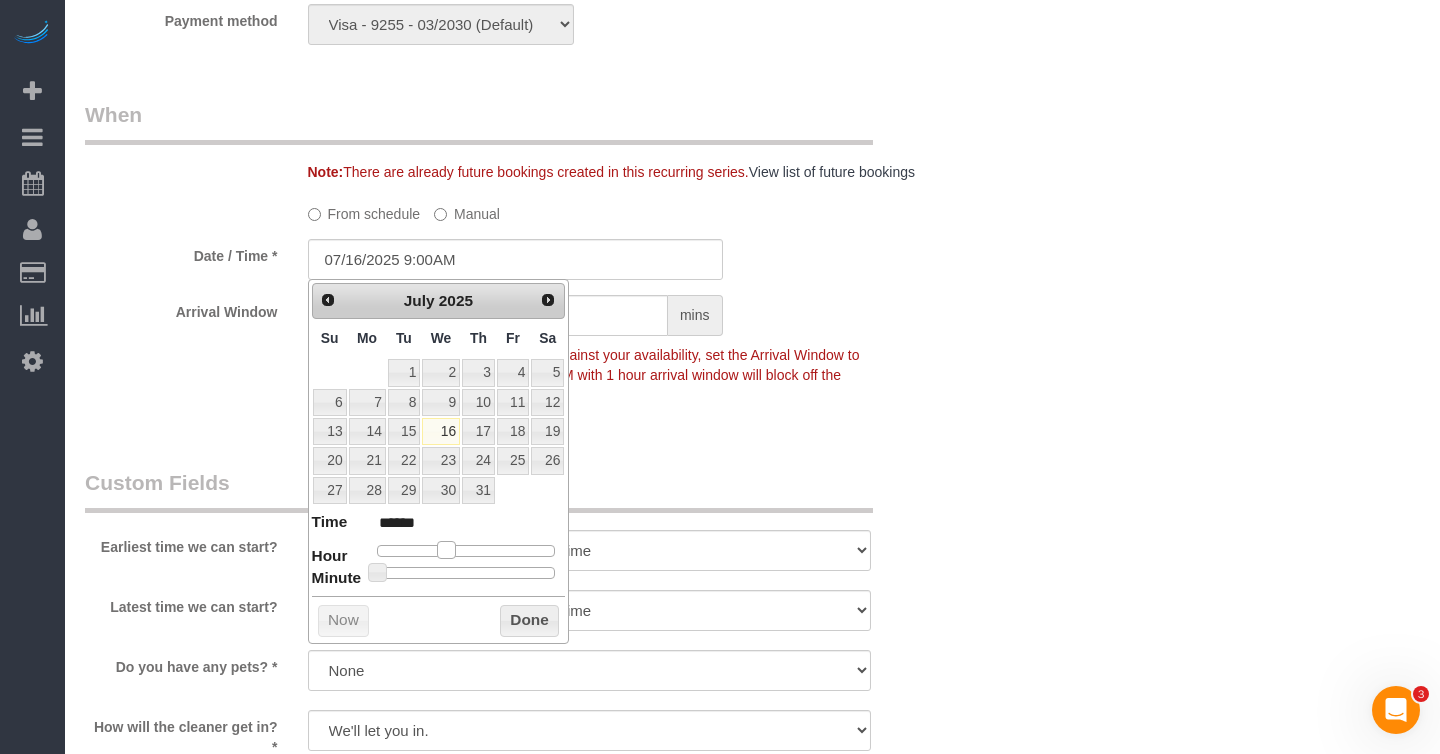 type on "*******" 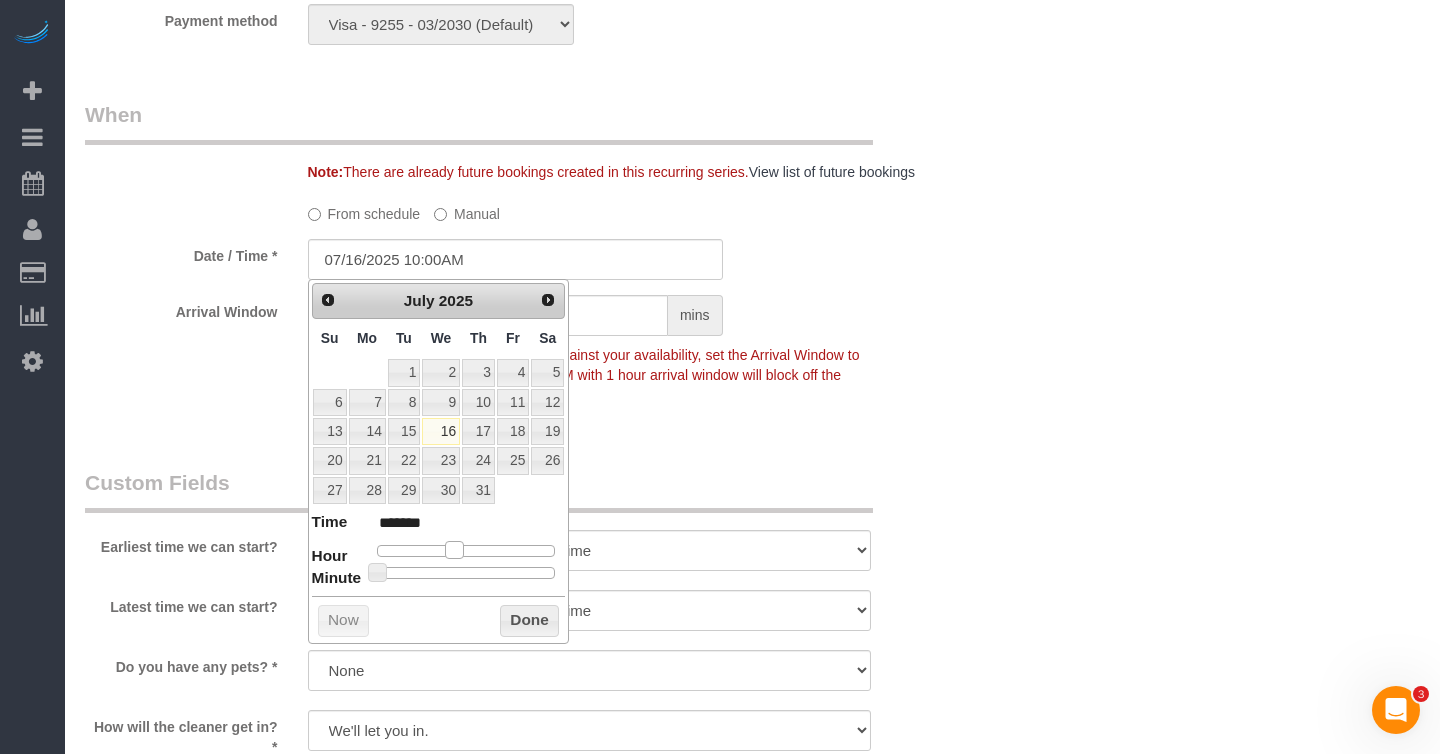 click at bounding box center [454, 550] 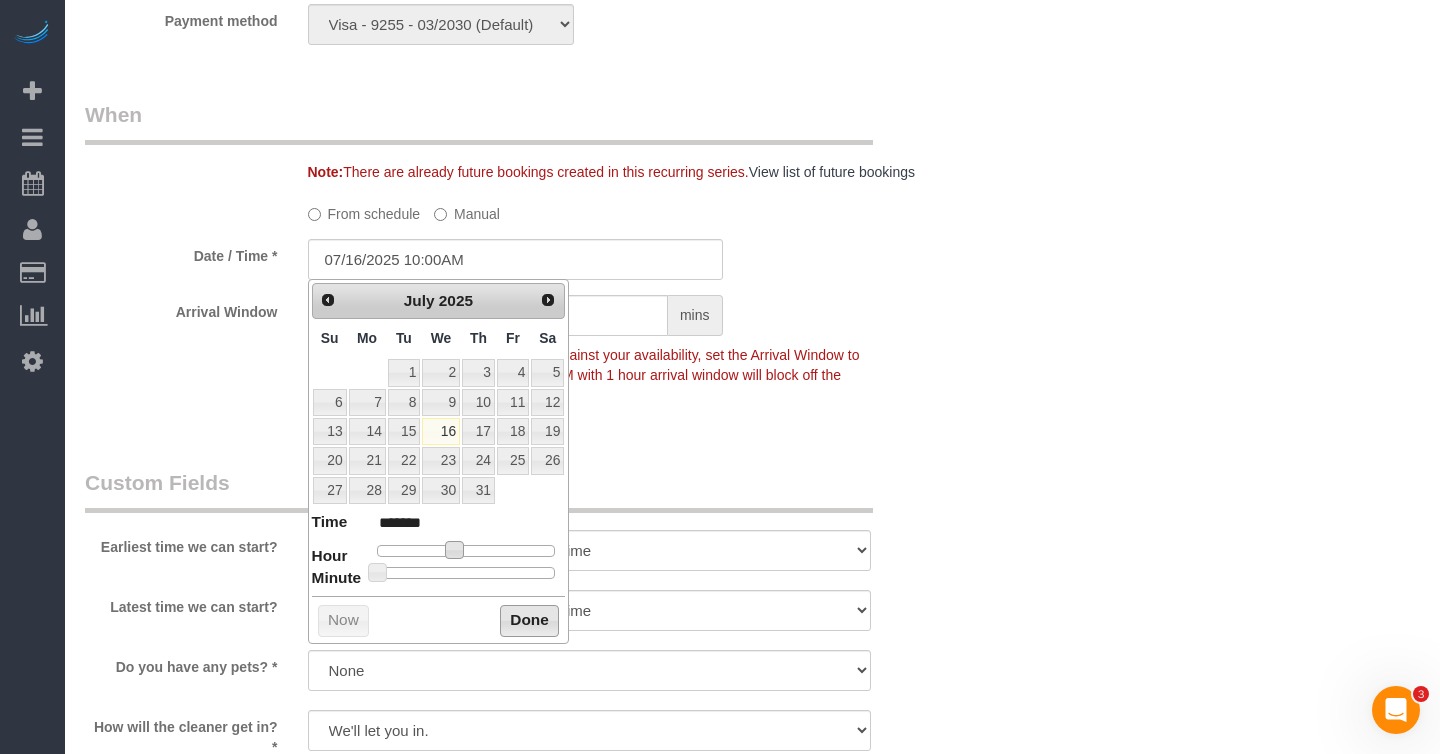click on "Done" at bounding box center [529, 621] 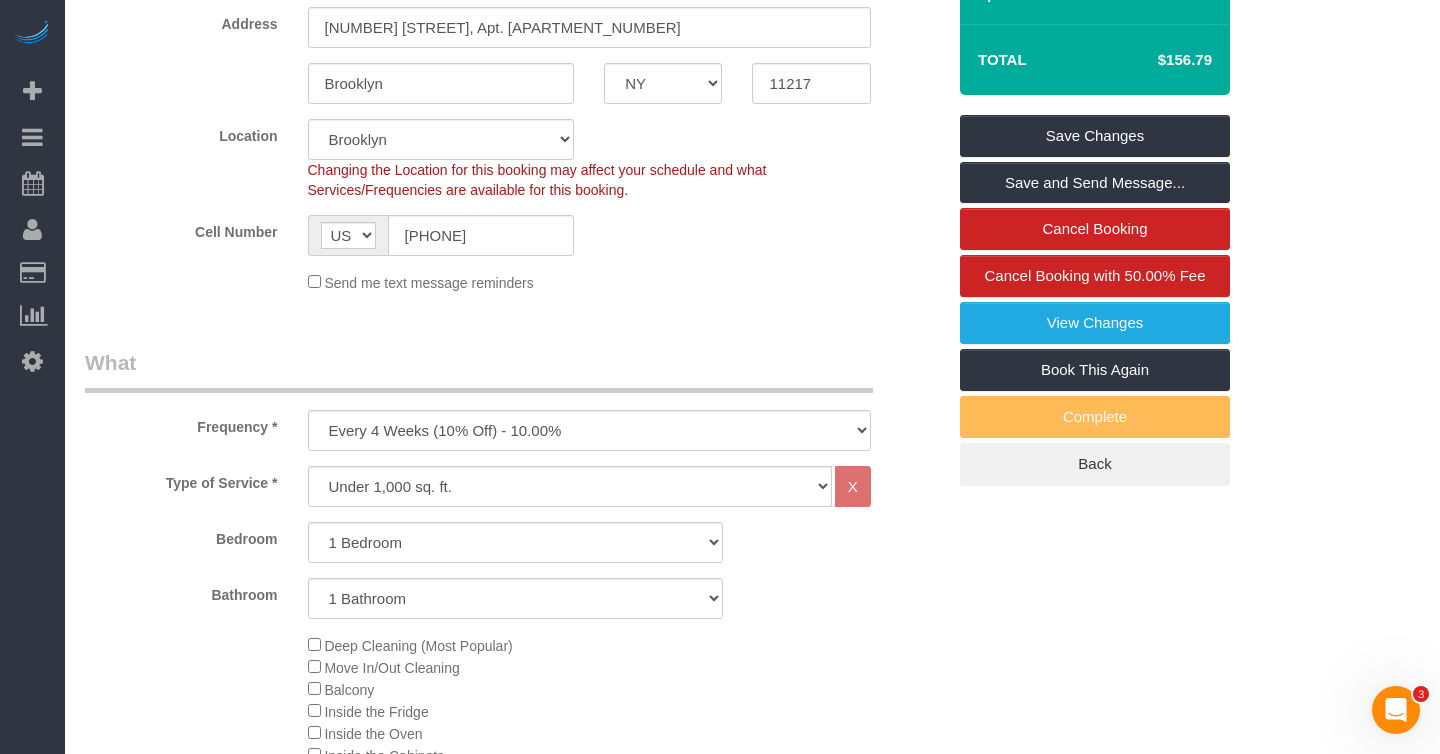 scroll, scrollTop: 0, scrollLeft: 0, axis: both 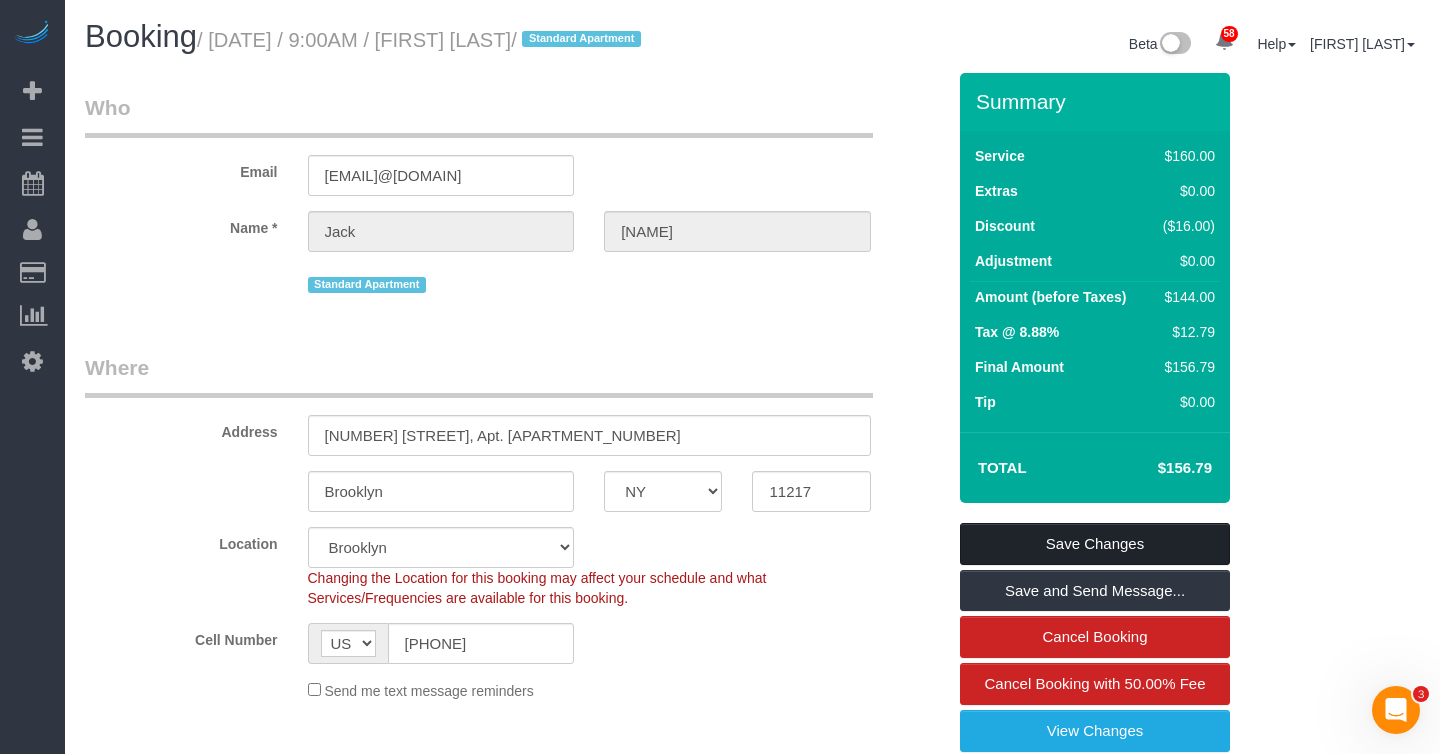 click on "Save Changes" at bounding box center (1095, 544) 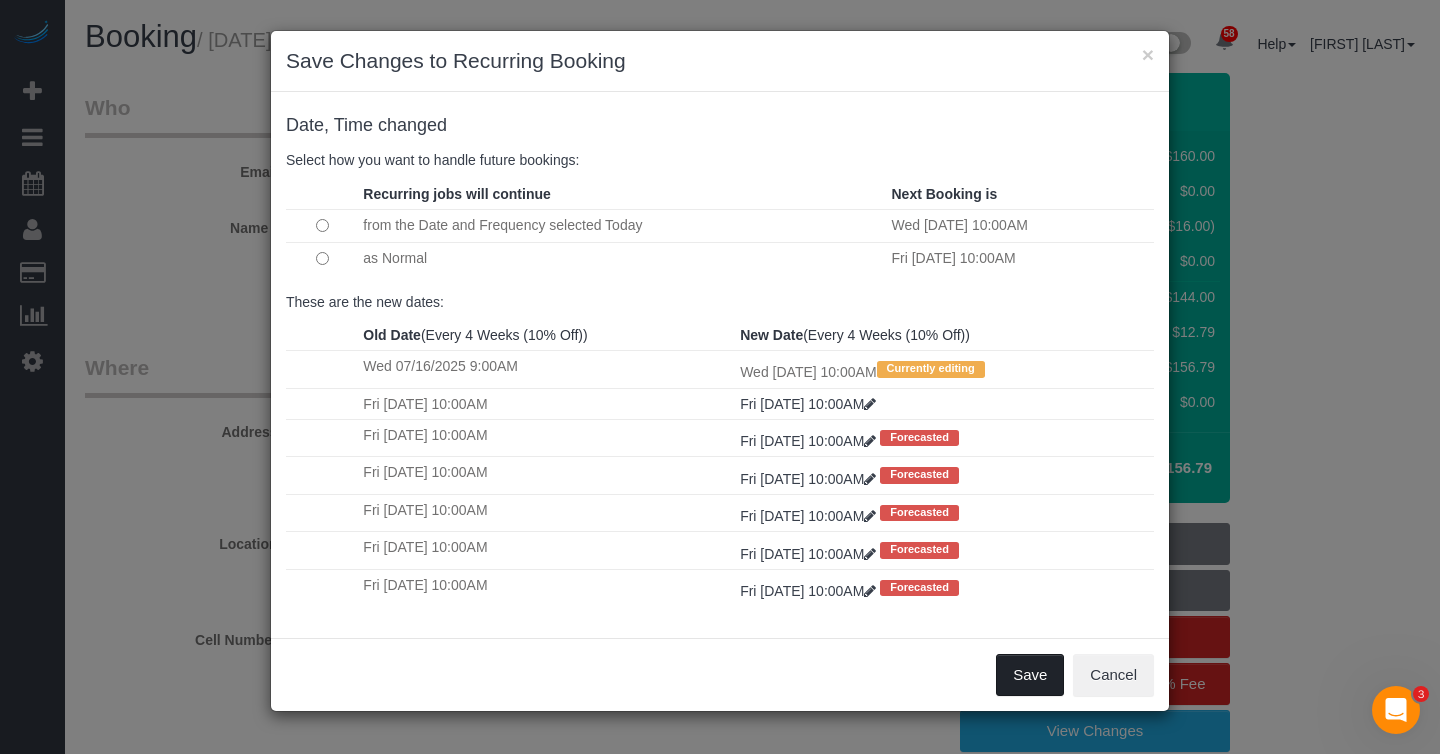 click on "Save" at bounding box center (1030, 675) 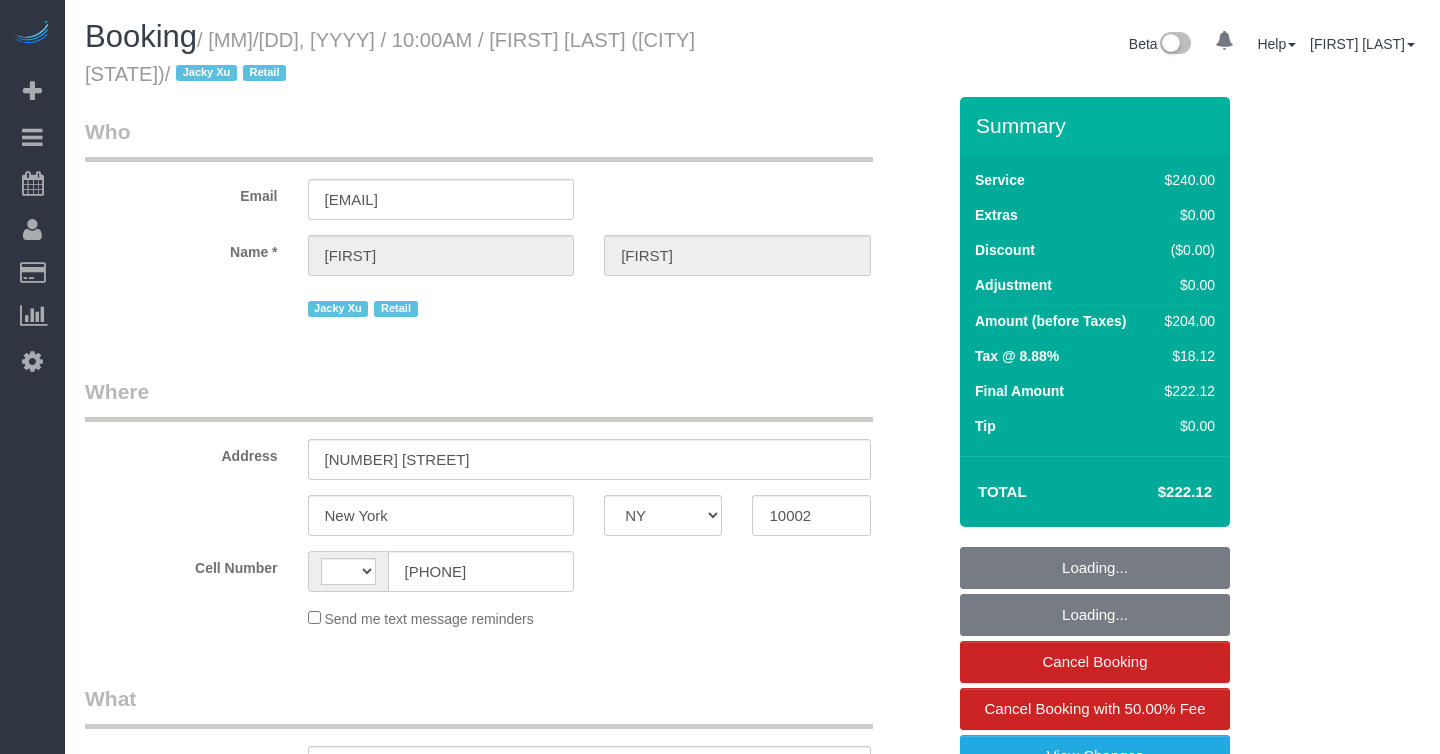 select on "NY" 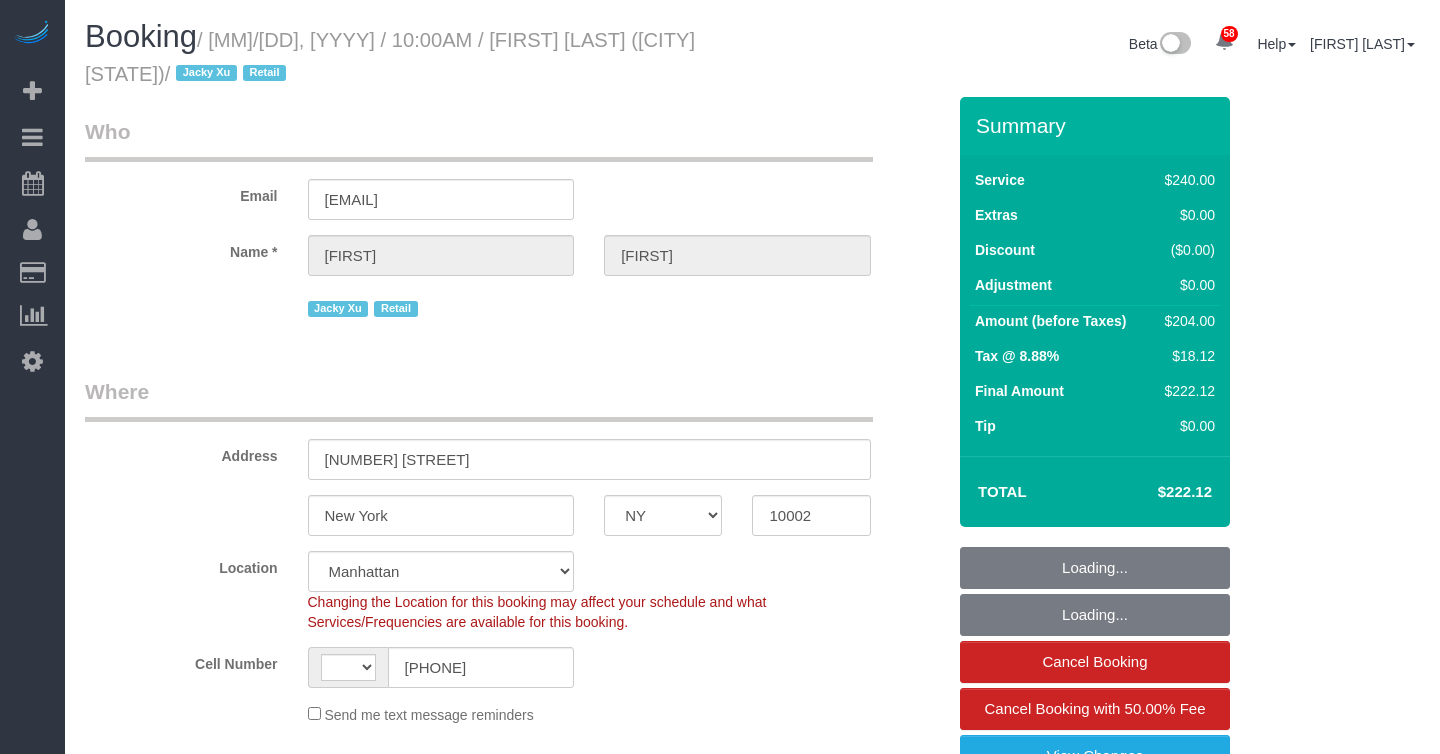 select on "object:882" 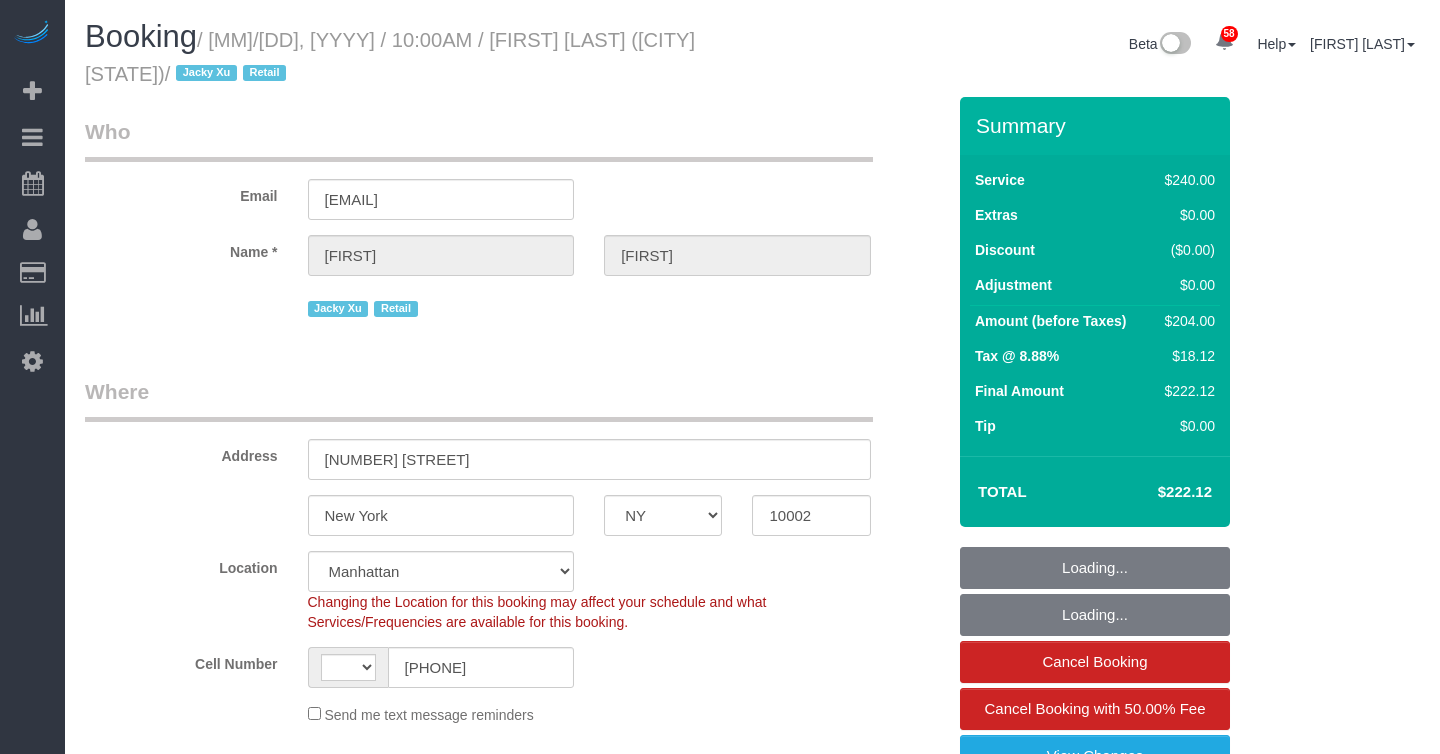 select on "string:US" 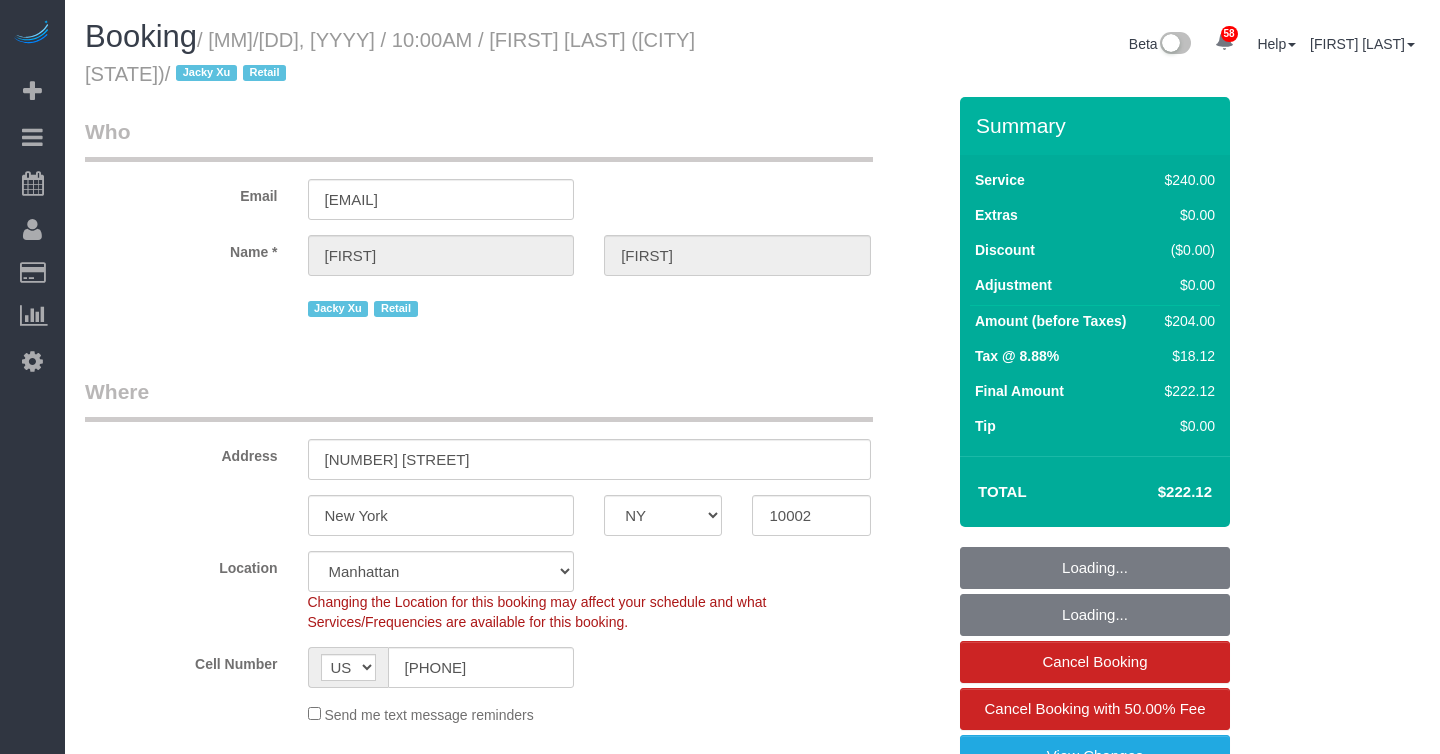 select on "spot1" 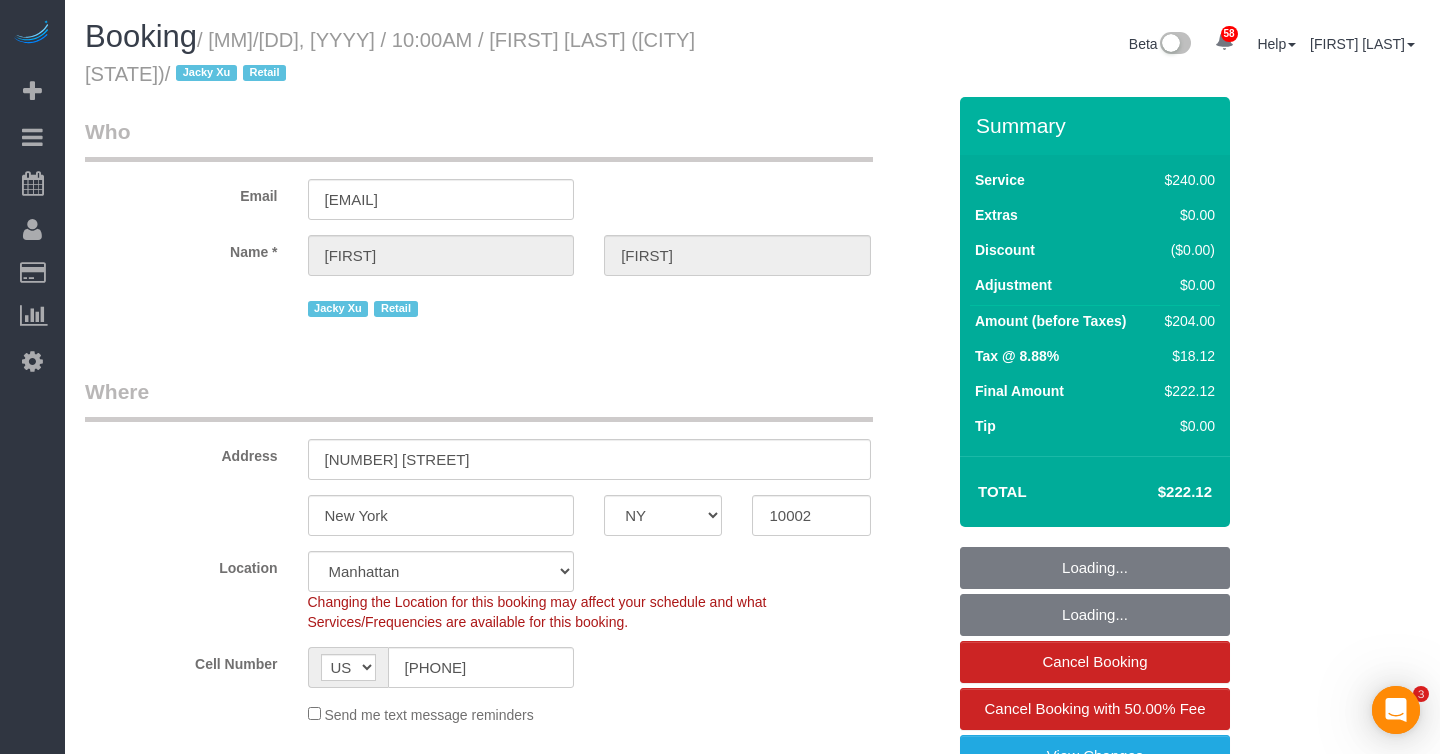 scroll, scrollTop: 0, scrollLeft: 0, axis: both 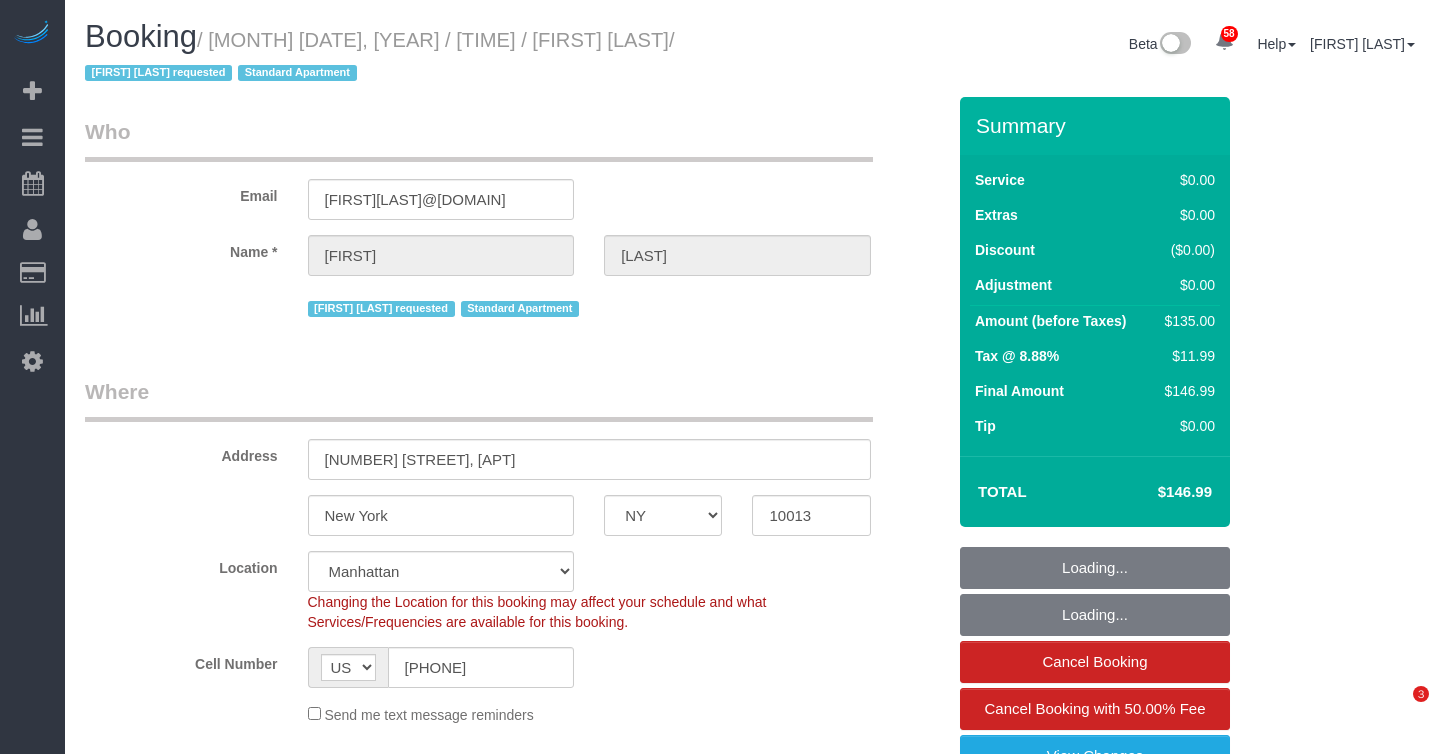 select on "NY" 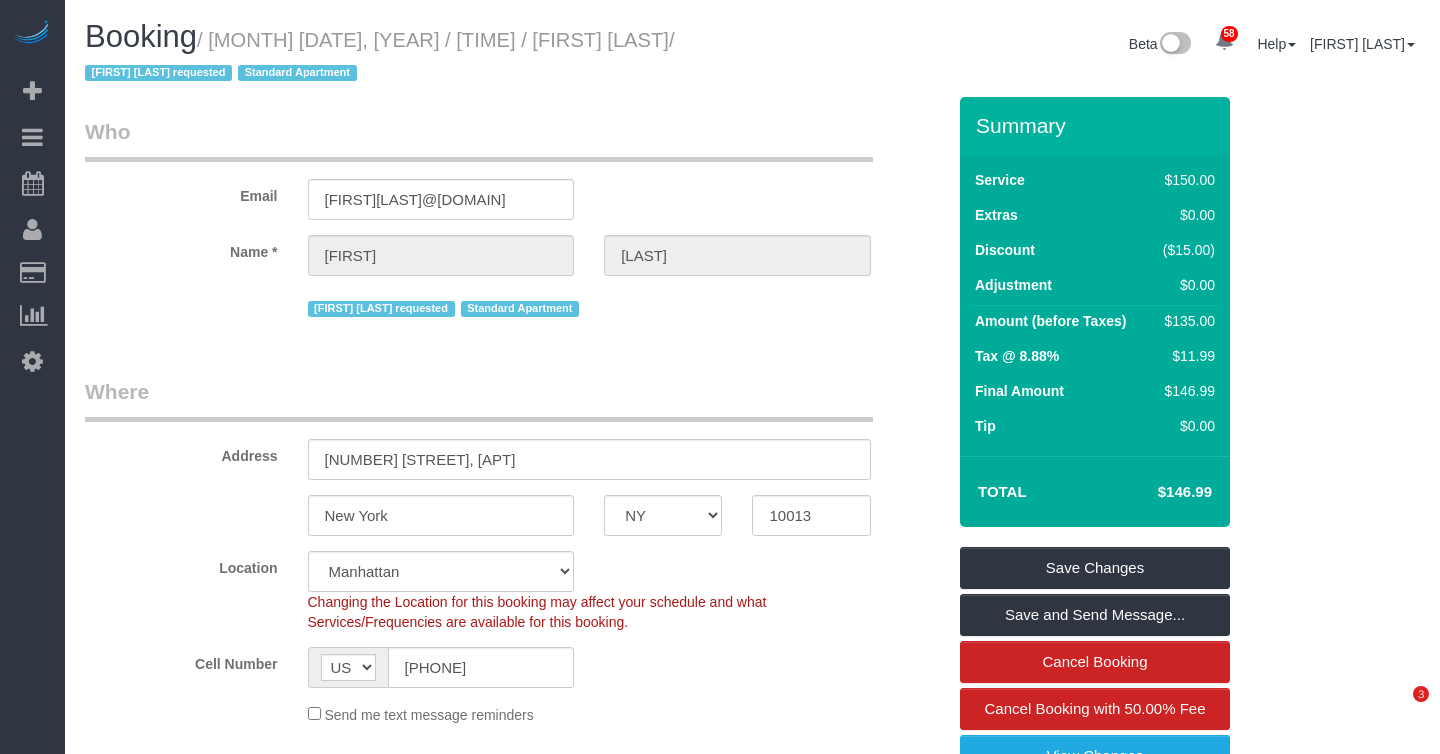 scroll, scrollTop: 0, scrollLeft: 0, axis: both 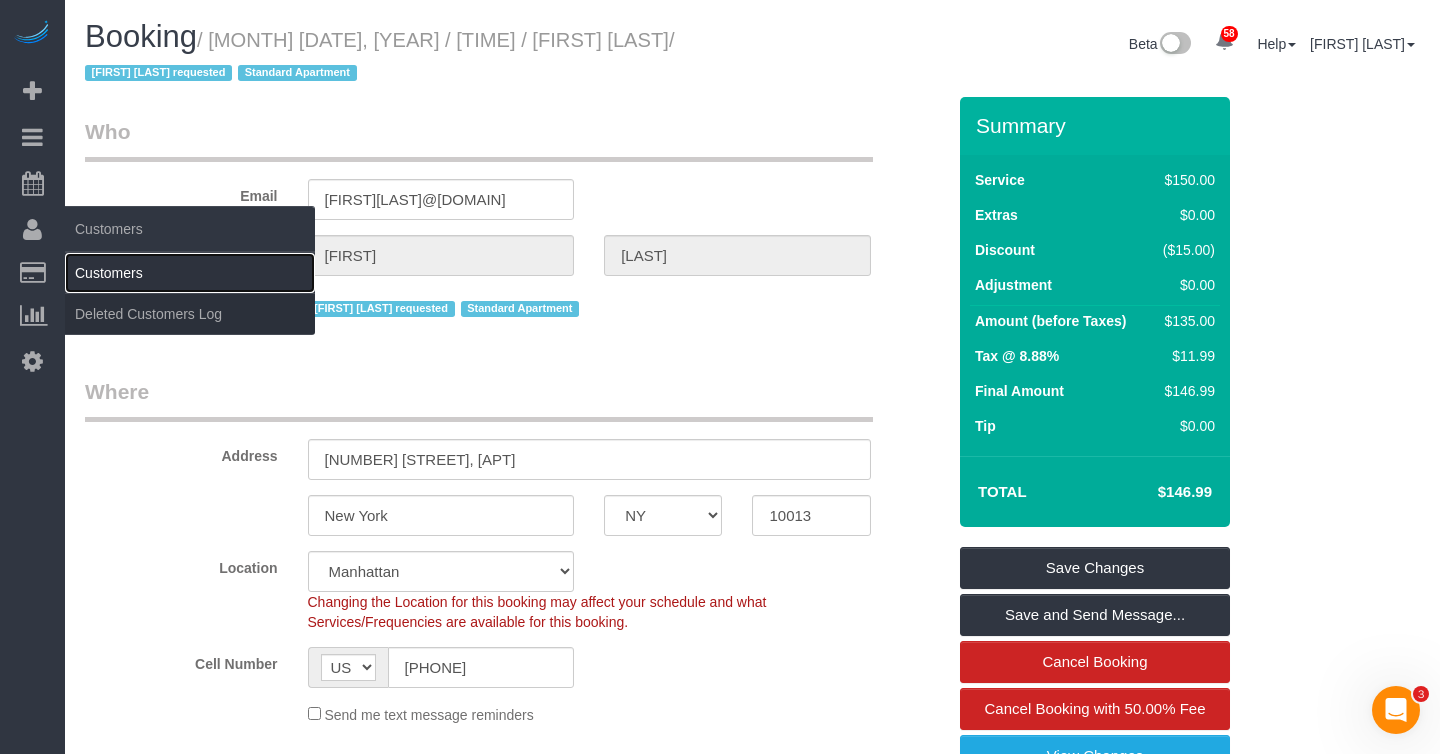 click on "Customers" at bounding box center [190, 273] 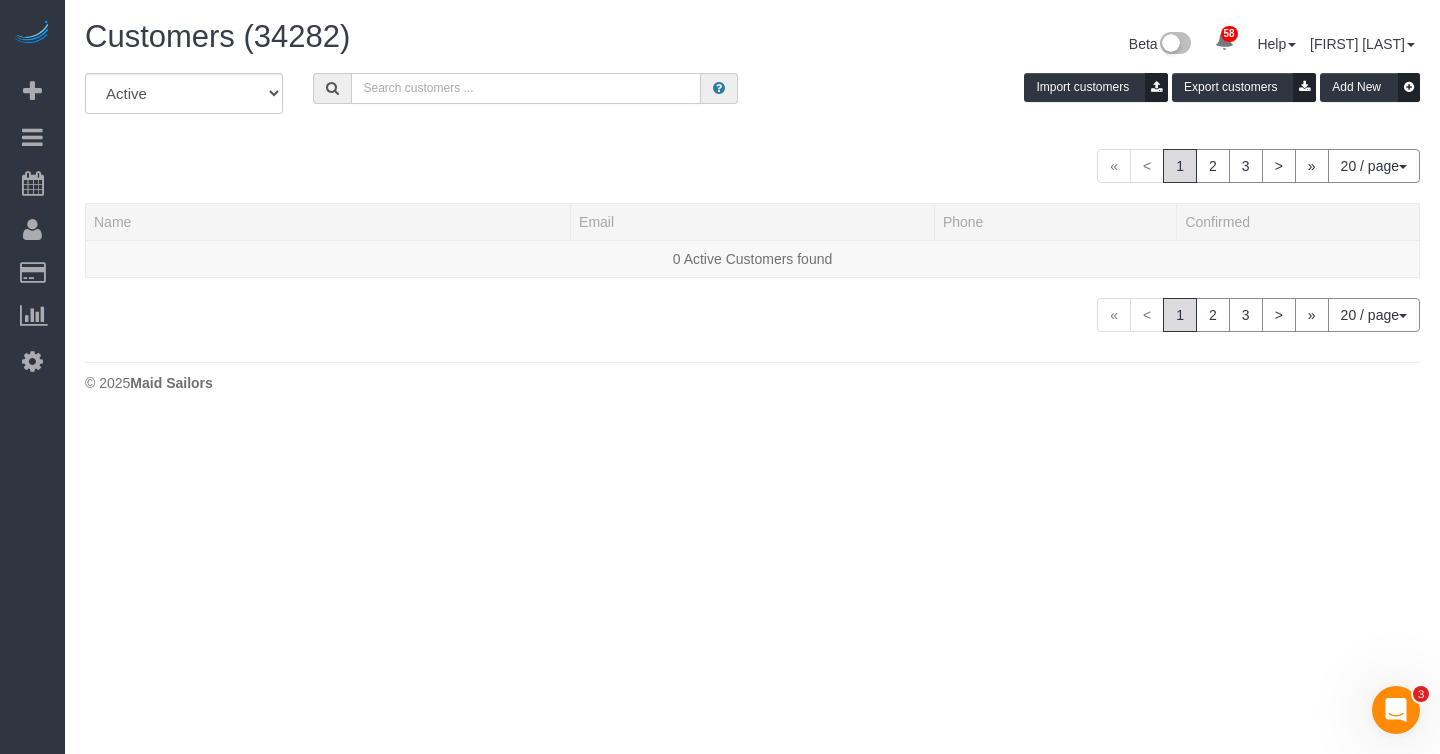 click at bounding box center [526, 88] 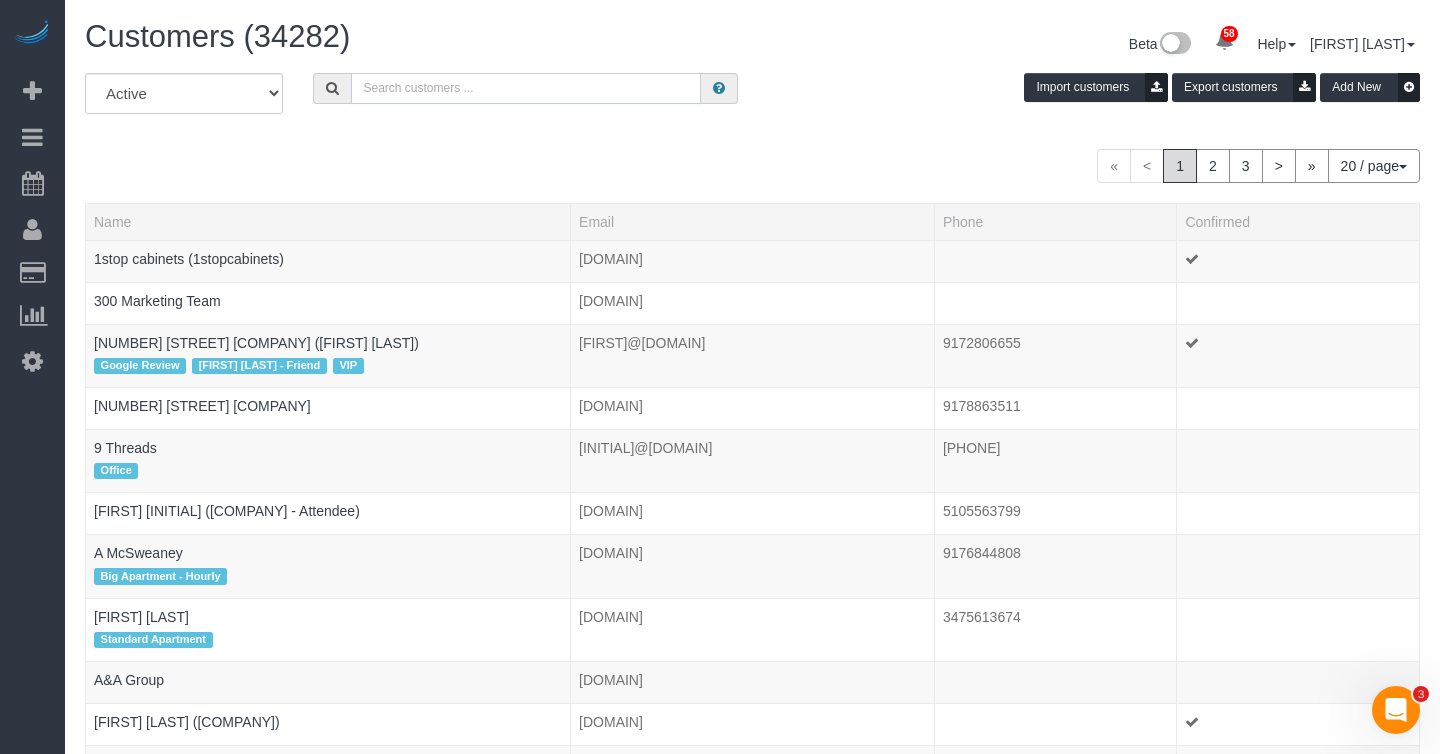 paste on "Kevin Hernandez" 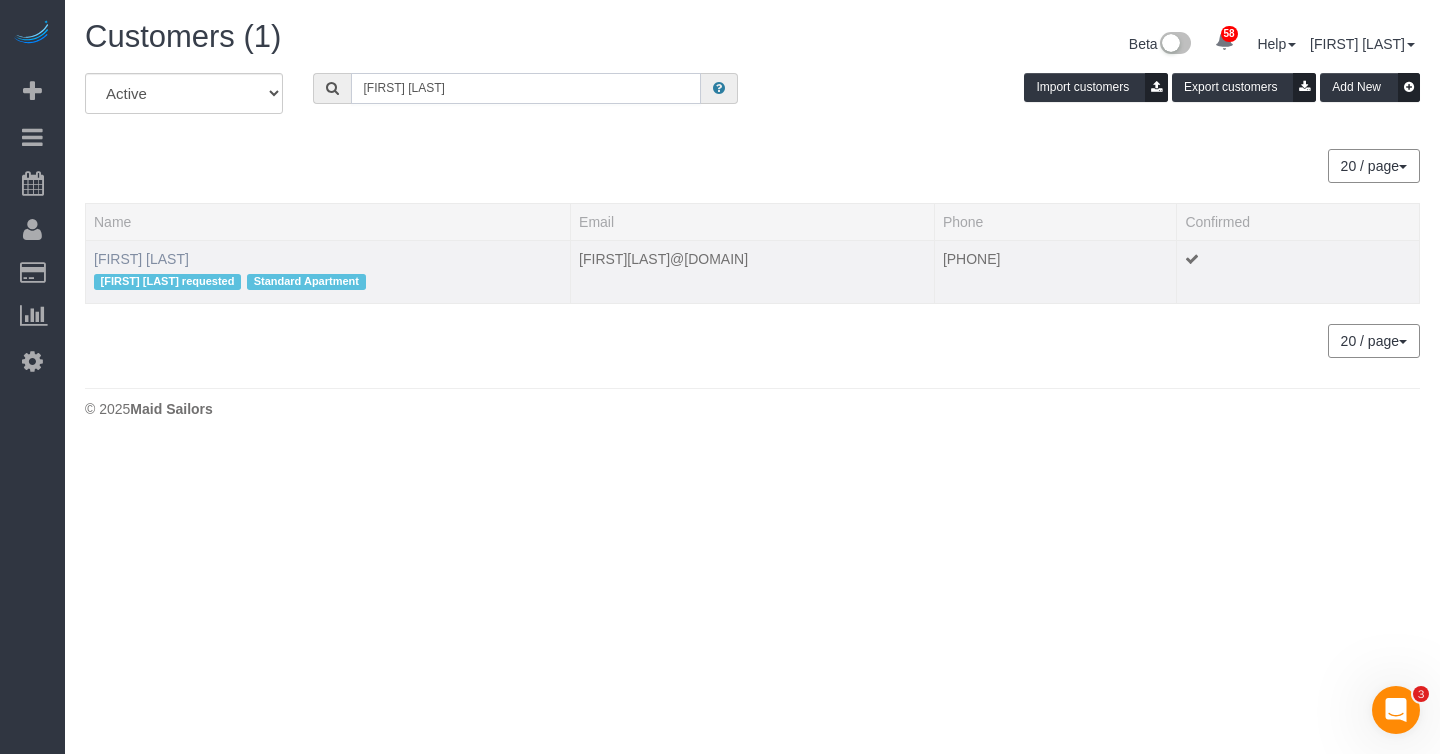 type on "Kevin Hernandez" 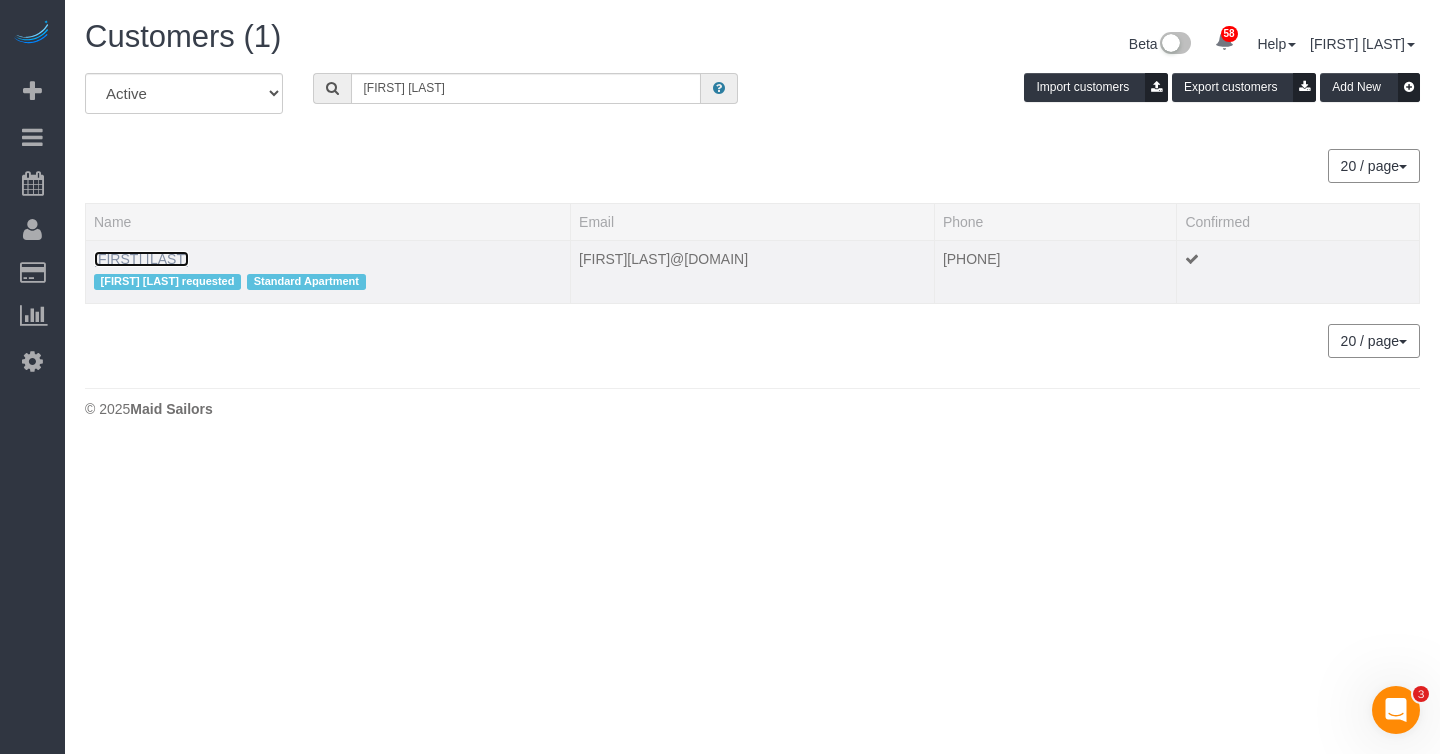 click on "Kevin Hernandez" at bounding box center (141, 259) 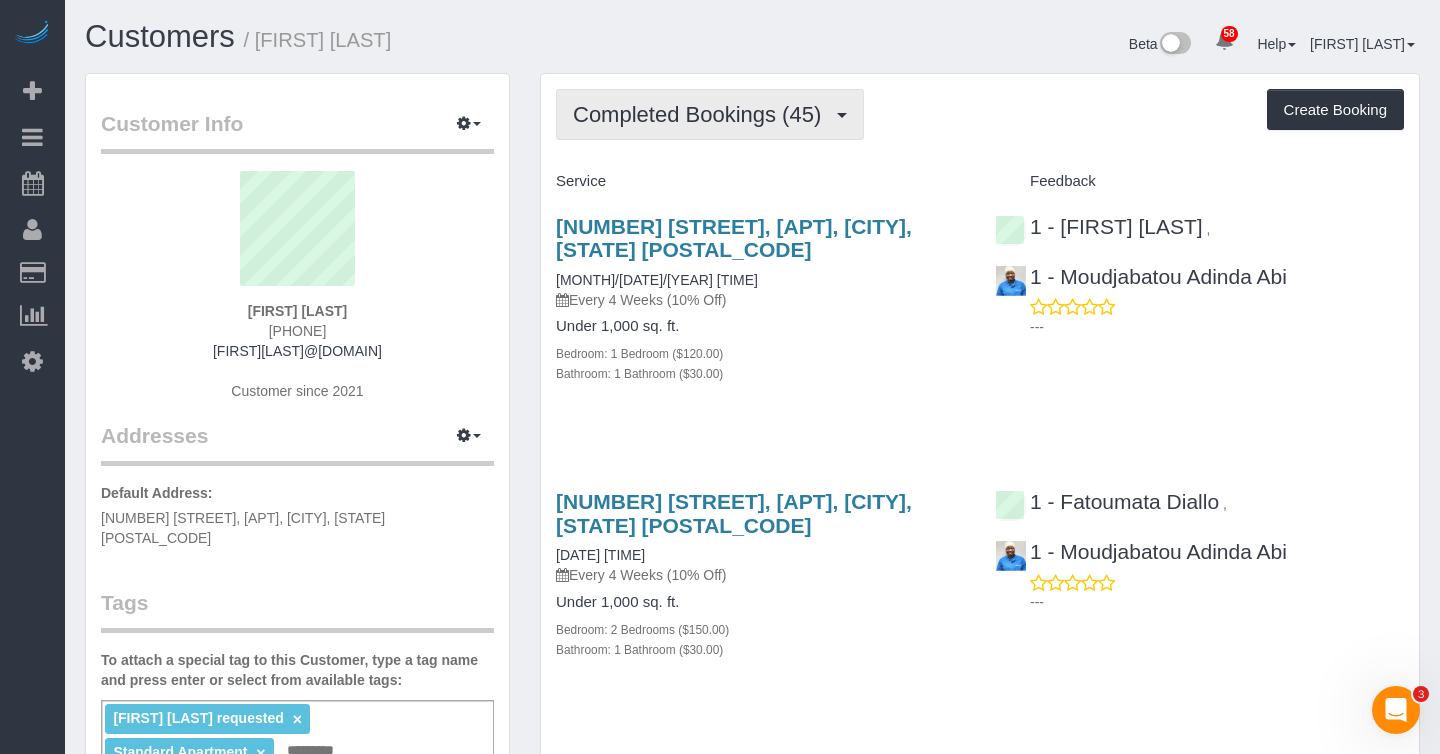 click on "Completed Bookings (45)" at bounding box center [702, 114] 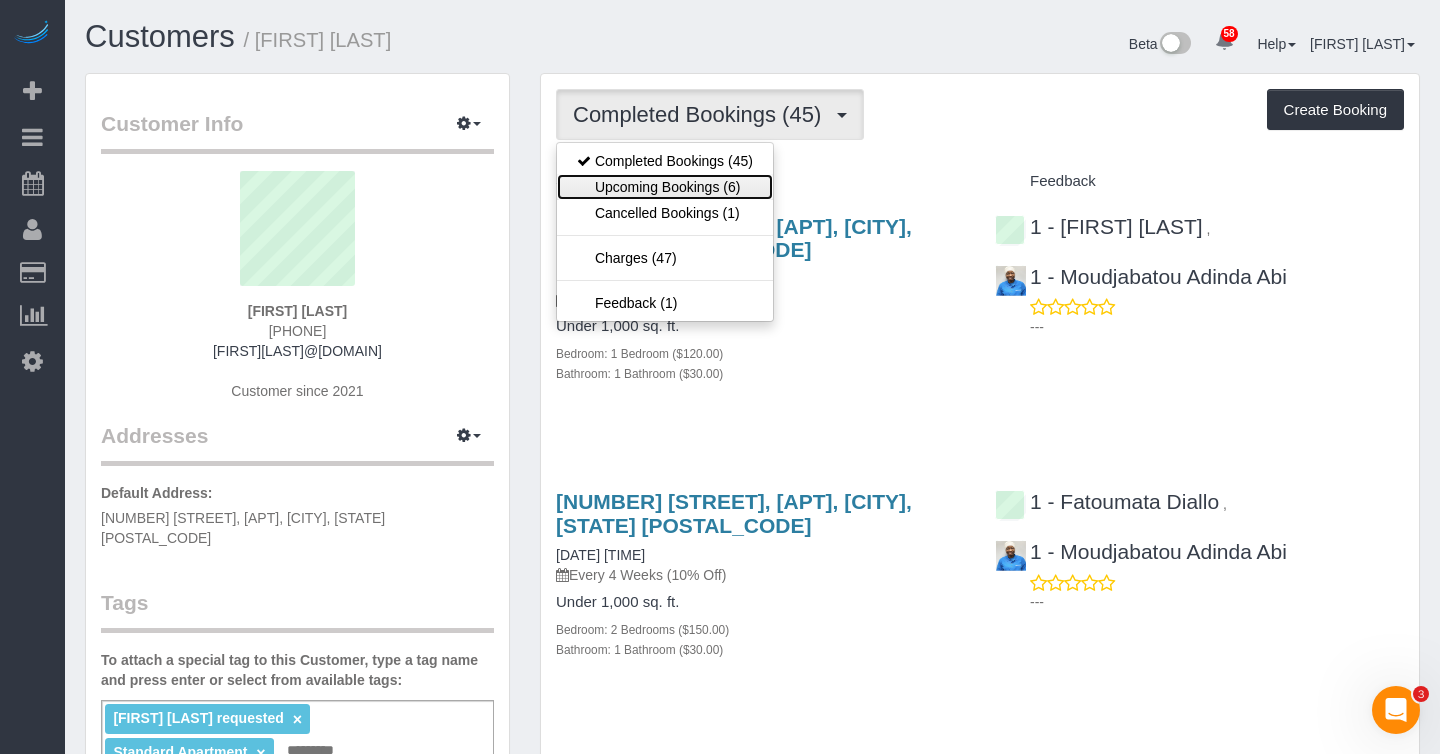 click on "Upcoming Bookings (6)" at bounding box center (665, 187) 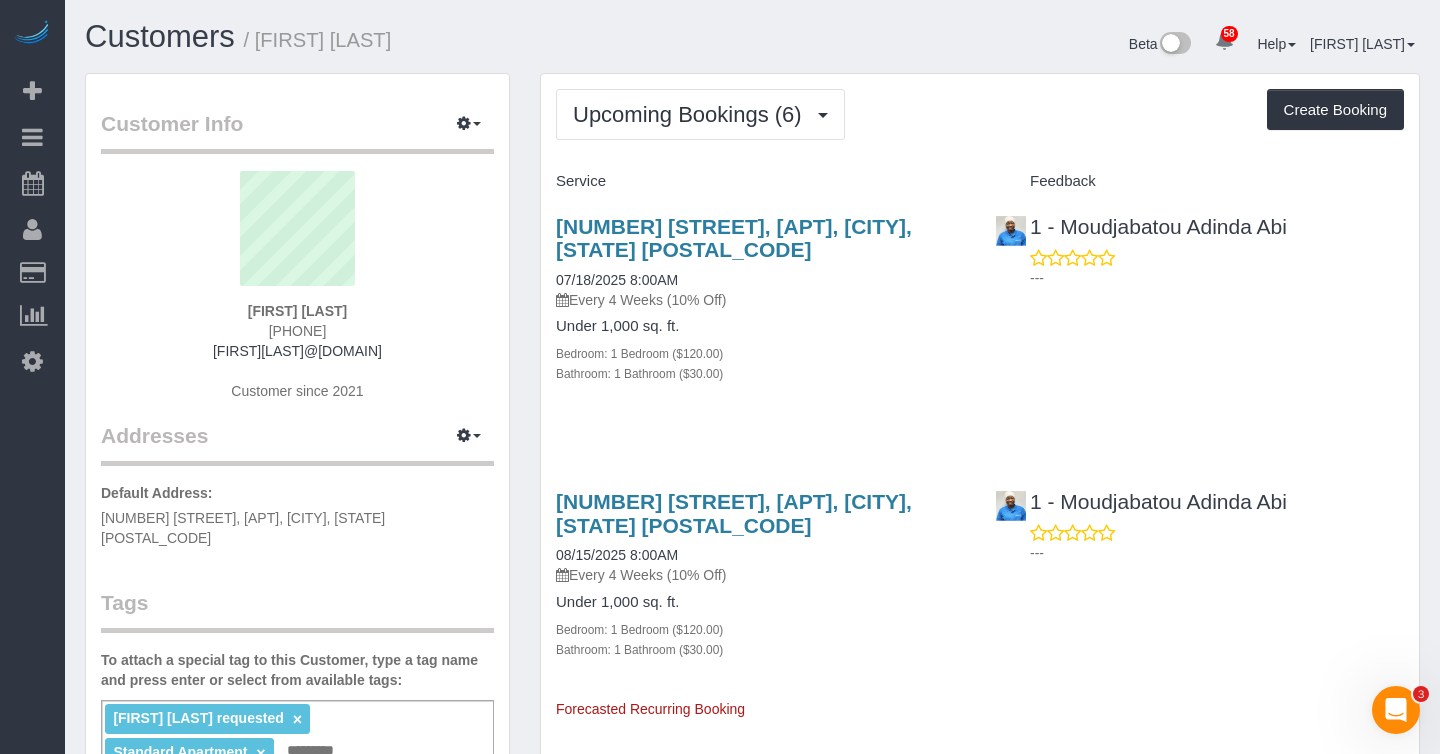 click on "Upcoming Bookings (6)
Completed Bookings (45)
Upcoming Bookings (6)
Cancelled Bookings (1)
Charges (47)
Feedback (1)
Create Booking
Service
Feedback" at bounding box center [980, 1019] 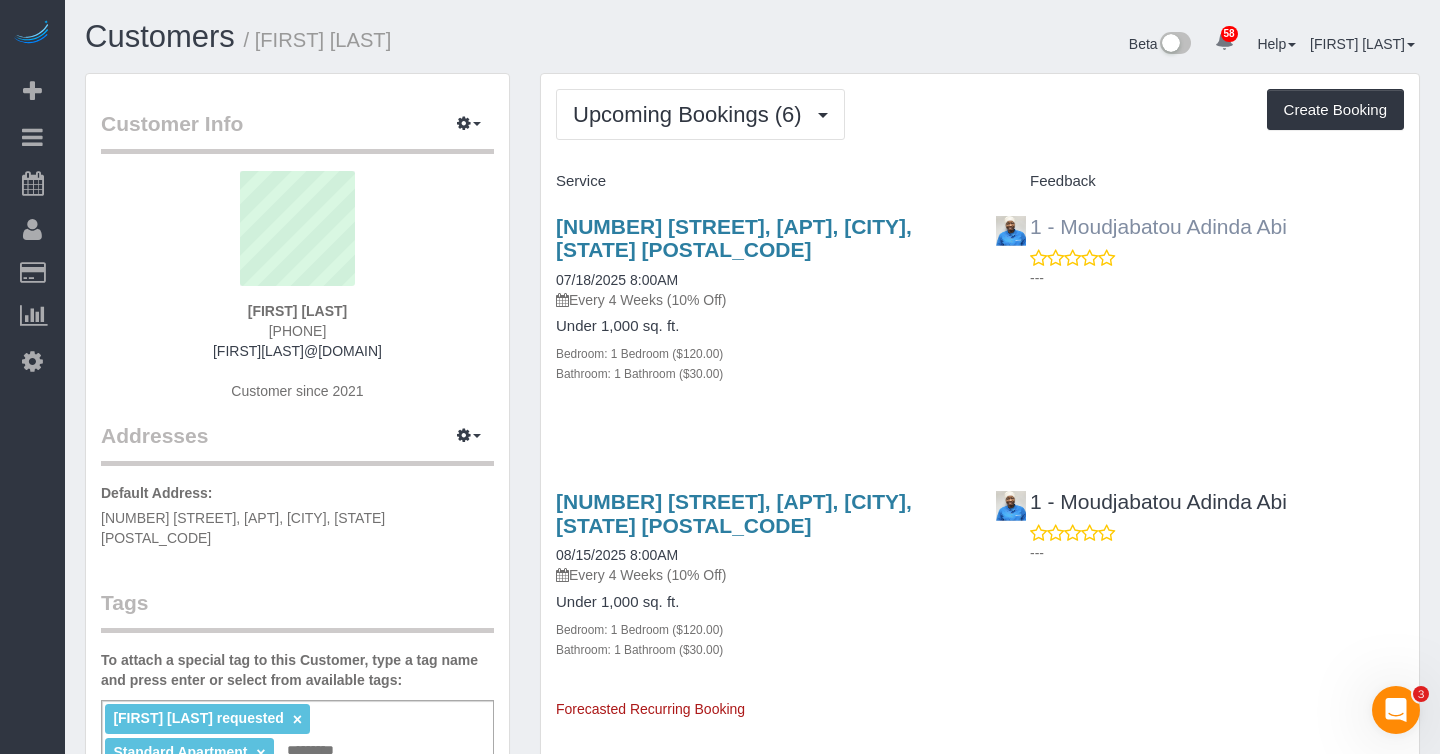 drag, startPoint x: 1316, startPoint y: 222, endPoint x: 1066, endPoint y: 221, distance: 250.002 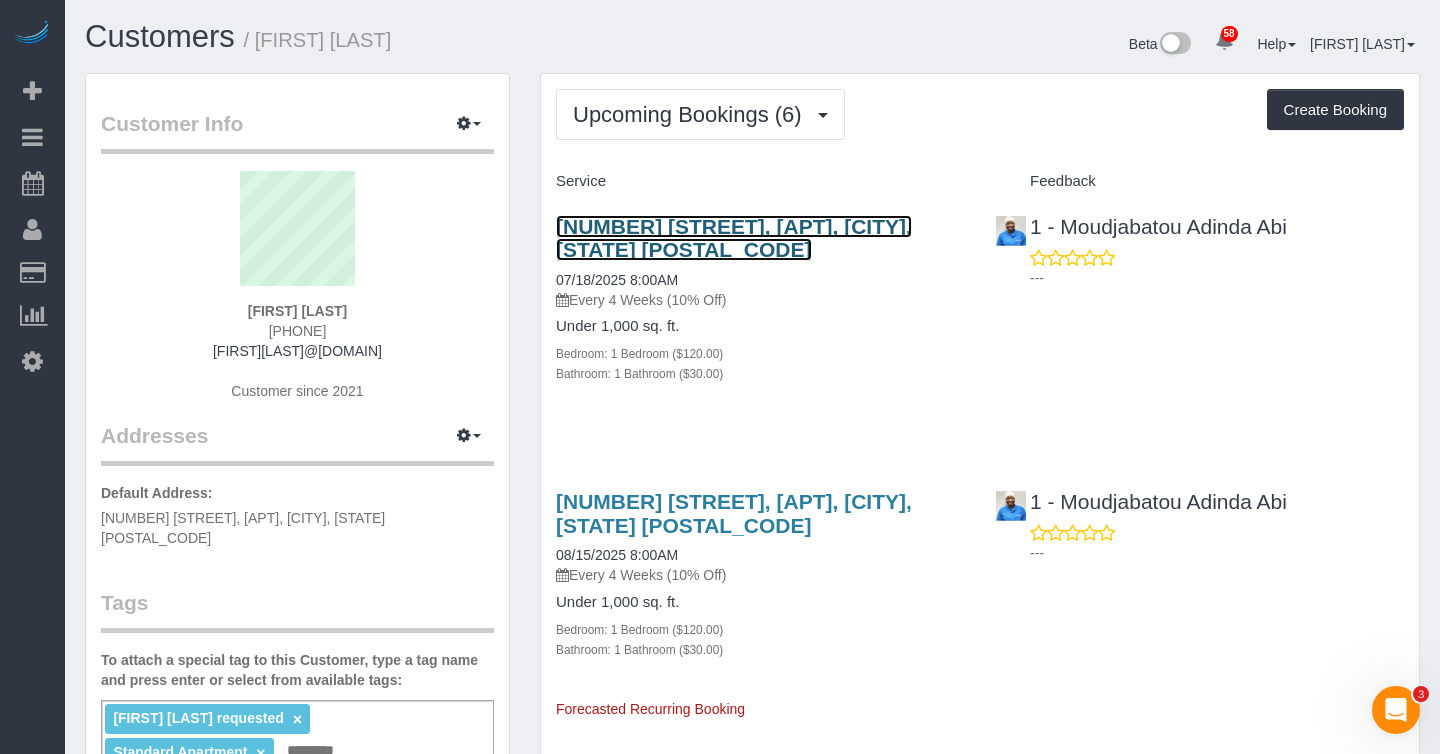 click on "40 Harrison Street, Apt.25k, New York, NY 10013" at bounding box center (734, 238) 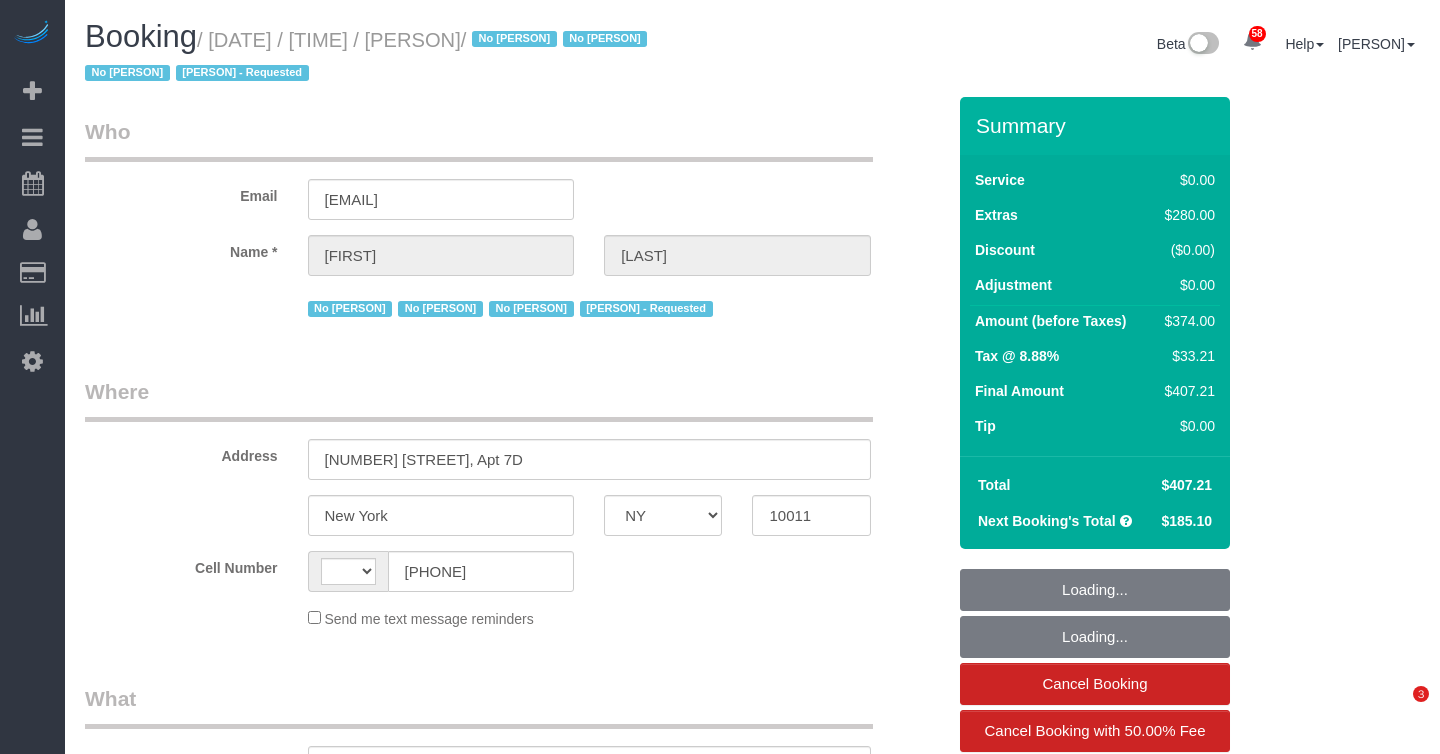 select on "NY" 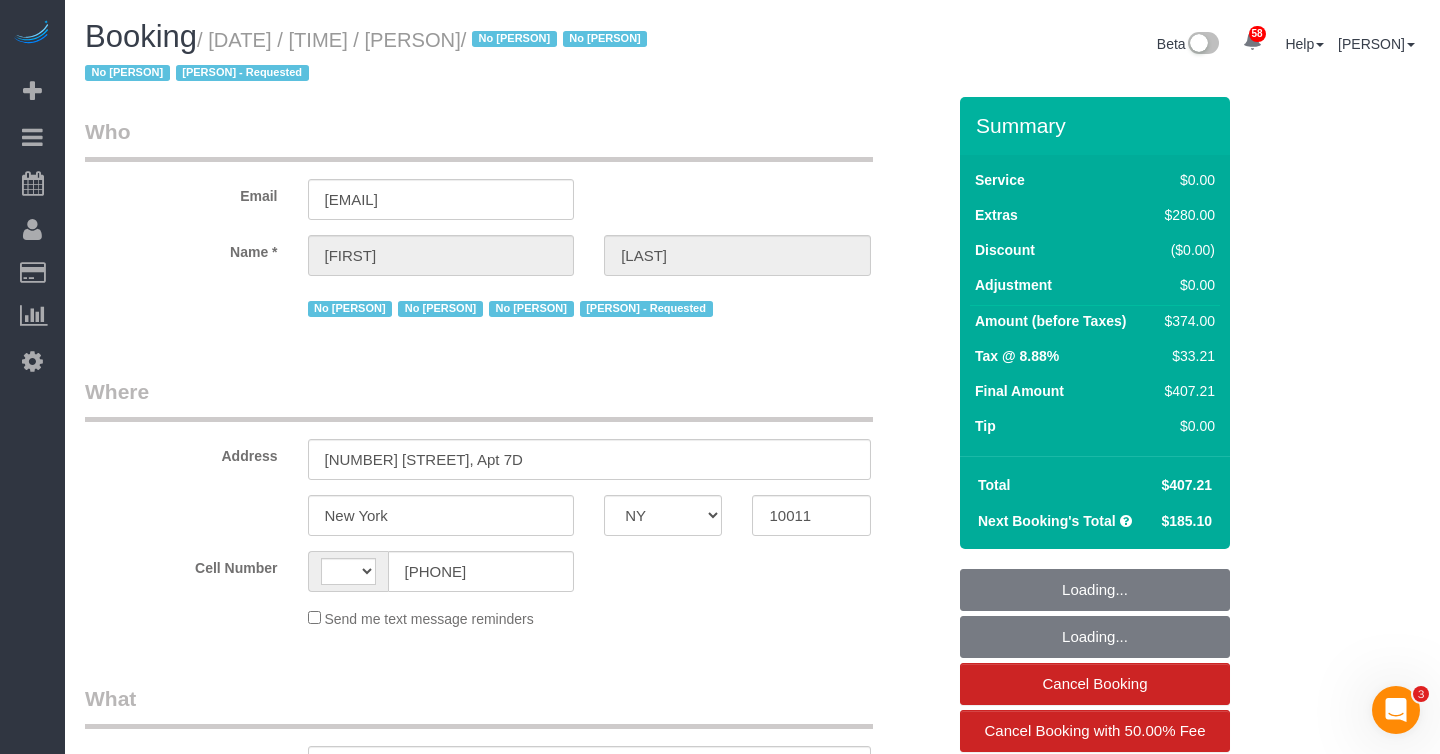 scroll, scrollTop: 0, scrollLeft: 0, axis: both 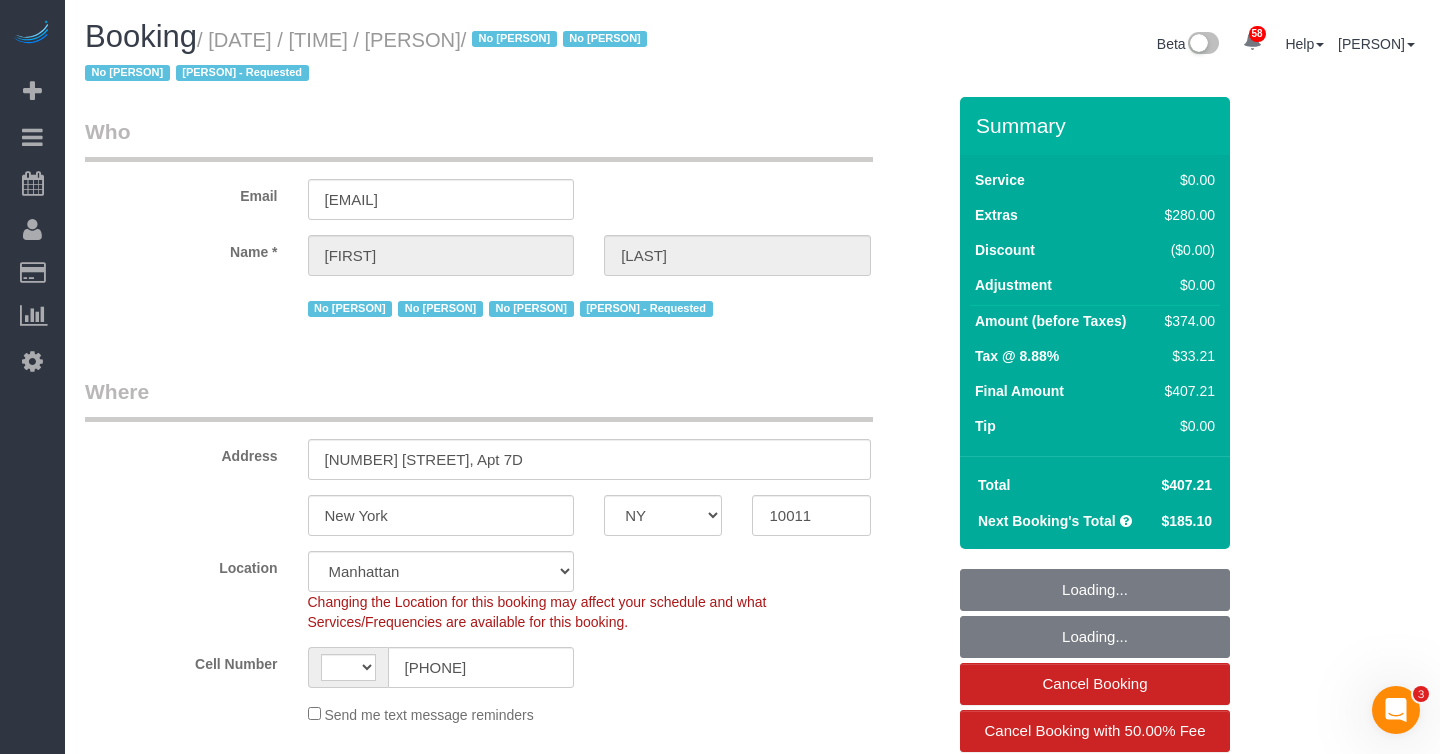 select on "string:US" 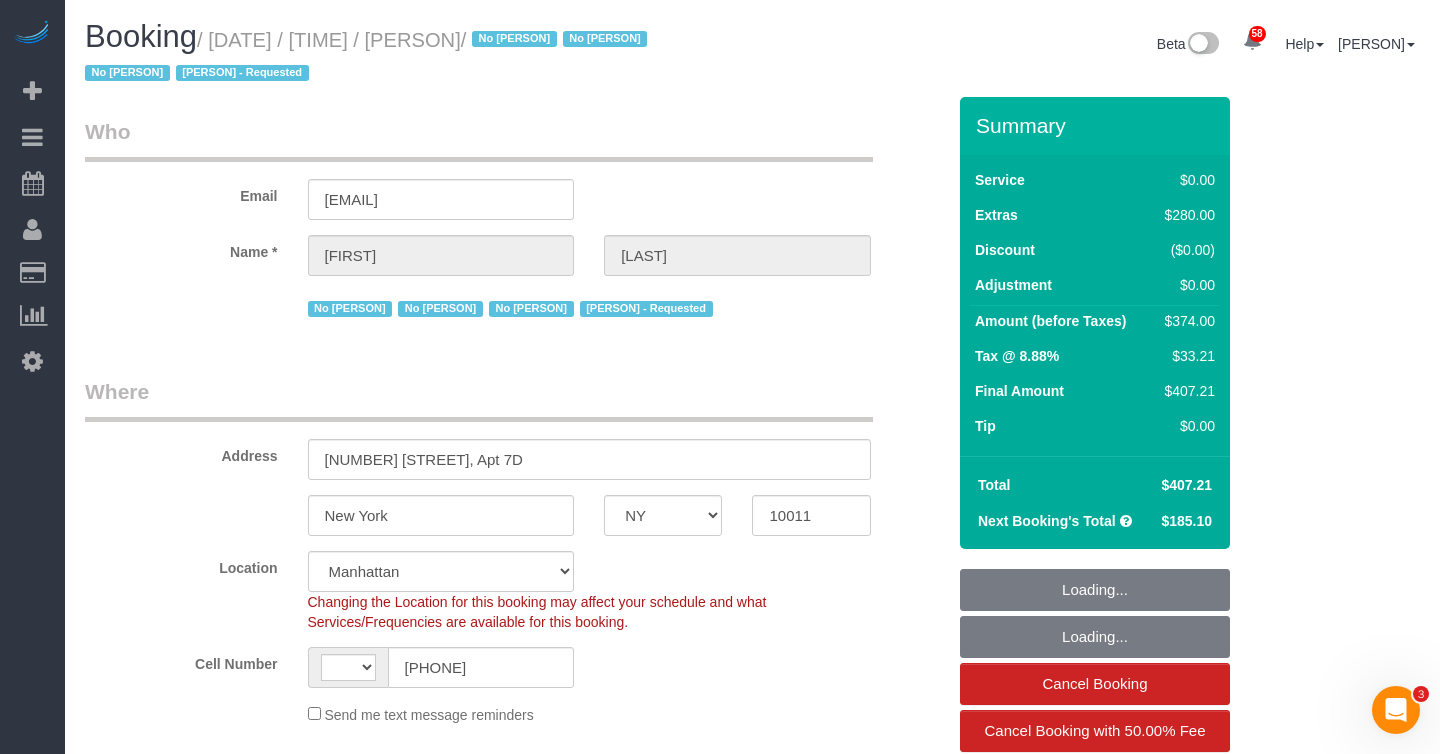 select on "string:stripe-pm_1NDe7p4VGloSiKo7wBeN3prY" 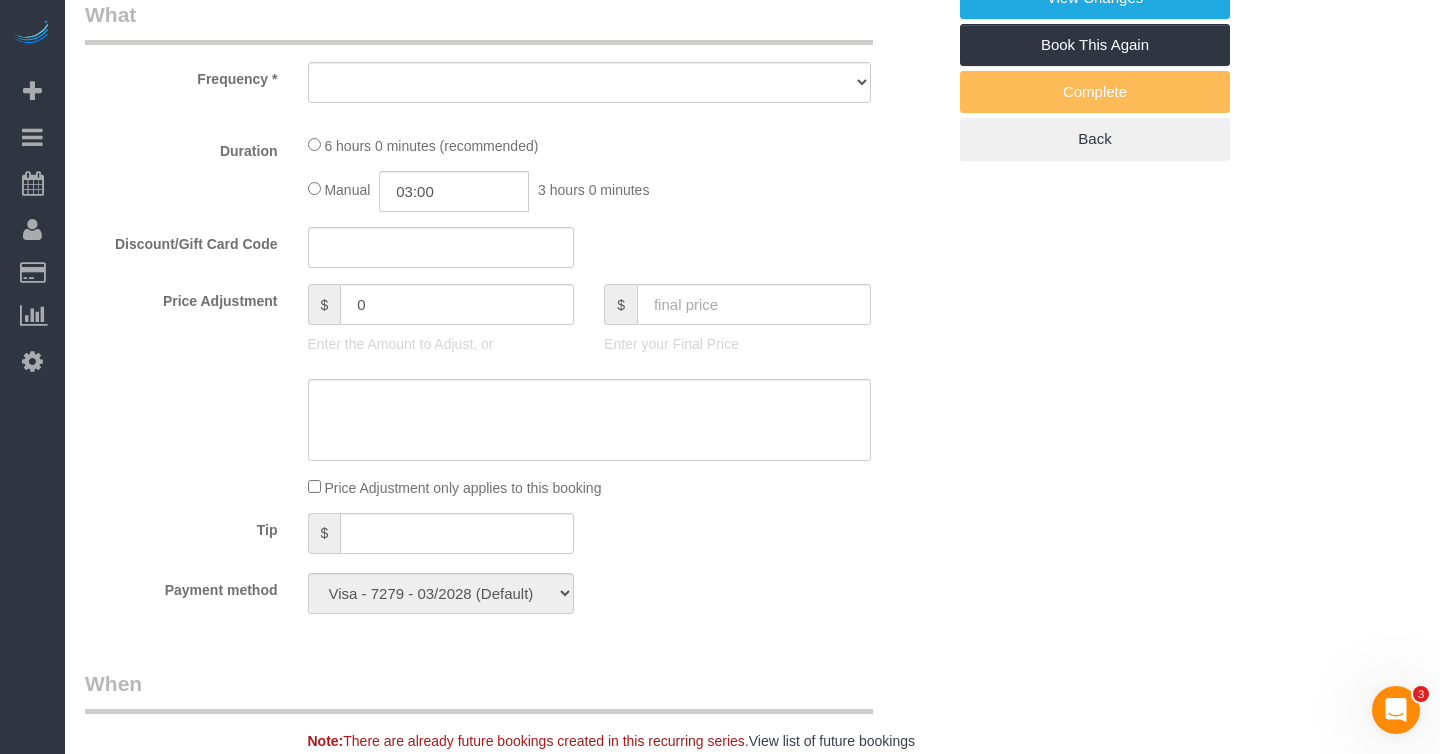 select on "object:865" 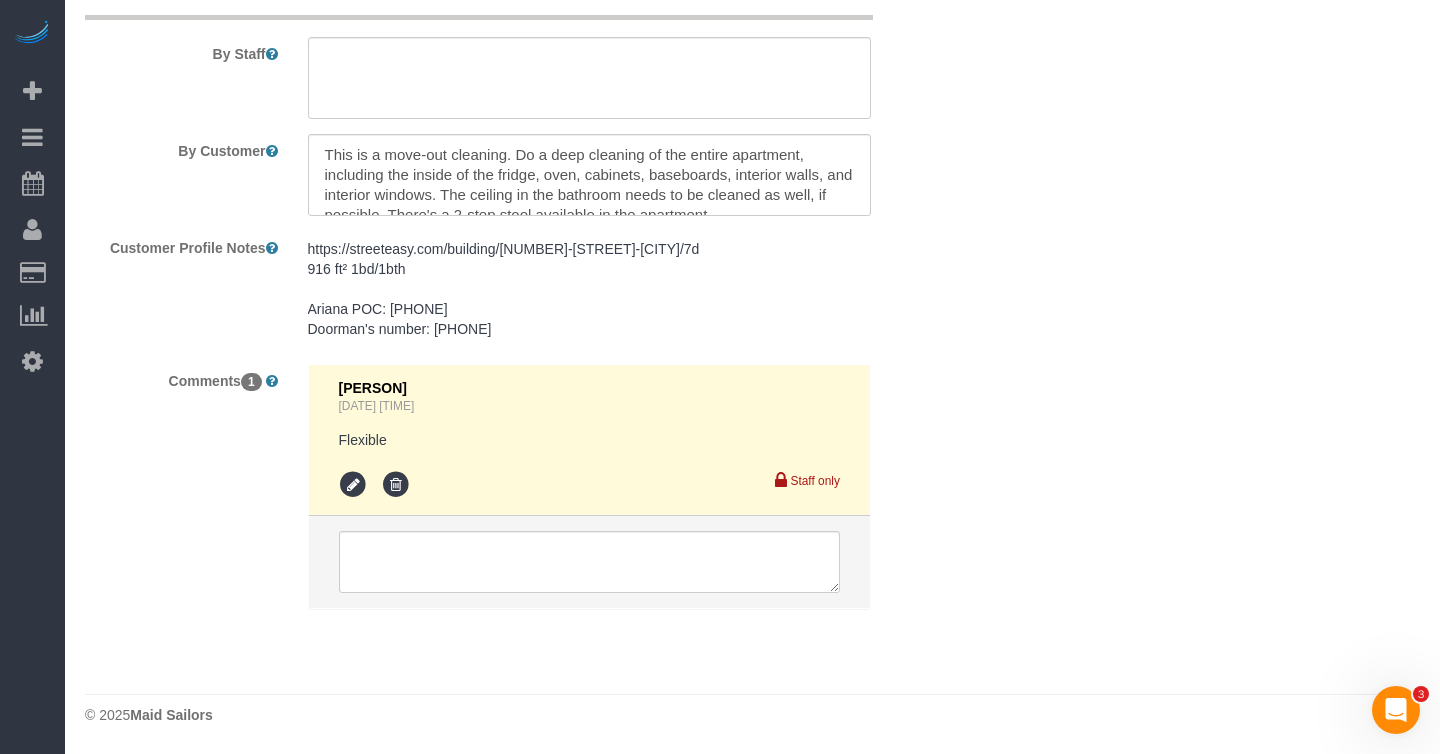 select on "object:1443" 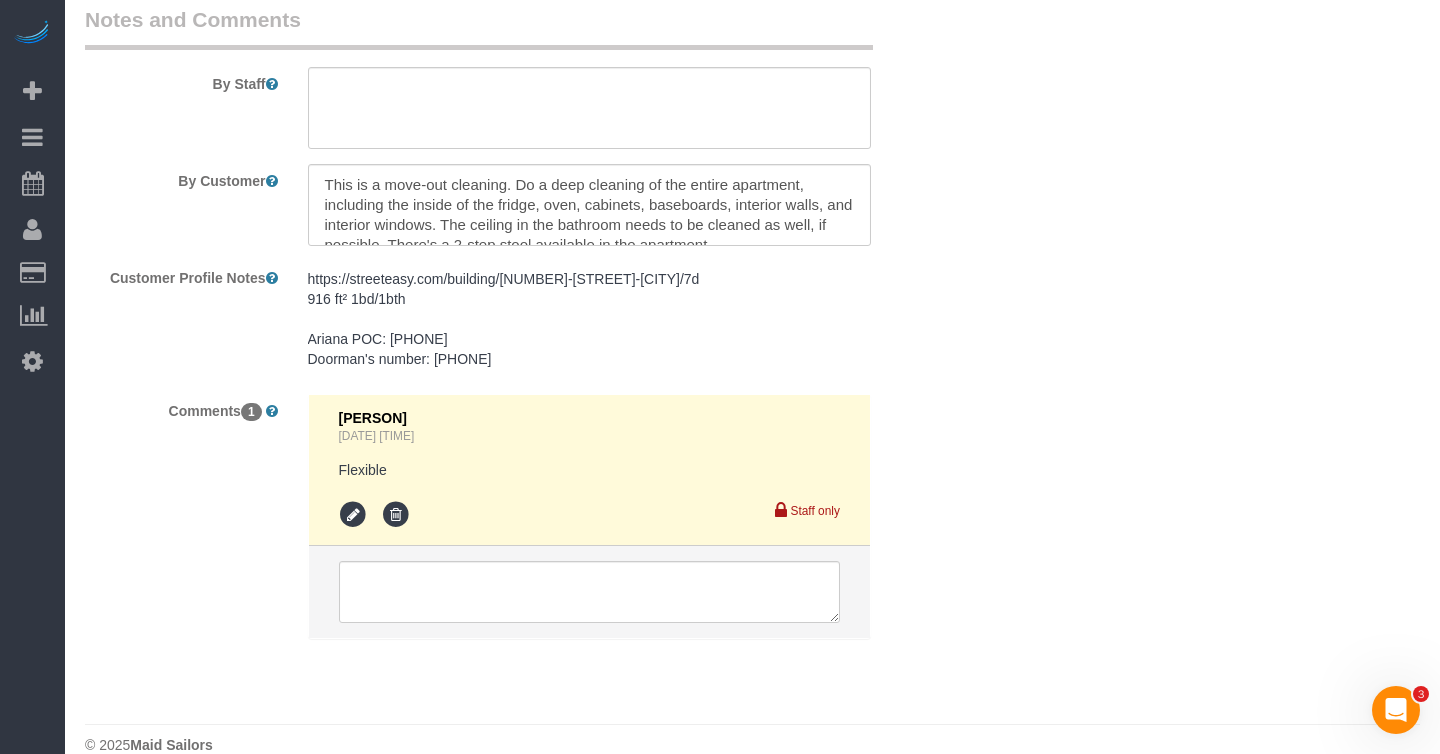 scroll, scrollTop: 3026, scrollLeft: 0, axis: vertical 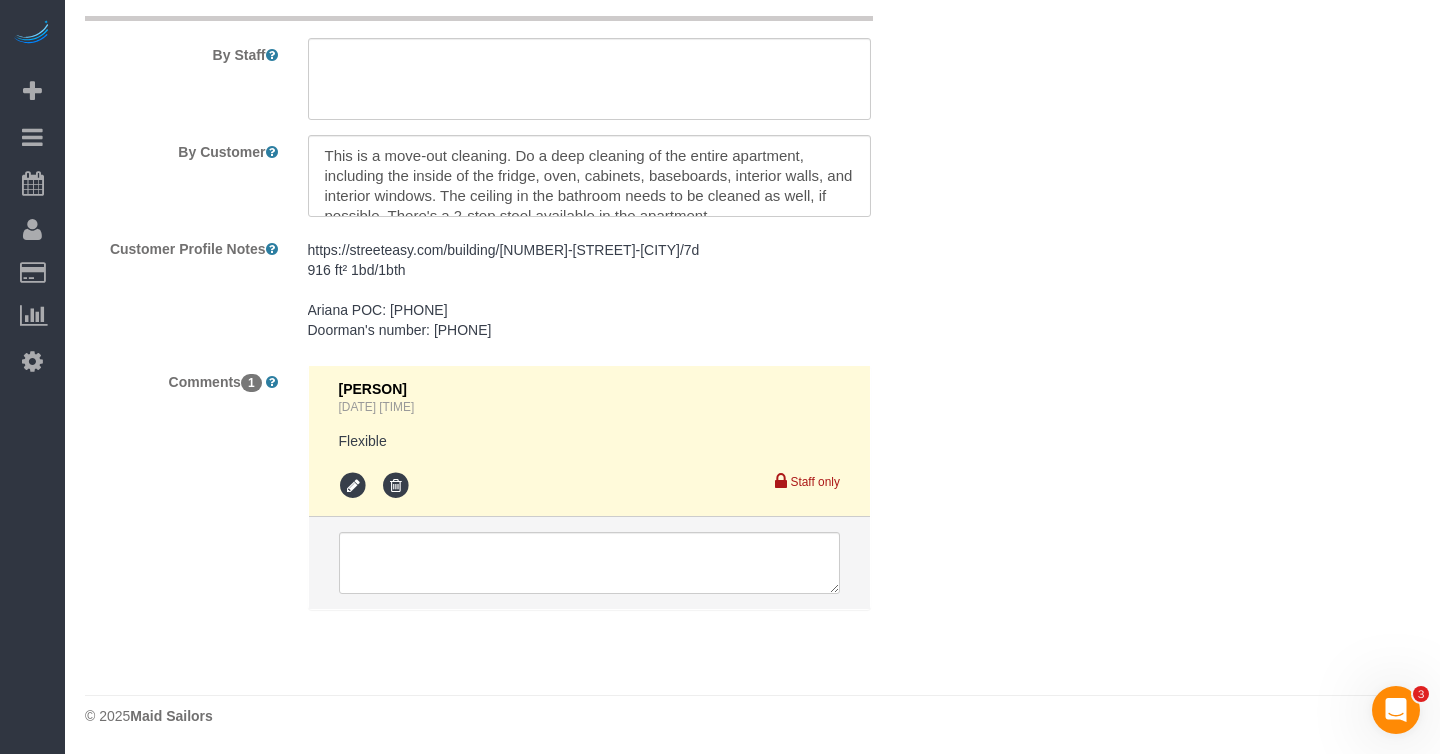 select on "1" 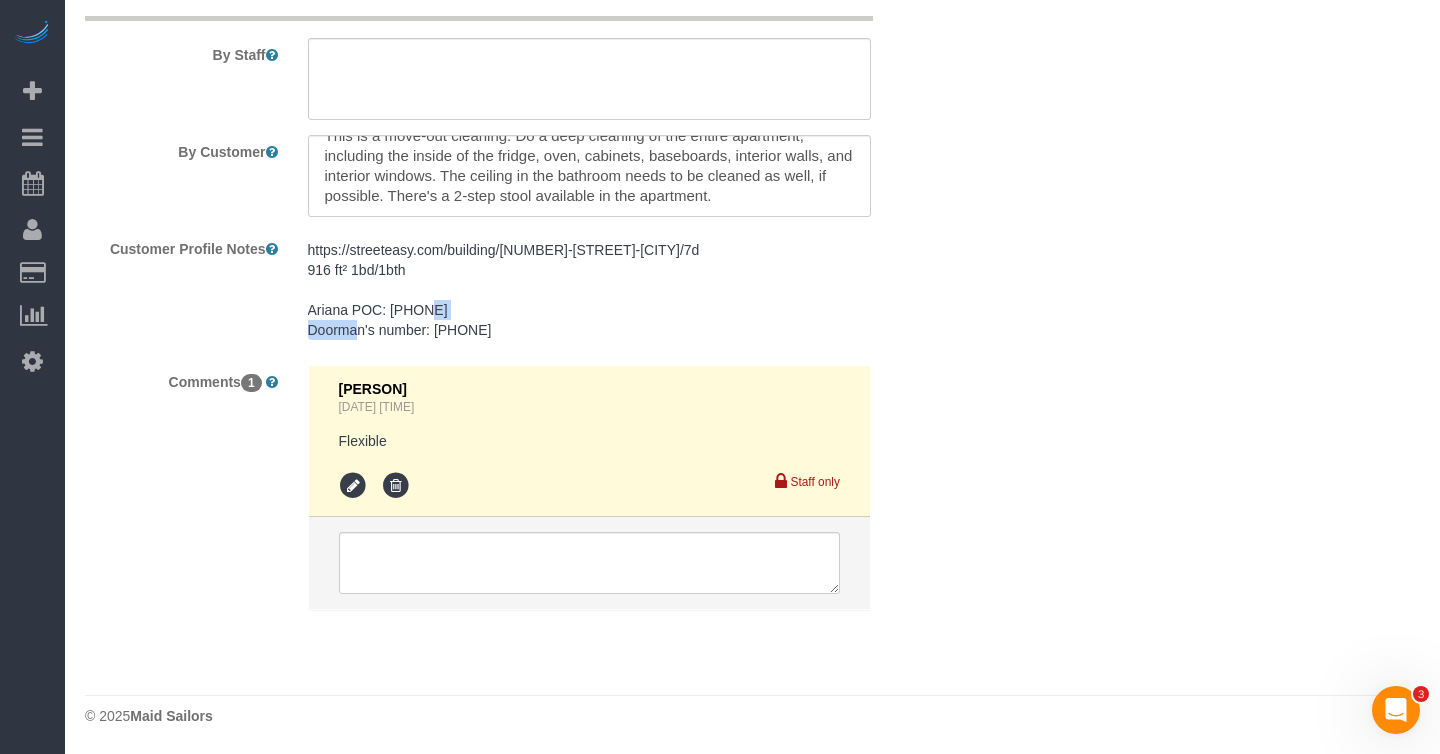drag, startPoint x: 492, startPoint y: 309, endPoint x: 409, endPoint y: 315, distance: 83.21658 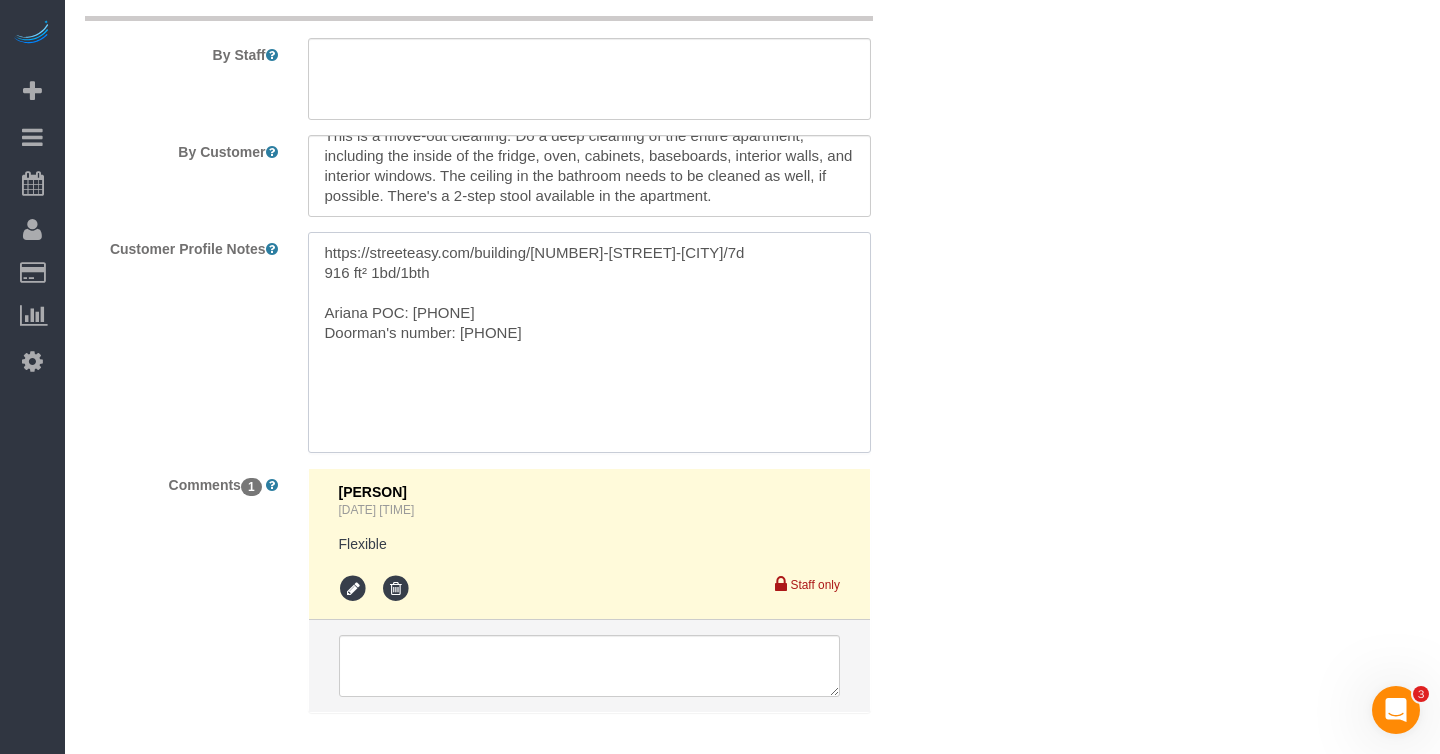 click on "https://streeteasy.com/building/59-west-12-street-new_york/7d
916 ft² 1bd/1bth
Ariana POC: +18322167778
Doorman's number: 2126458483" at bounding box center (589, 342) 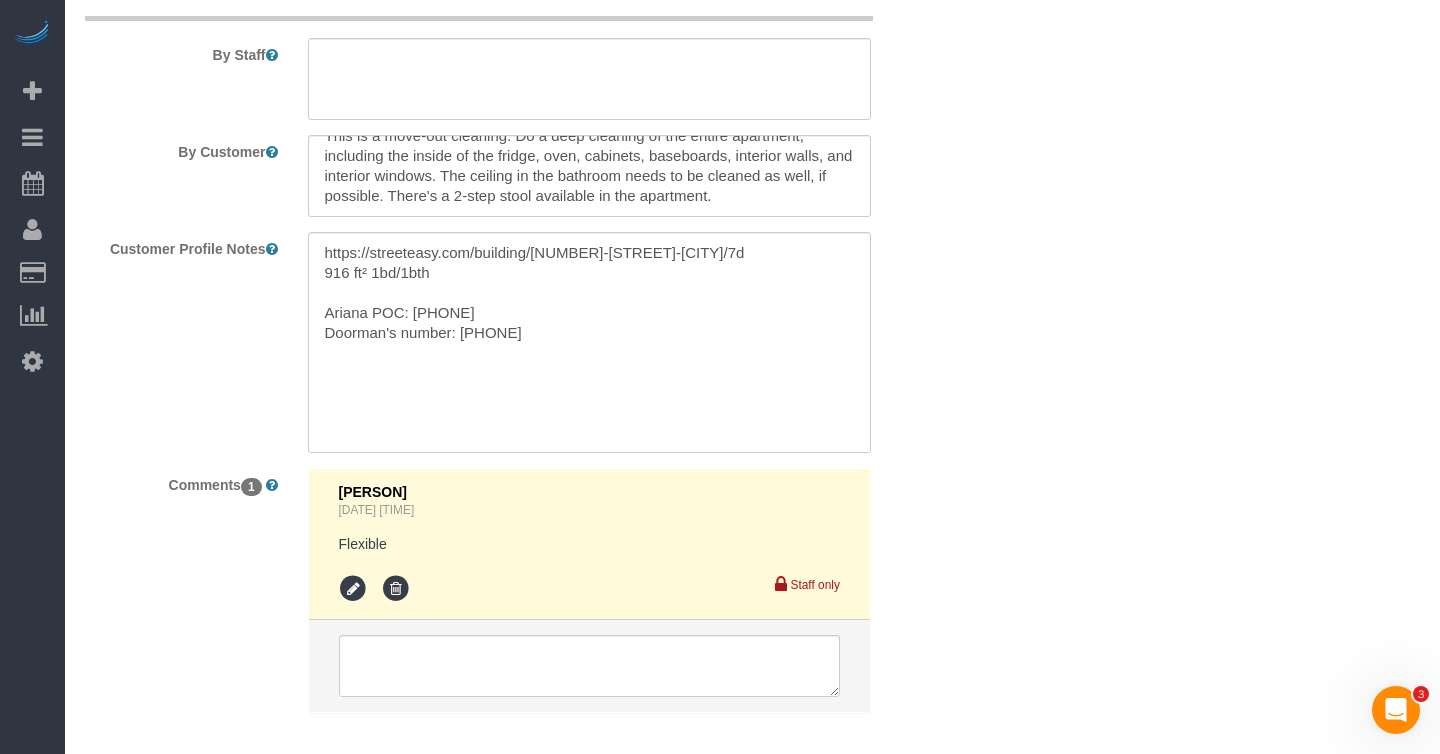 click on "Who
Email
djoeligy@gmail.com
Name *
Joel
Gottsegen
No Noufoh Sodandji
No Samanda Shaw
No Steven Brown
Saabirah Emanuel - Requested
Where
Address
59 West 12th Street, Apt 7D
New York
AK
AL
AR
AZ
CA
CO
CT
DC
DE
FL
GA
HI
IA
ID
IL
IN
KS
KY
LA
MA
MD
ME
MI" at bounding box center (752, -1071) 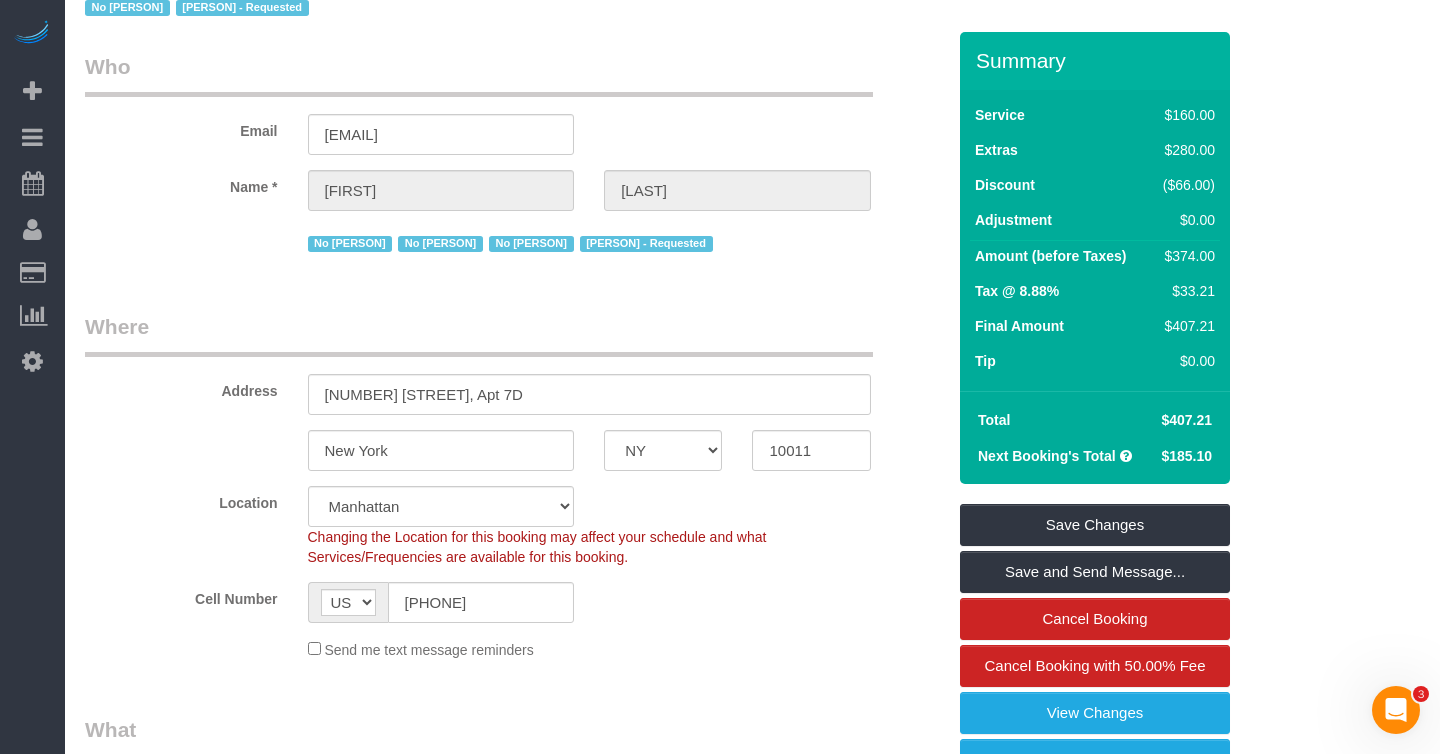 scroll, scrollTop: 0, scrollLeft: 0, axis: both 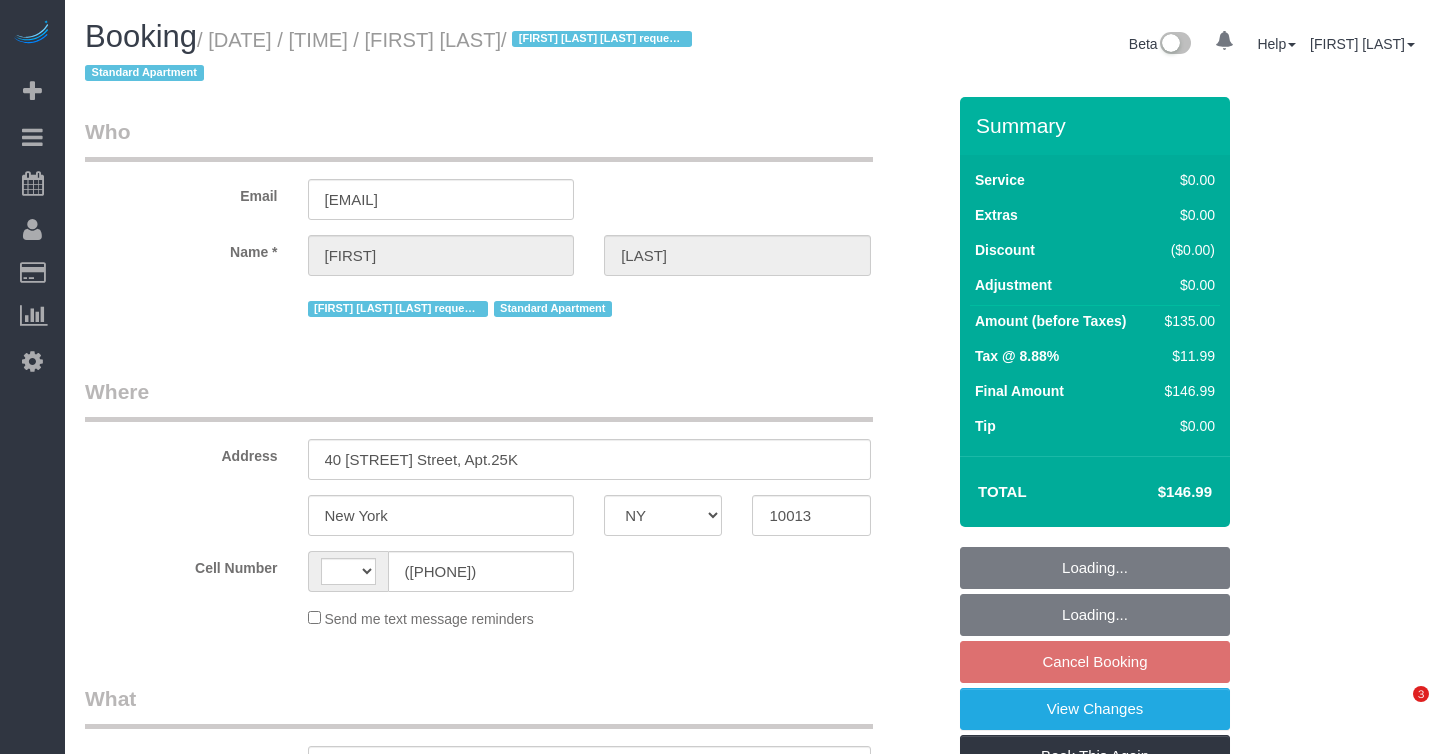 select on "NY" 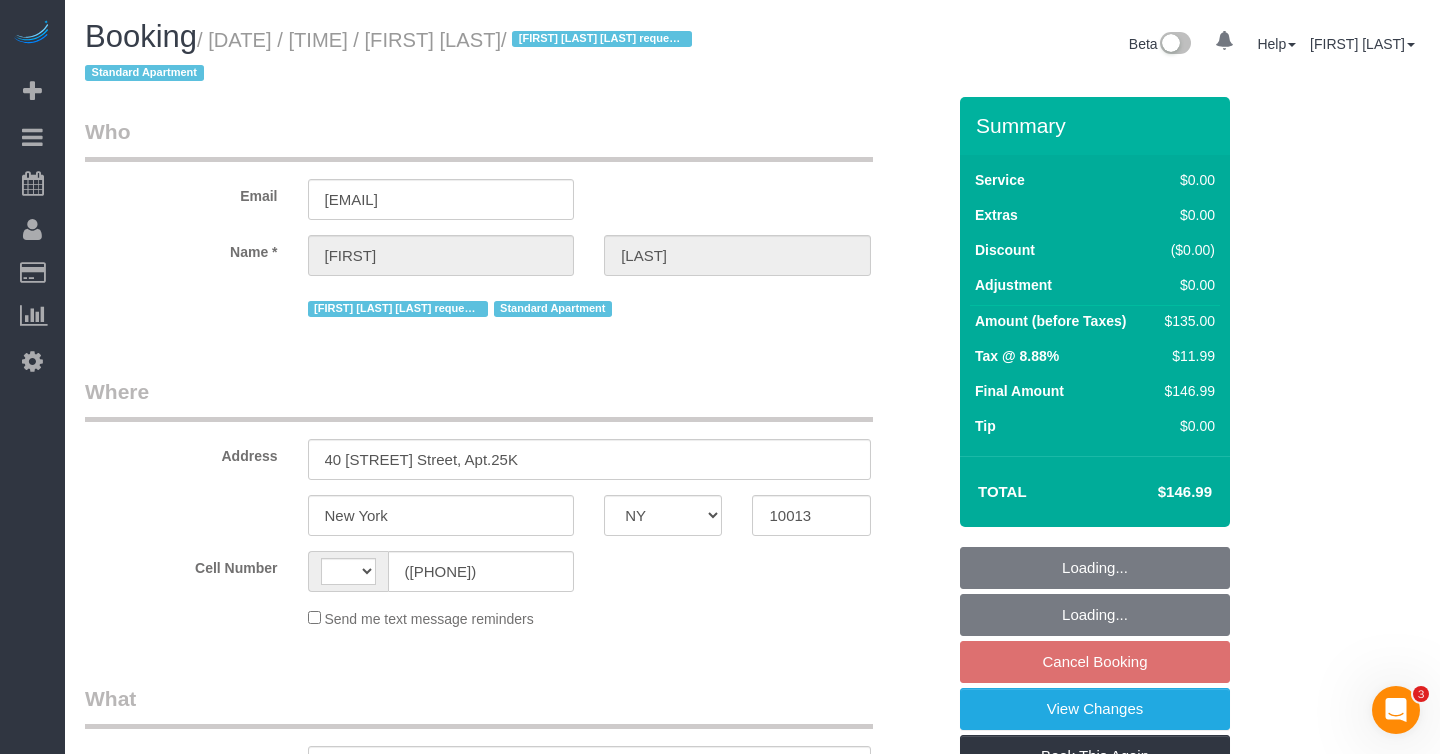 scroll, scrollTop: 0, scrollLeft: 0, axis: both 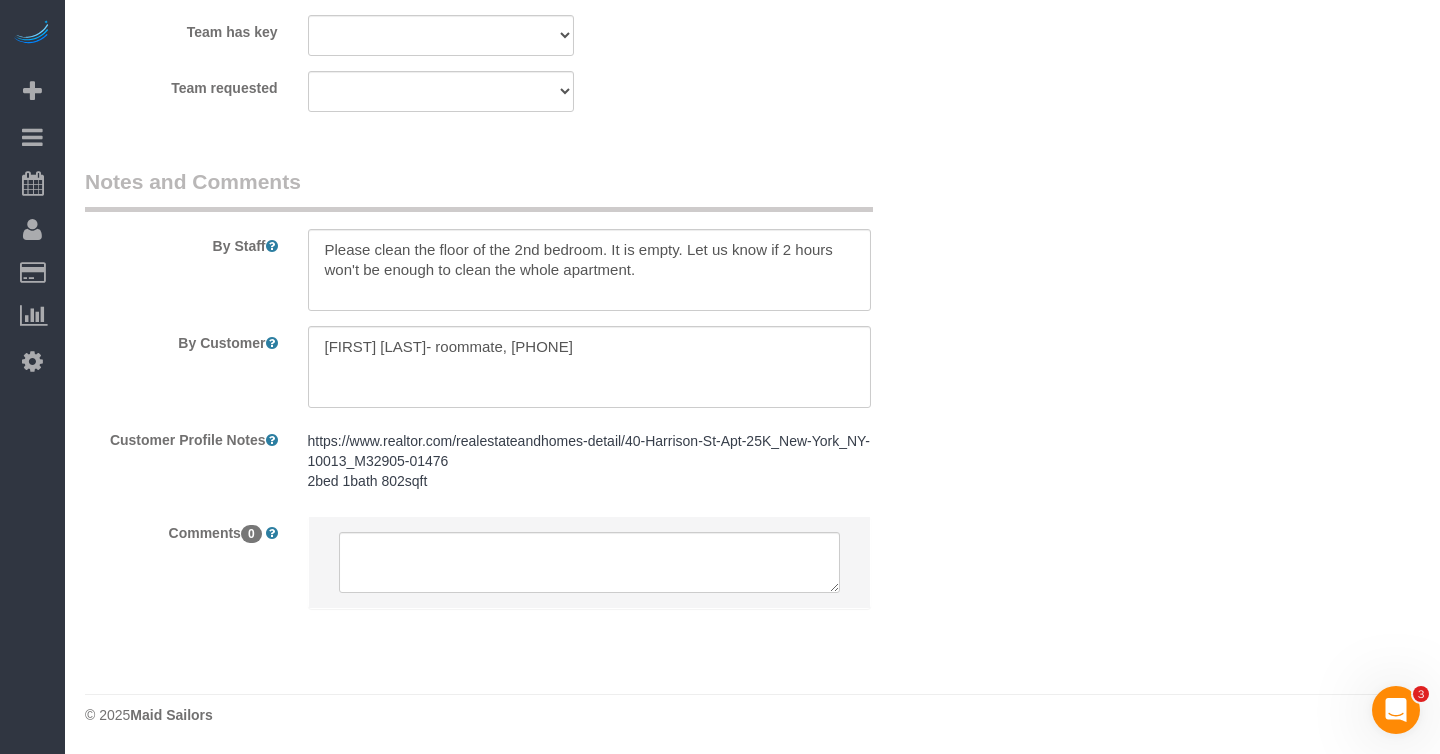 select on "object:1095" 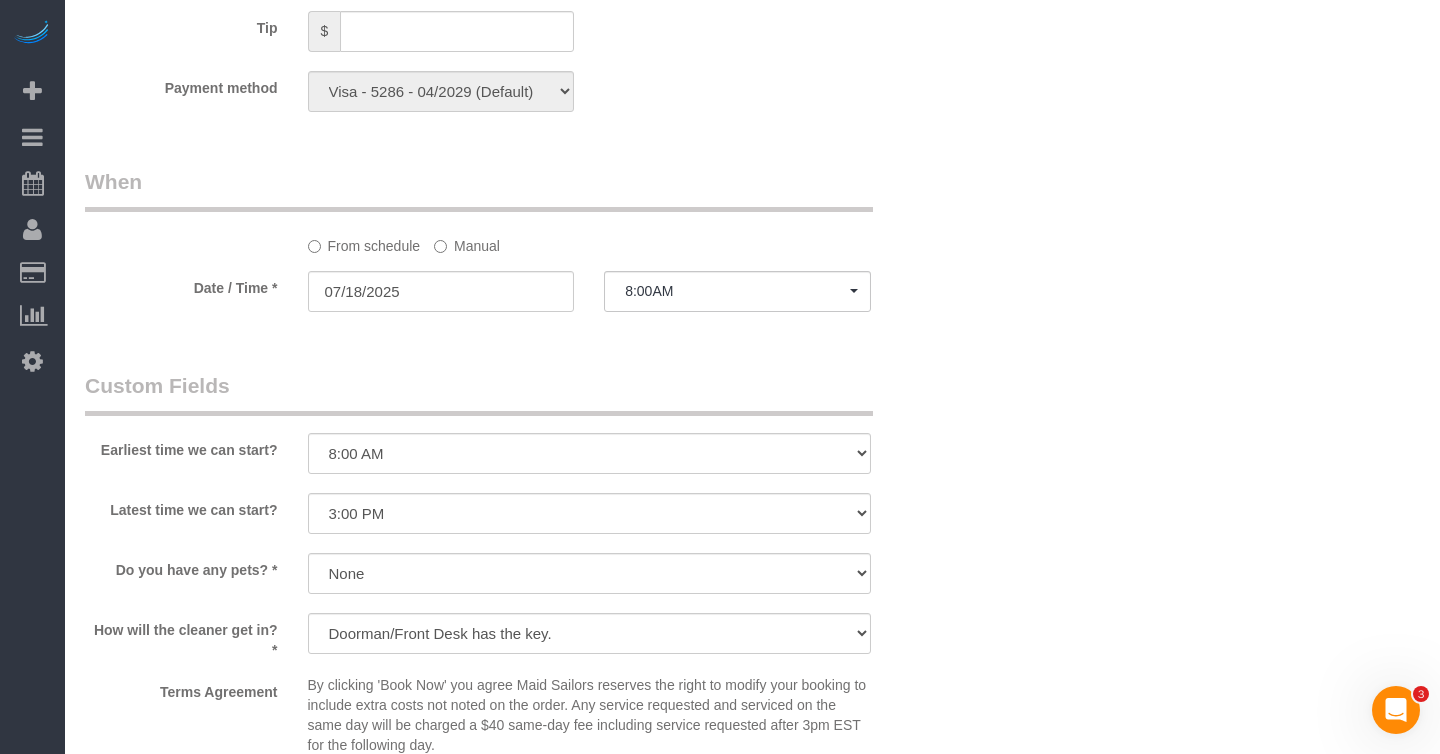 select on "1" 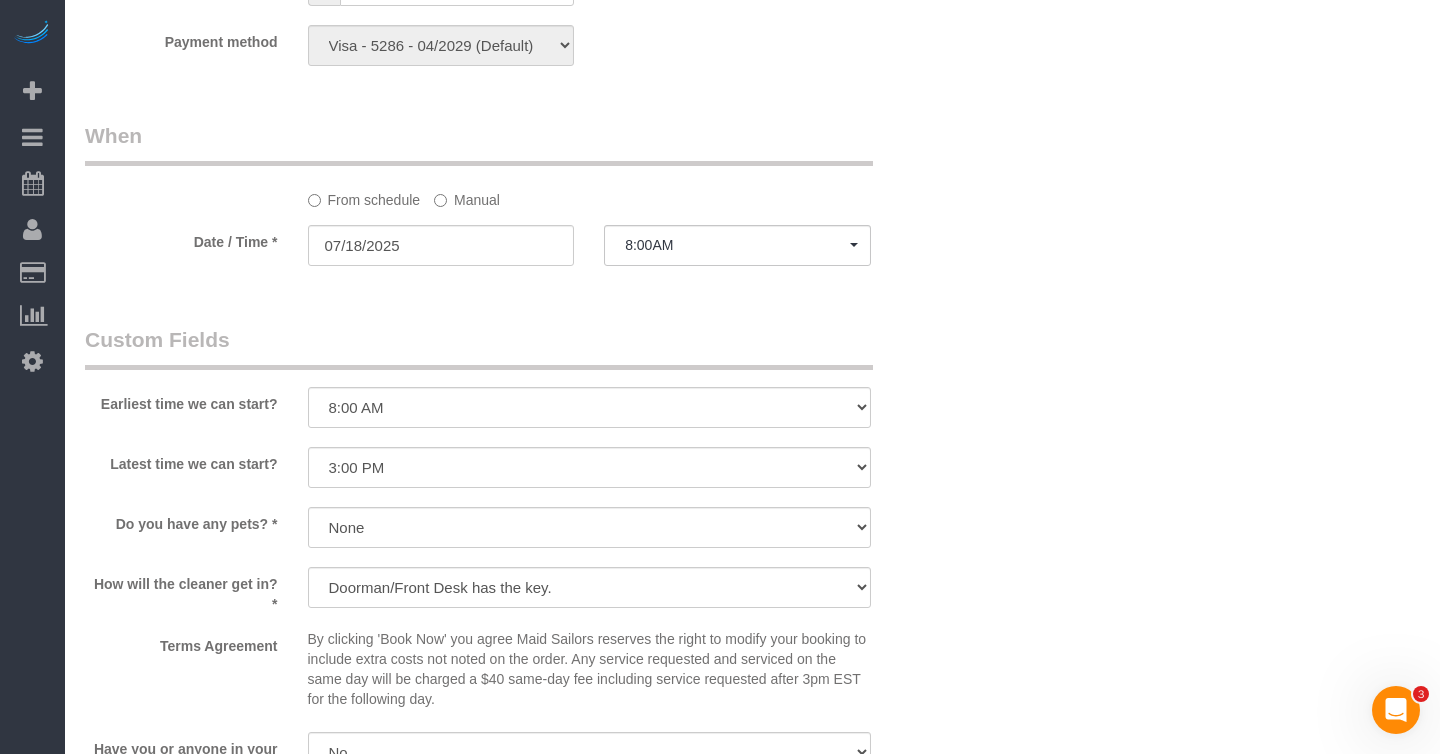scroll, scrollTop: 1910, scrollLeft: 0, axis: vertical 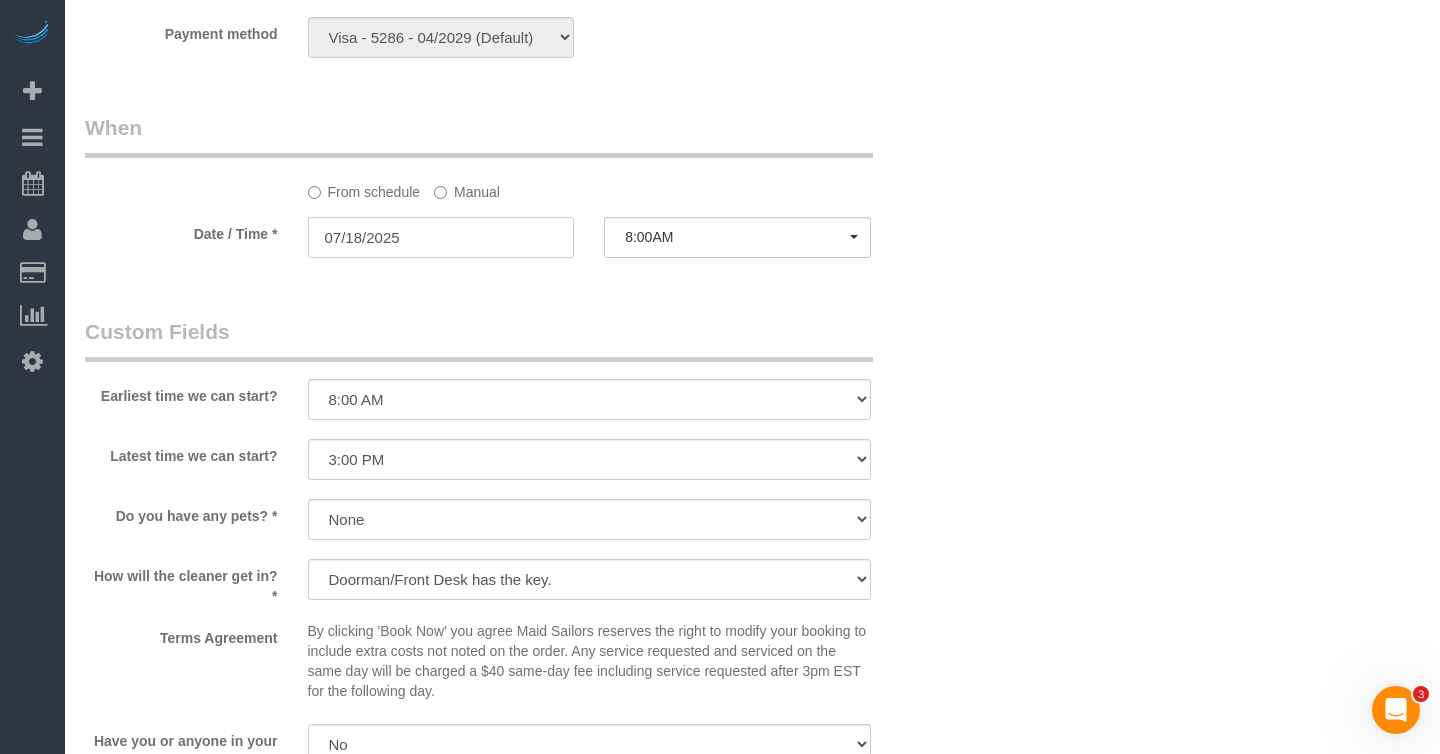 click on "07/18/2025" at bounding box center [441, 237] 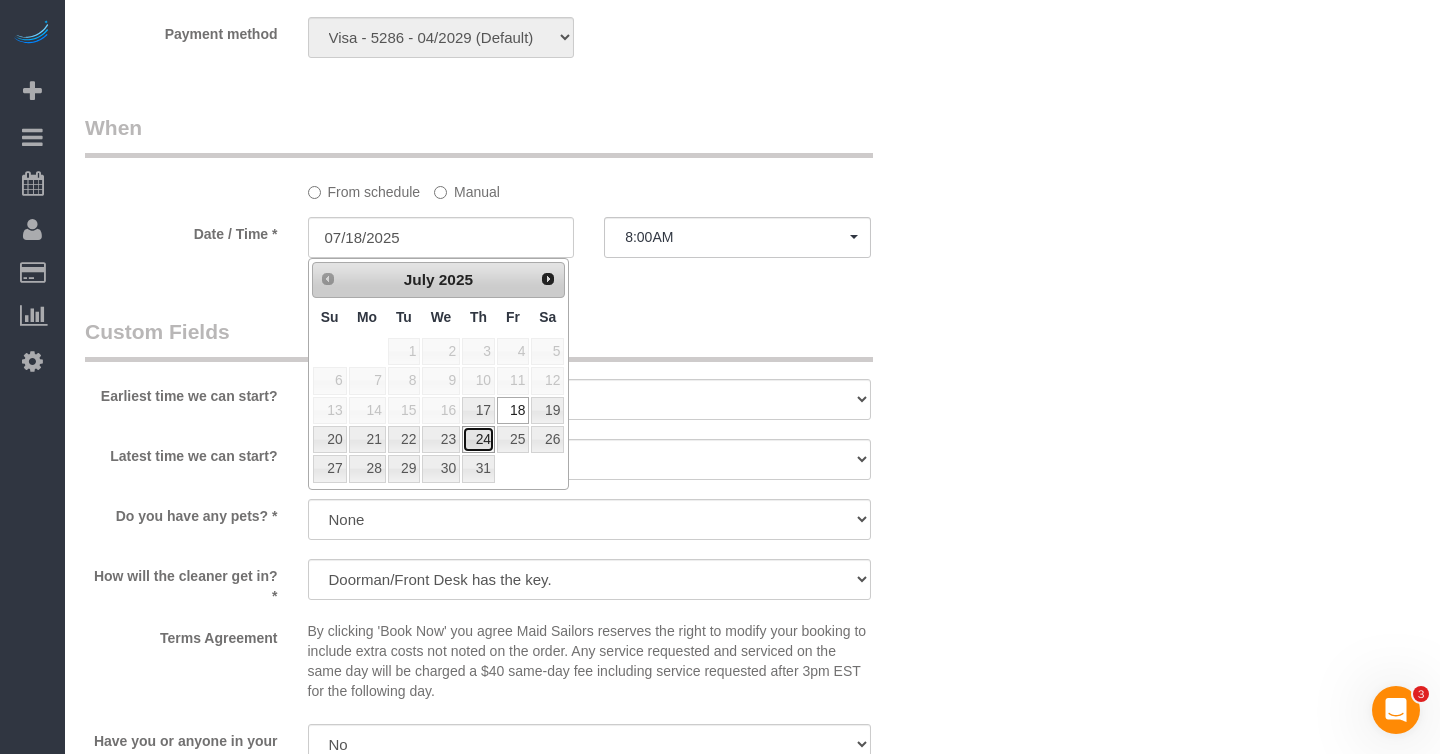 click on "24" at bounding box center (478, 439) 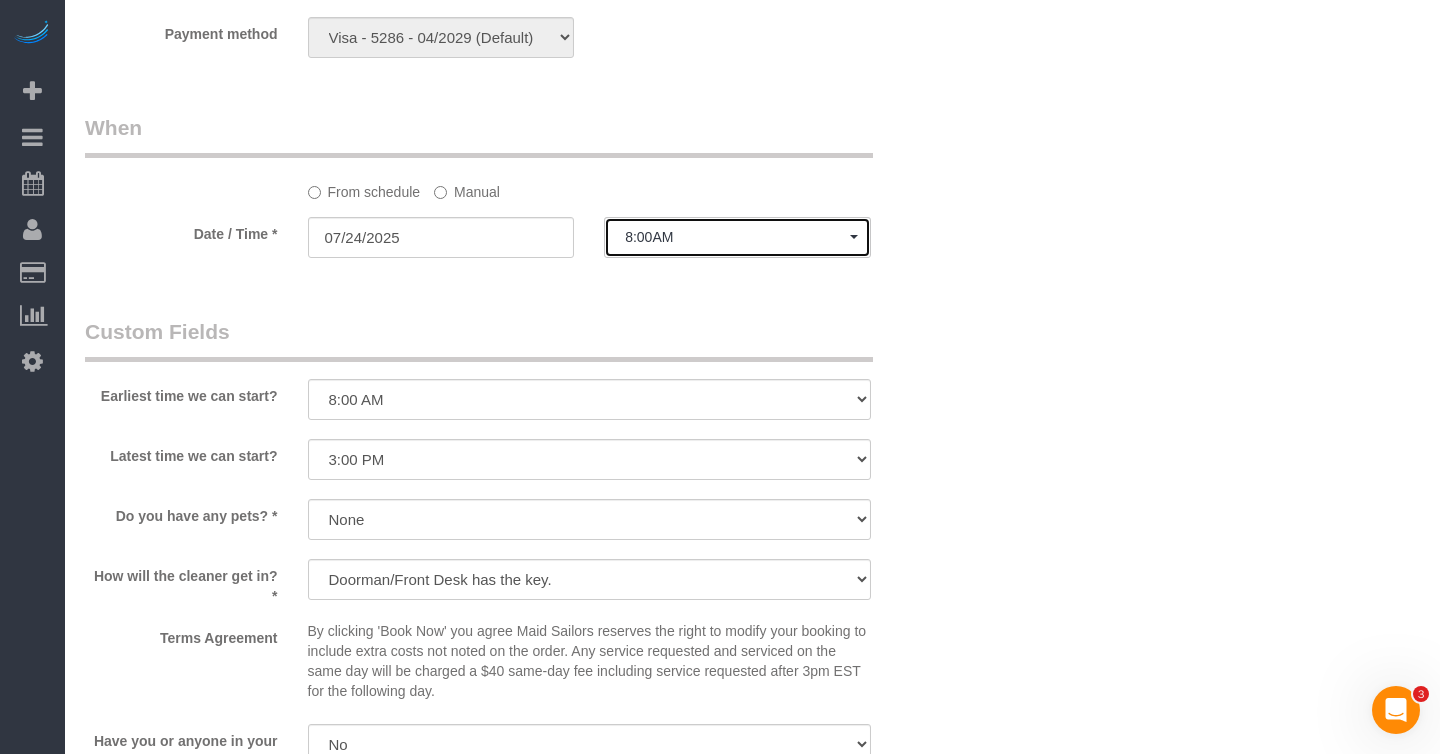 click on "8:00AM" 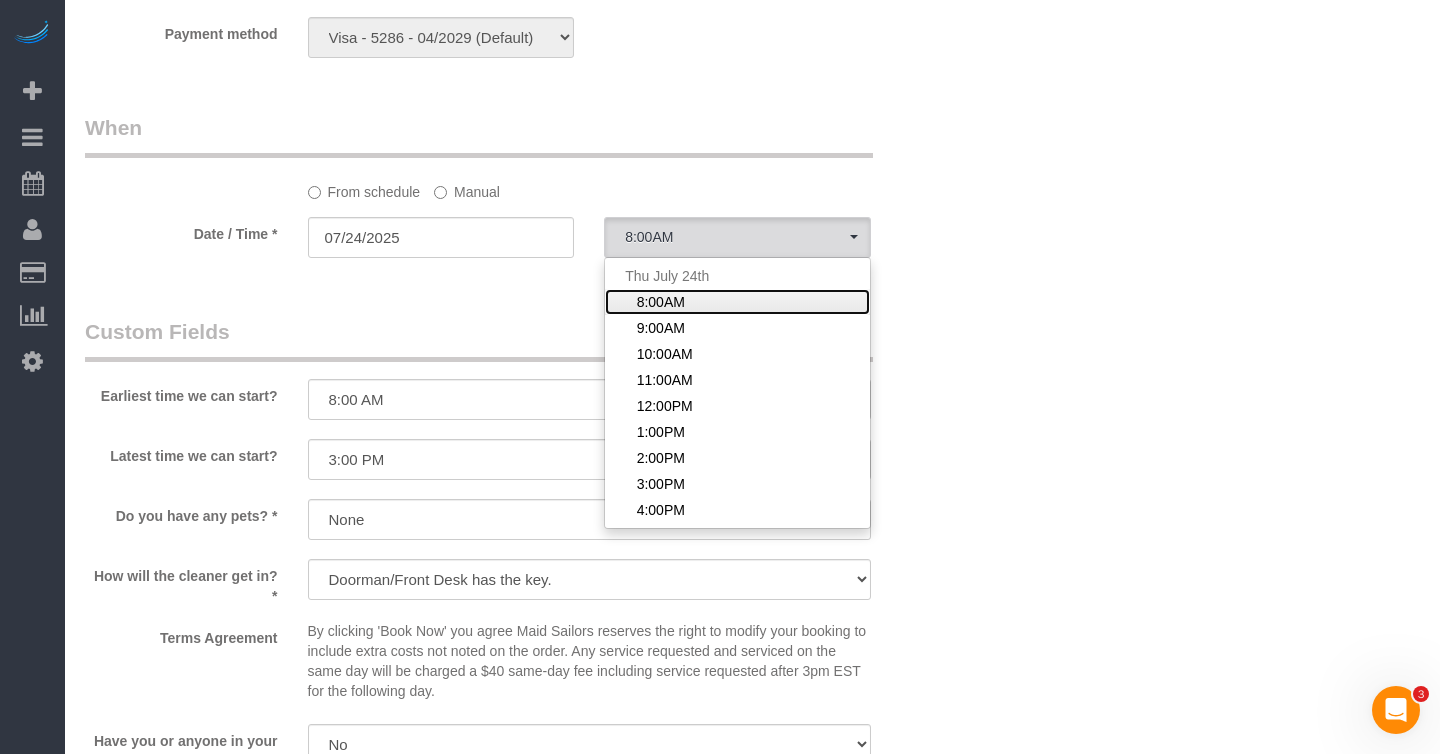 click on "8:00AM" 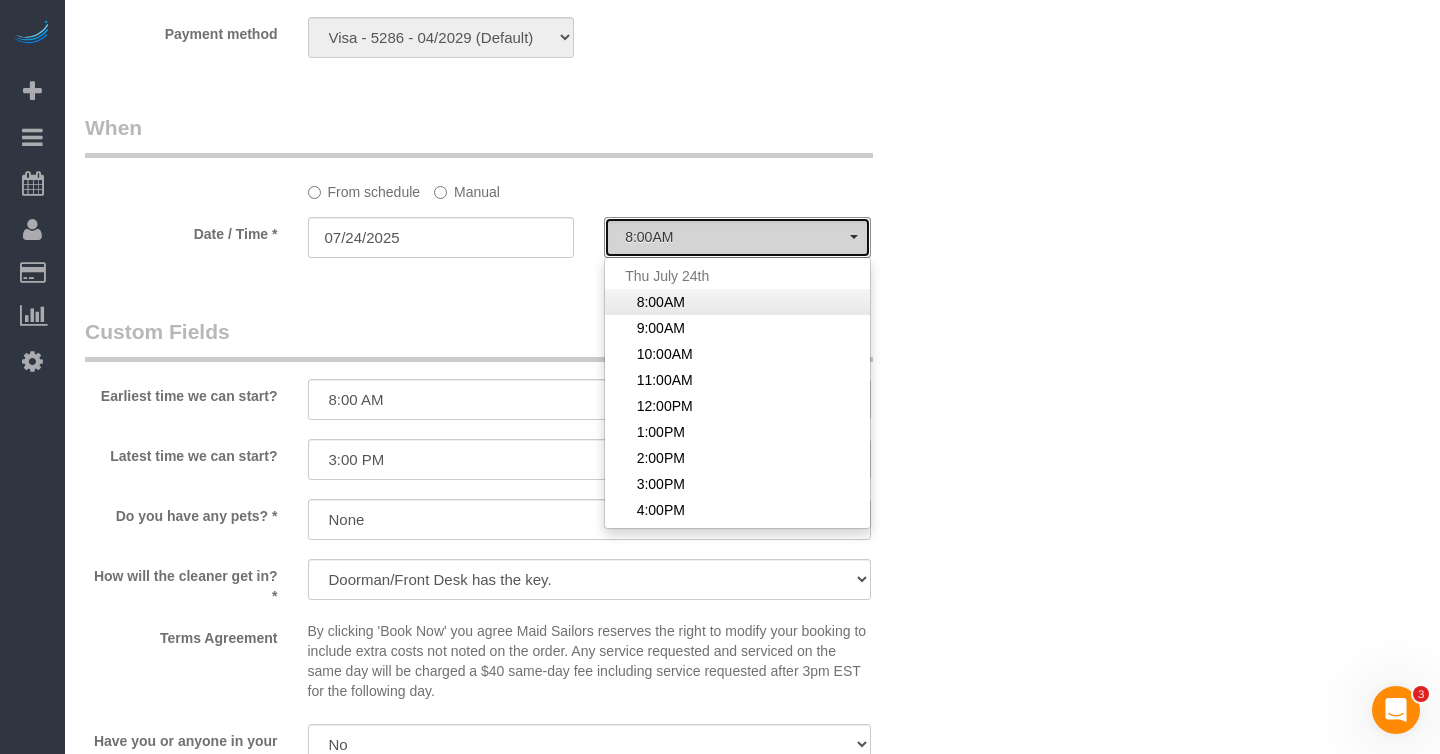 select on "spot49" 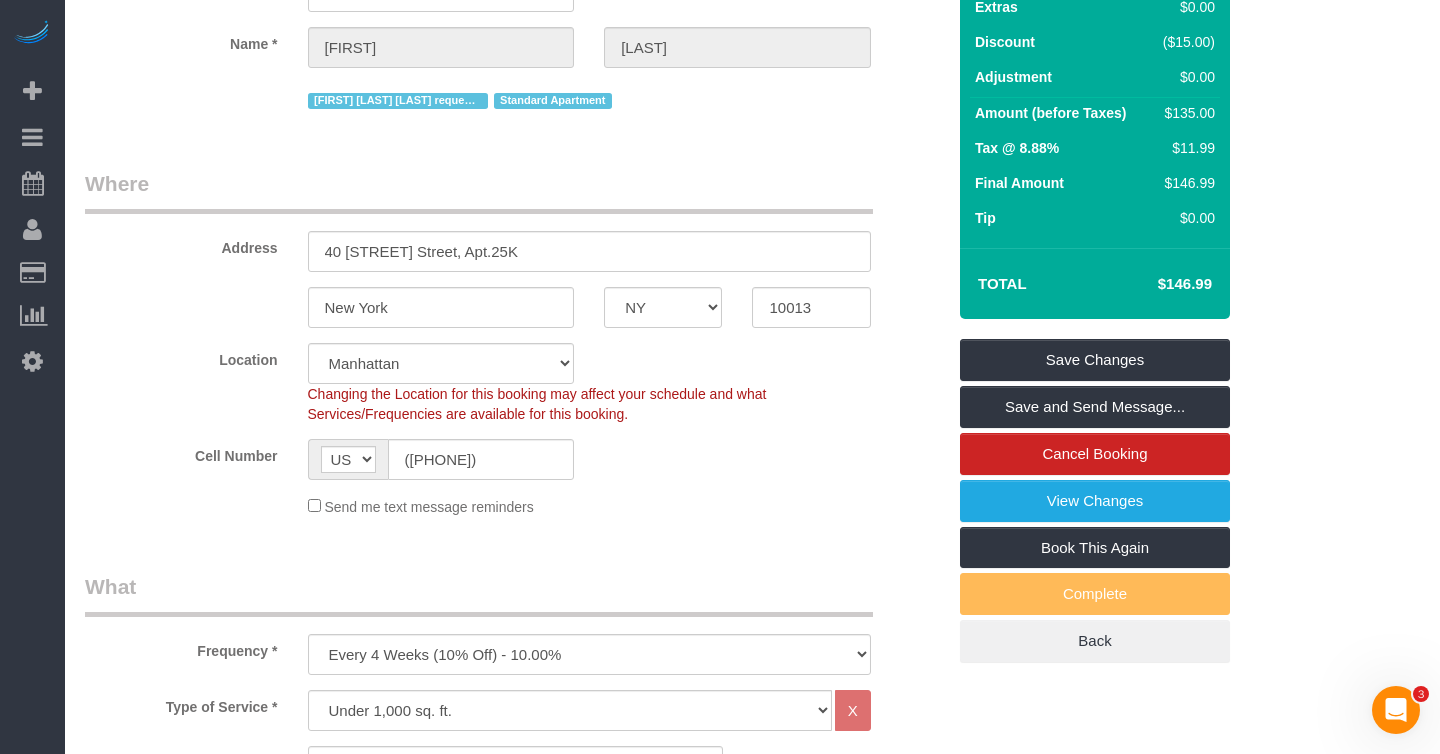 scroll, scrollTop: 0, scrollLeft: 0, axis: both 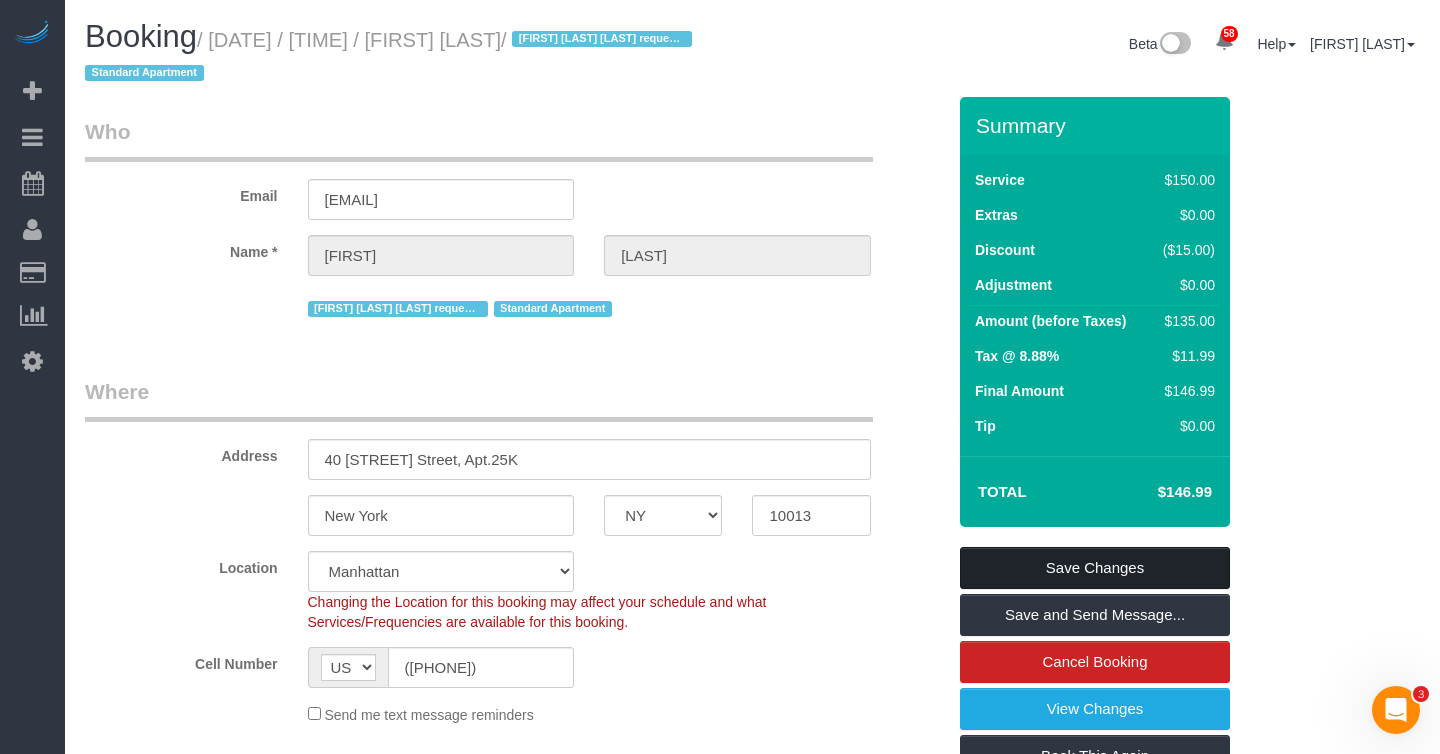 click on "Save Changes" at bounding box center (1095, 568) 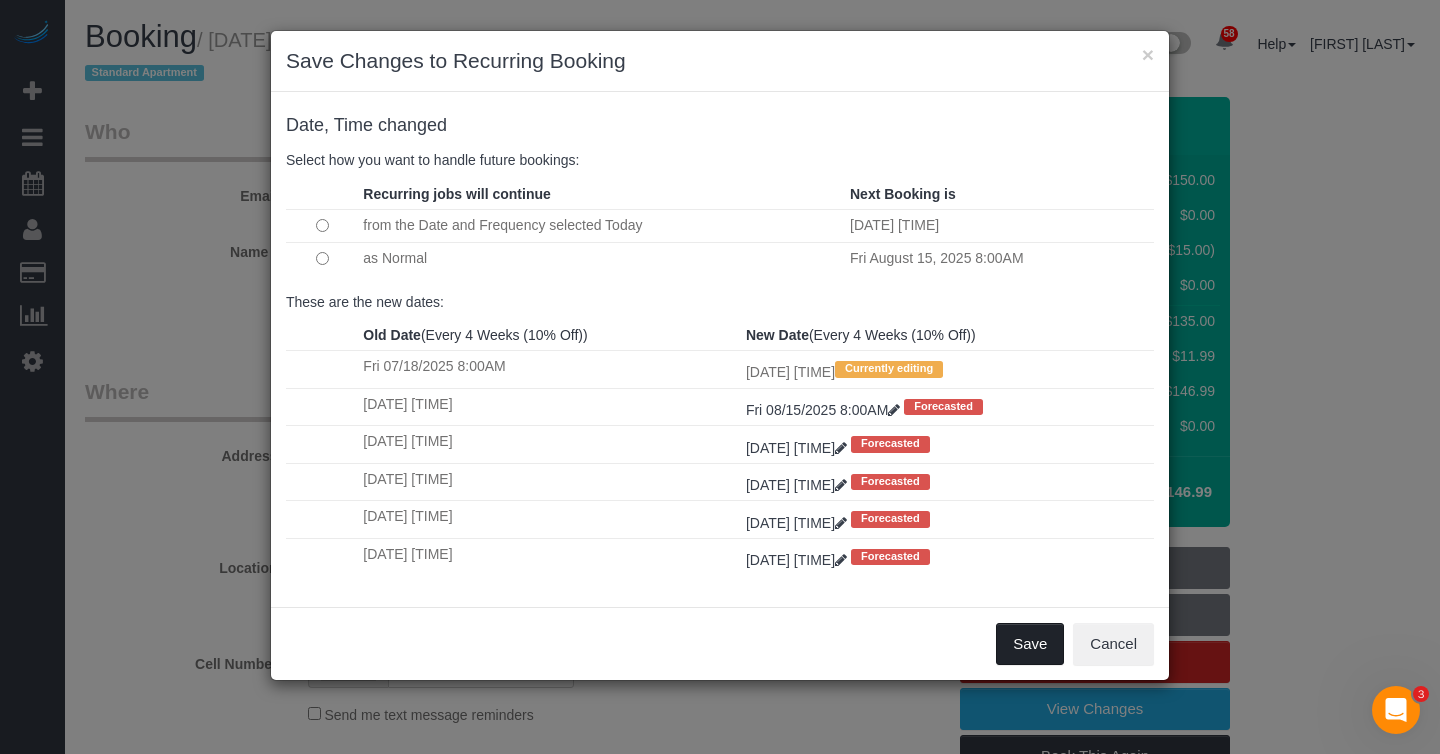 click on "Save" at bounding box center [1030, 644] 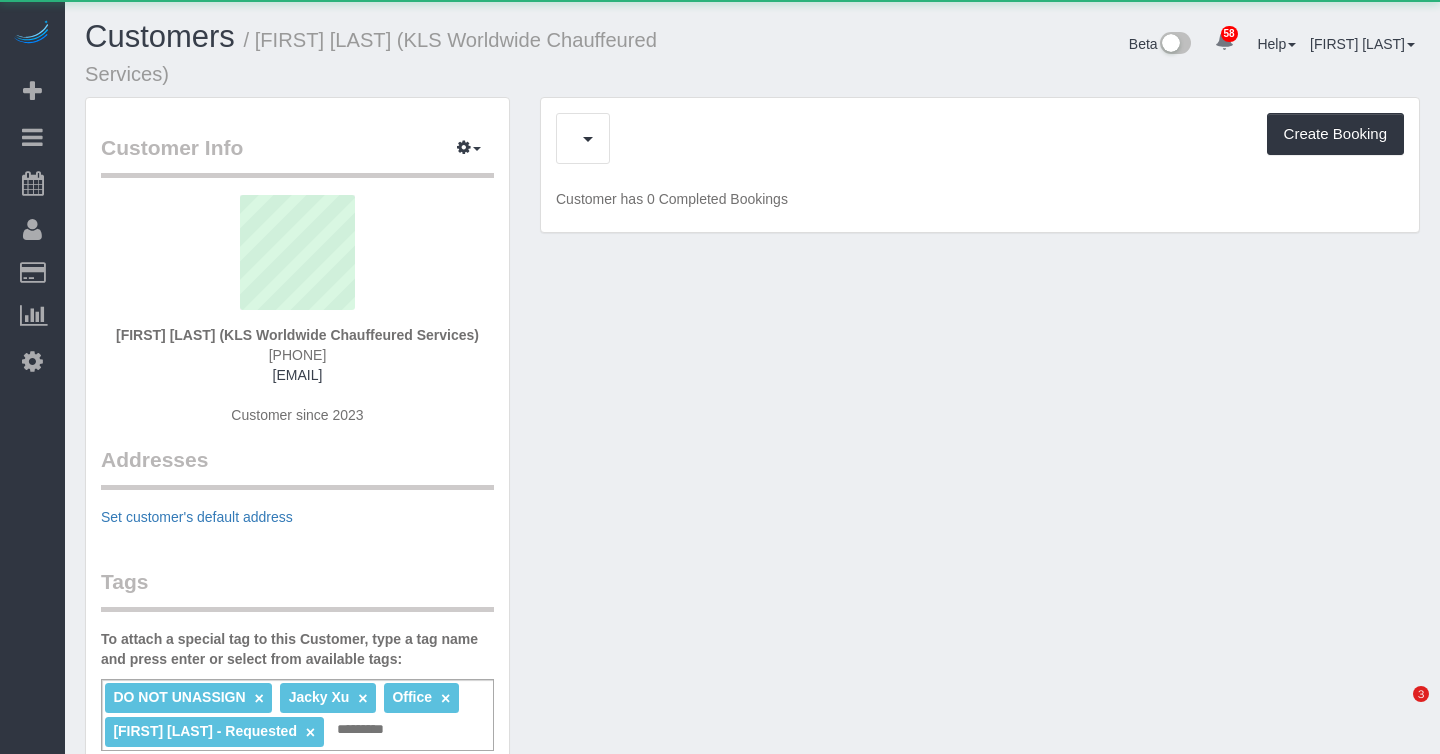 scroll, scrollTop: 0, scrollLeft: 0, axis: both 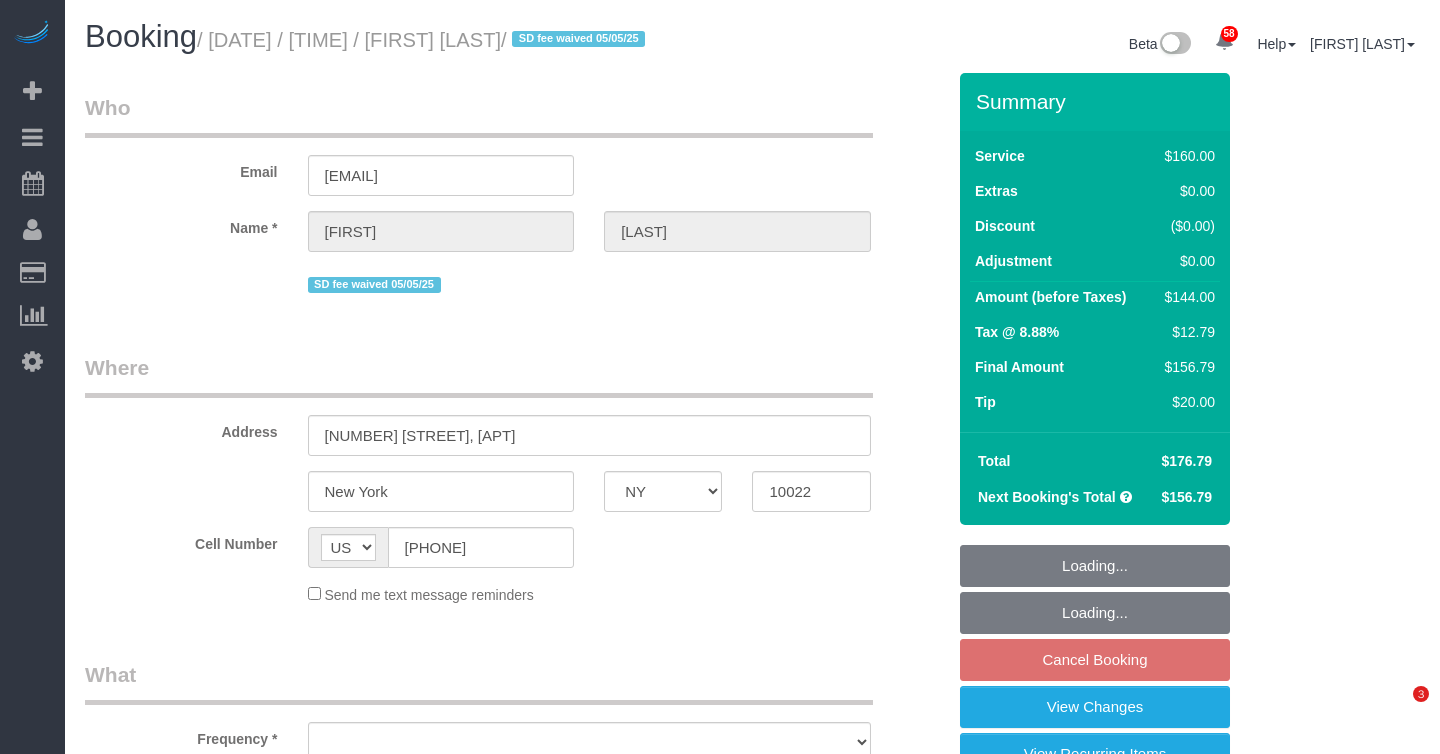 select on "NY" 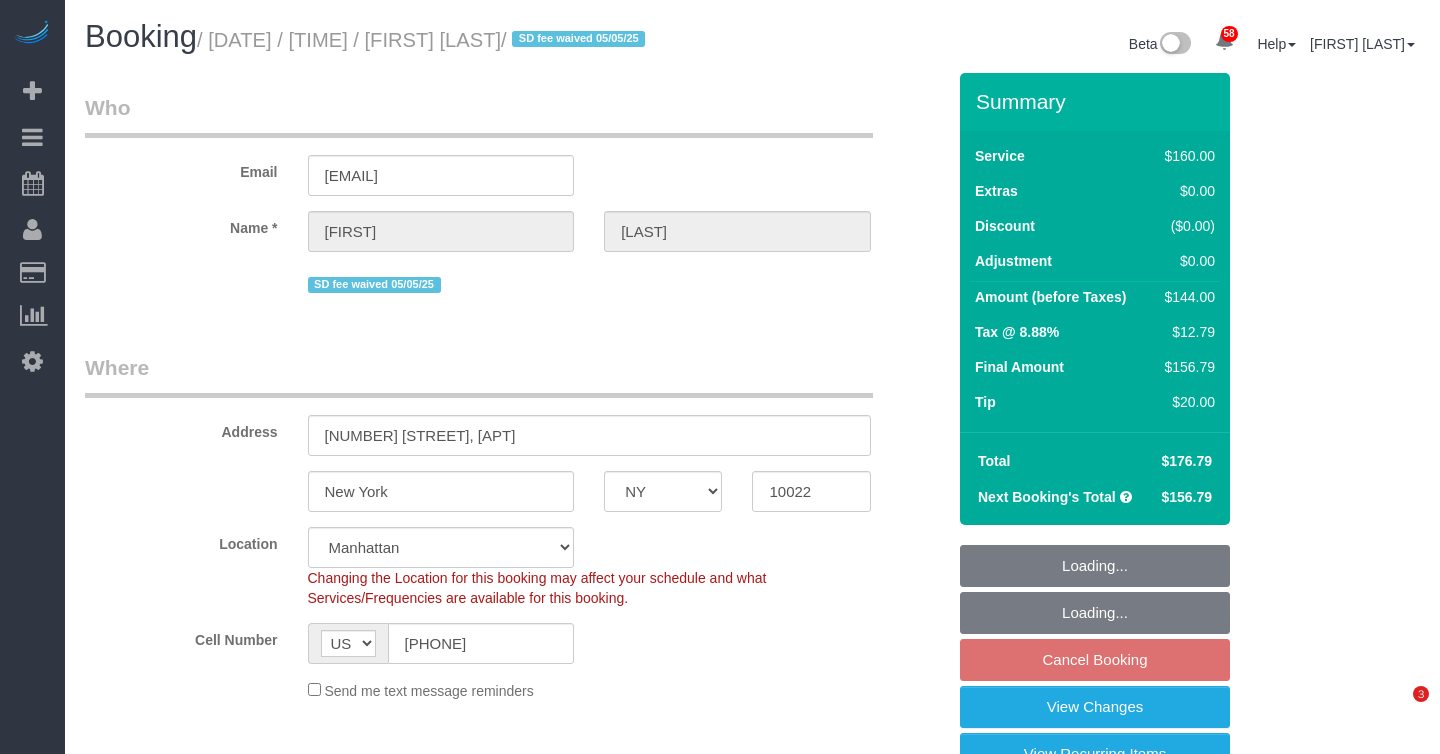 select on "spot1" 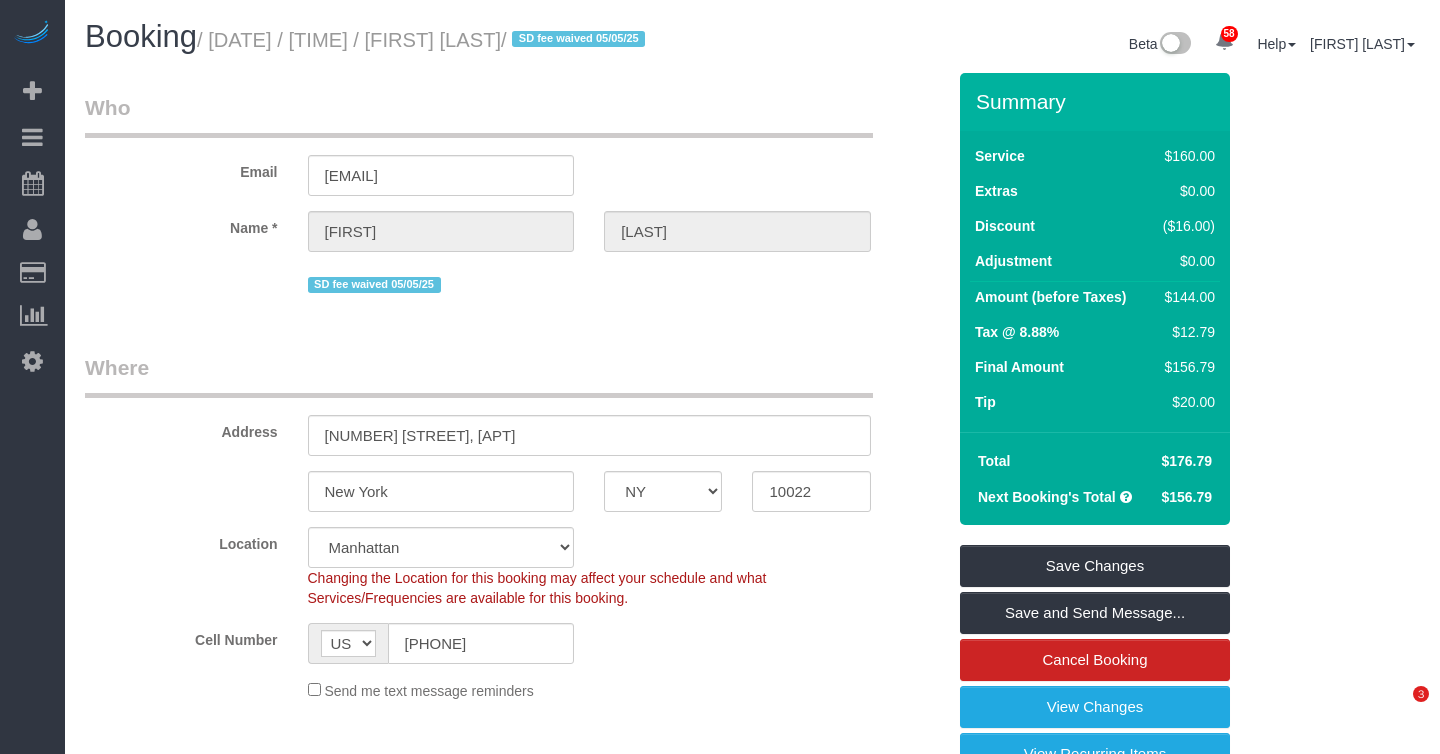 scroll, scrollTop: 0, scrollLeft: 0, axis: both 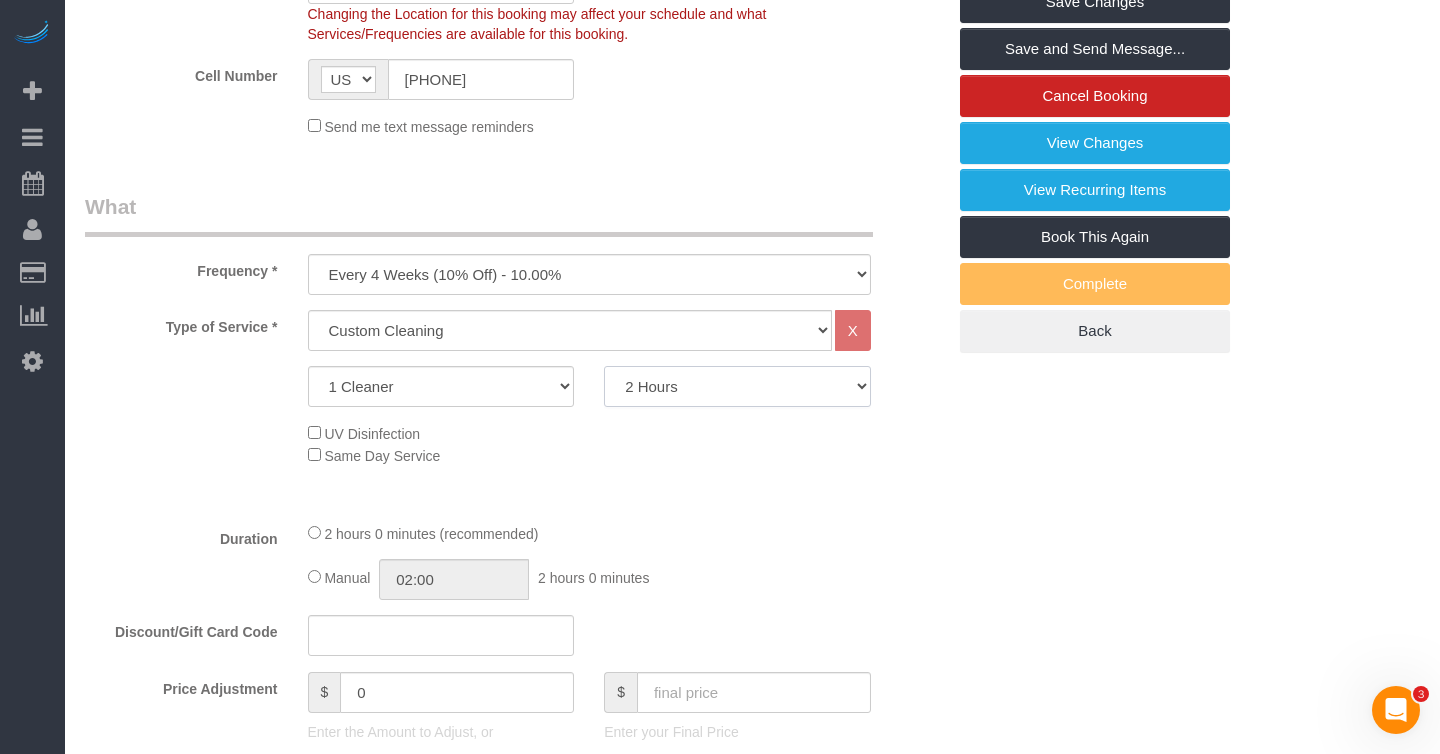 click on "2 Hours
2.5 Hours
3 Hours
3.5 Hours
4 Hours
4.5 Hours
5 Hours
5.5 Hours
6 Hours
6.5 Hours
7 Hours
7.5 Hours
8 Hours
8.5 Hours
9 Hours
9.5 Hours
10 Hours
10.5 Hours
11 Hours
11.5 Hours
12 Hours
12.5 Hours
13 Hours
13.5 Hours
14 Hours
14.5 Hours
15 Hours
15.5 Hours
16 Hours
16.5 Hours" 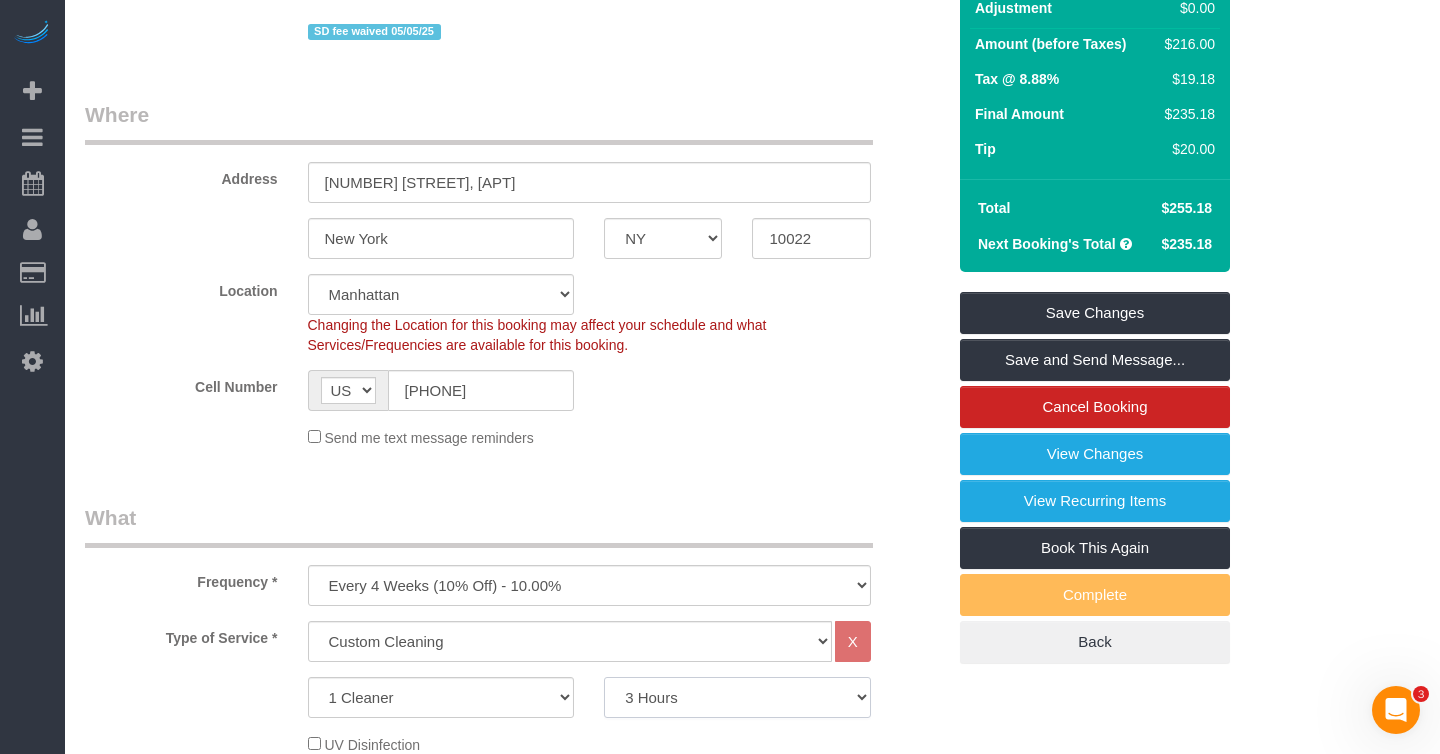 select on "spot47" 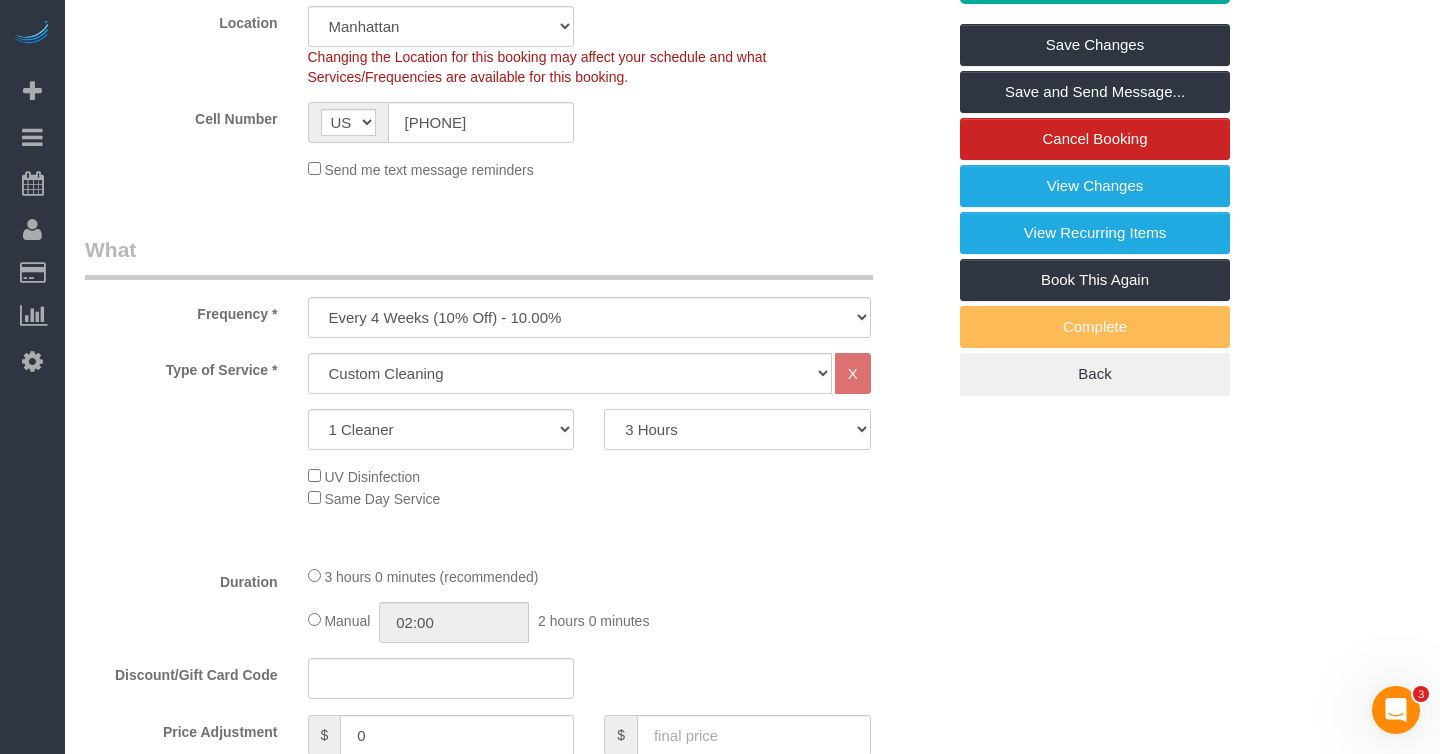 scroll, scrollTop: 578, scrollLeft: 0, axis: vertical 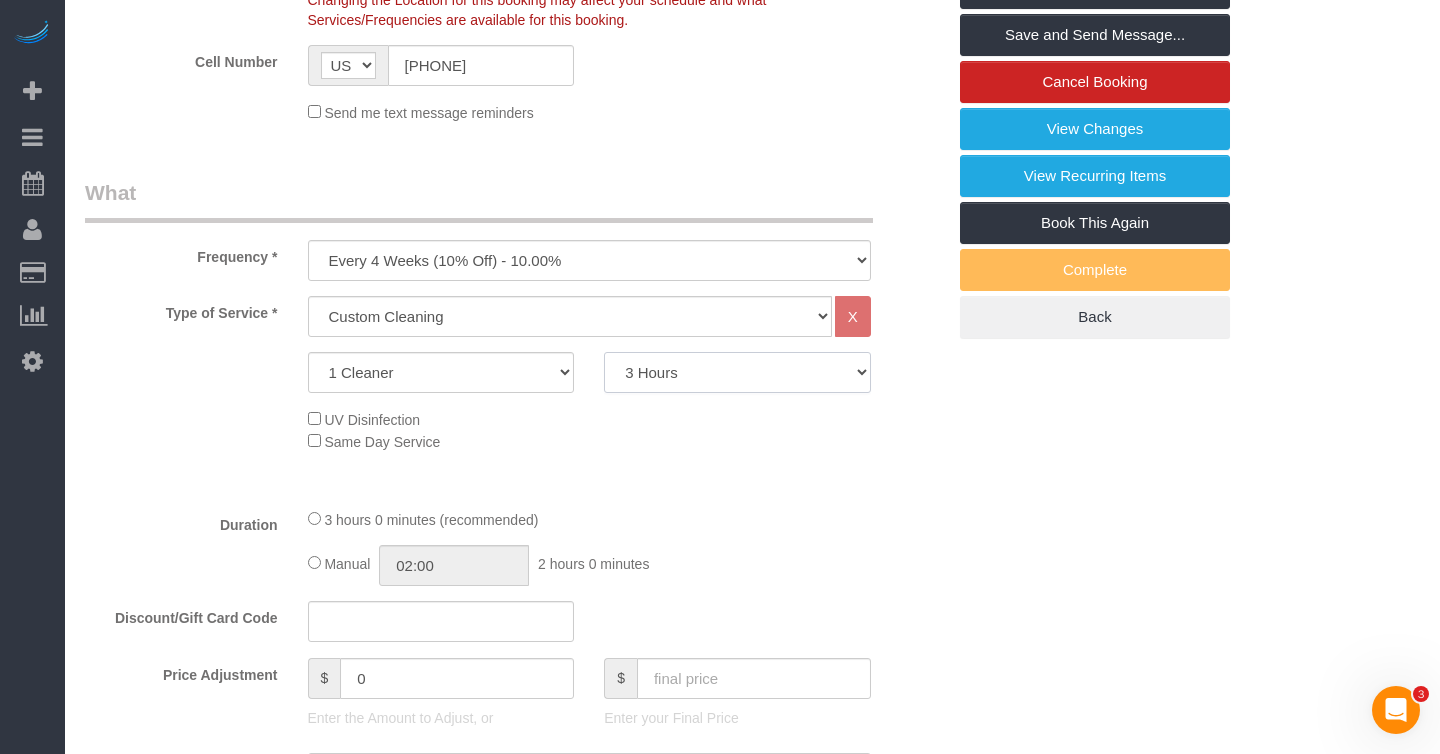 click on "2 Hours
2.5 Hours
3 Hours
3.5 Hours
4 Hours
4.5 Hours
5 Hours
5.5 Hours
6 Hours
6.5 Hours
7 Hours
7.5 Hours
8 Hours
8.5 Hours
9 Hours
9.5 Hours
10 Hours
10.5 Hours
11 Hours
11.5 Hours
12 Hours
12.5 Hours
13 Hours
13.5 Hours
14 Hours
14.5 Hours
15 Hours
15.5 Hours
16 Hours
16.5 Hours" 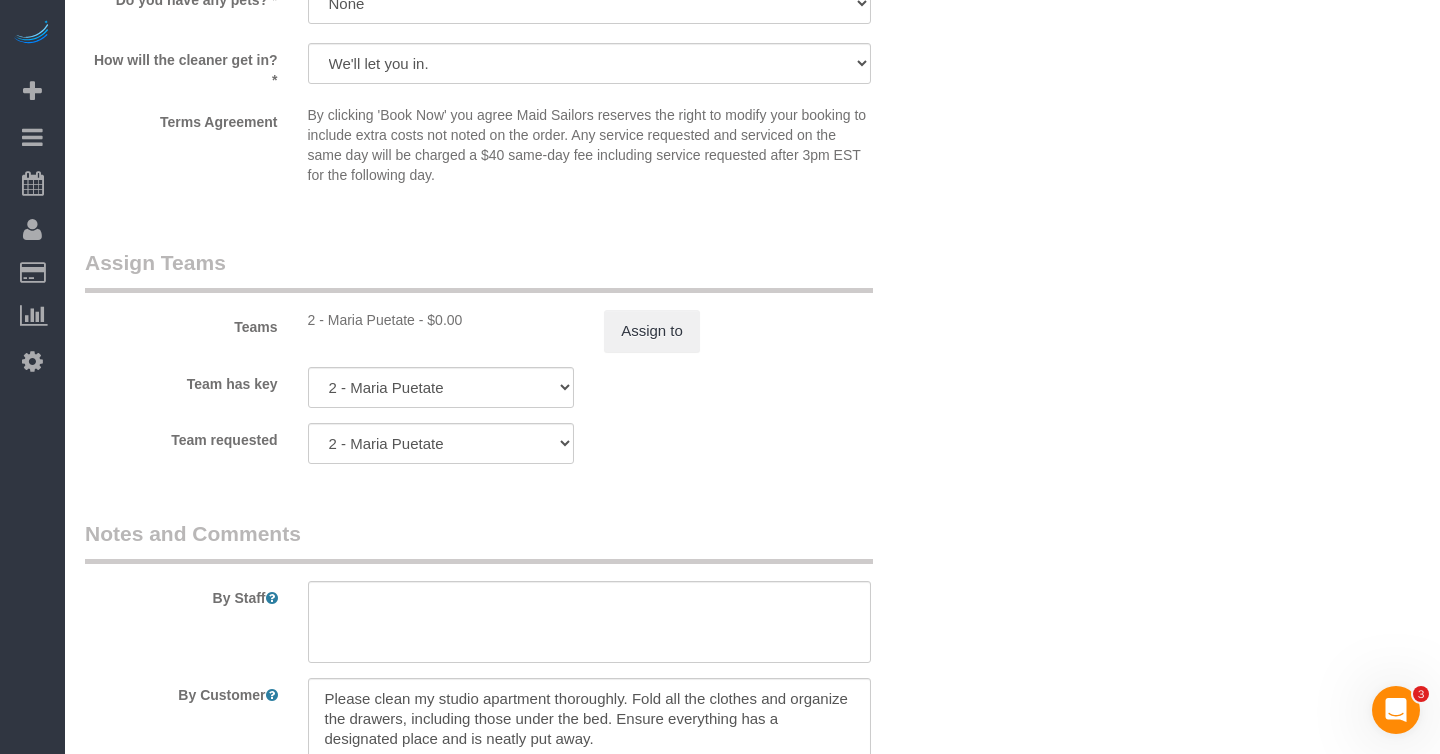 scroll, scrollTop: 2326, scrollLeft: 0, axis: vertical 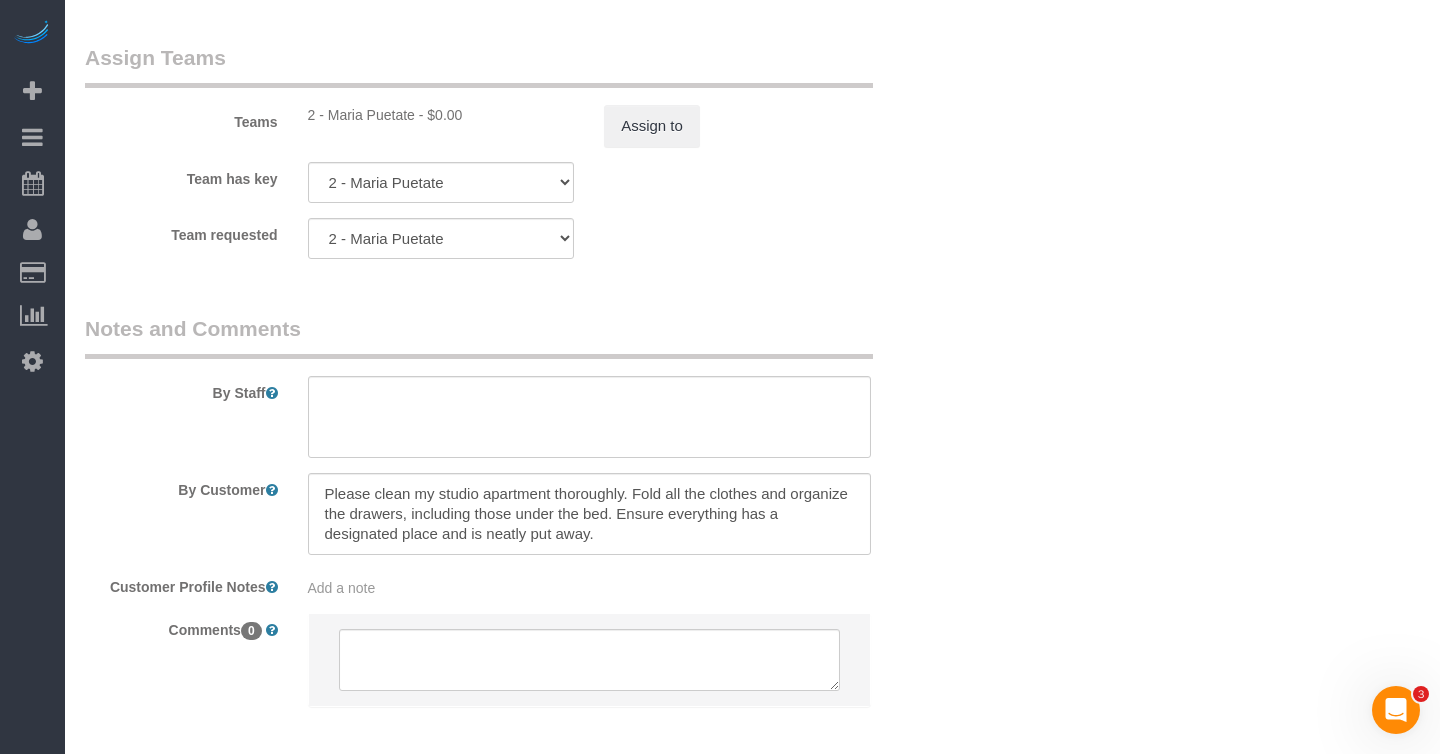 select on "spot93" 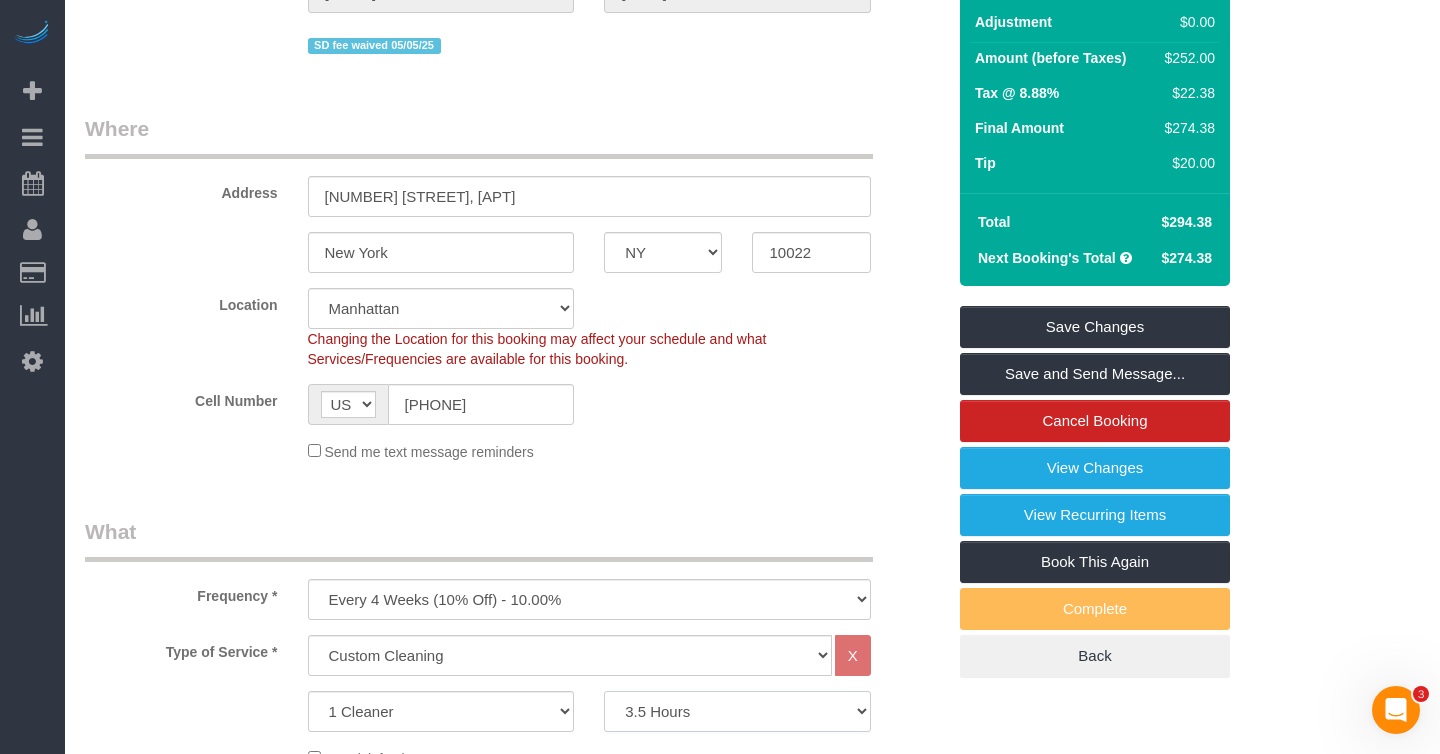 scroll, scrollTop: 107, scrollLeft: 0, axis: vertical 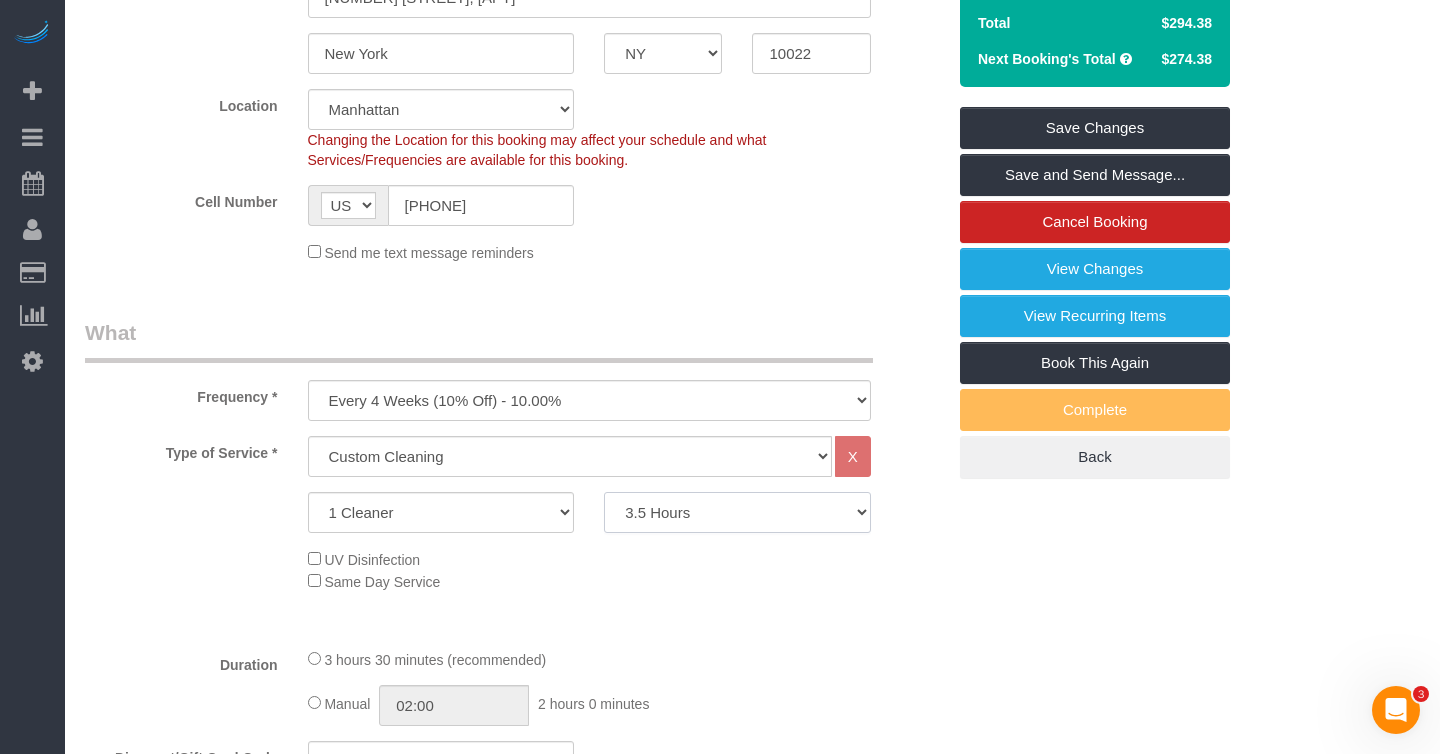click on "2 Hours
2.5 Hours
3 Hours
3.5 Hours
4 Hours
4.5 Hours
5 Hours
5.5 Hours
6 Hours
6.5 Hours
7 Hours
7.5 Hours
8 Hours
8.5 Hours
9 Hours
9.5 Hours
10 Hours
10.5 Hours
11 Hours
11.5 Hours
12 Hours
12.5 Hours
13 Hours
13.5 Hours
14 Hours
14.5 Hours
15 Hours
15.5 Hours
16 Hours
16.5 Hours" 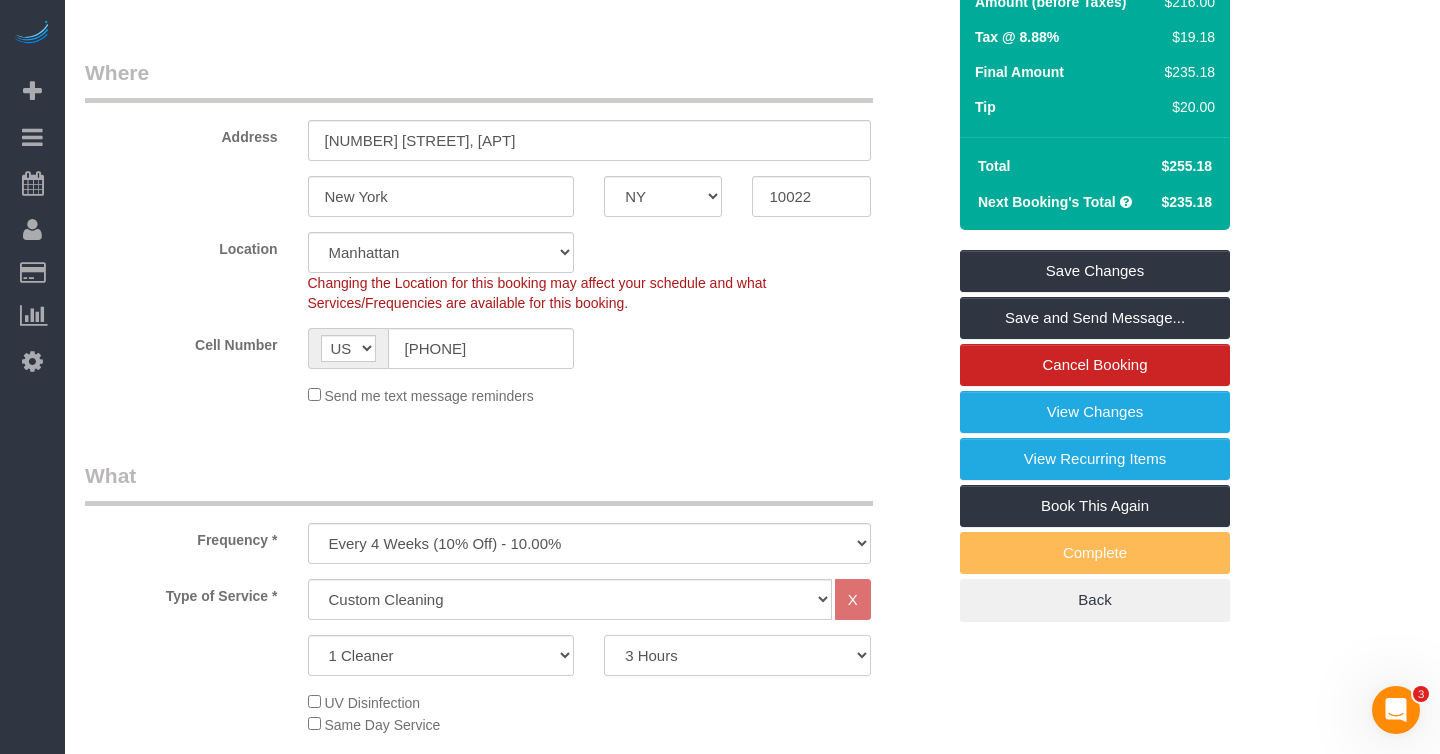 scroll, scrollTop: 194, scrollLeft: 0, axis: vertical 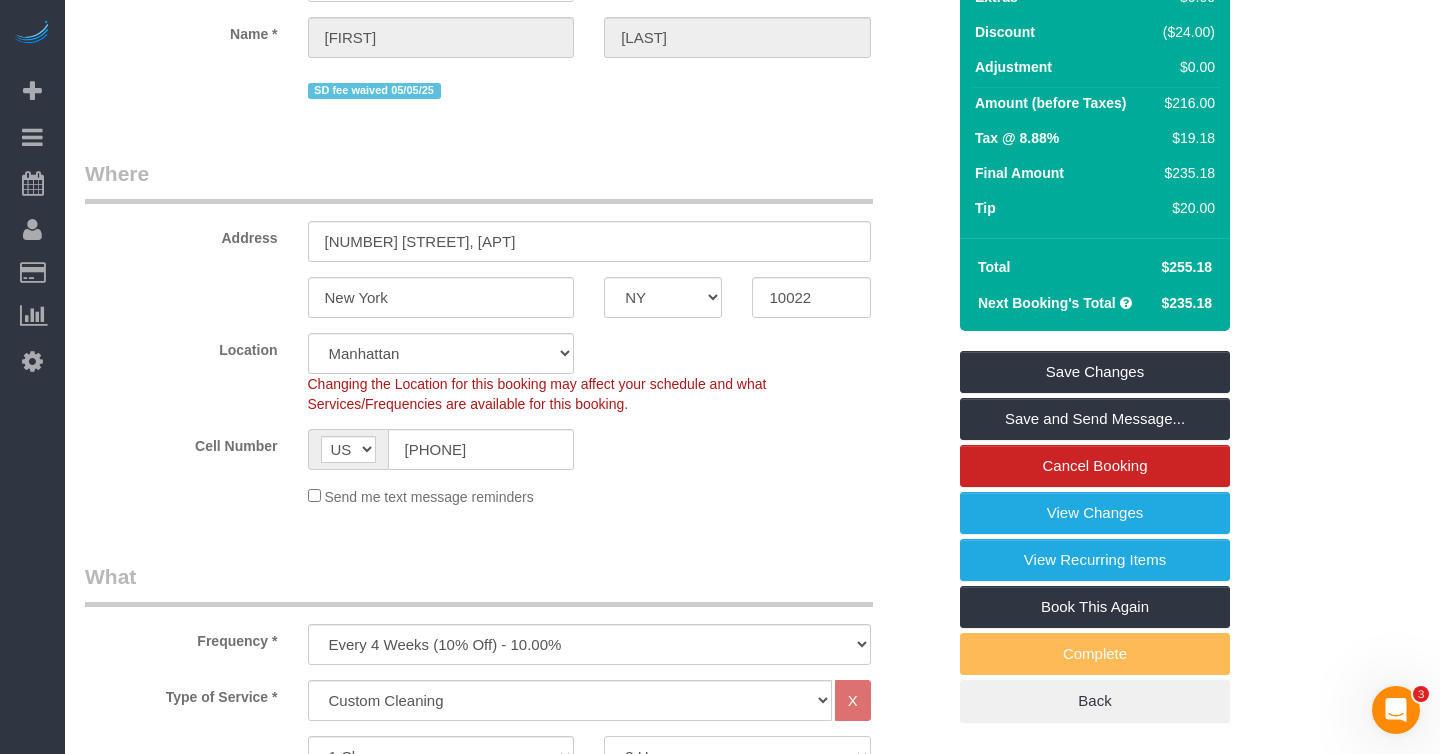 select on "spot139" 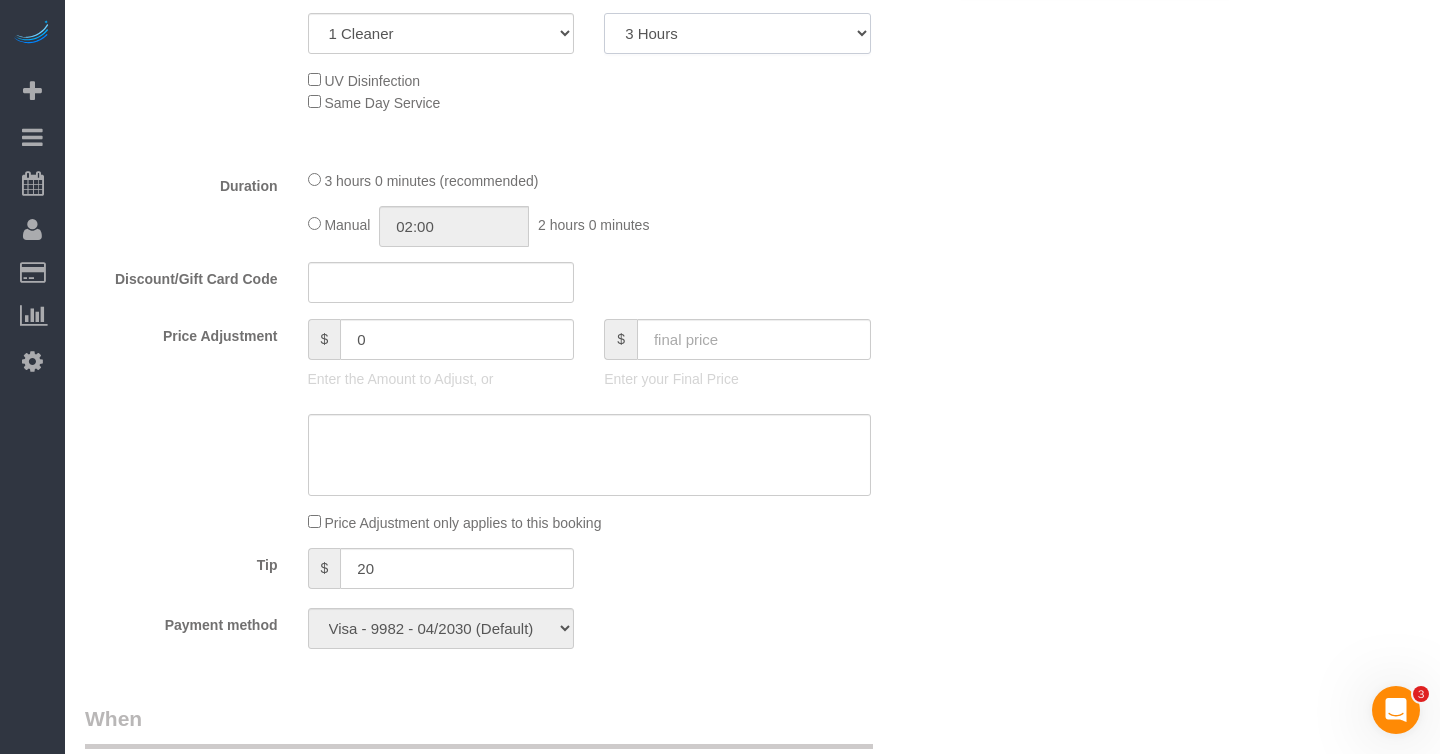 scroll, scrollTop: 928, scrollLeft: 0, axis: vertical 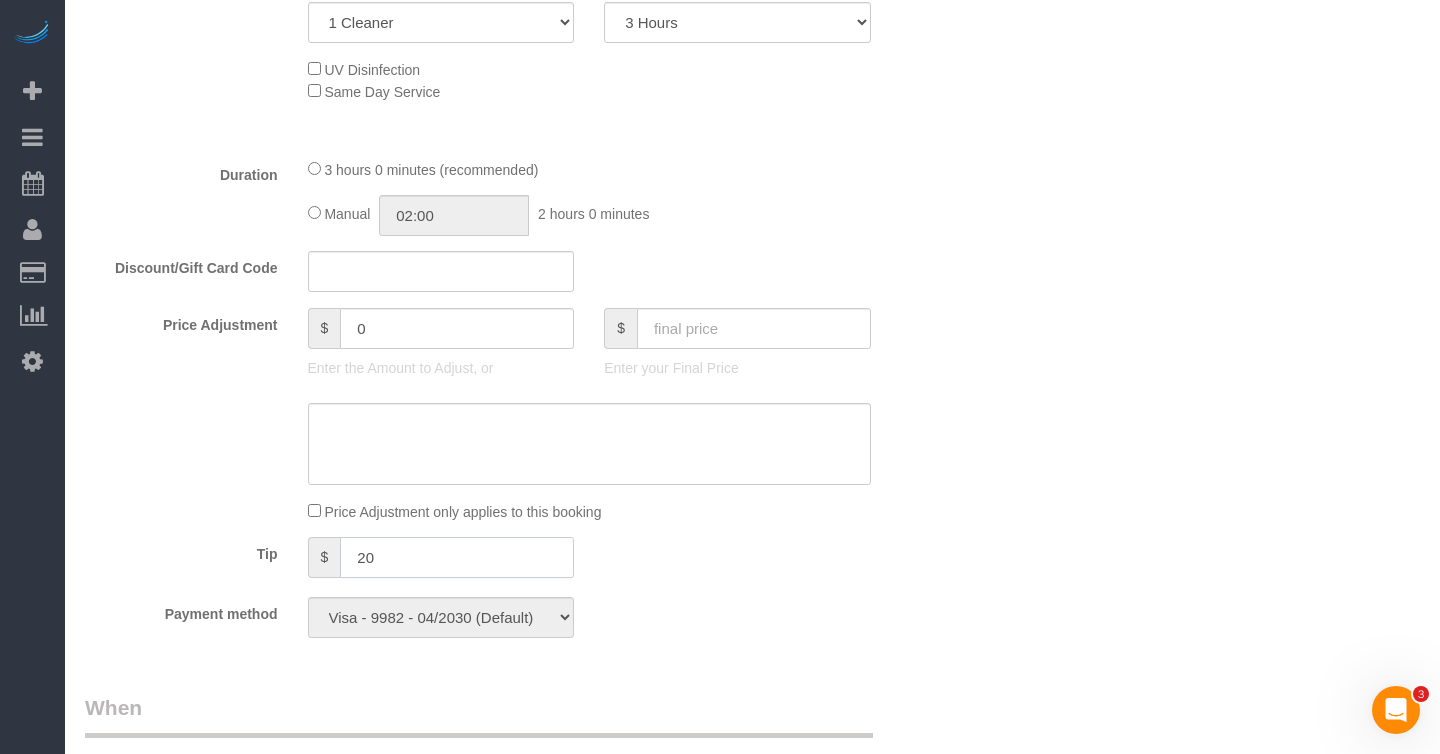 click on "20" 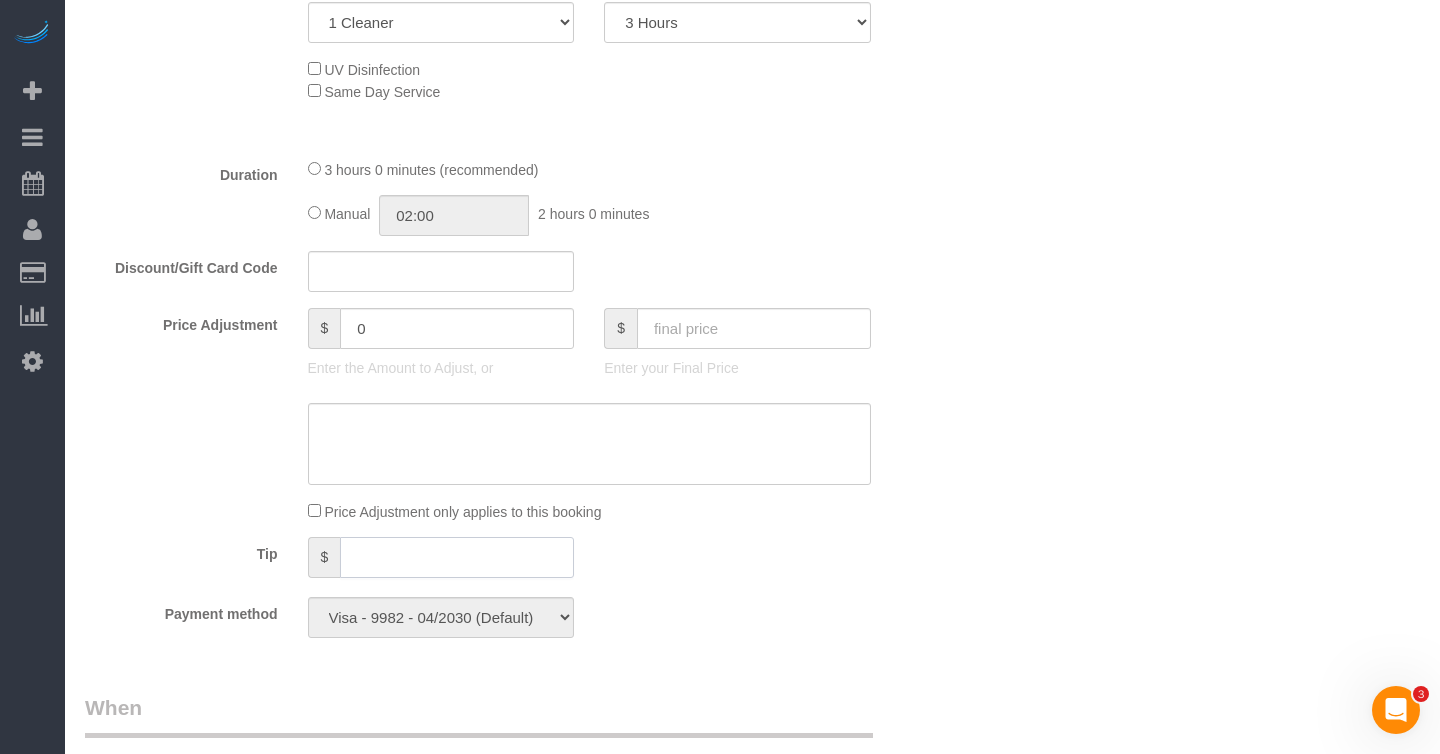 type 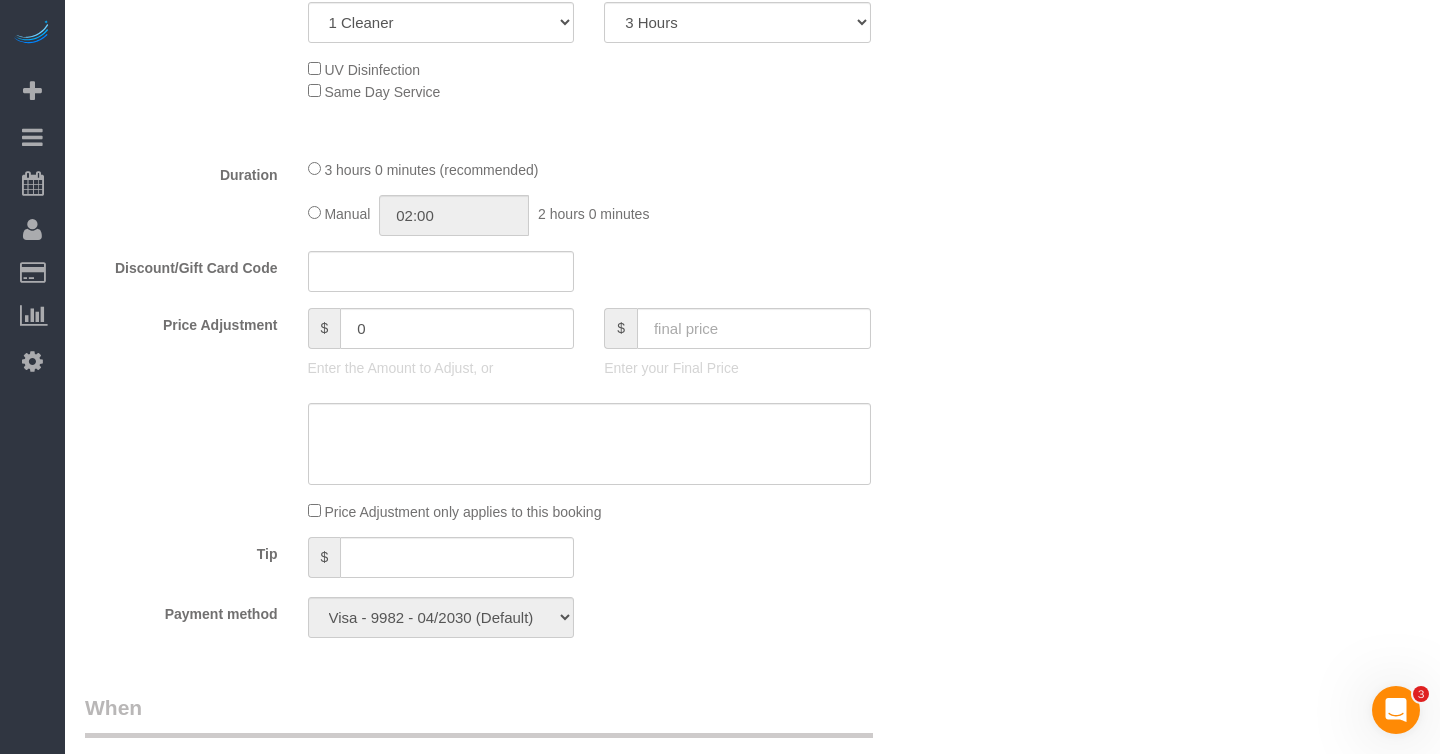 click on "Price Adjustment
$
0
Enter the Amount to Adjust, or
$
Enter your Final Price" 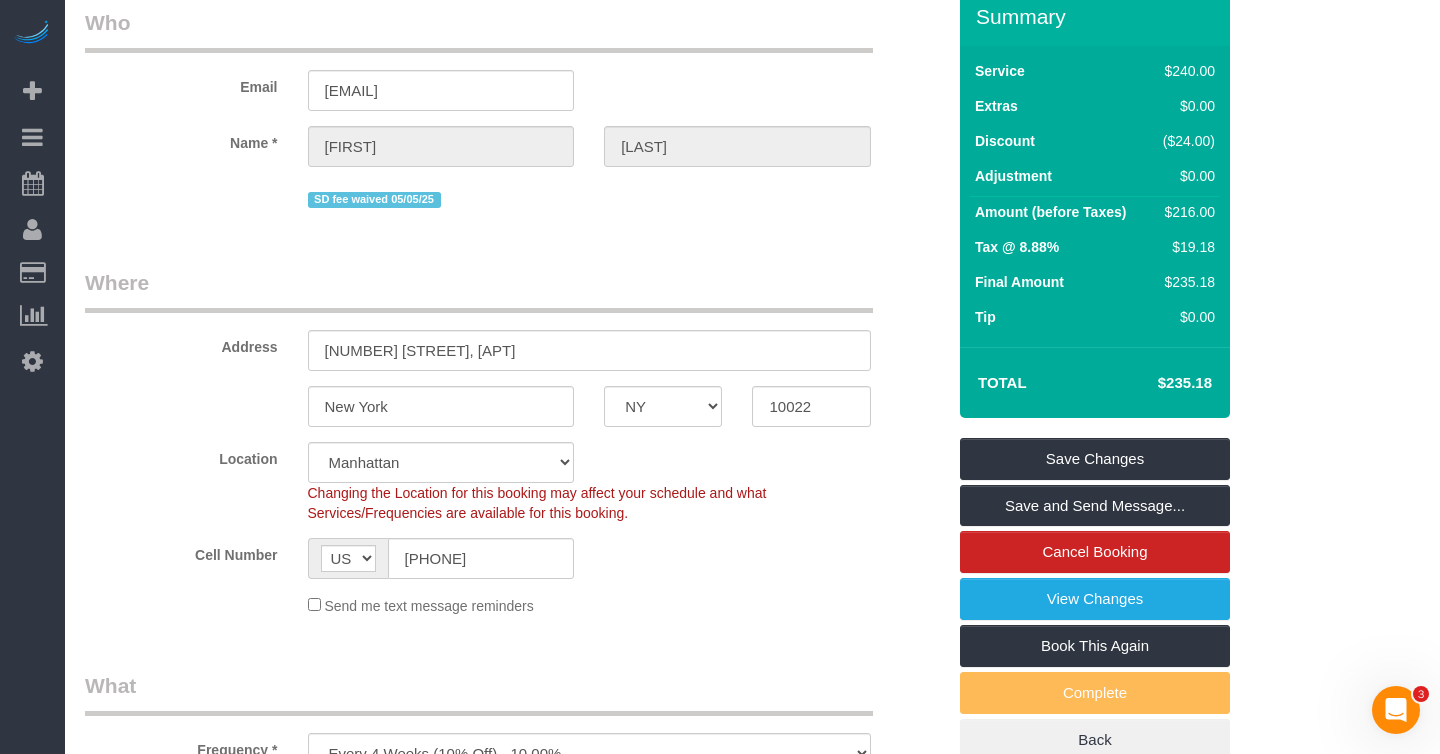 scroll, scrollTop: 79, scrollLeft: 0, axis: vertical 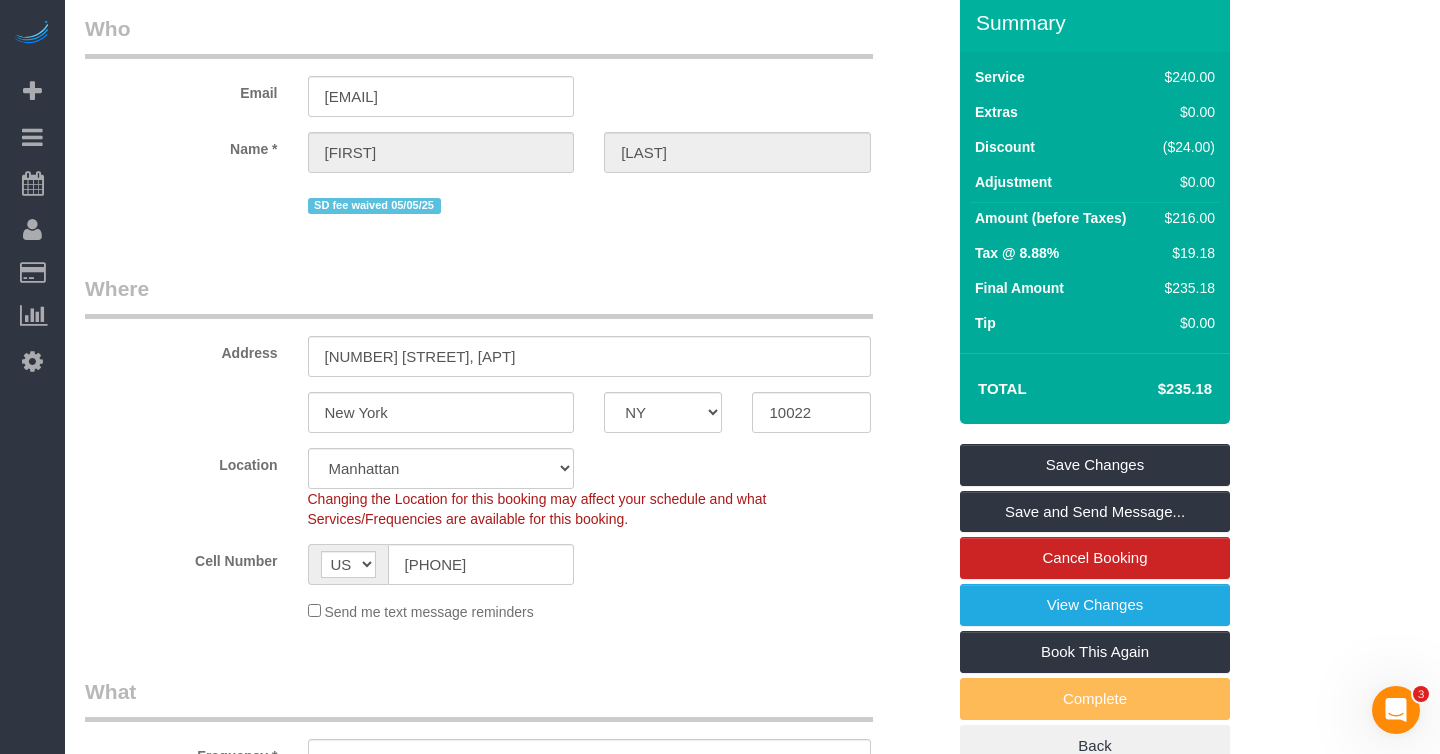 drag, startPoint x: 1221, startPoint y: 392, endPoint x: 1156, endPoint y: 387, distance: 65.192024 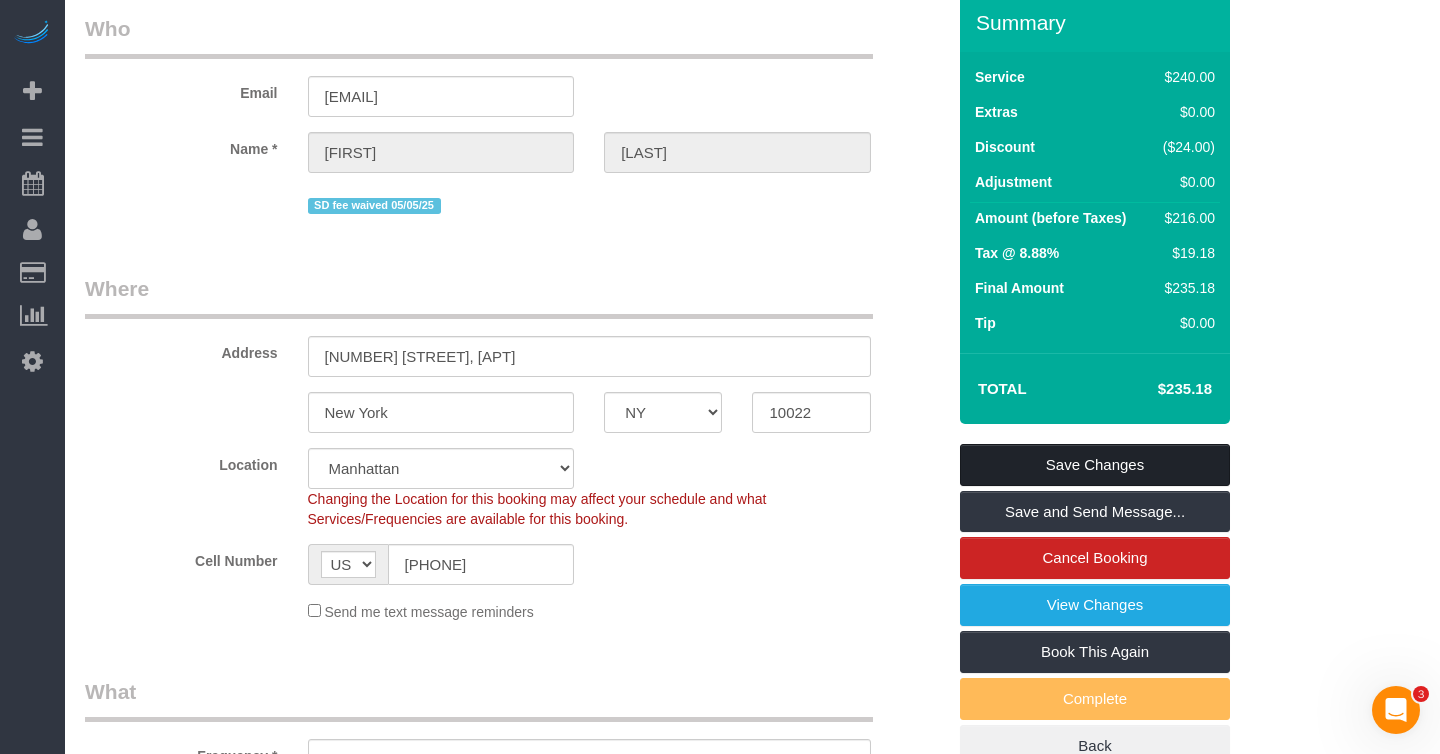 click on "Save Changes" at bounding box center [1095, 465] 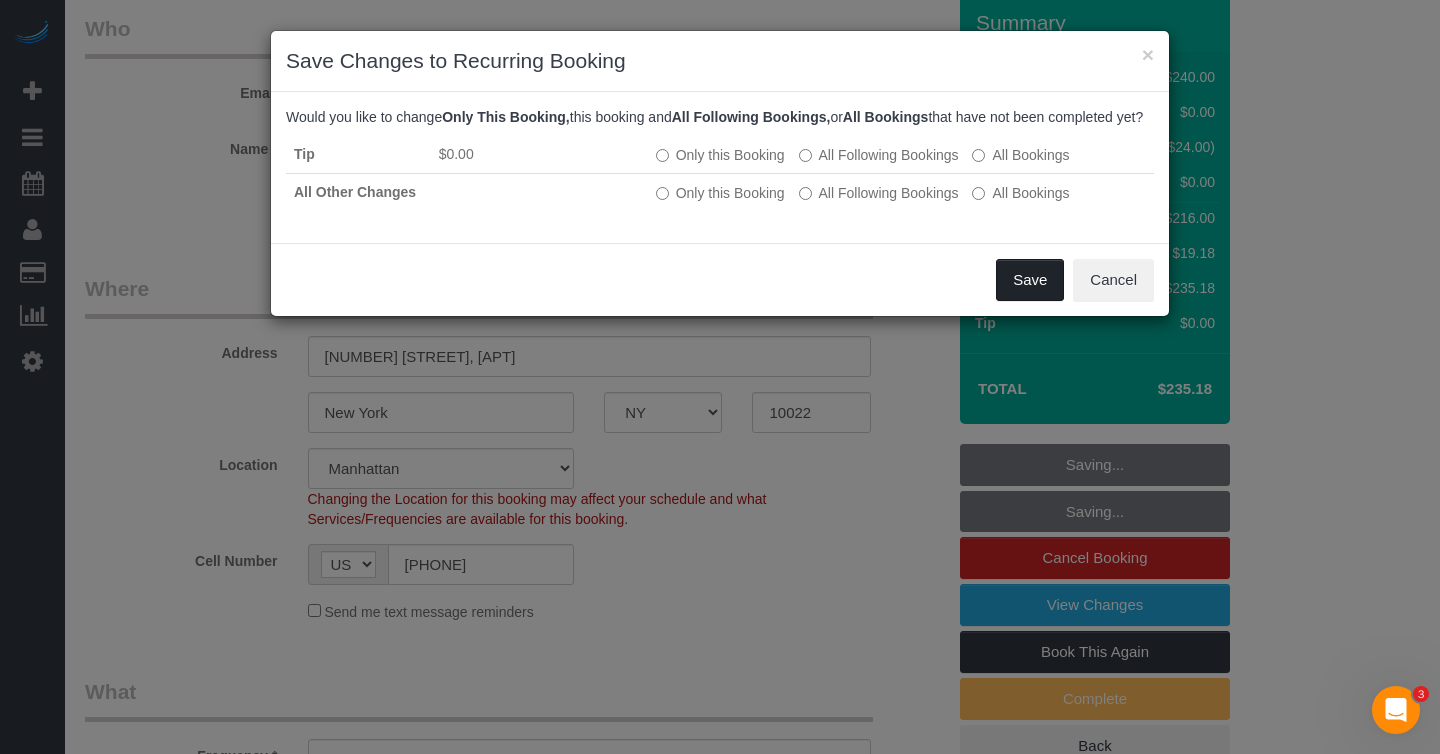 click on "Save" at bounding box center [1030, 280] 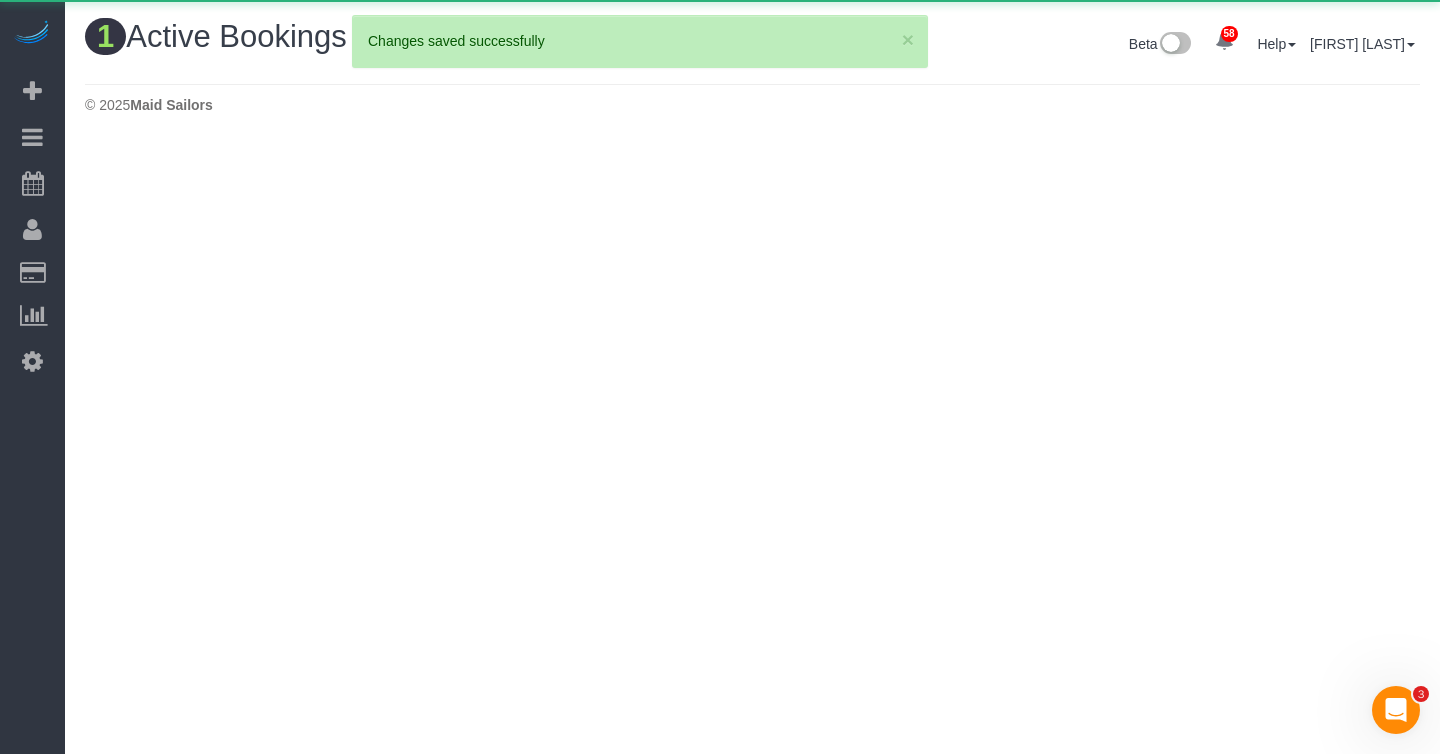 scroll, scrollTop: 0, scrollLeft: 0, axis: both 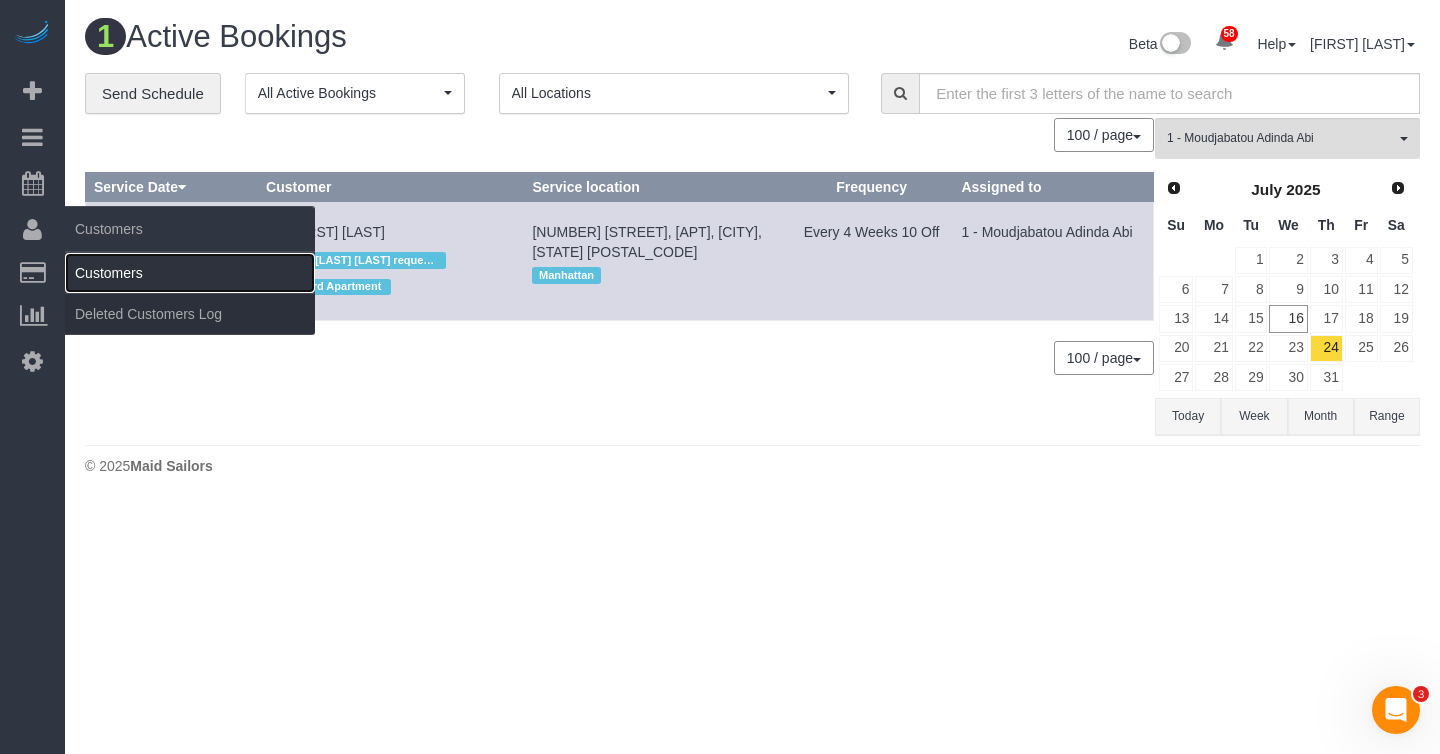 click on "Customers" at bounding box center [190, 273] 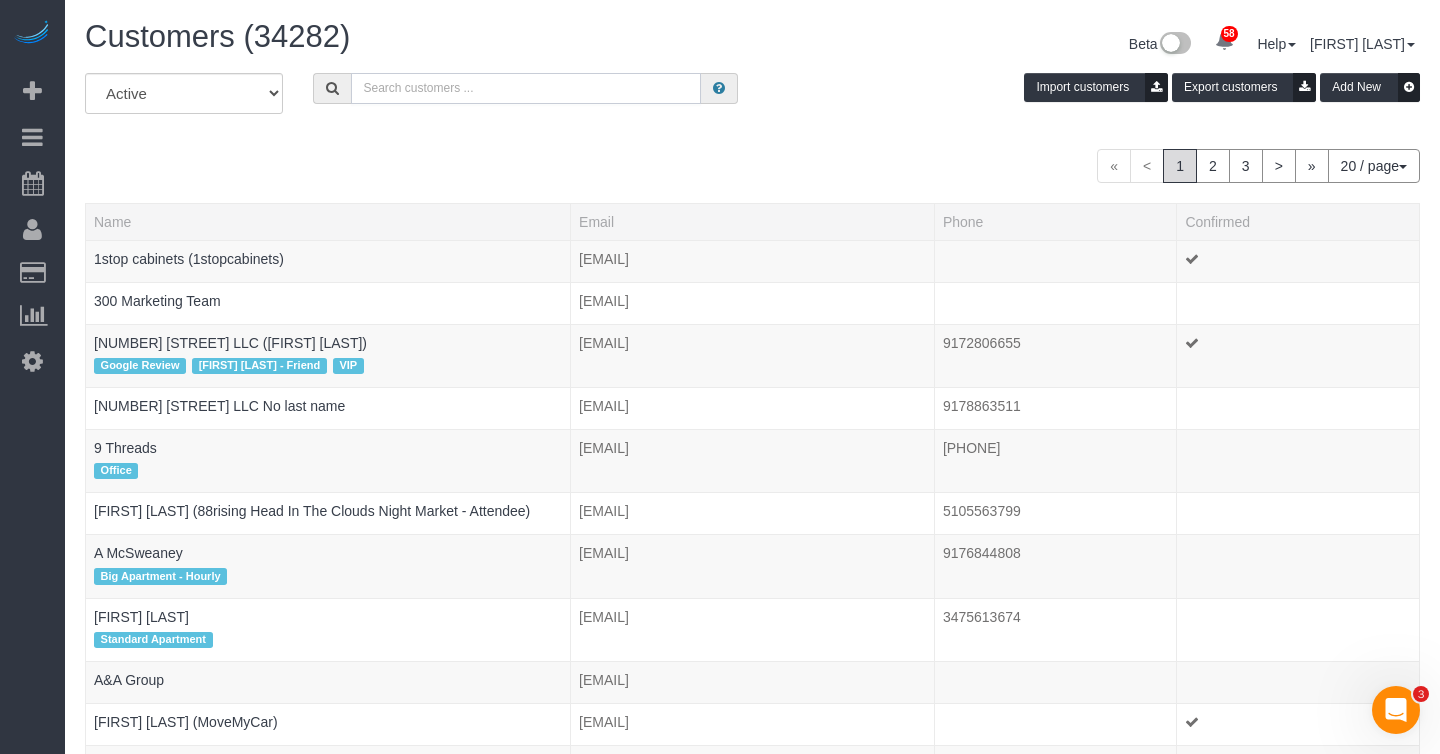 click at bounding box center [526, 88] 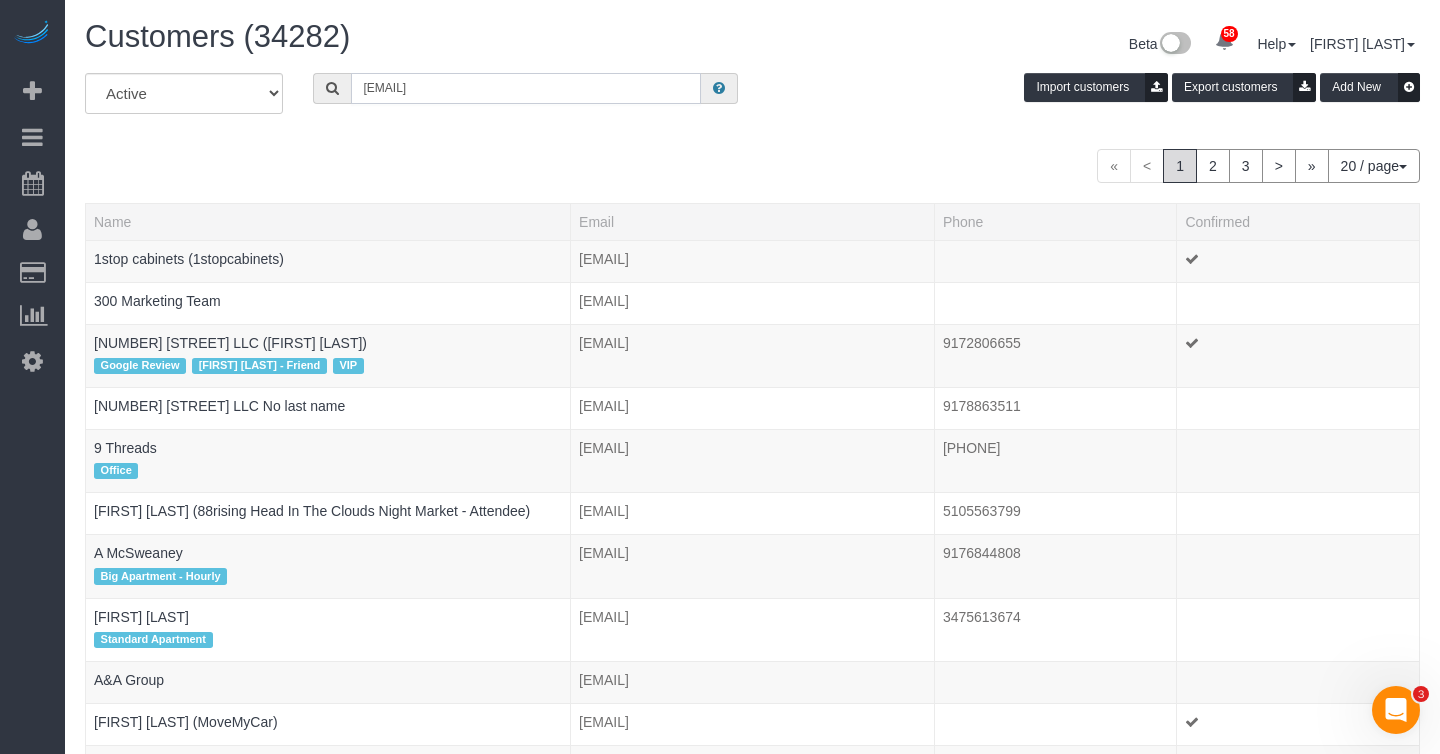 type on "vaish317@gmail.com" 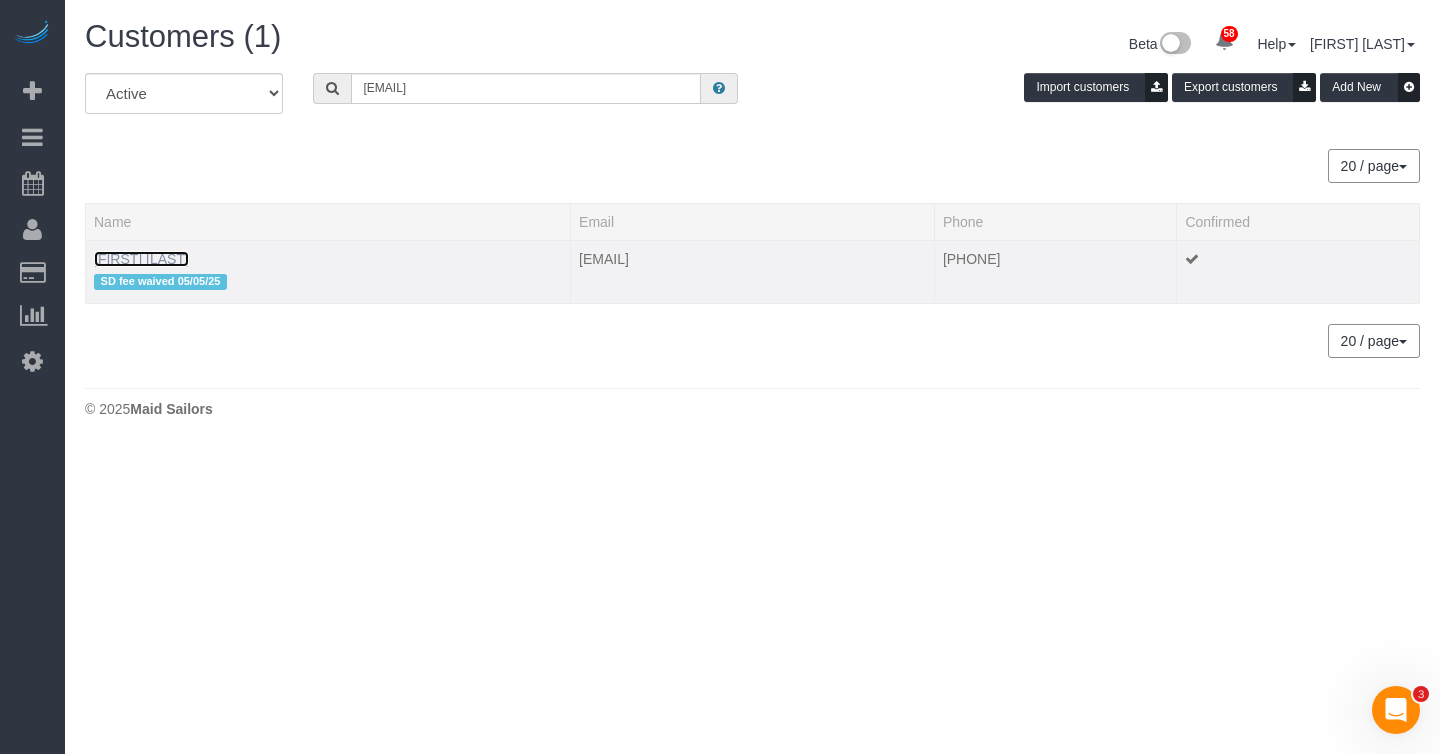 click on "Vaishali Desai" at bounding box center [141, 259] 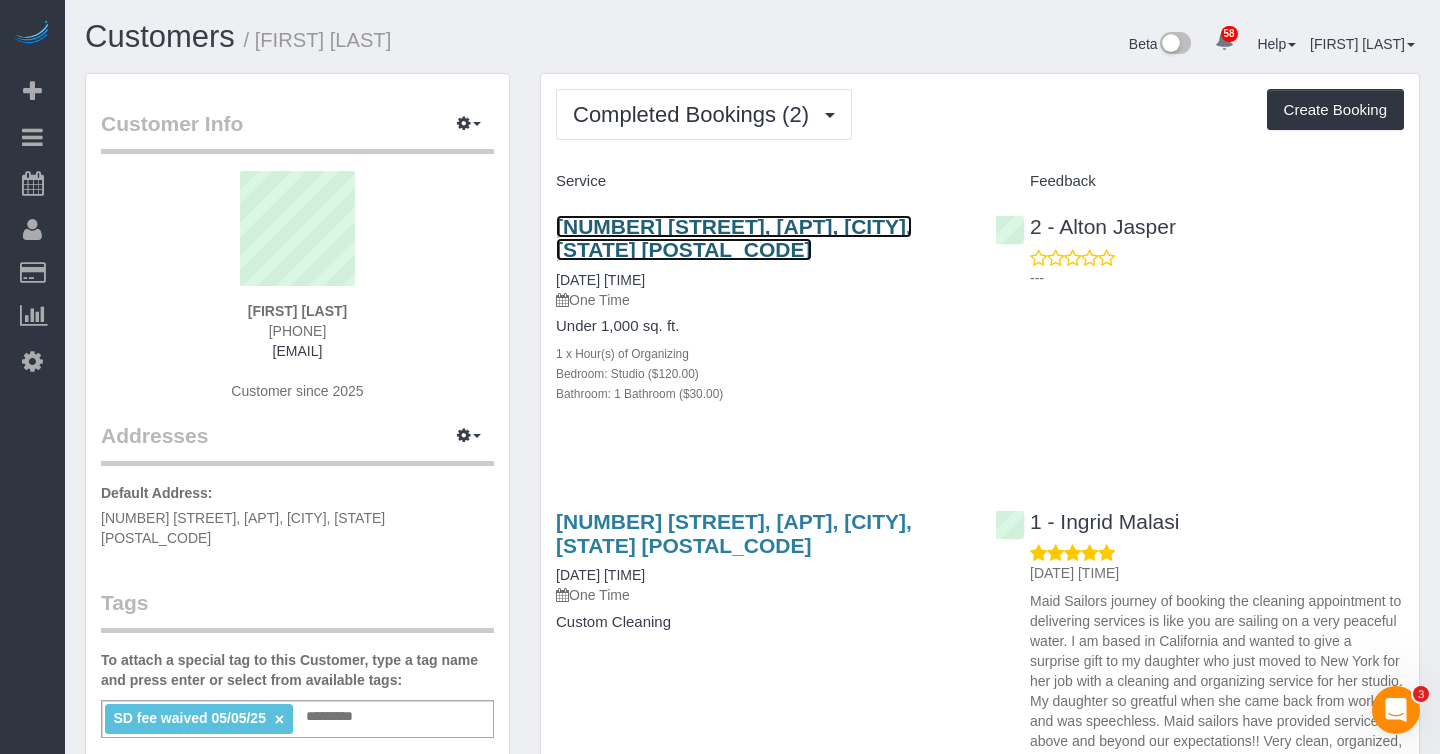 click on "159 East 55th Street, Apt.2a, New York, NY 10022" at bounding box center [734, 238] 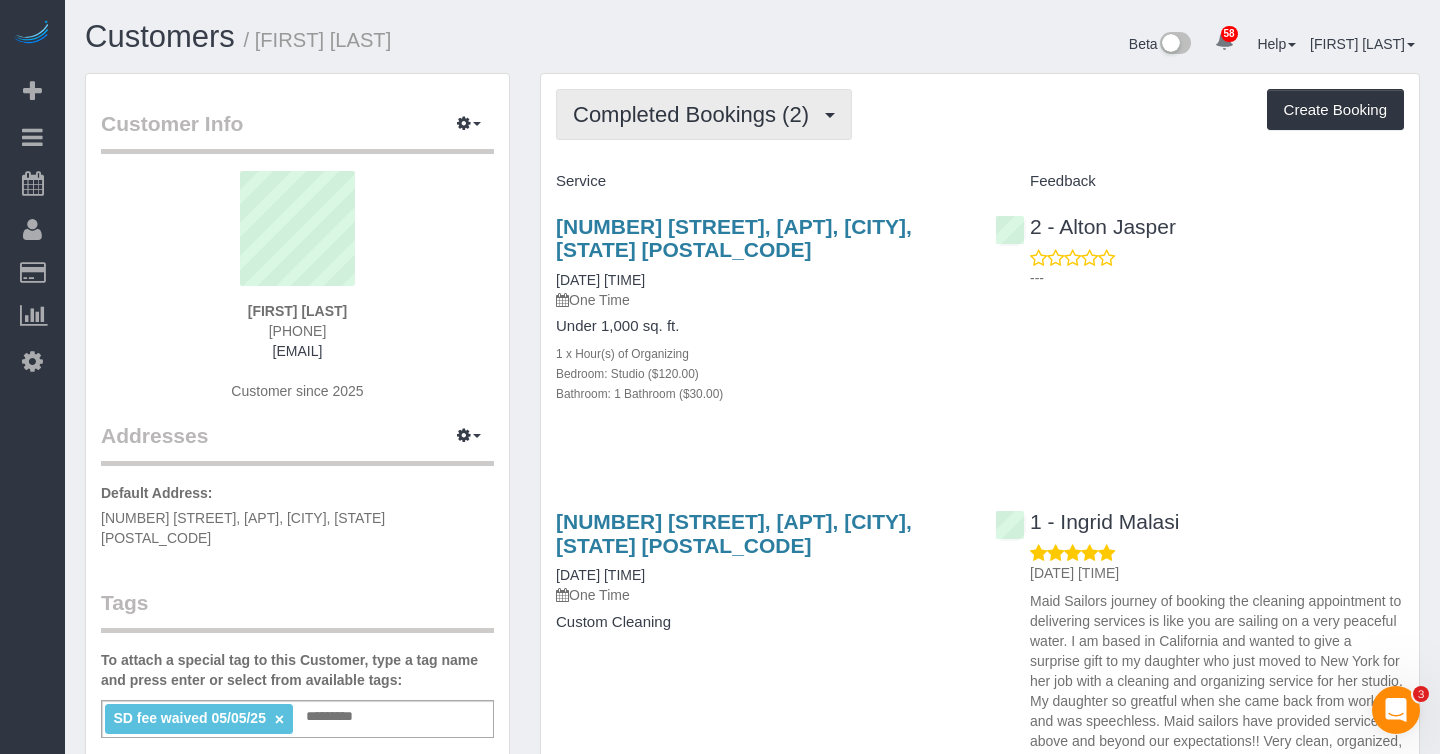 click on "Completed Bookings (2)" at bounding box center (696, 114) 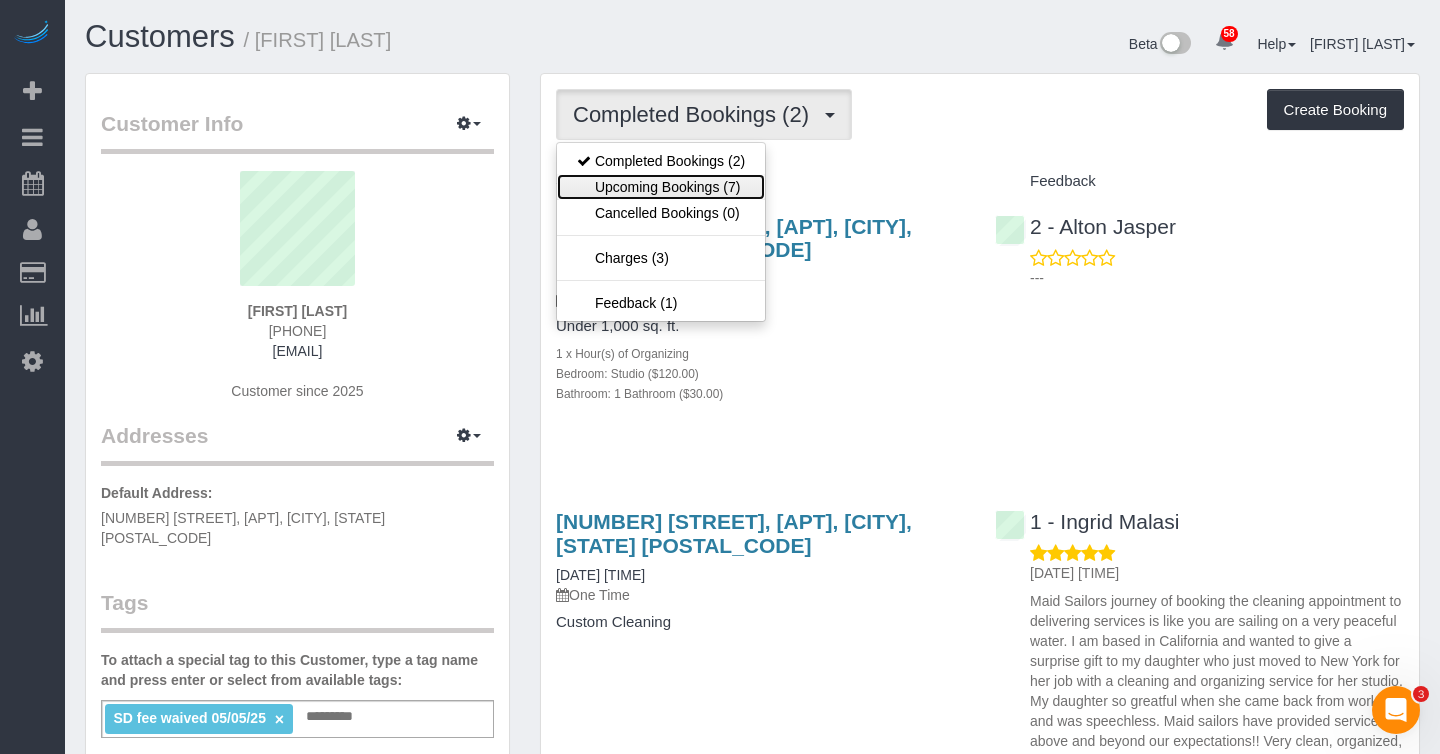 click on "Upcoming Bookings (7)" at bounding box center [661, 187] 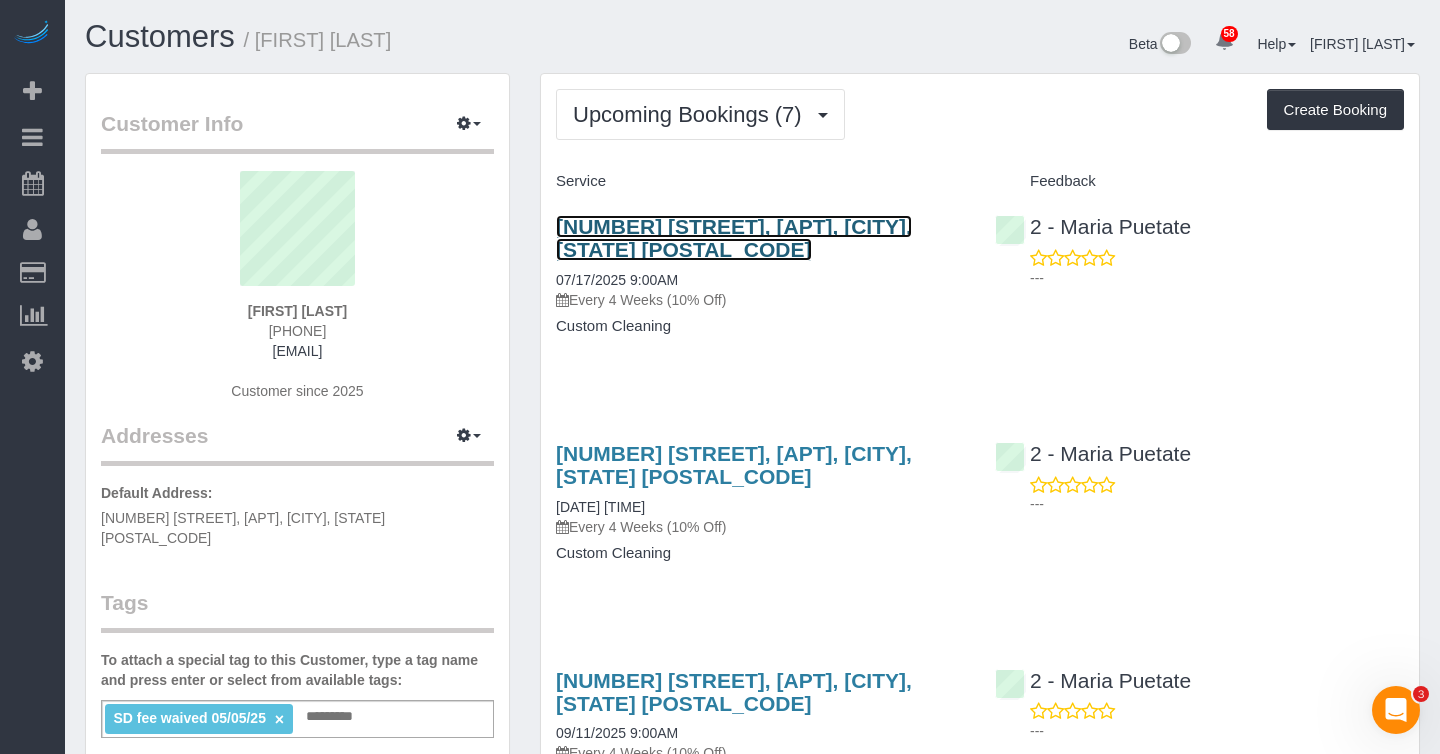 click on "159 East 55th Street, Apt. 2a, New York, NY 10022" at bounding box center [734, 238] 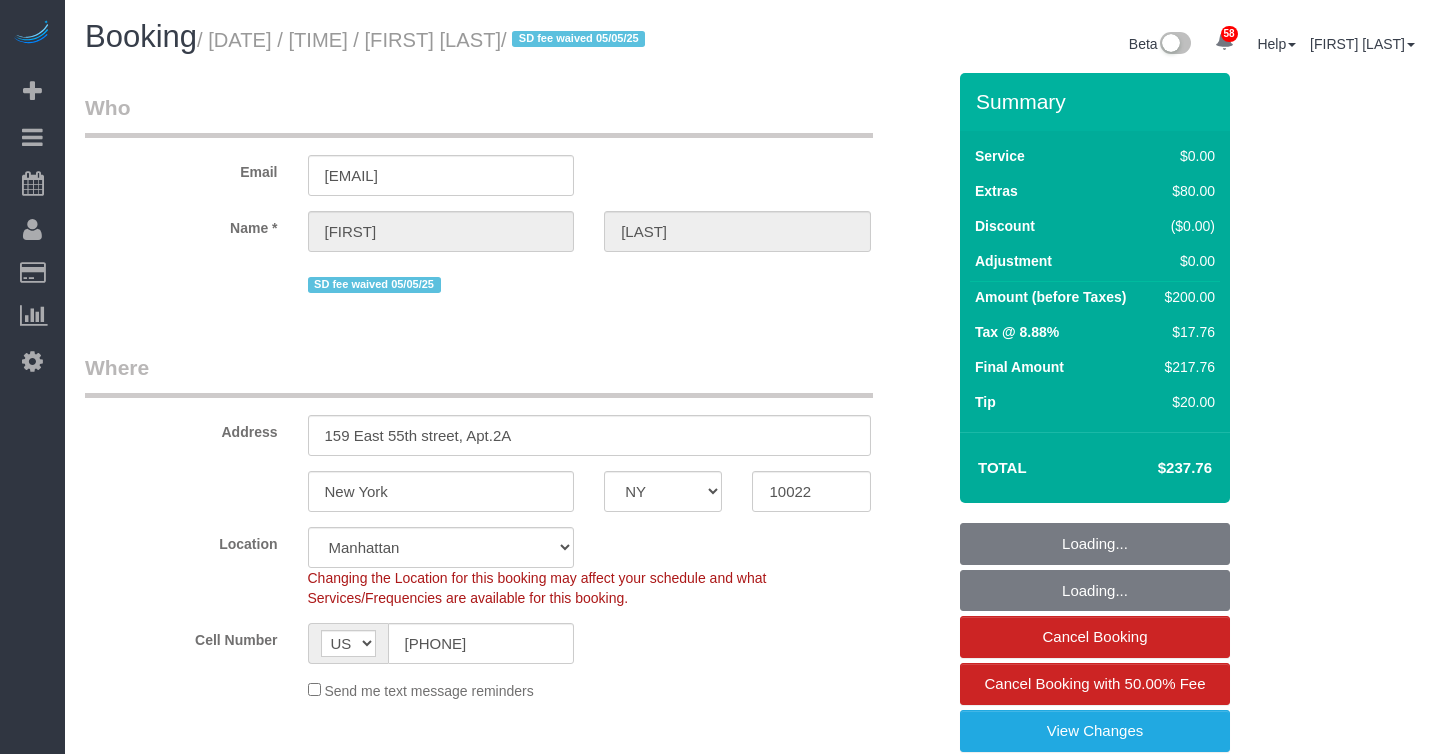 select on "NY" 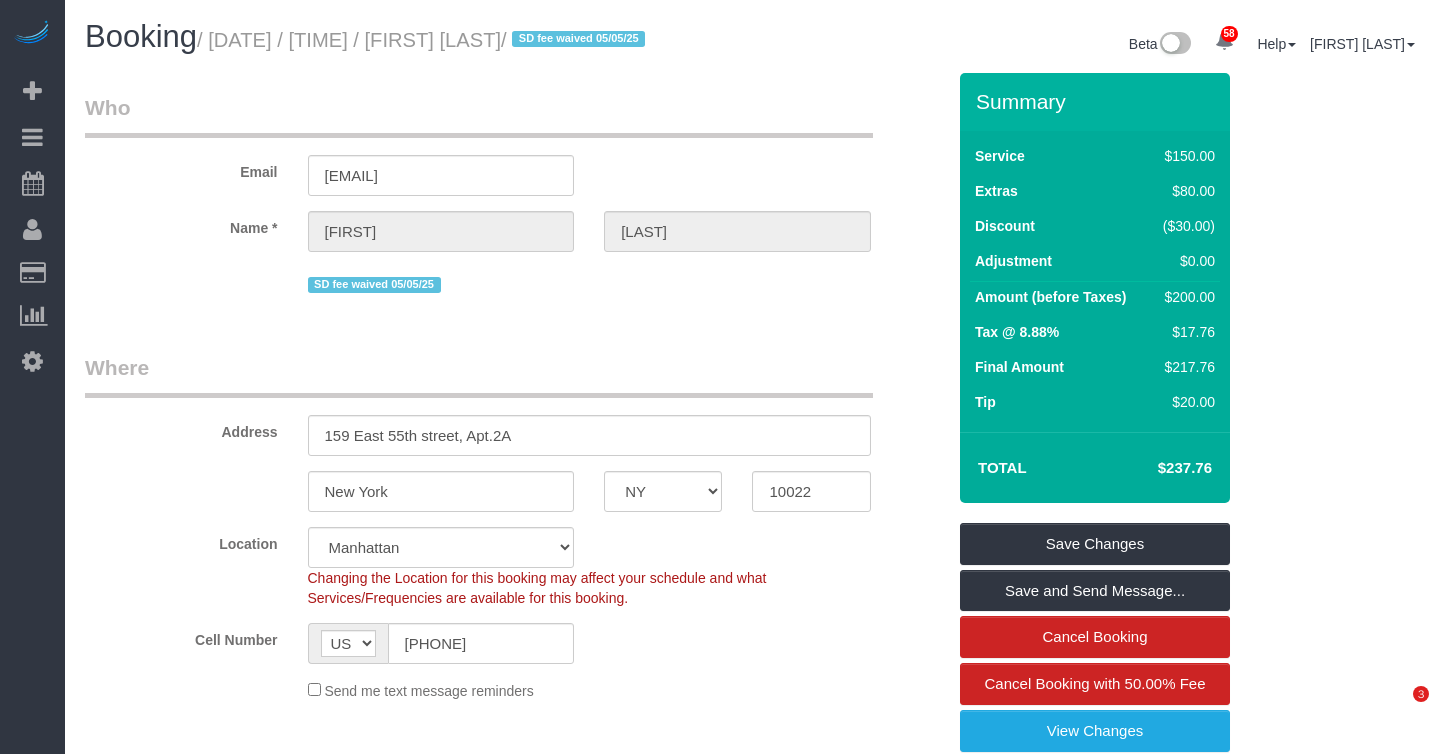 scroll, scrollTop: 0, scrollLeft: 0, axis: both 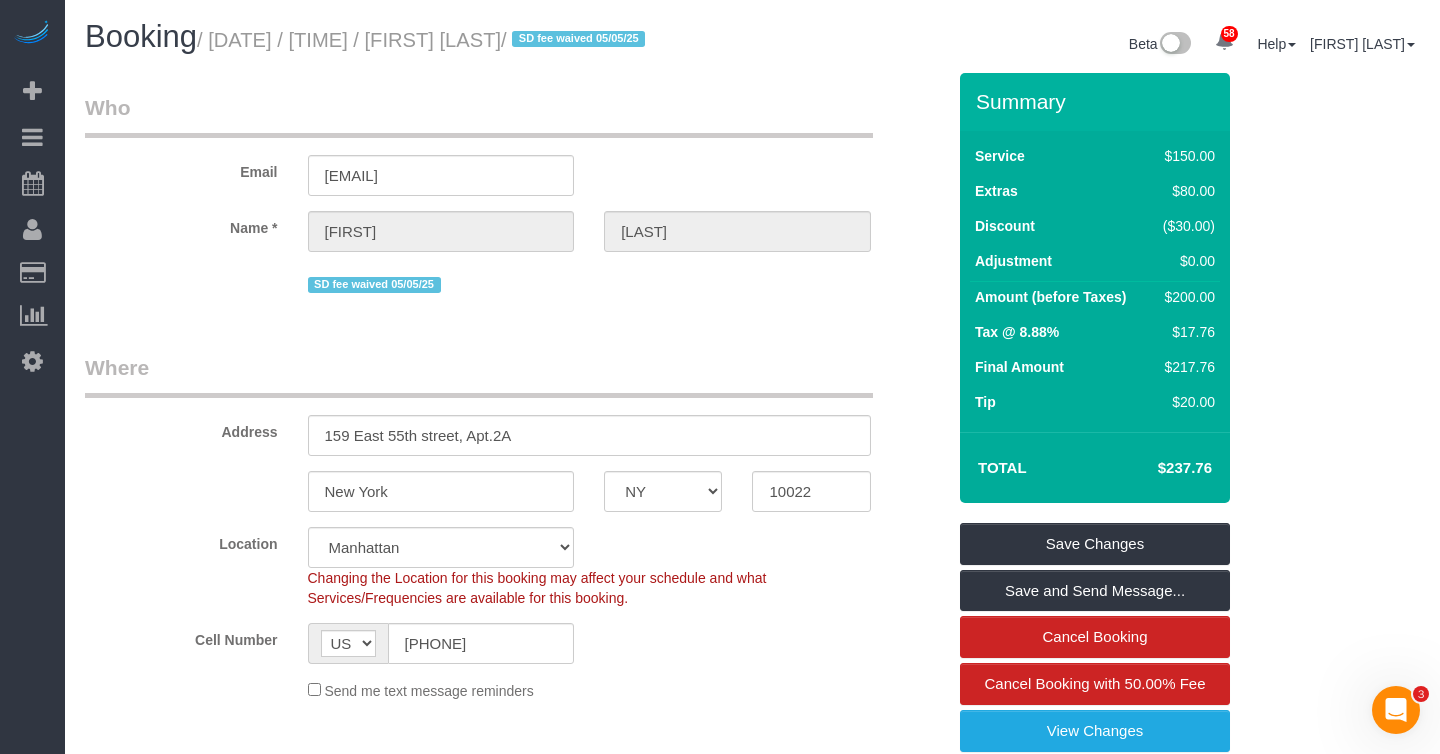 drag, startPoint x: 1223, startPoint y: 393, endPoint x: 1156, endPoint y: 395, distance: 67.02985 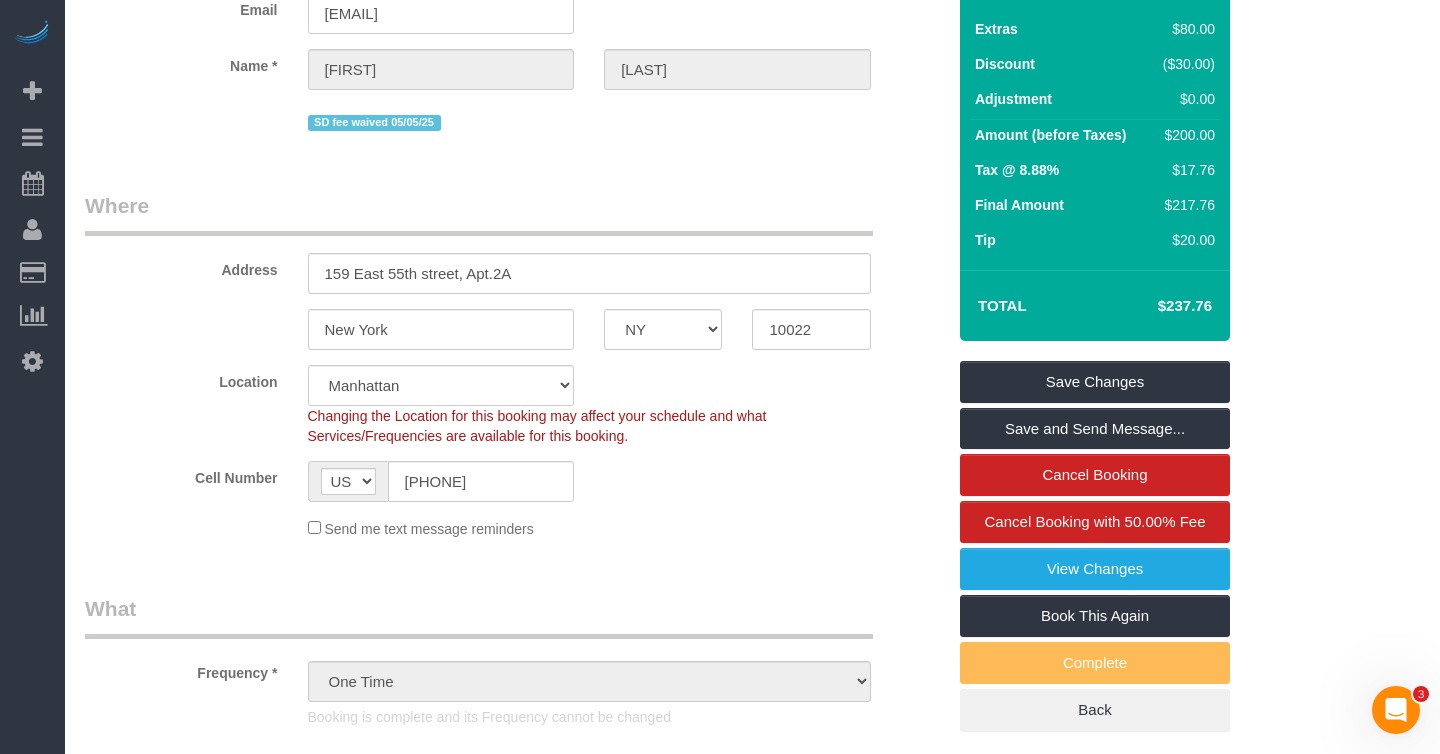 scroll, scrollTop: 174, scrollLeft: 0, axis: vertical 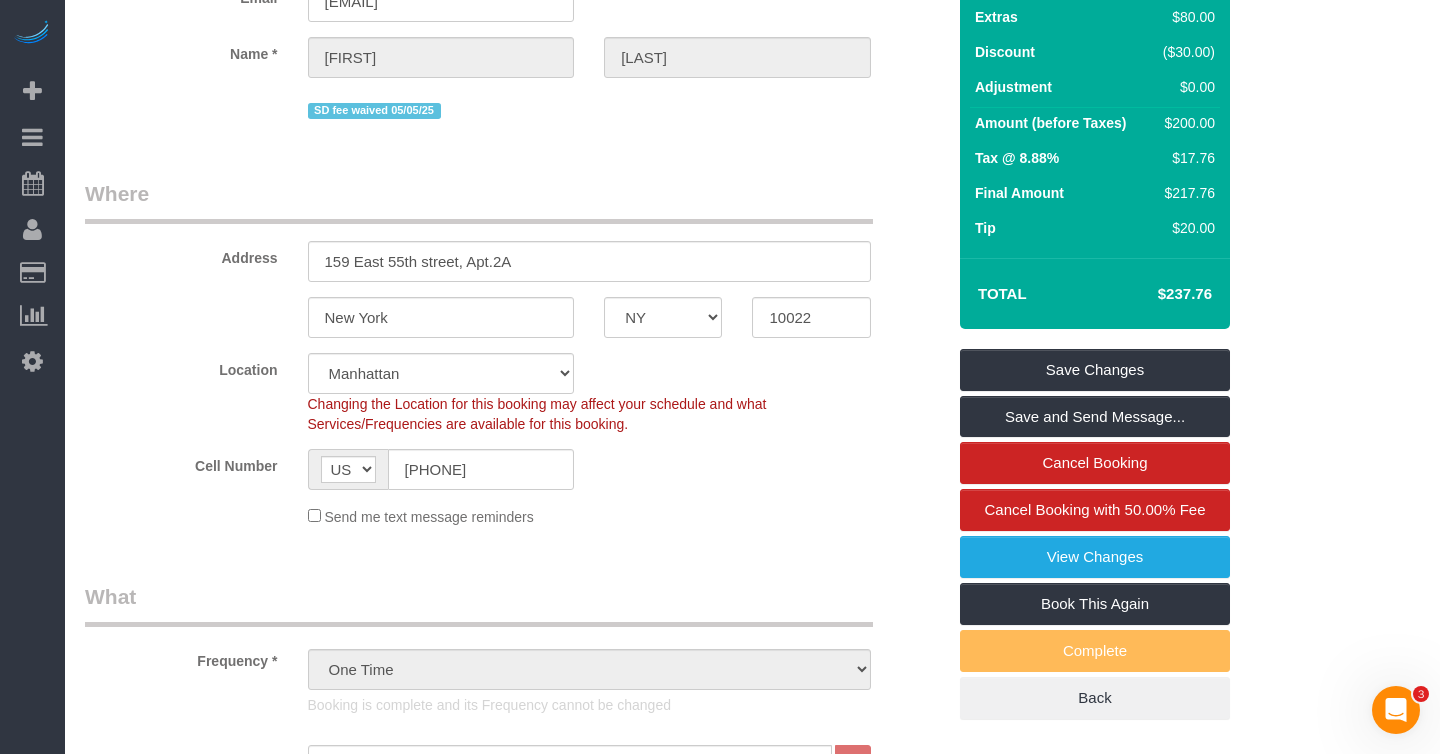 drag, startPoint x: 1218, startPoint y: 320, endPoint x: 1157, endPoint y: 320, distance: 61 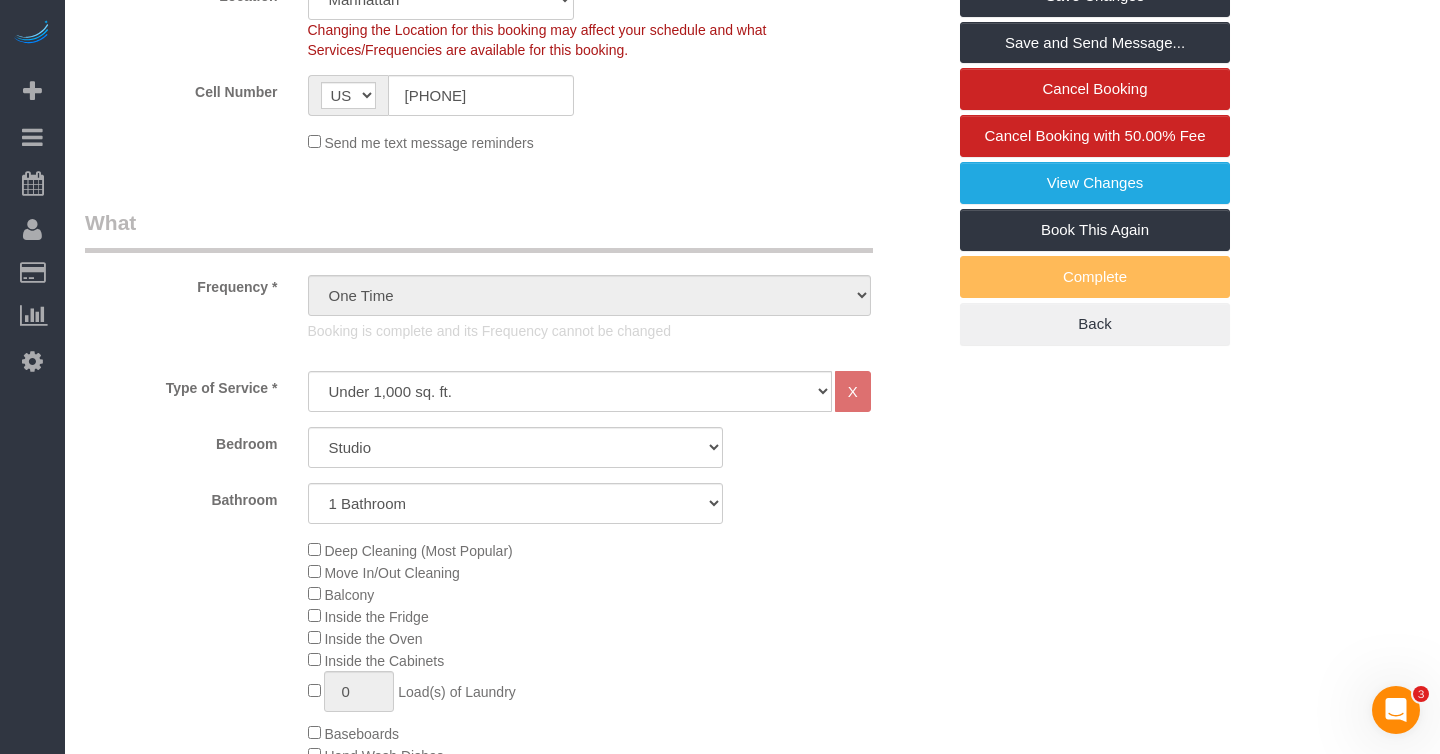 scroll, scrollTop: 0, scrollLeft: 0, axis: both 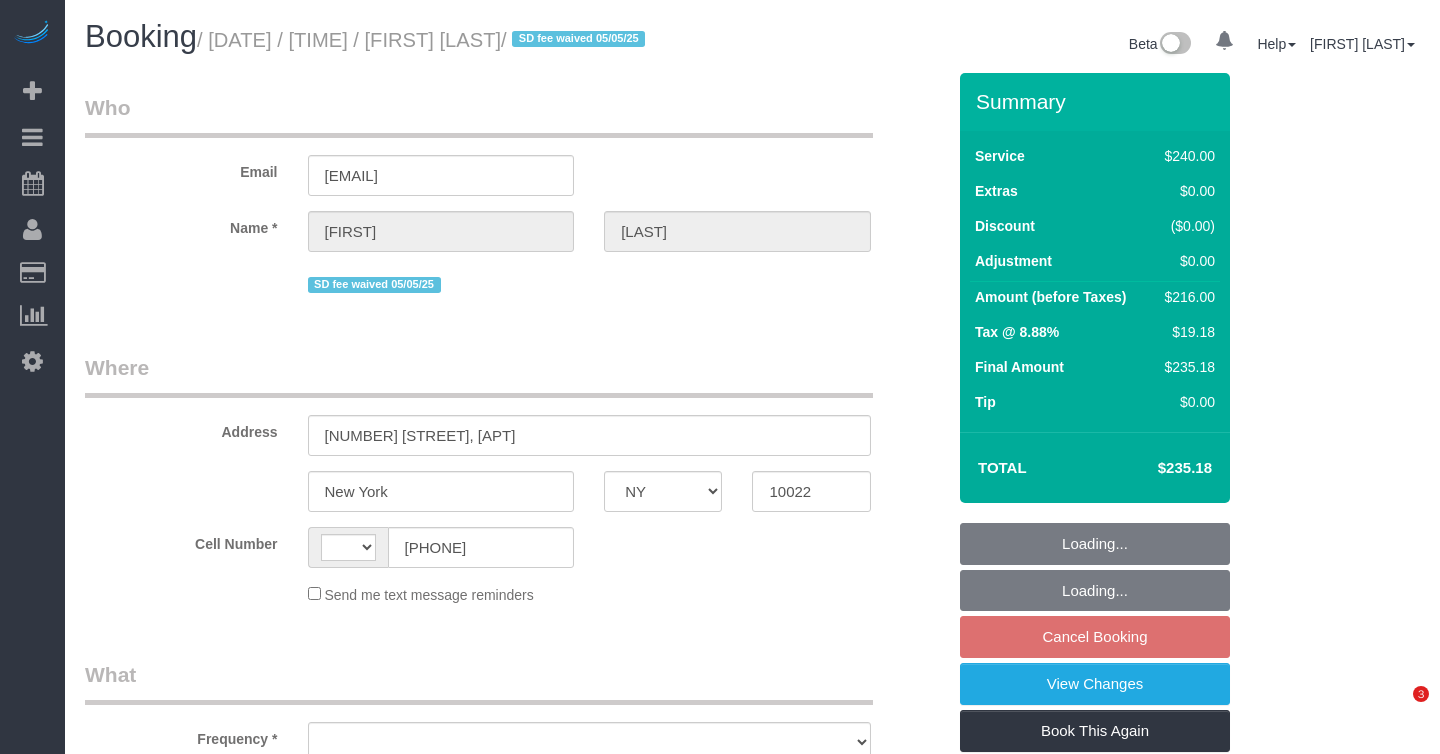 select on "NY" 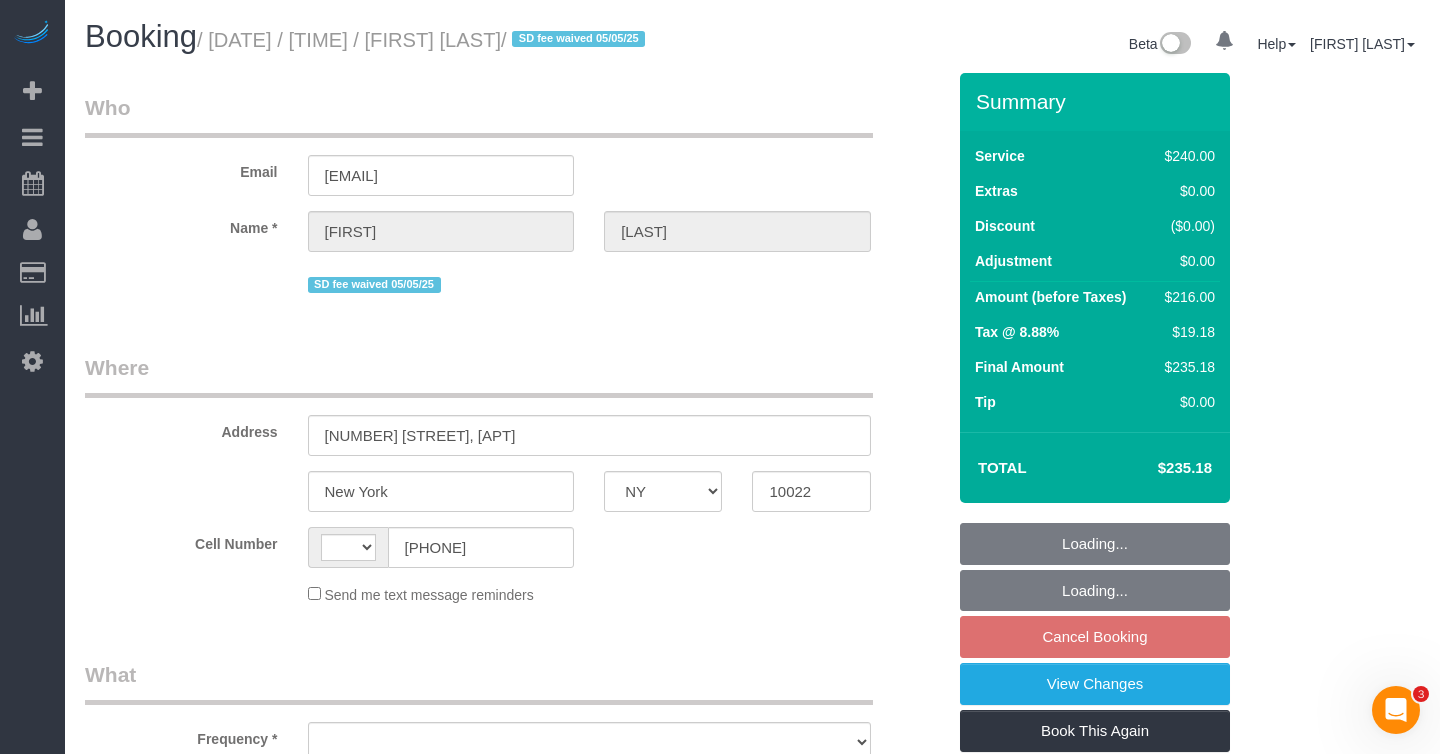 scroll, scrollTop: 0, scrollLeft: 0, axis: both 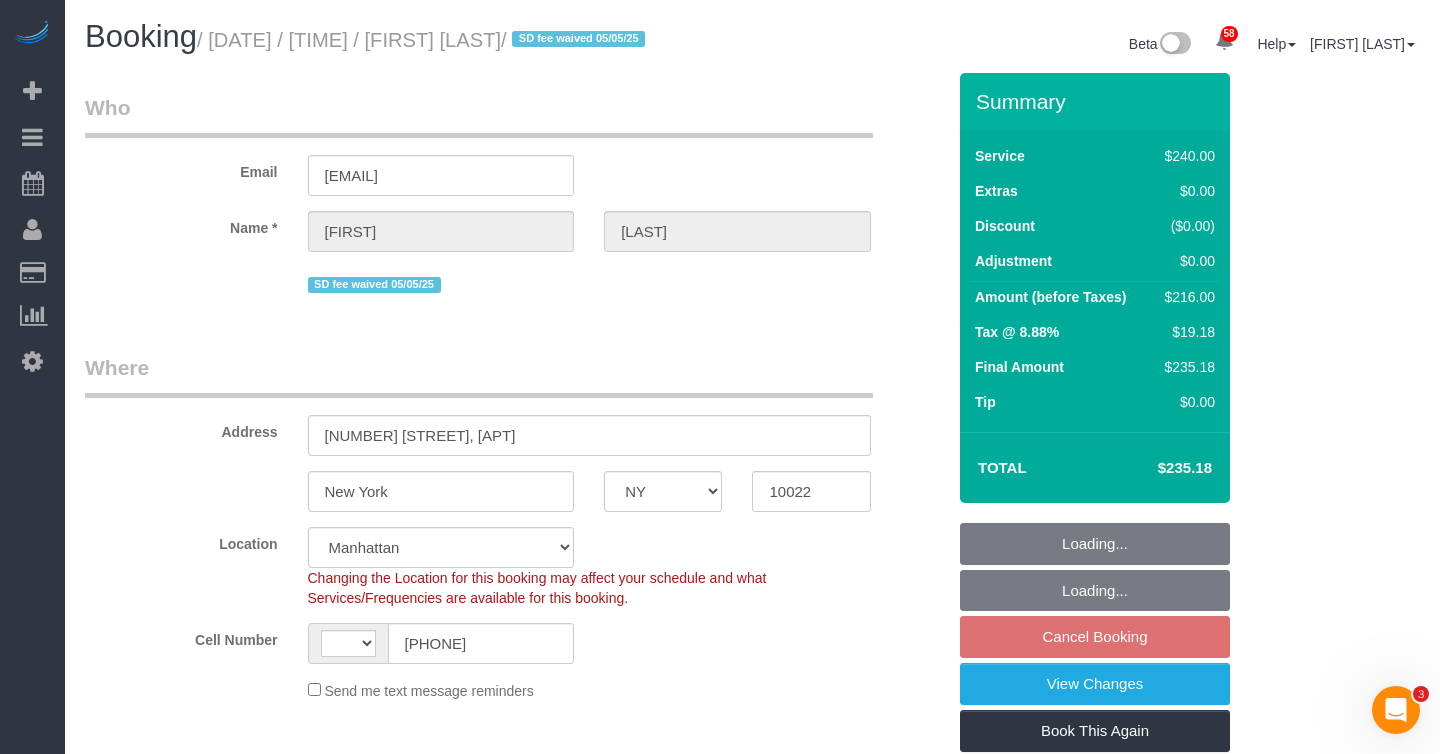 select on "object:707" 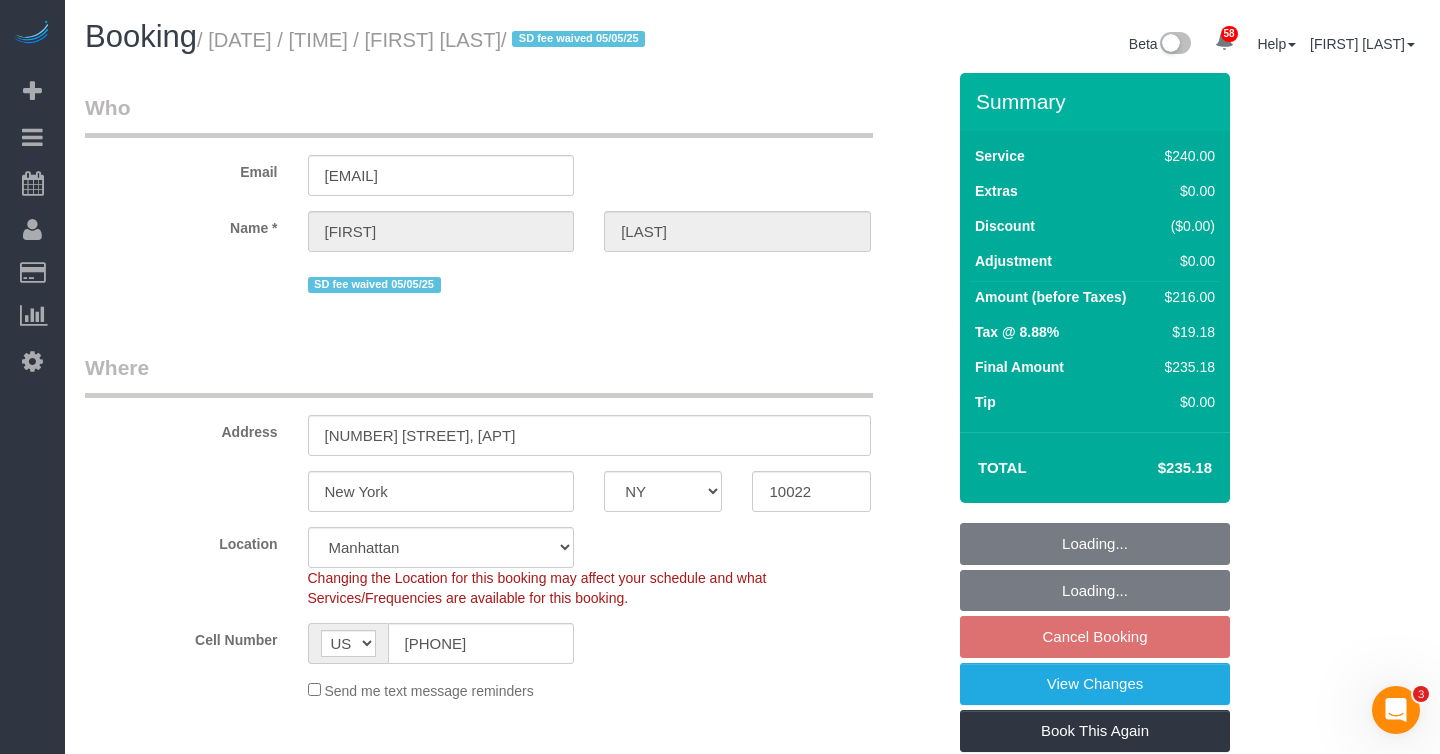 drag, startPoint x: 1216, startPoint y: 470, endPoint x: 1144, endPoint y: 470, distance: 72 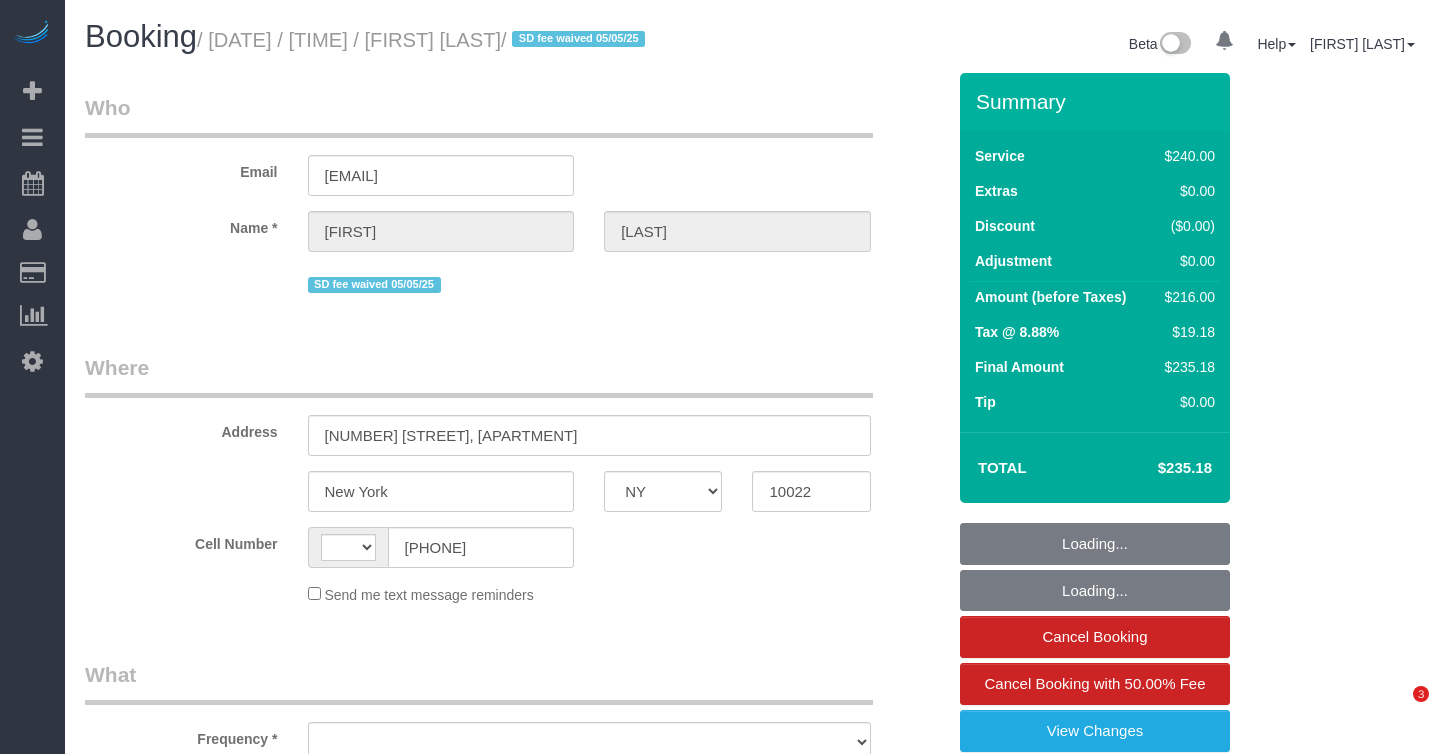 select on "NY" 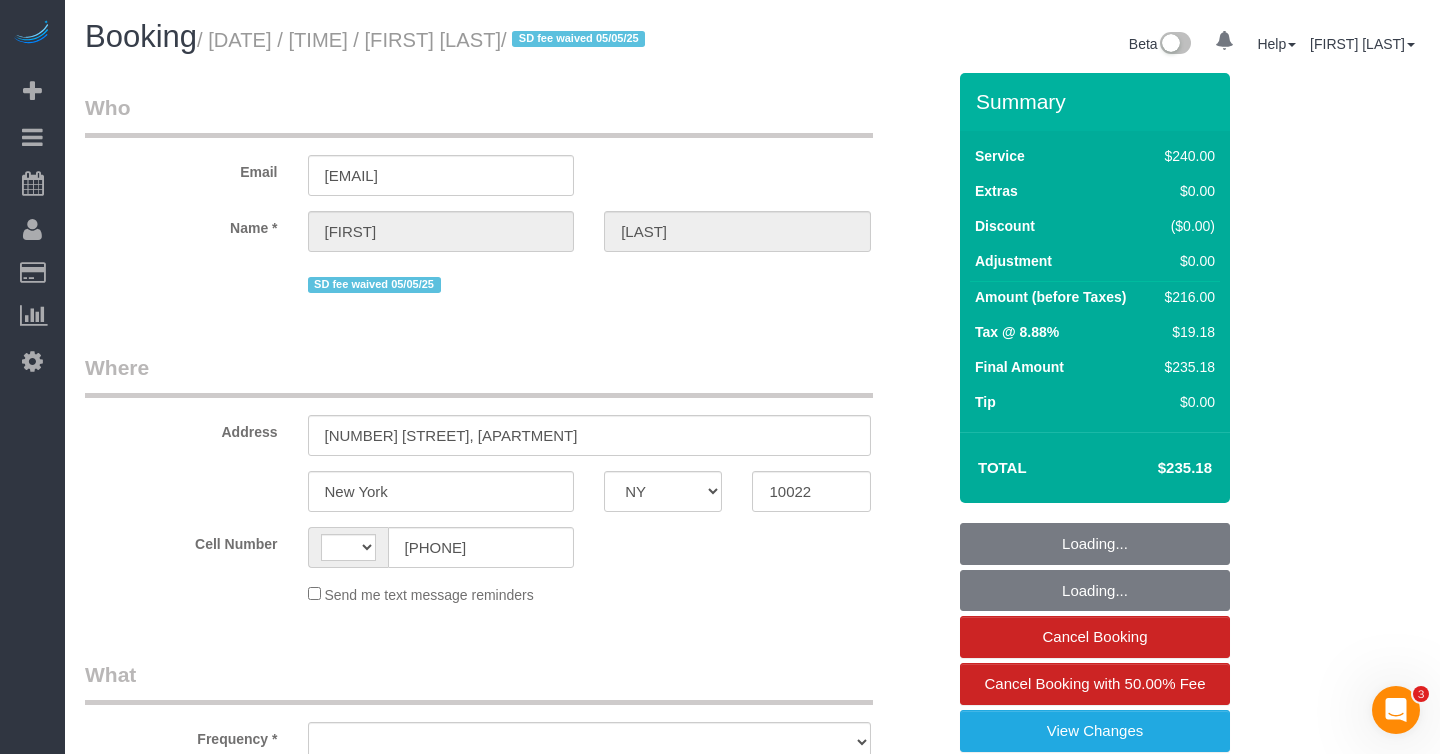 scroll, scrollTop: 0, scrollLeft: 0, axis: both 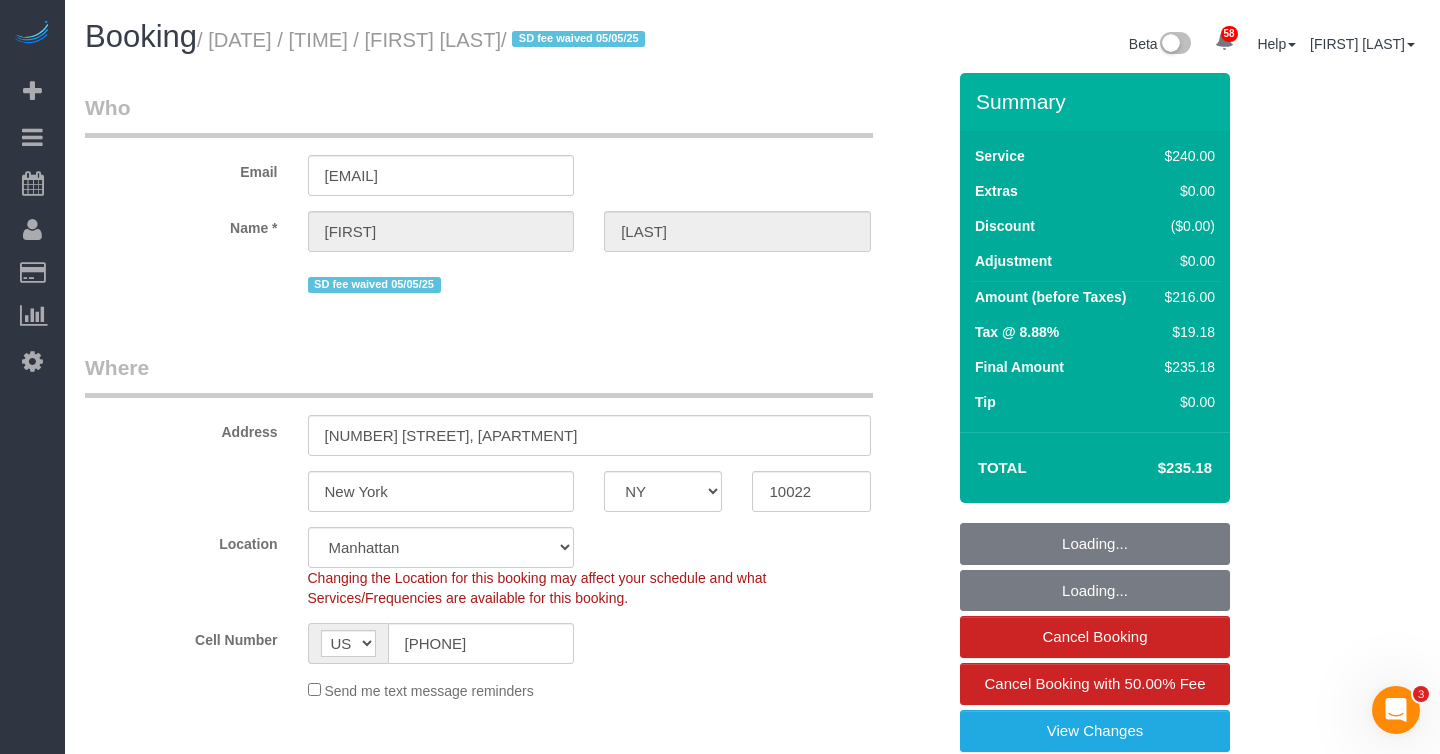 select on "object:966" 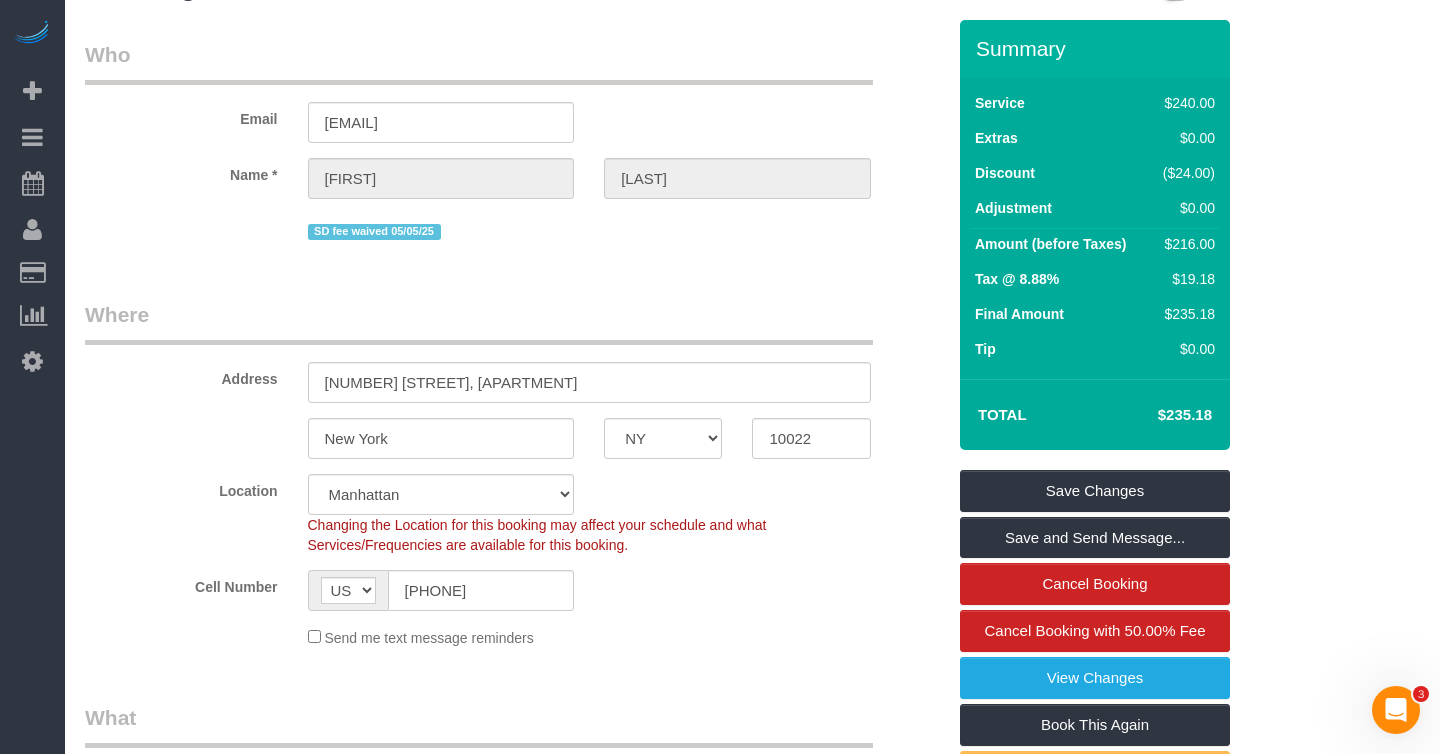 scroll, scrollTop: 0, scrollLeft: 0, axis: both 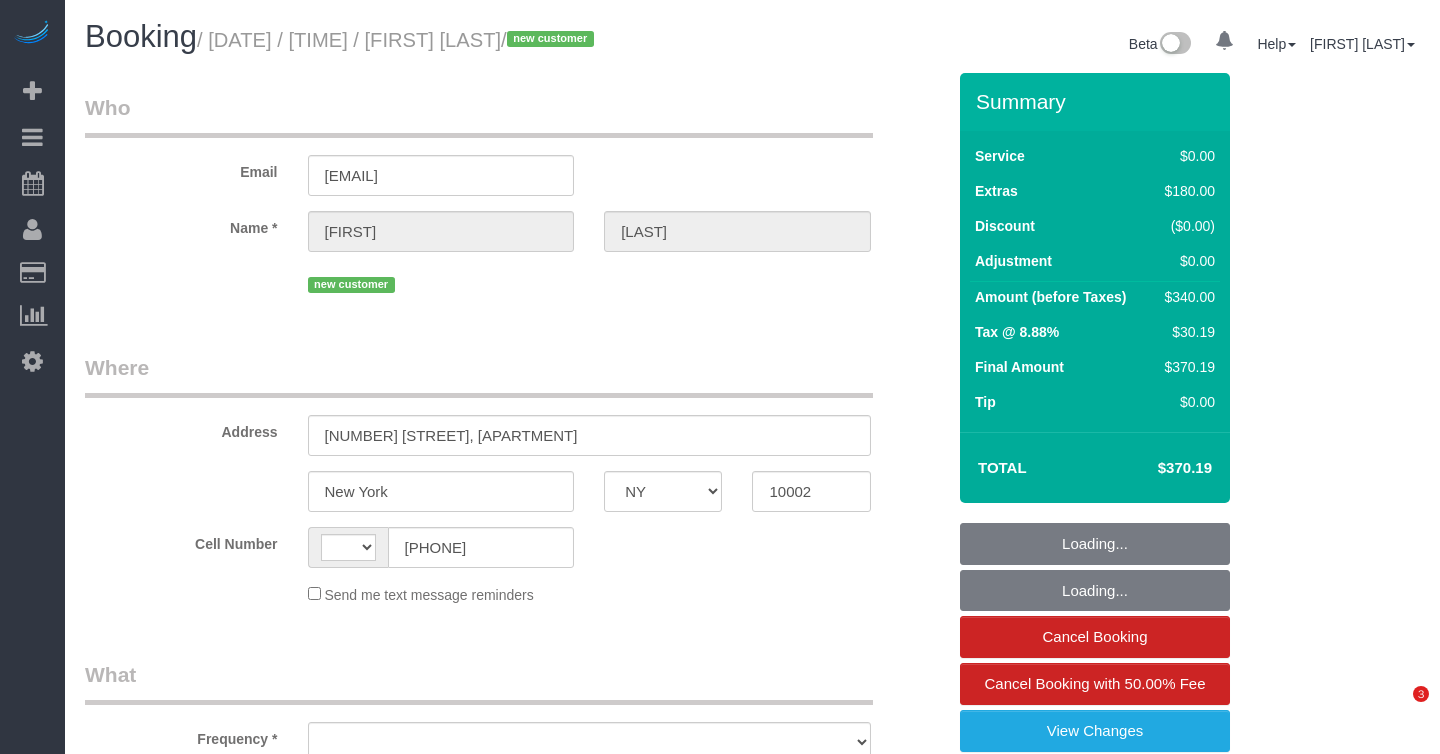 select on "NY" 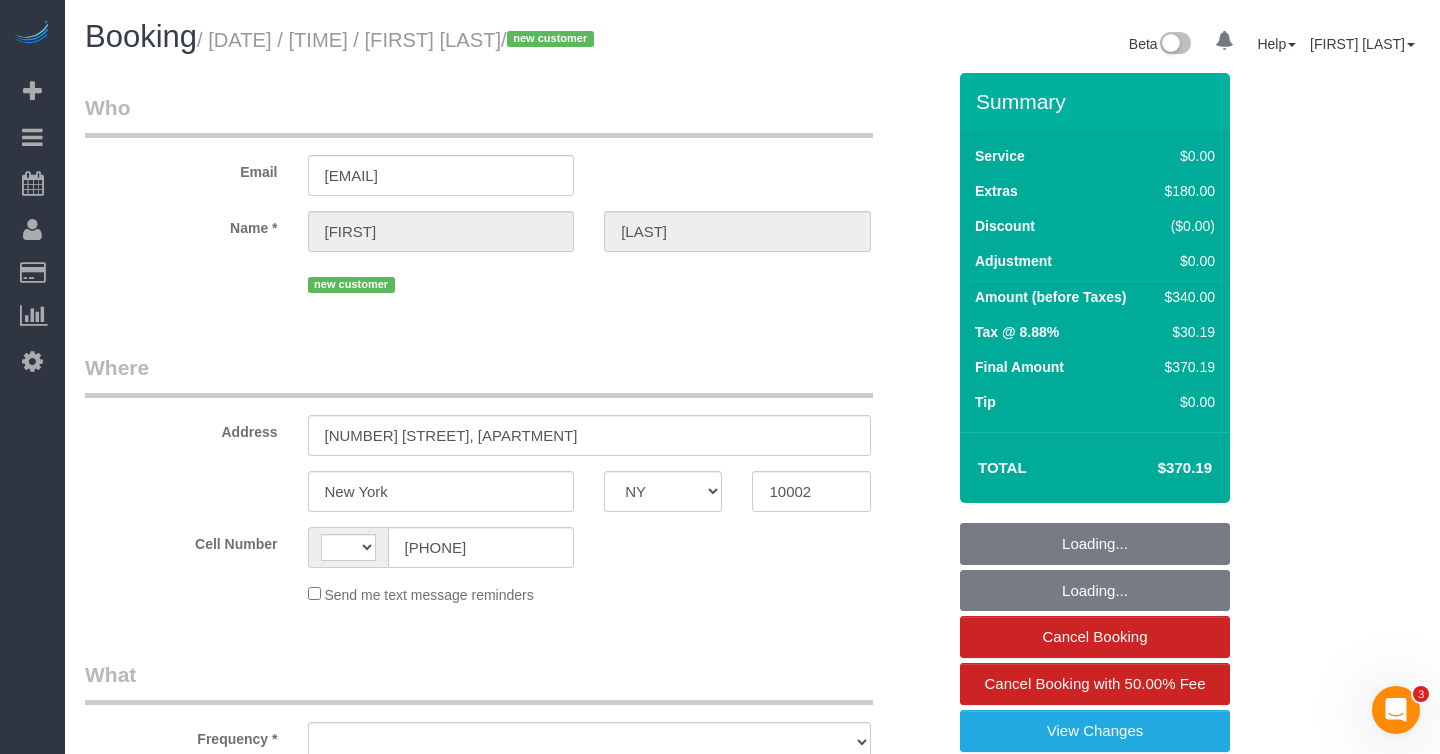 scroll, scrollTop: 0, scrollLeft: 0, axis: both 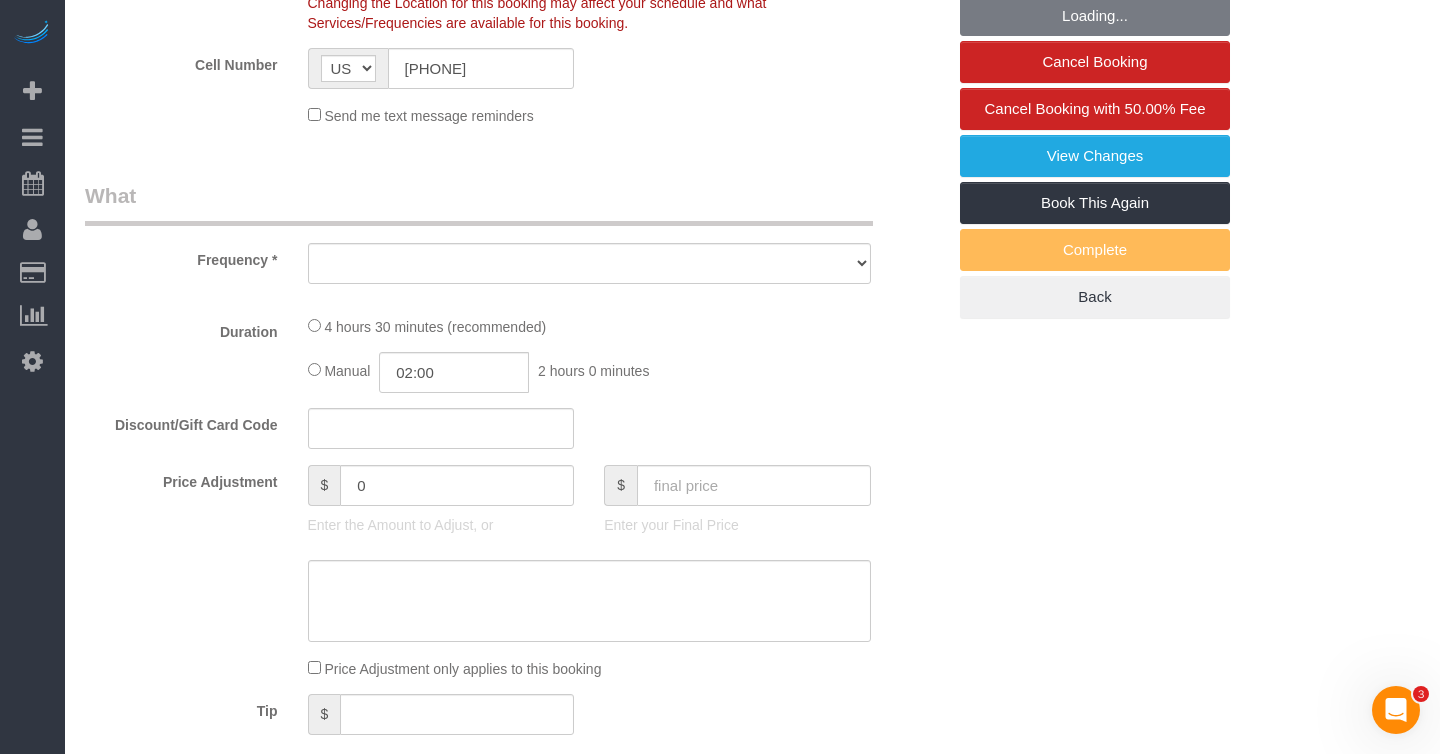 select on "object:970" 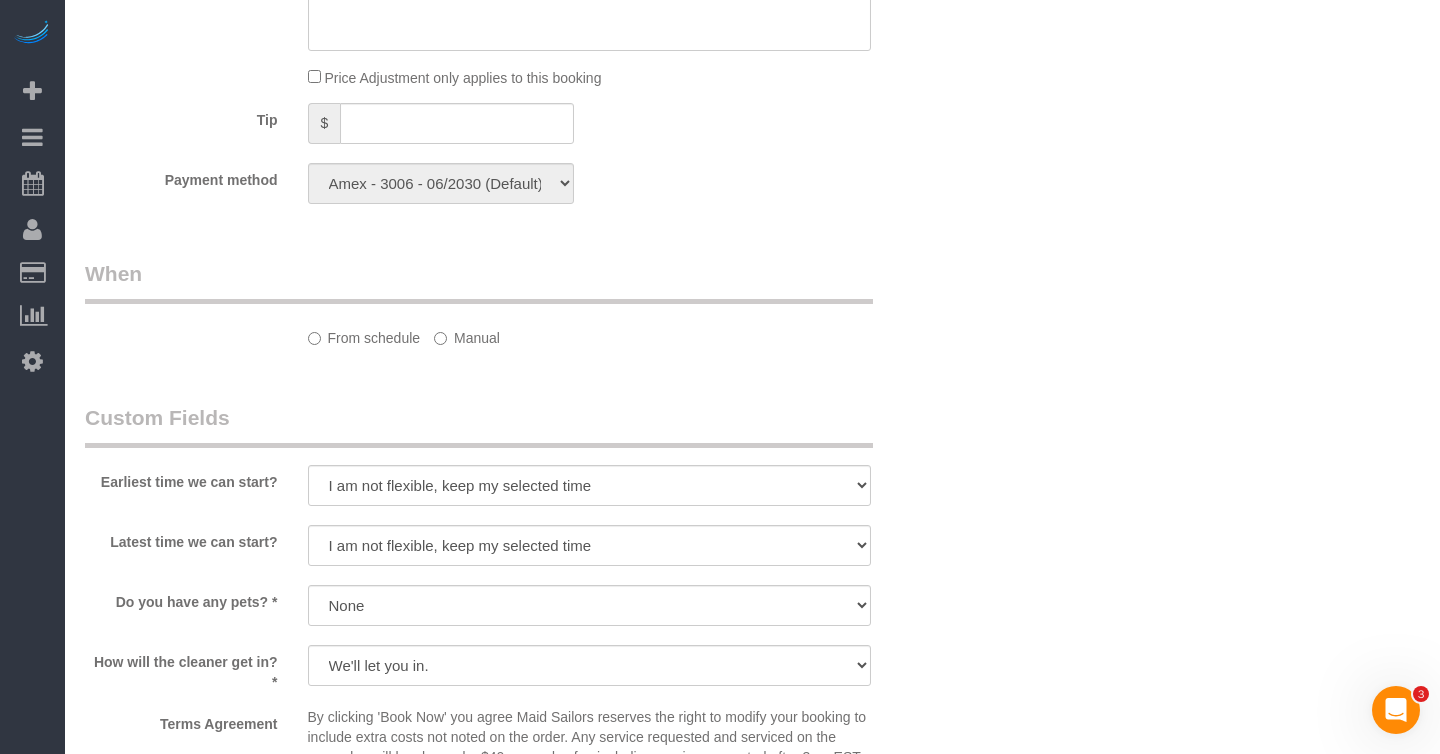select on "1" 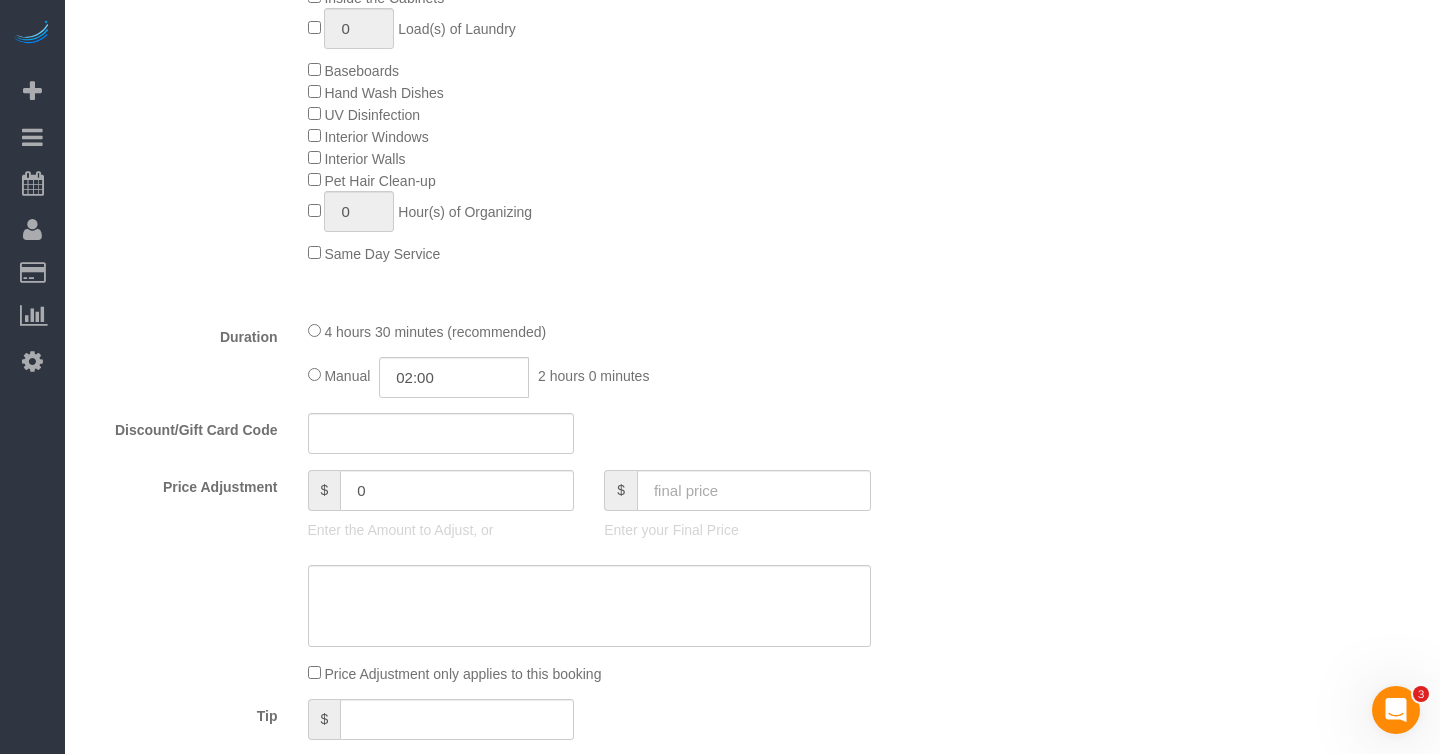 select on "object:1082" 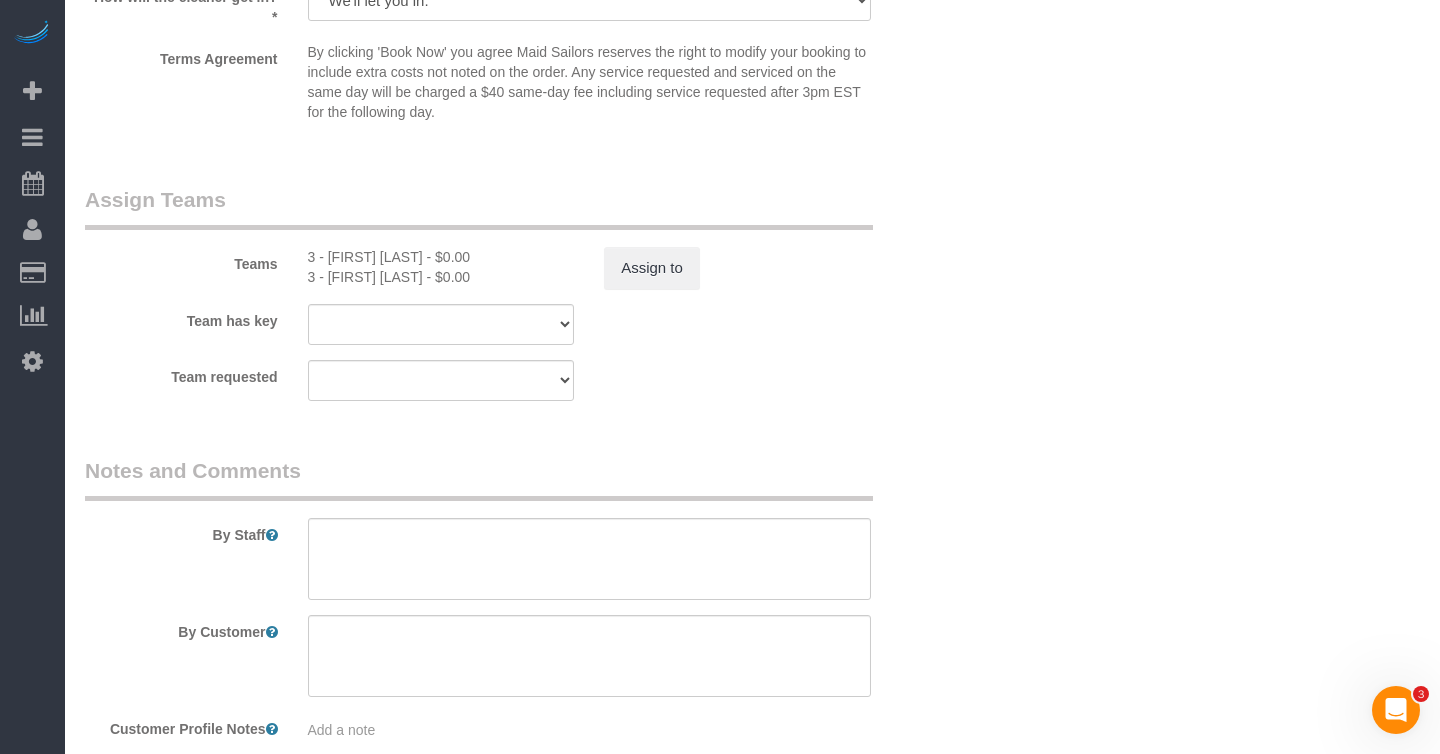 select on "1" 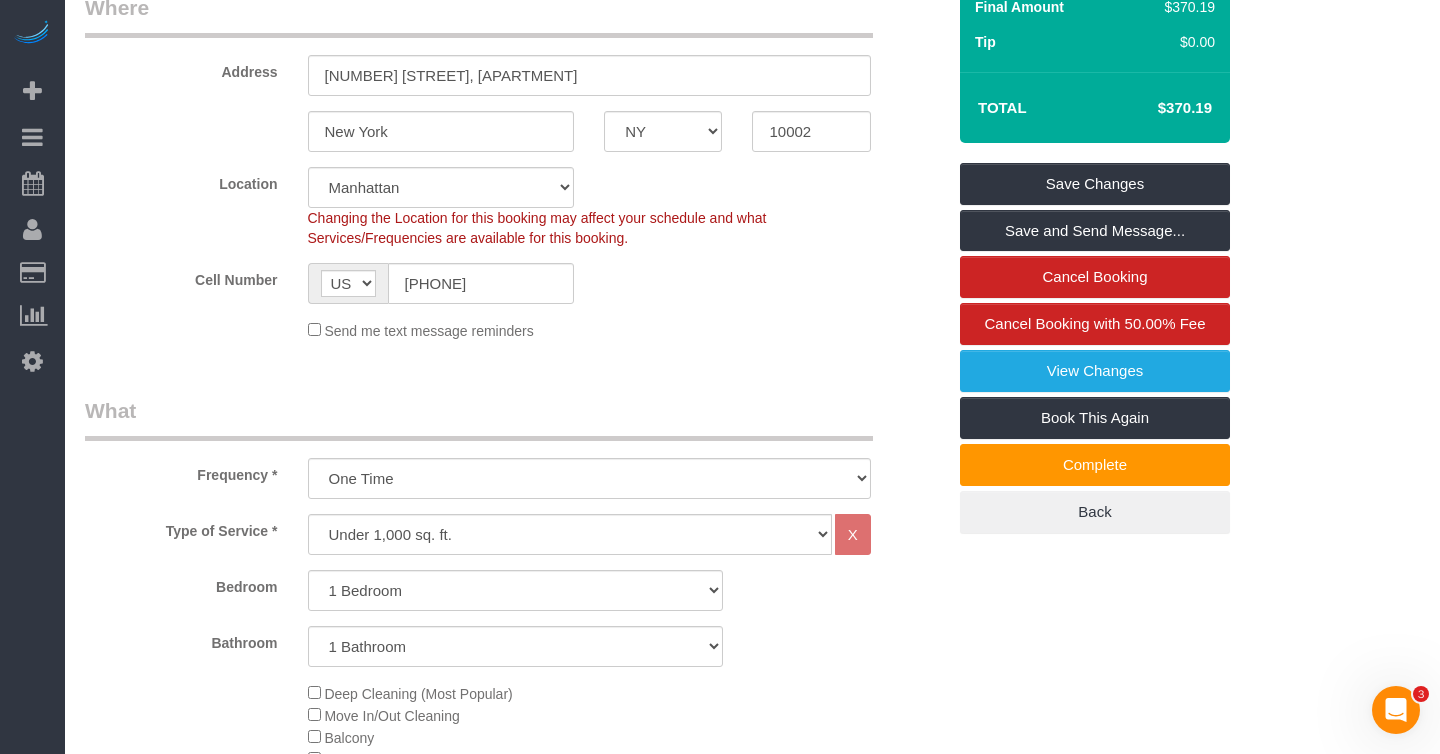 scroll, scrollTop: 0, scrollLeft: 0, axis: both 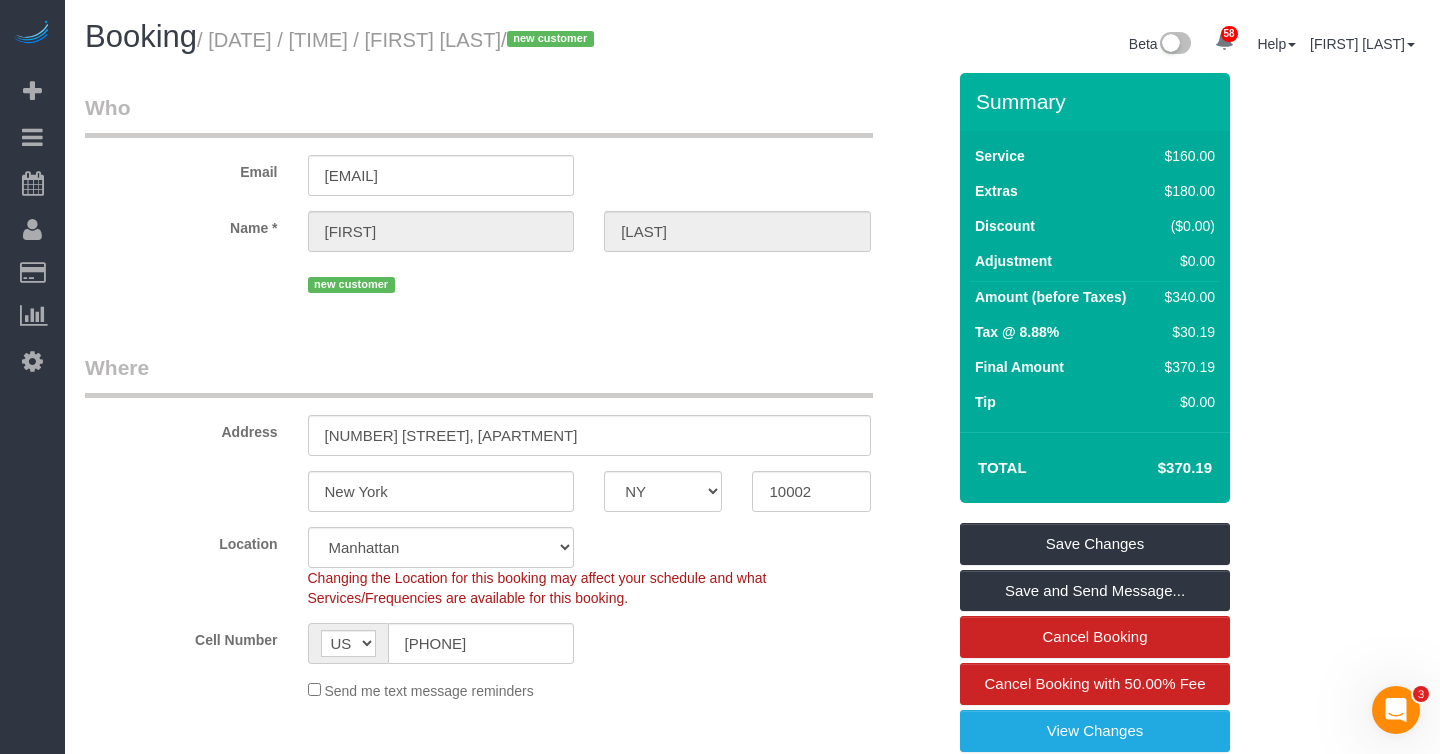 drag, startPoint x: 452, startPoint y: 48, endPoint x: 597, endPoint y: 47, distance: 145.00345 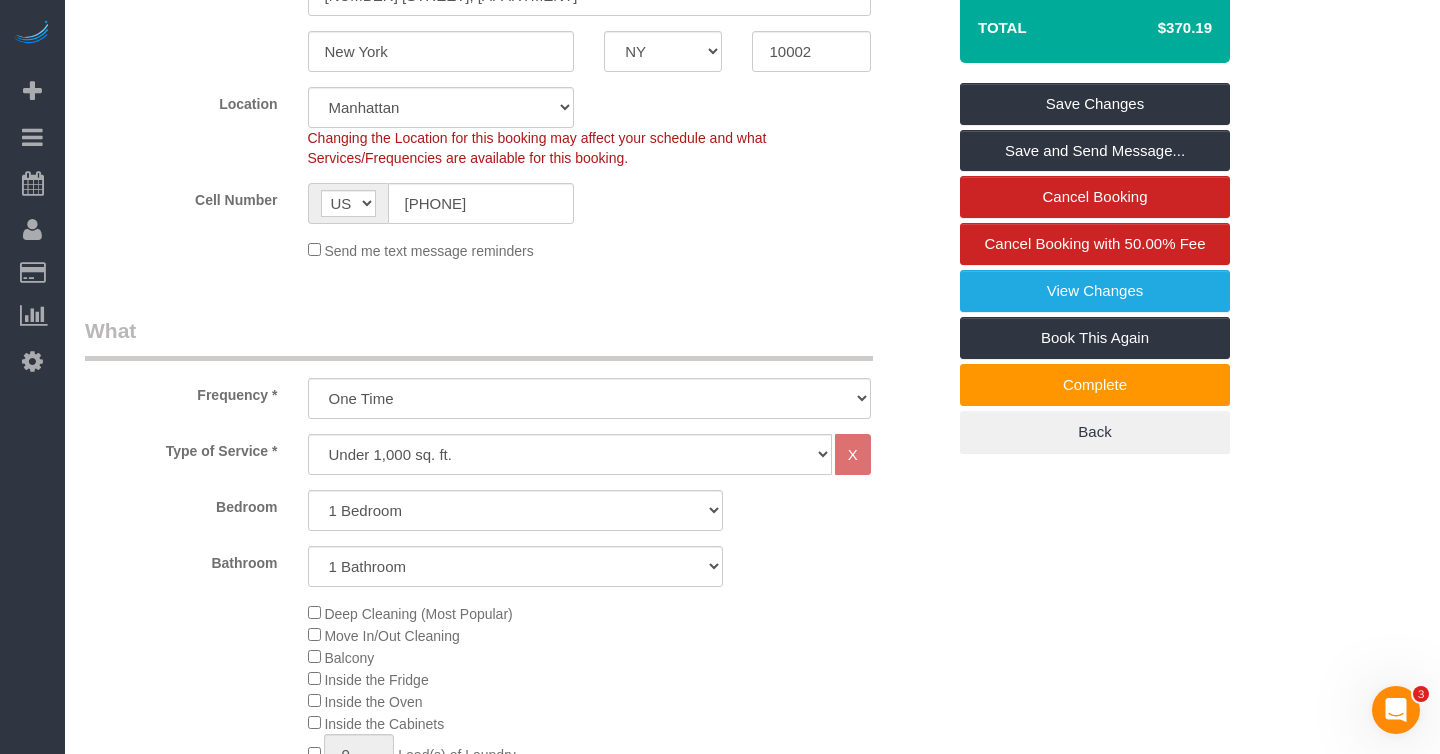 scroll, scrollTop: 0, scrollLeft: 0, axis: both 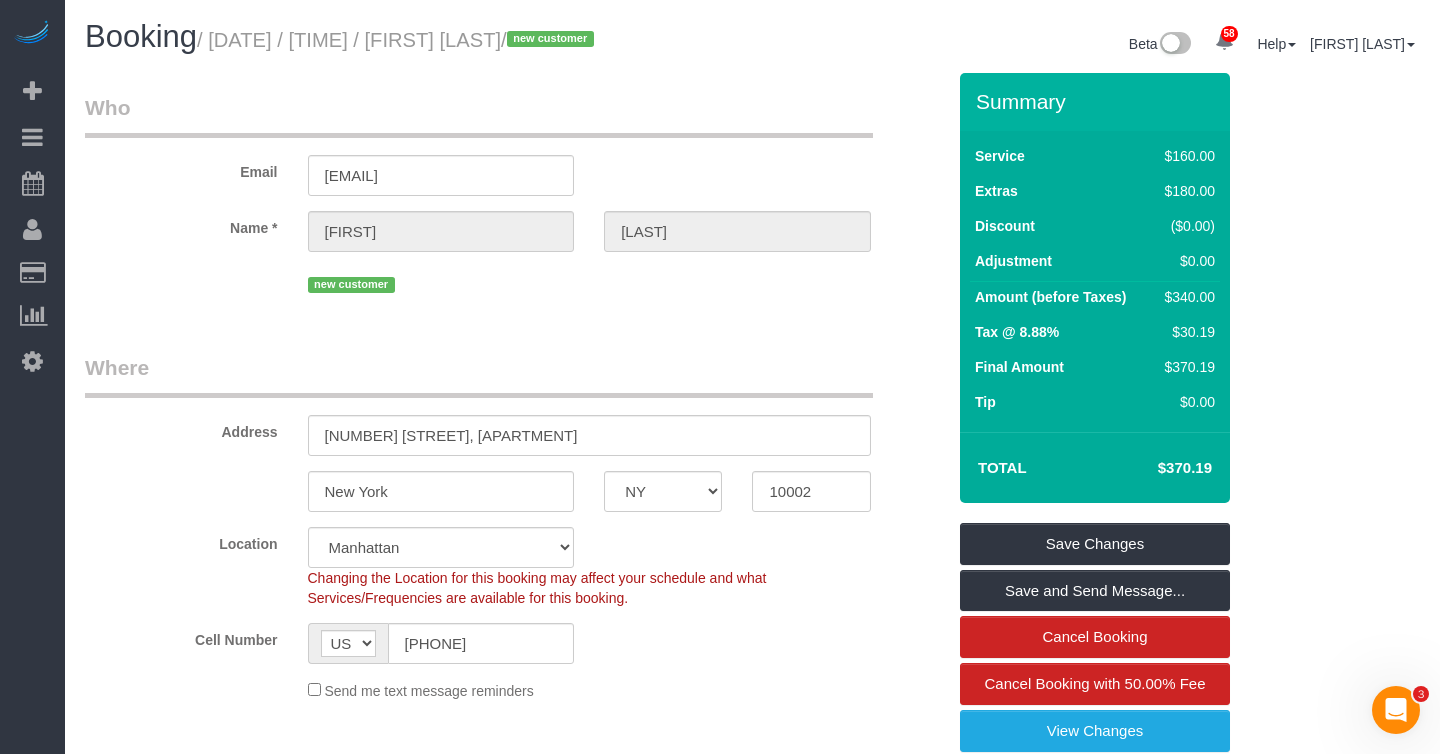 copy on "[FIRST] [LAST]" 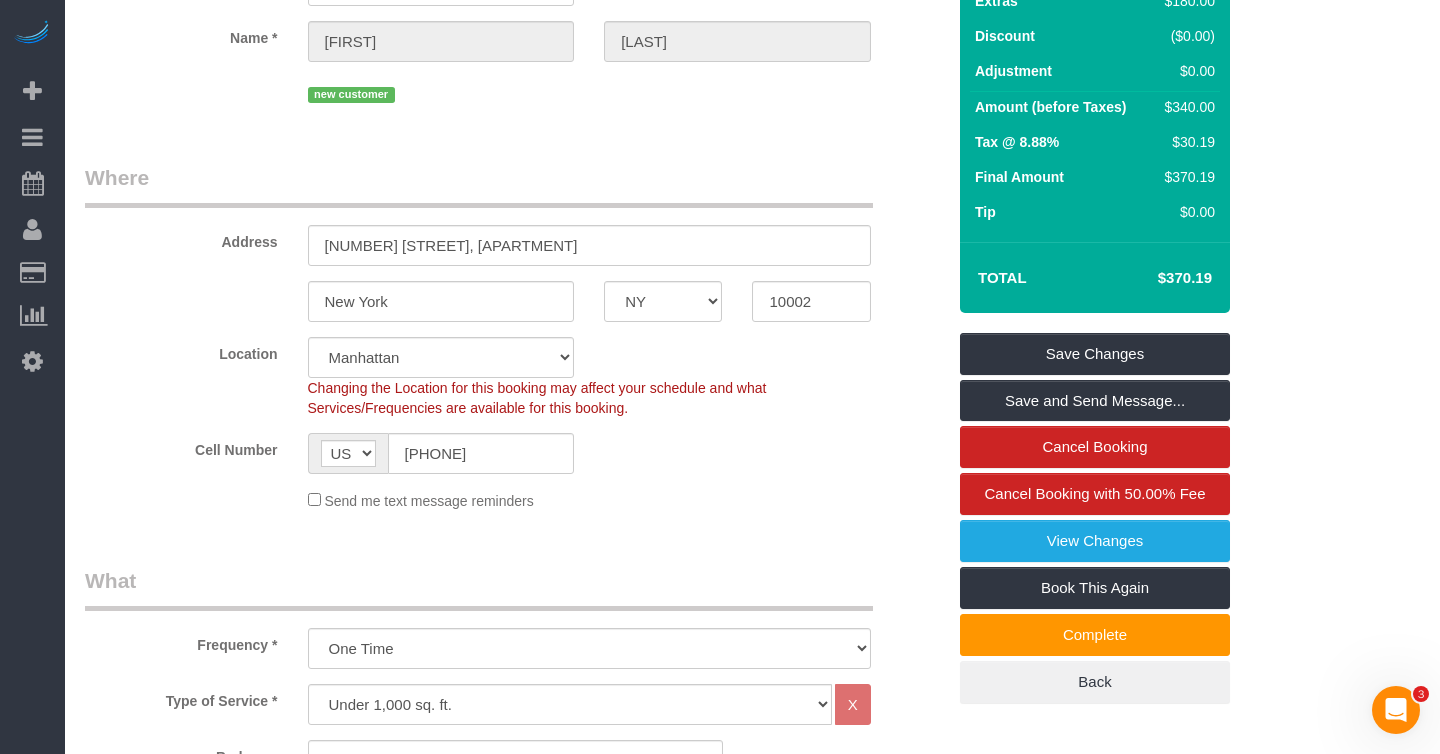 scroll, scrollTop: 224, scrollLeft: 0, axis: vertical 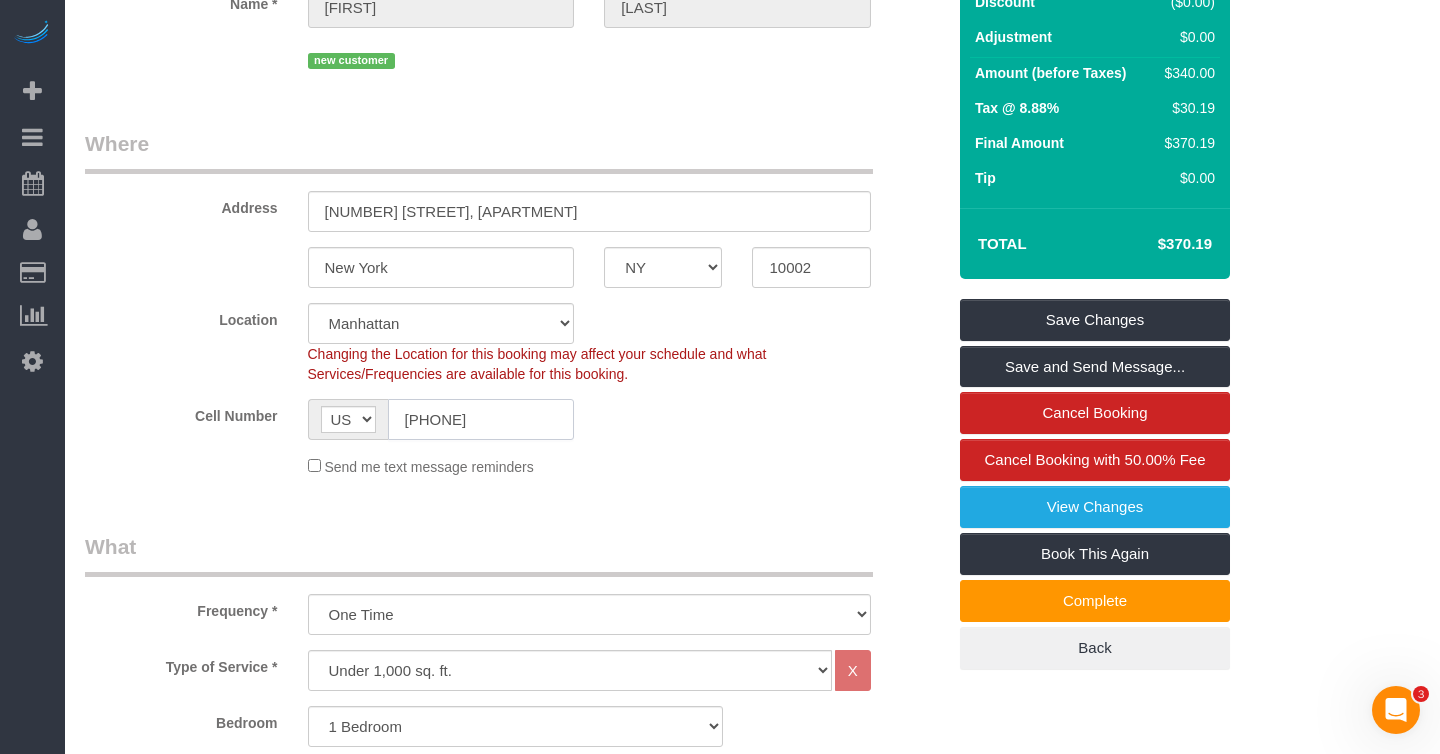 click on "[PHONE]" 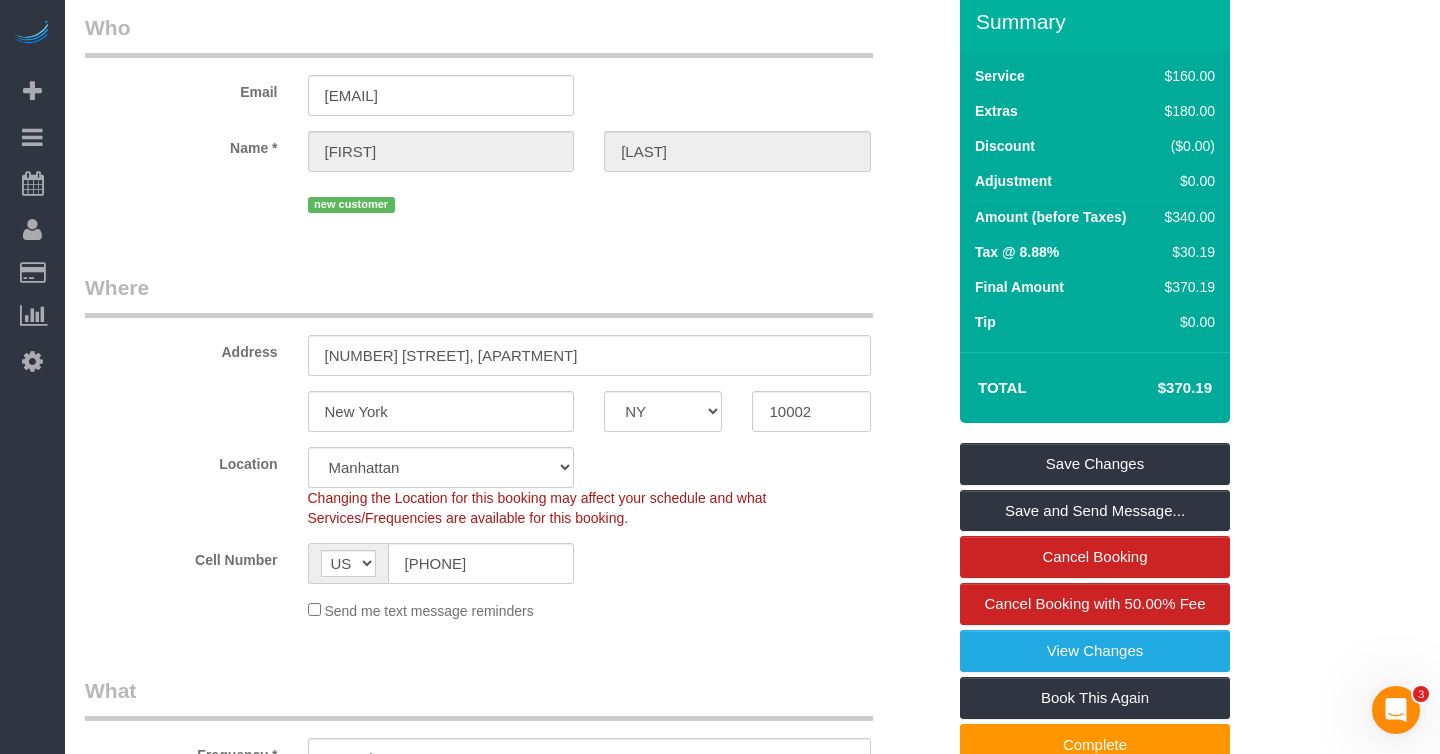 scroll, scrollTop: 0, scrollLeft: 0, axis: both 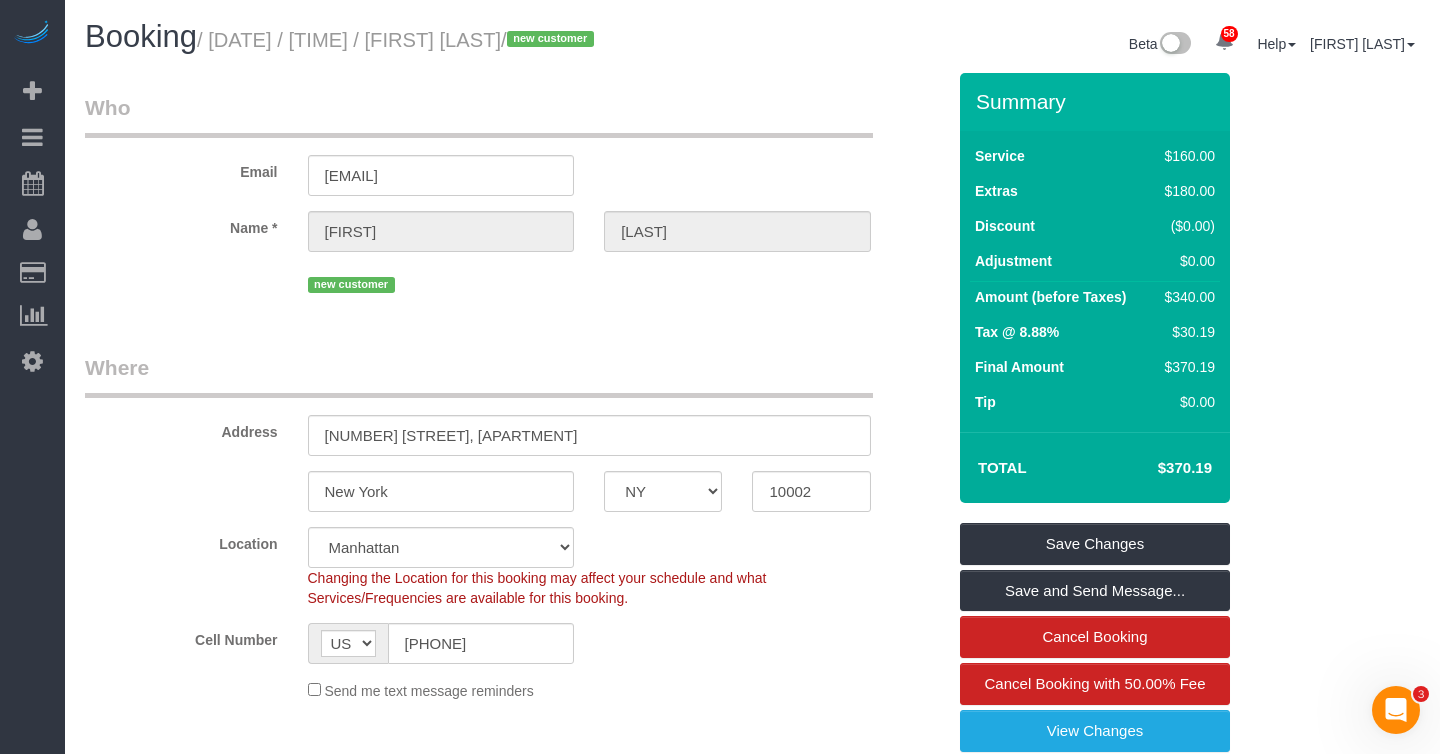 drag, startPoint x: 226, startPoint y: 43, endPoint x: 600, endPoint y: 51, distance: 374.08554 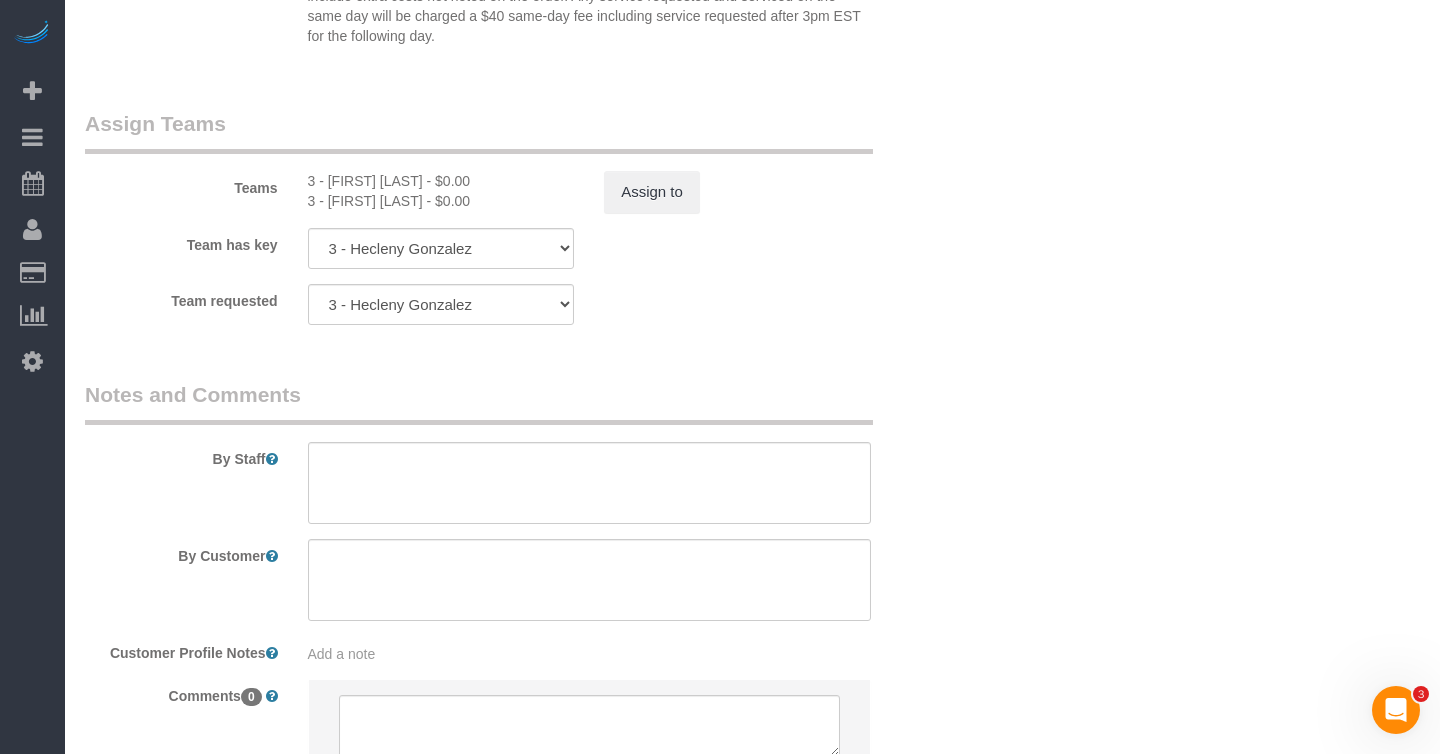scroll, scrollTop: 2561, scrollLeft: 0, axis: vertical 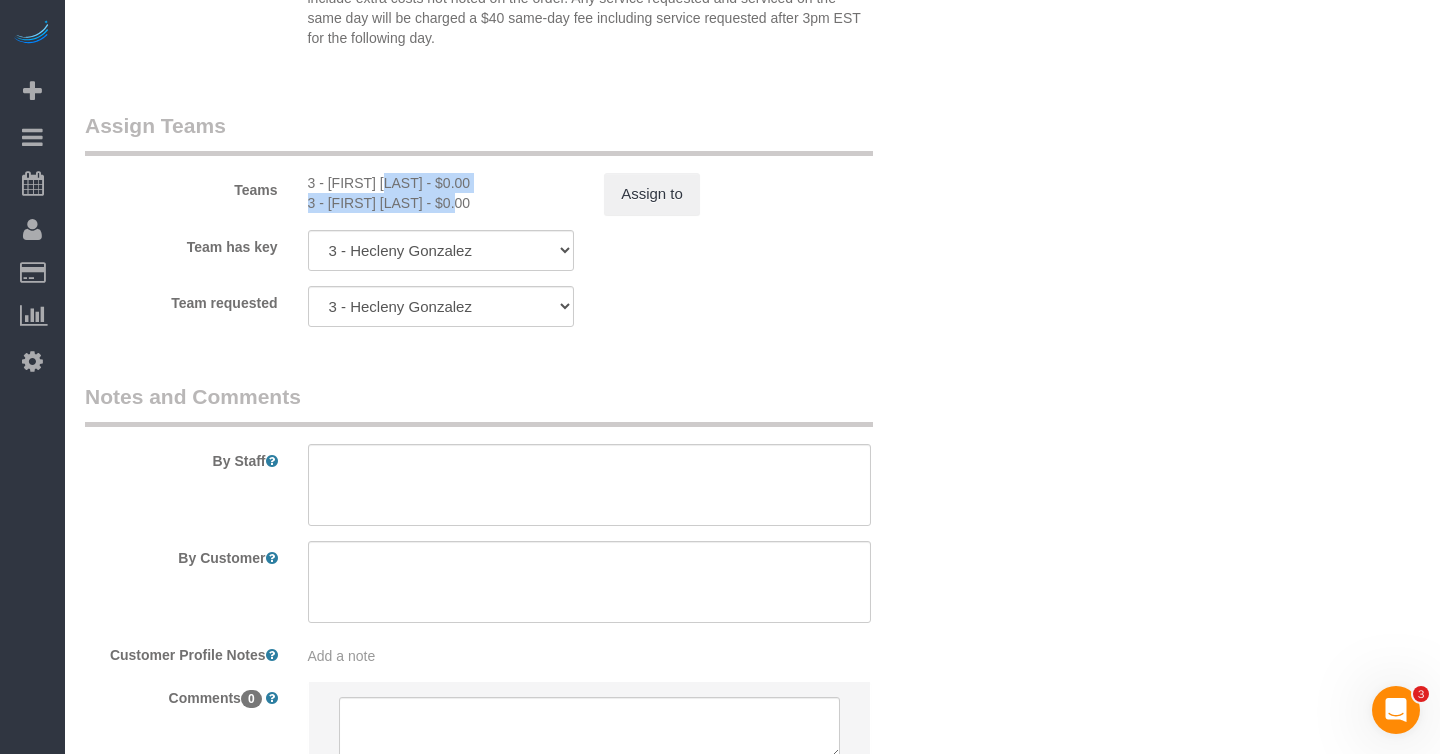 drag, startPoint x: 406, startPoint y: 205, endPoint x: 331, endPoint y: 184, distance: 77.88453 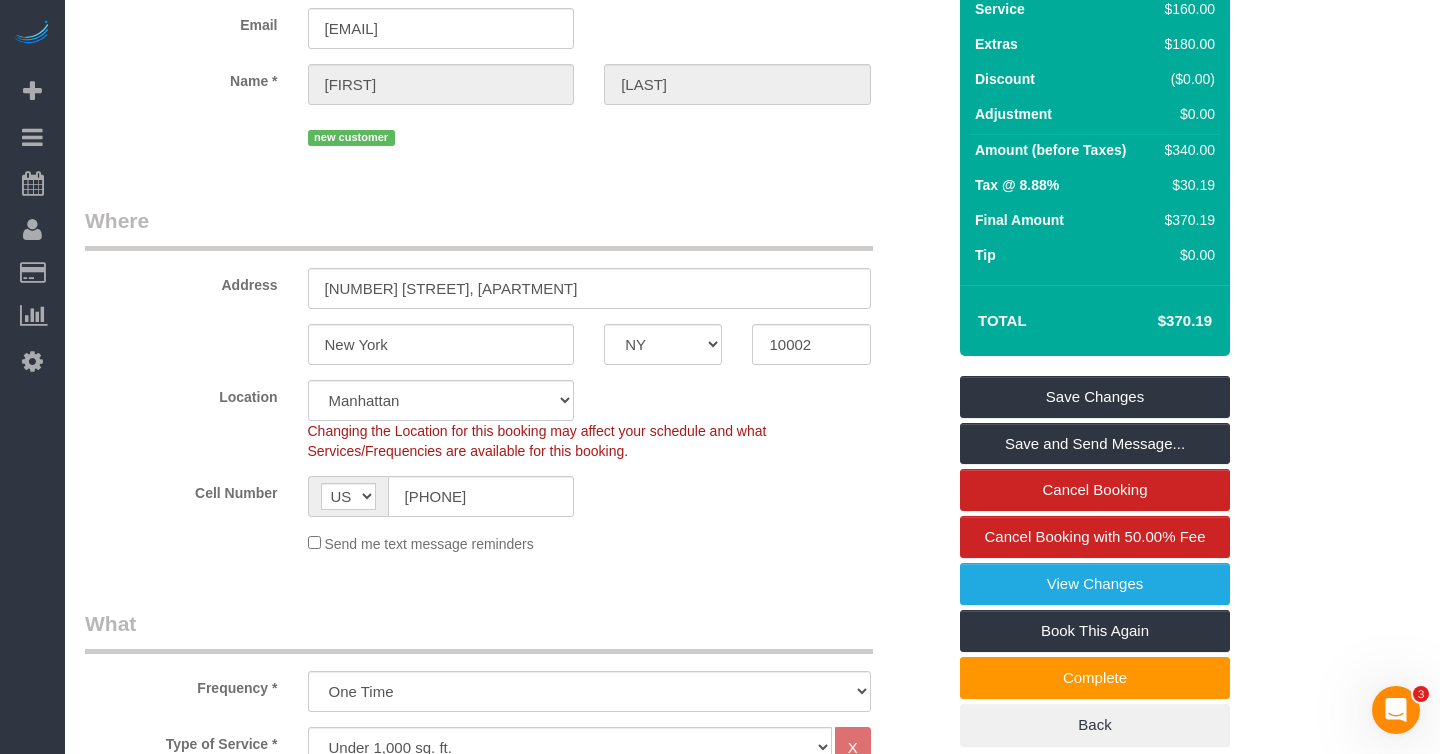 scroll, scrollTop: 0, scrollLeft: 0, axis: both 